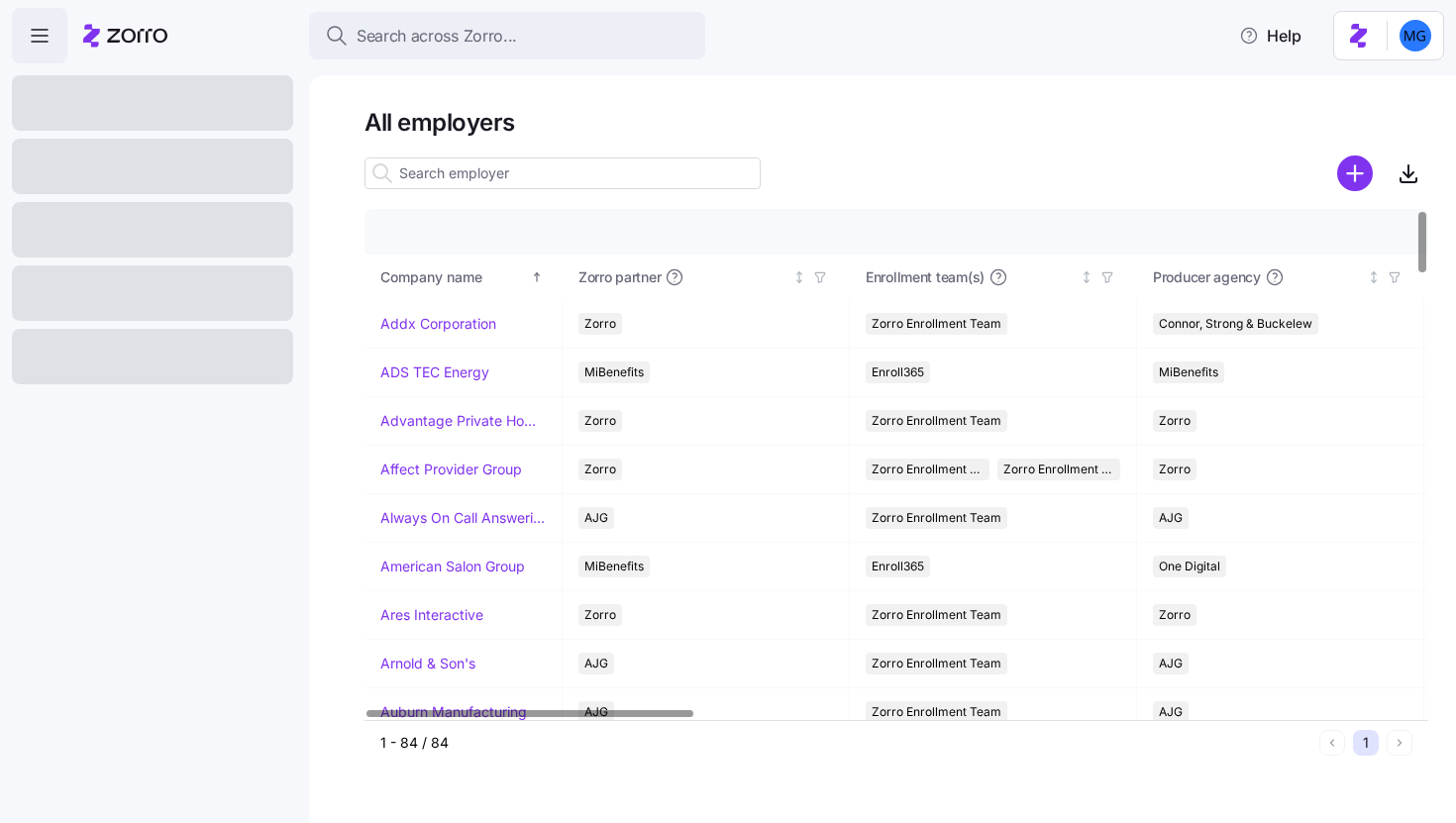 scroll, scrollTop: 0, scrollLeft: 0, axis: both 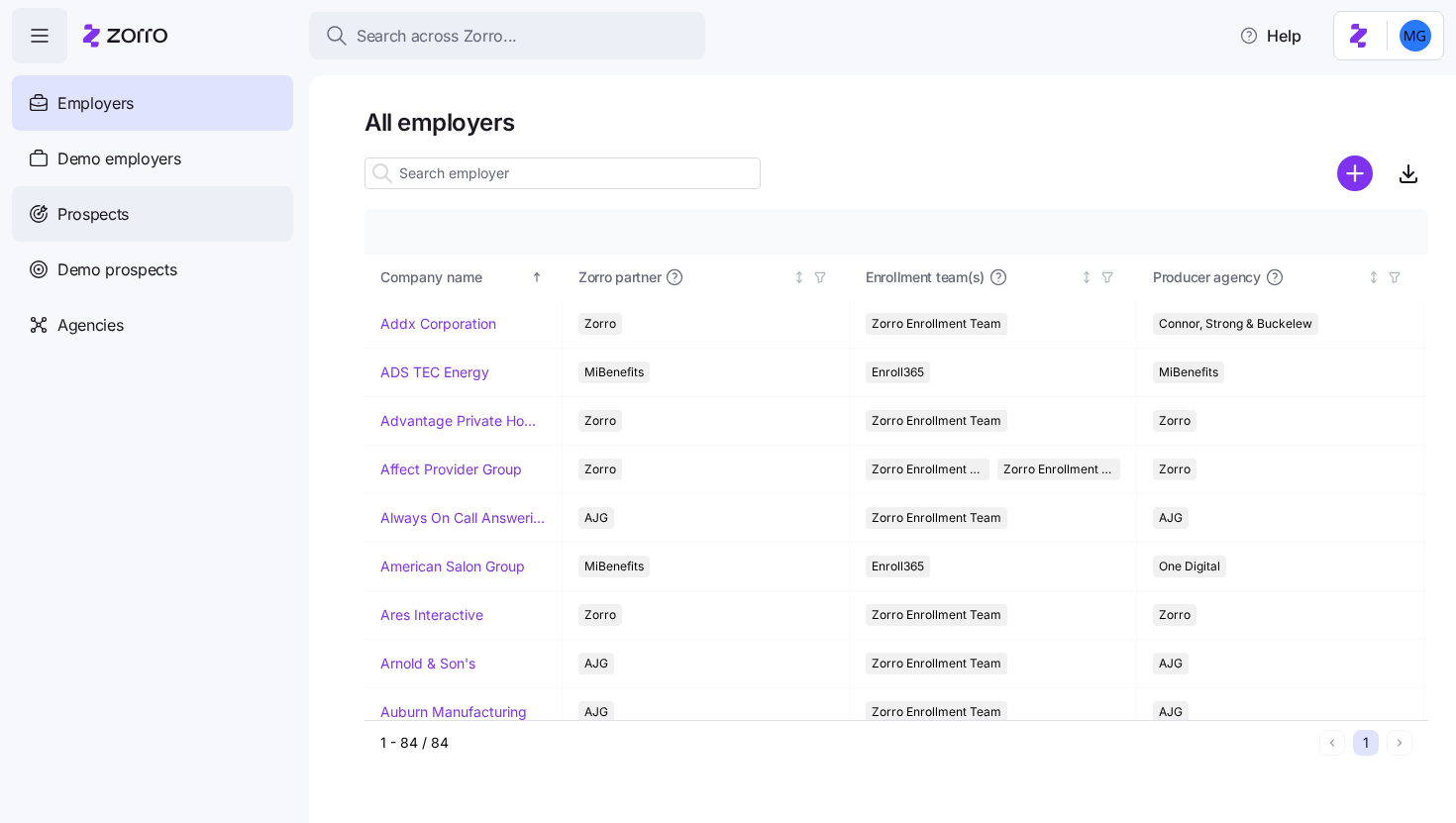 click on "Prospects" at bounding box center [153, 214] 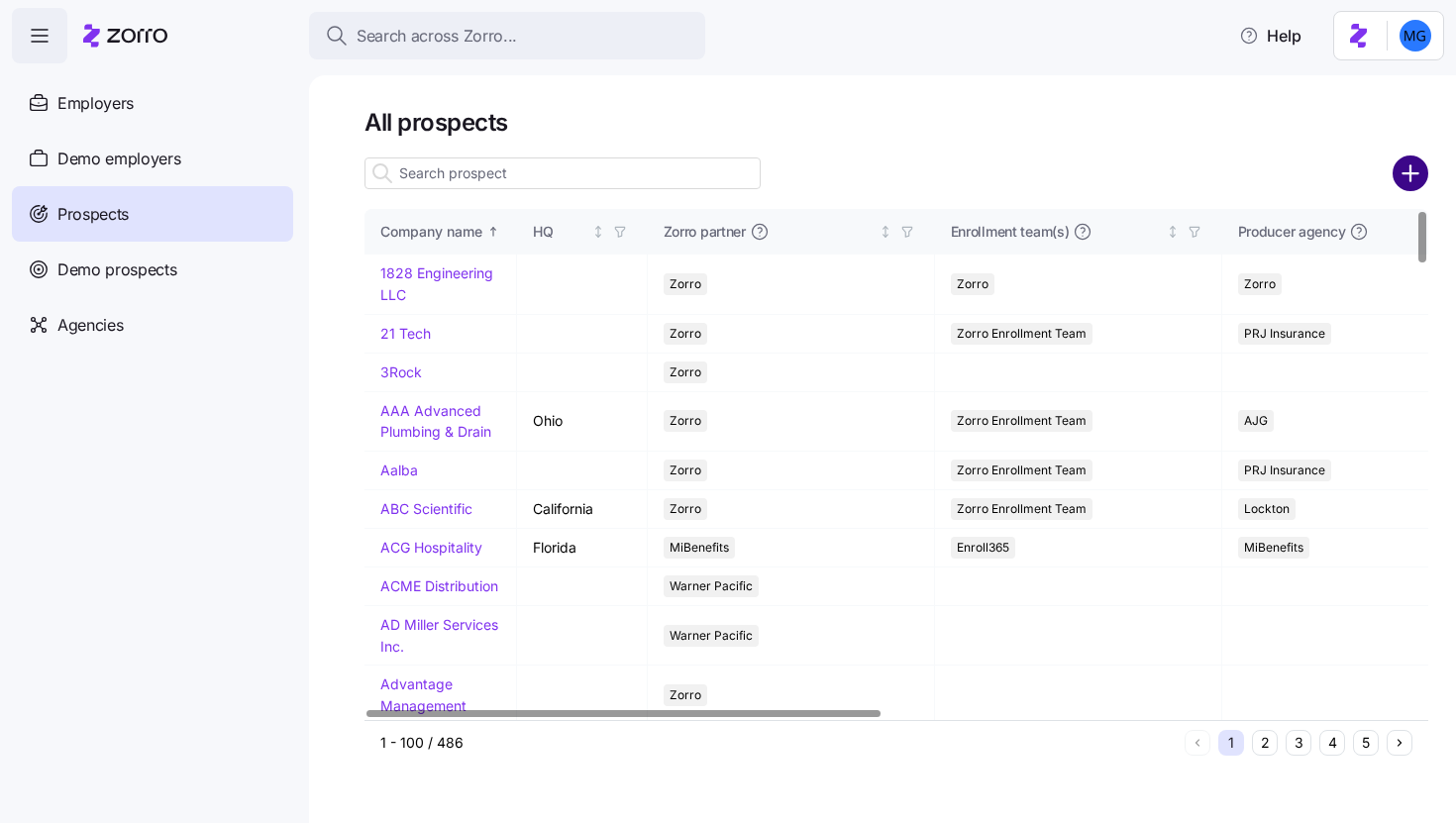 click 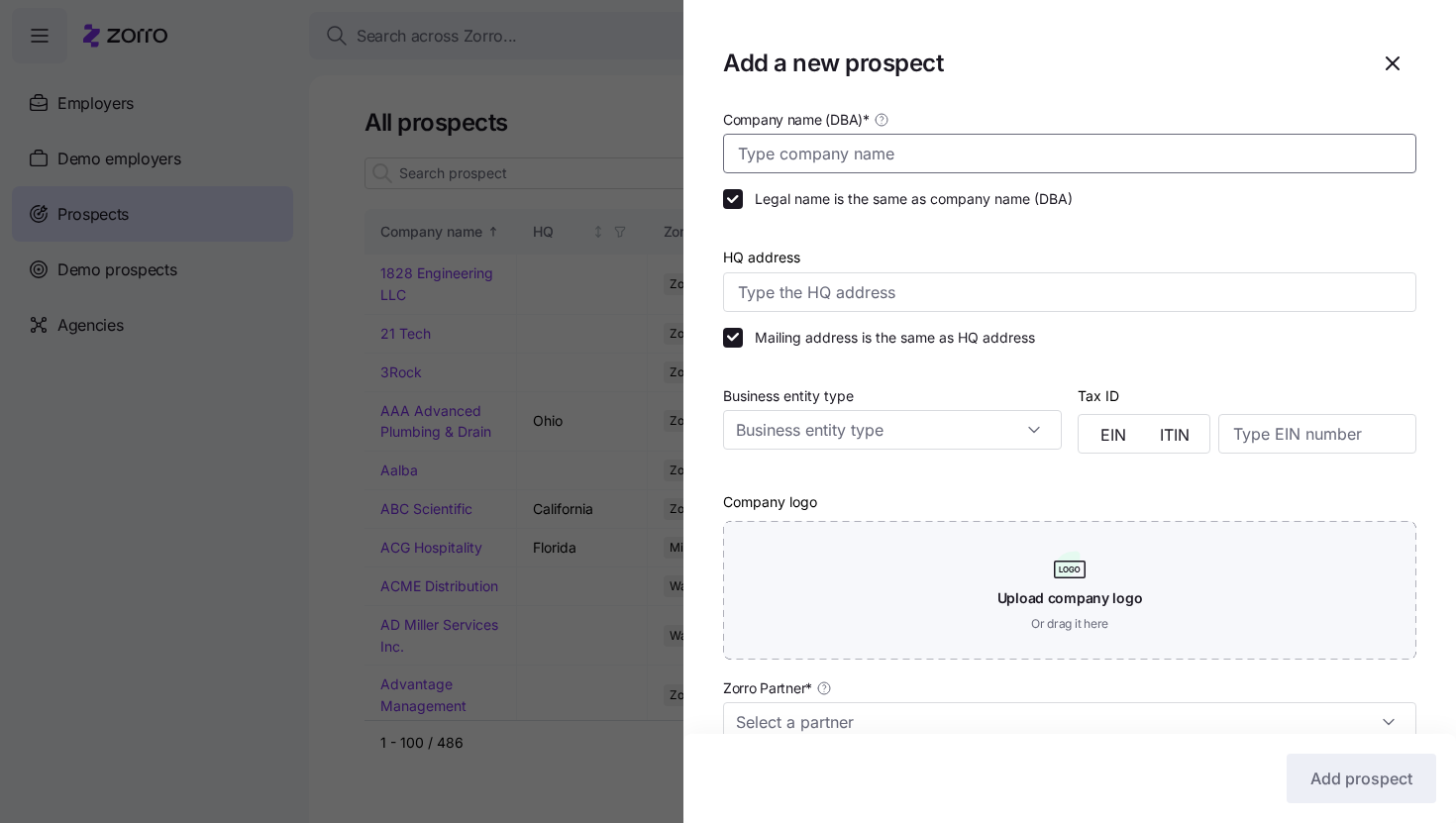 click on "Company name (DBA)  *" at bounding box center (1070, 154) 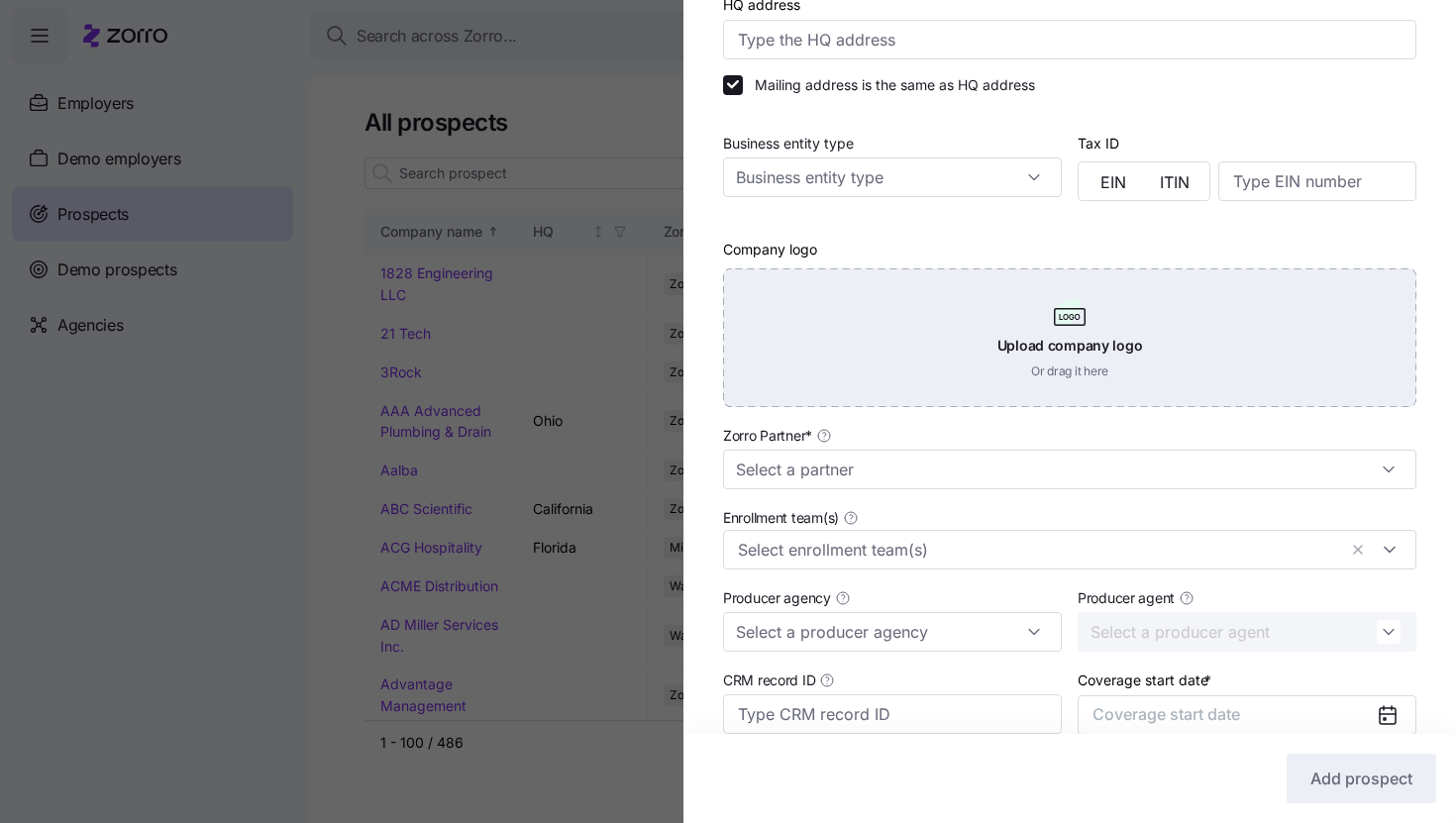 scroll, scrollTop: 412, scrollLeft: 0, axis: vertical 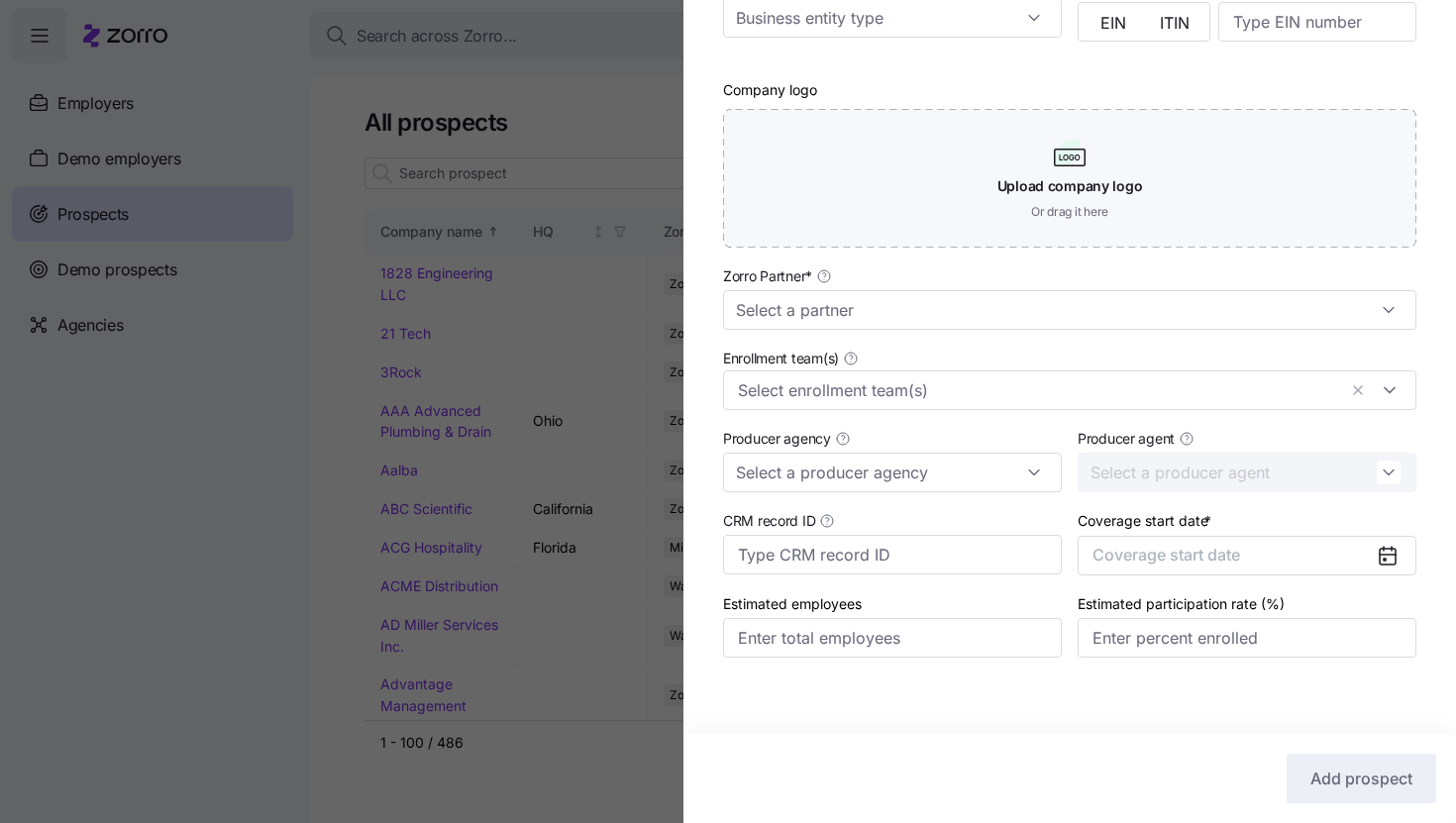 type on "Crosby Trucking" 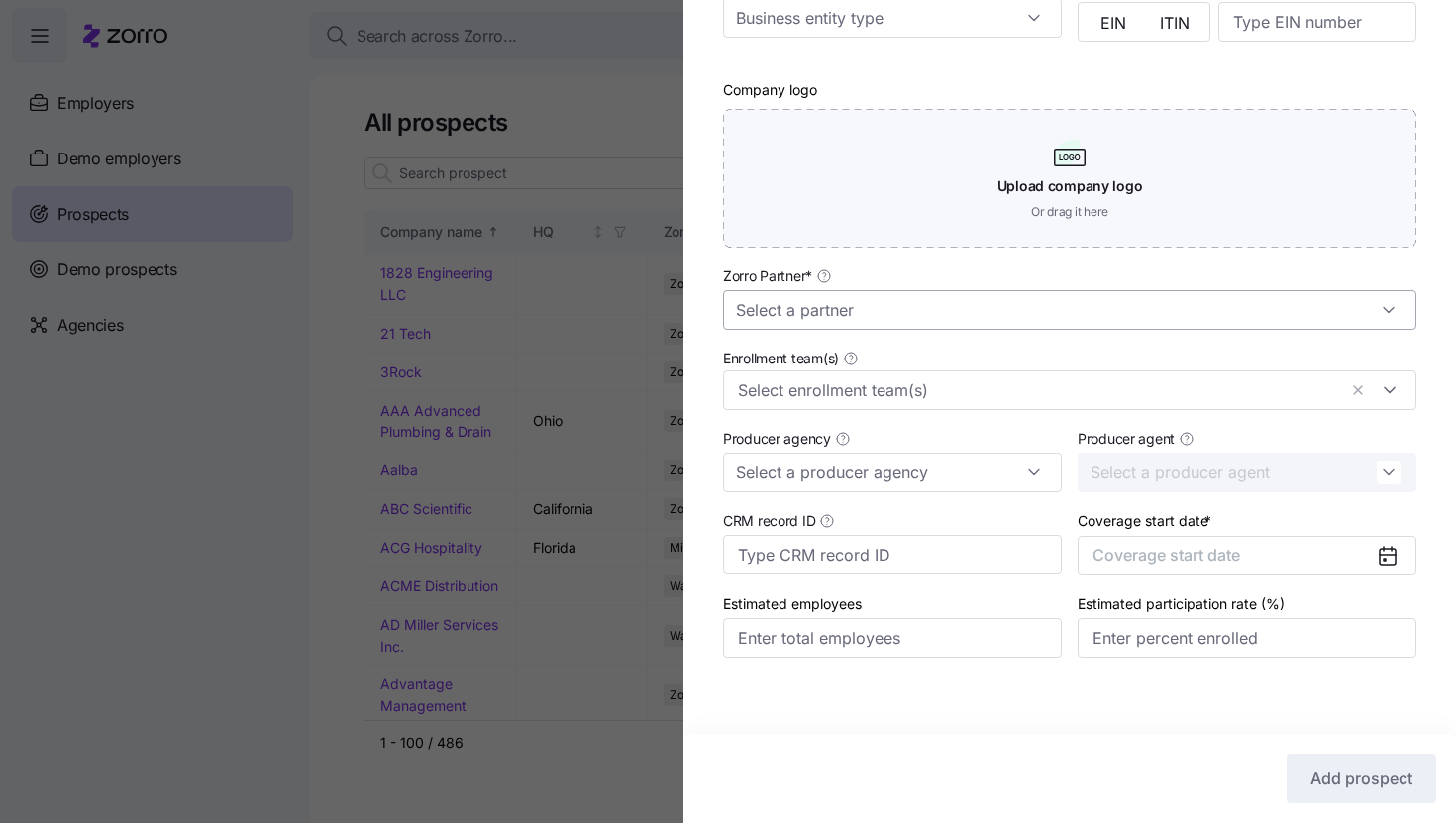 click on "Zorro Partner  *" at bounding box center [1070, 310] 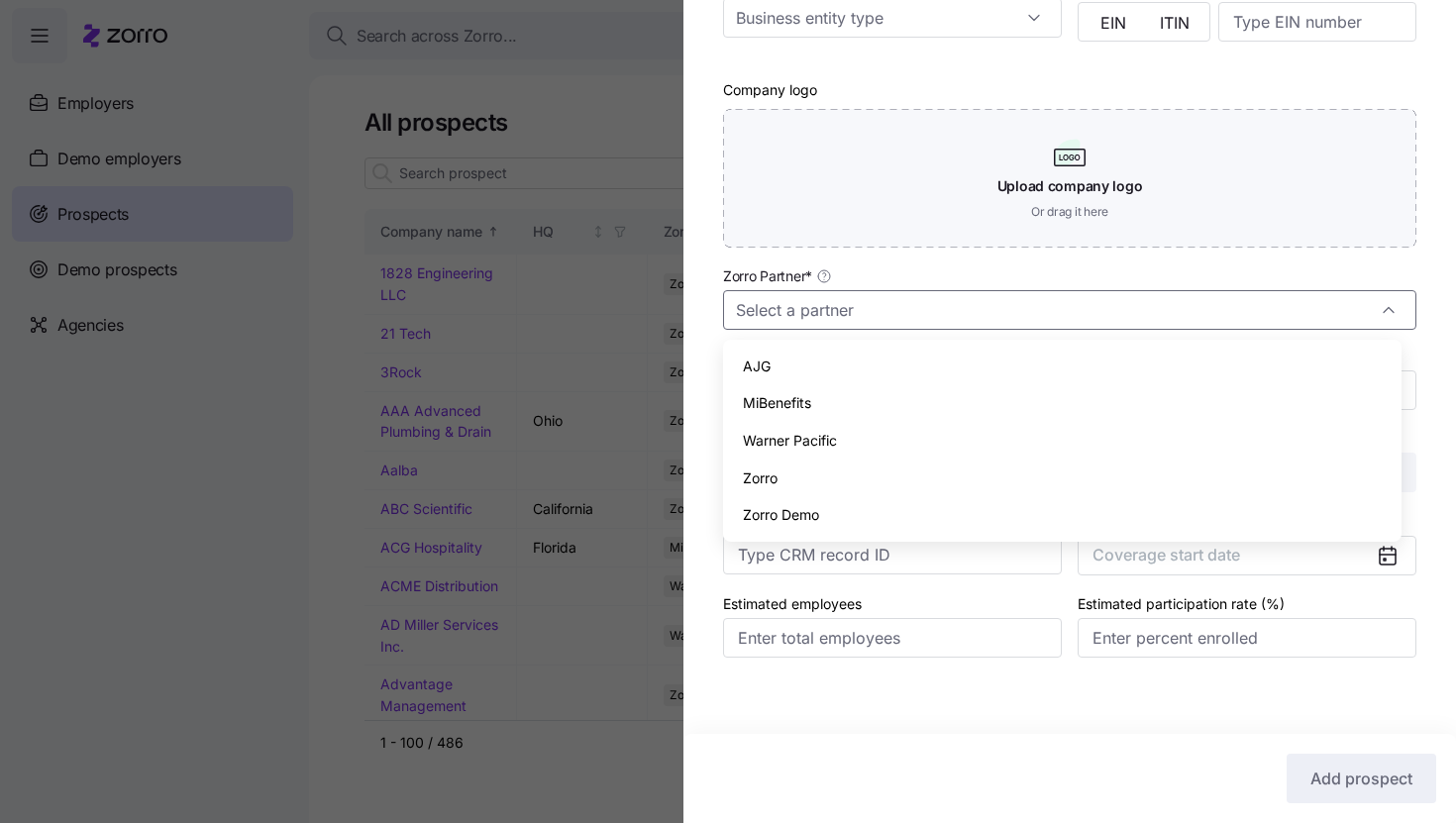 click on "Zorro" at bounding box center (1062, 478) 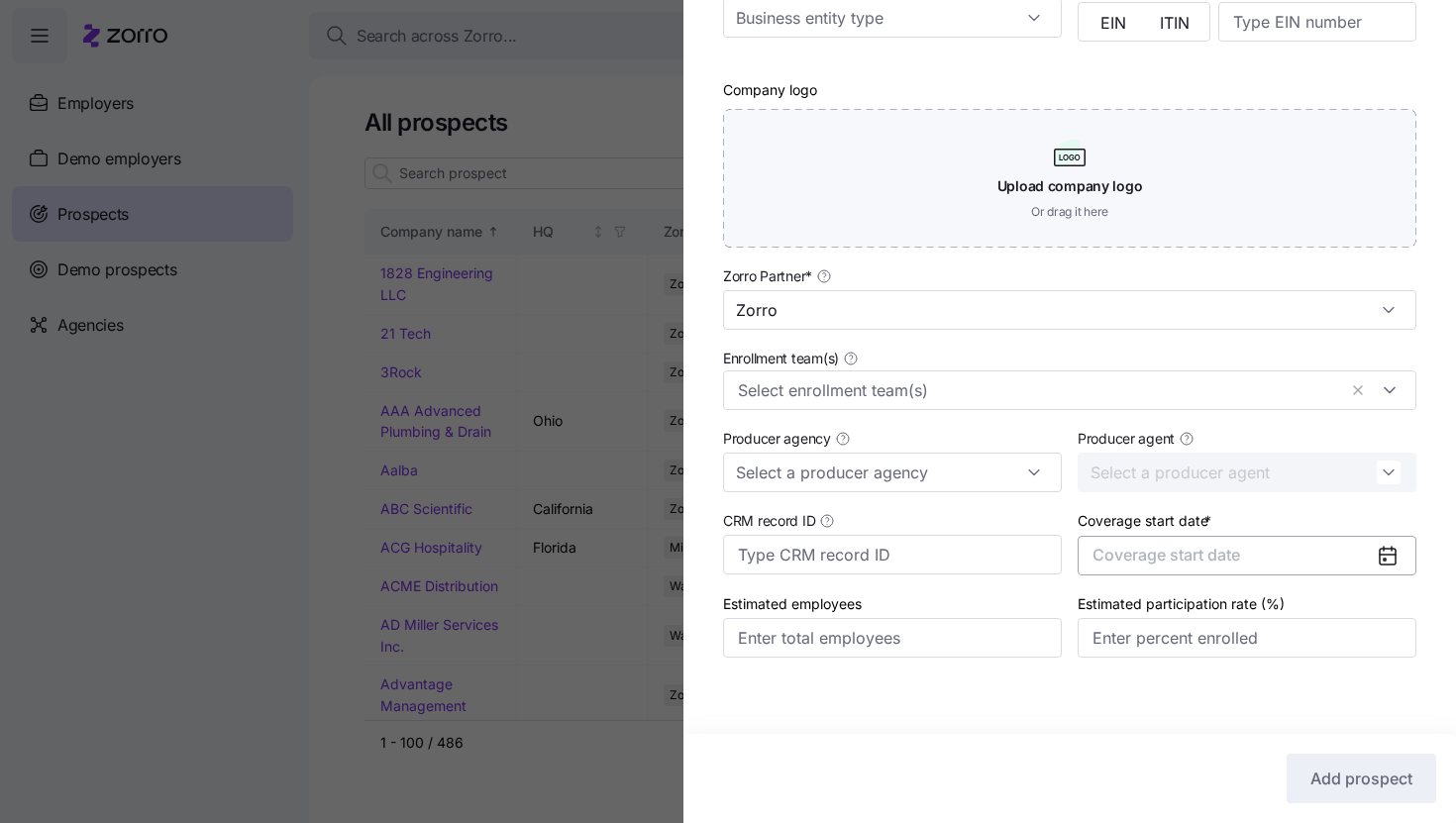 click on "Coverage start date" at bounding box center [1247, 556] 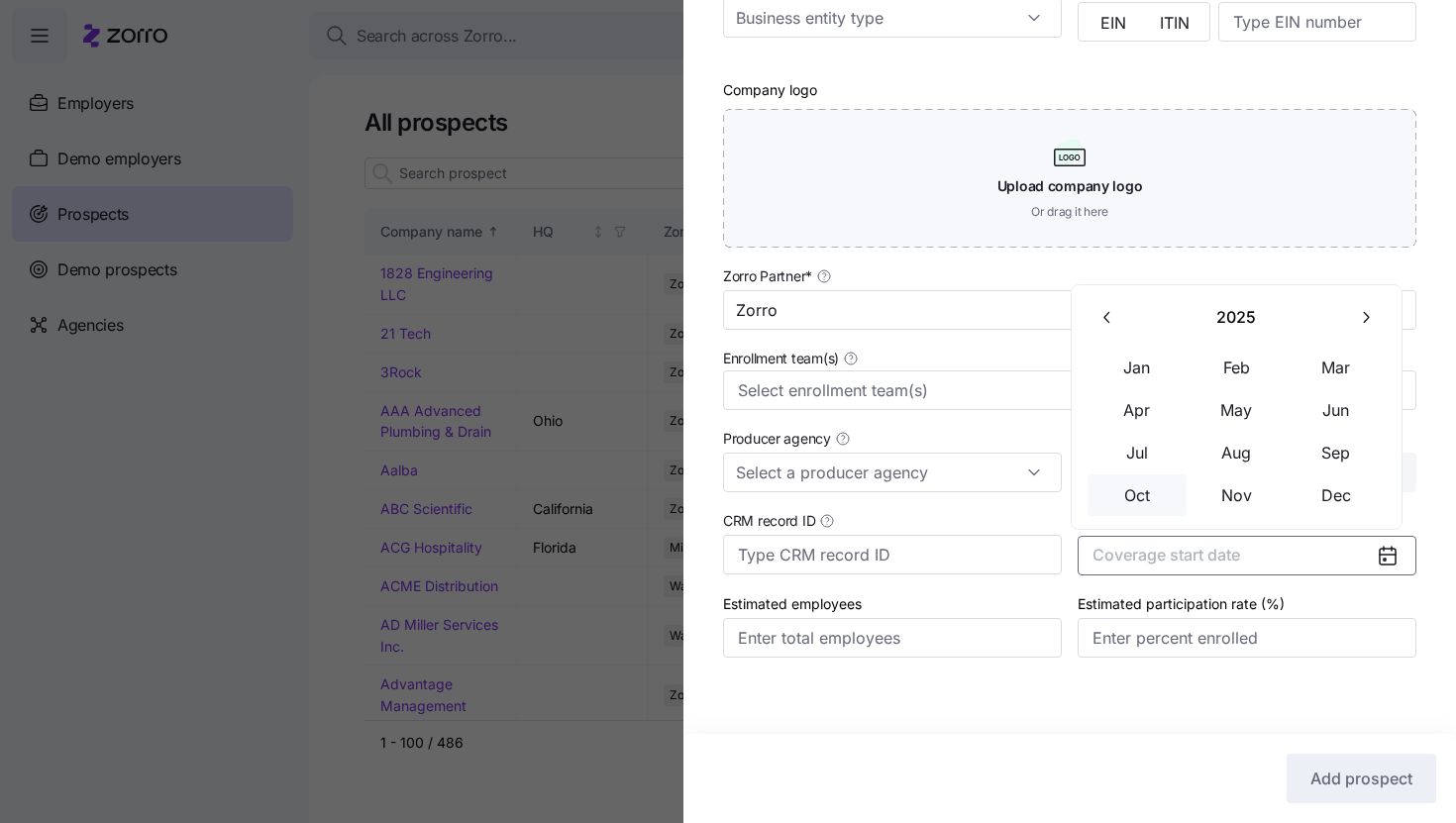 click on "Oct" at bounding box center (1137, 495) 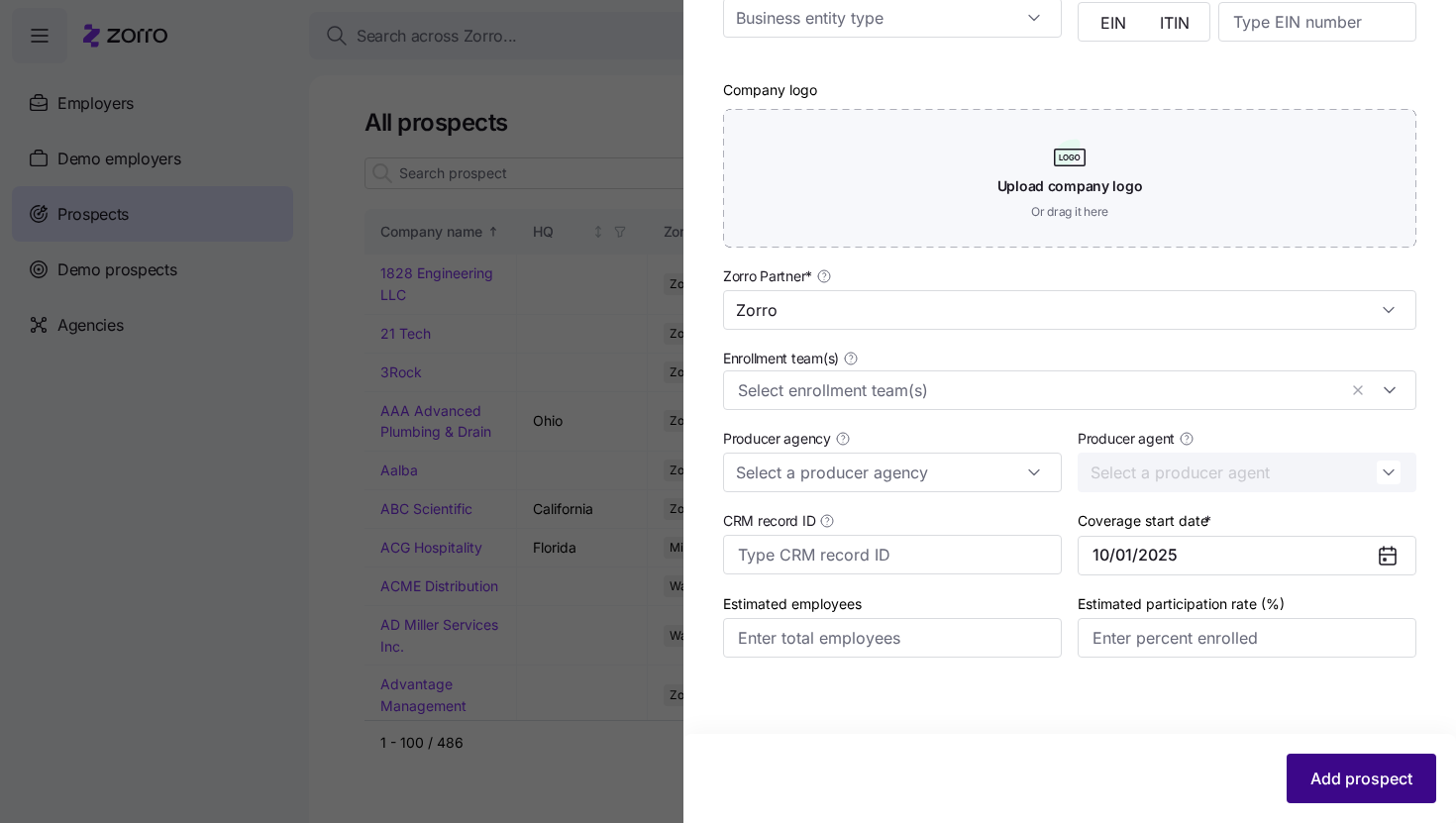 click on "Add prospect" at bounding box center [1361, 778] 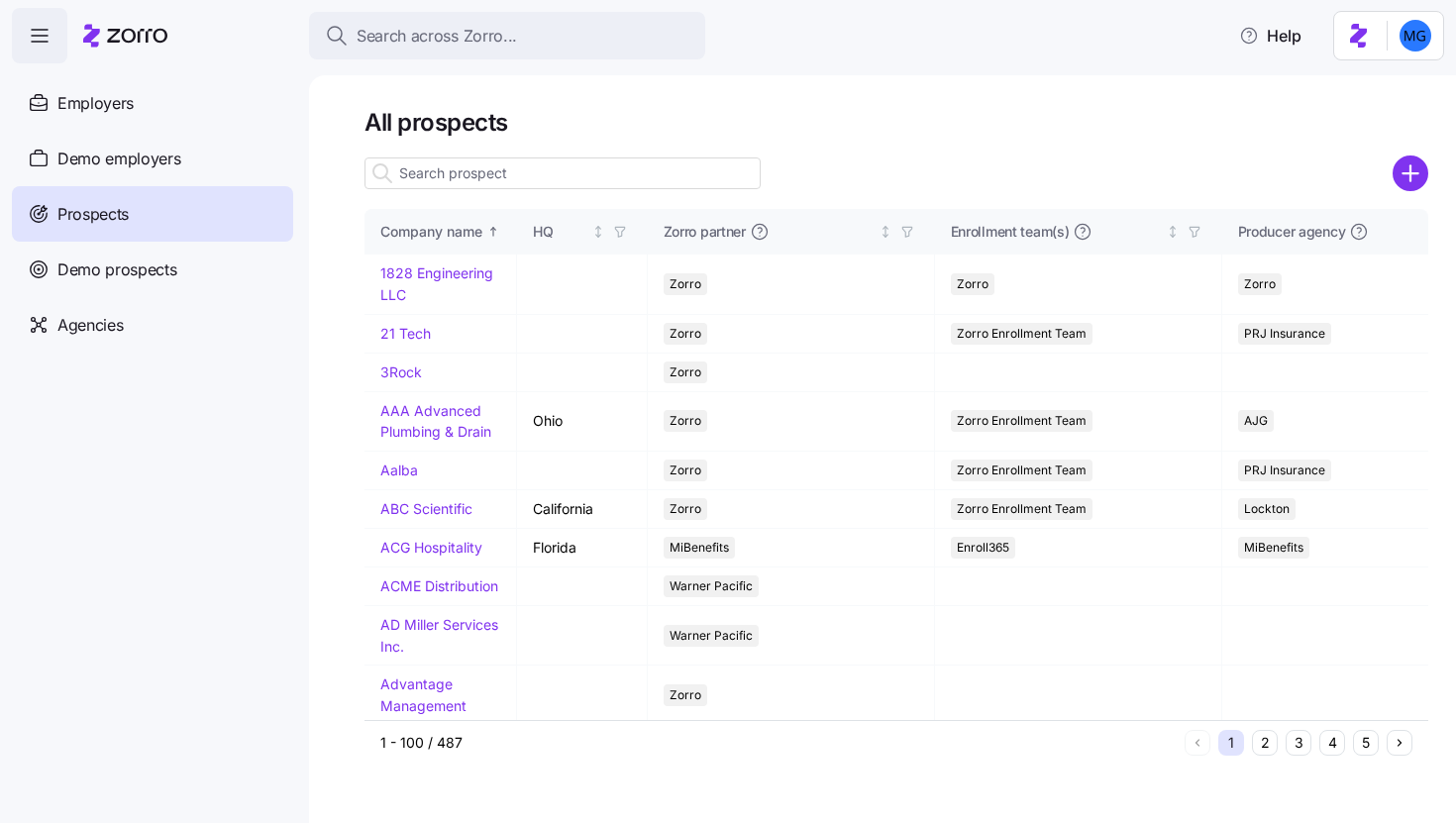 click at bounding box center (563, 173) 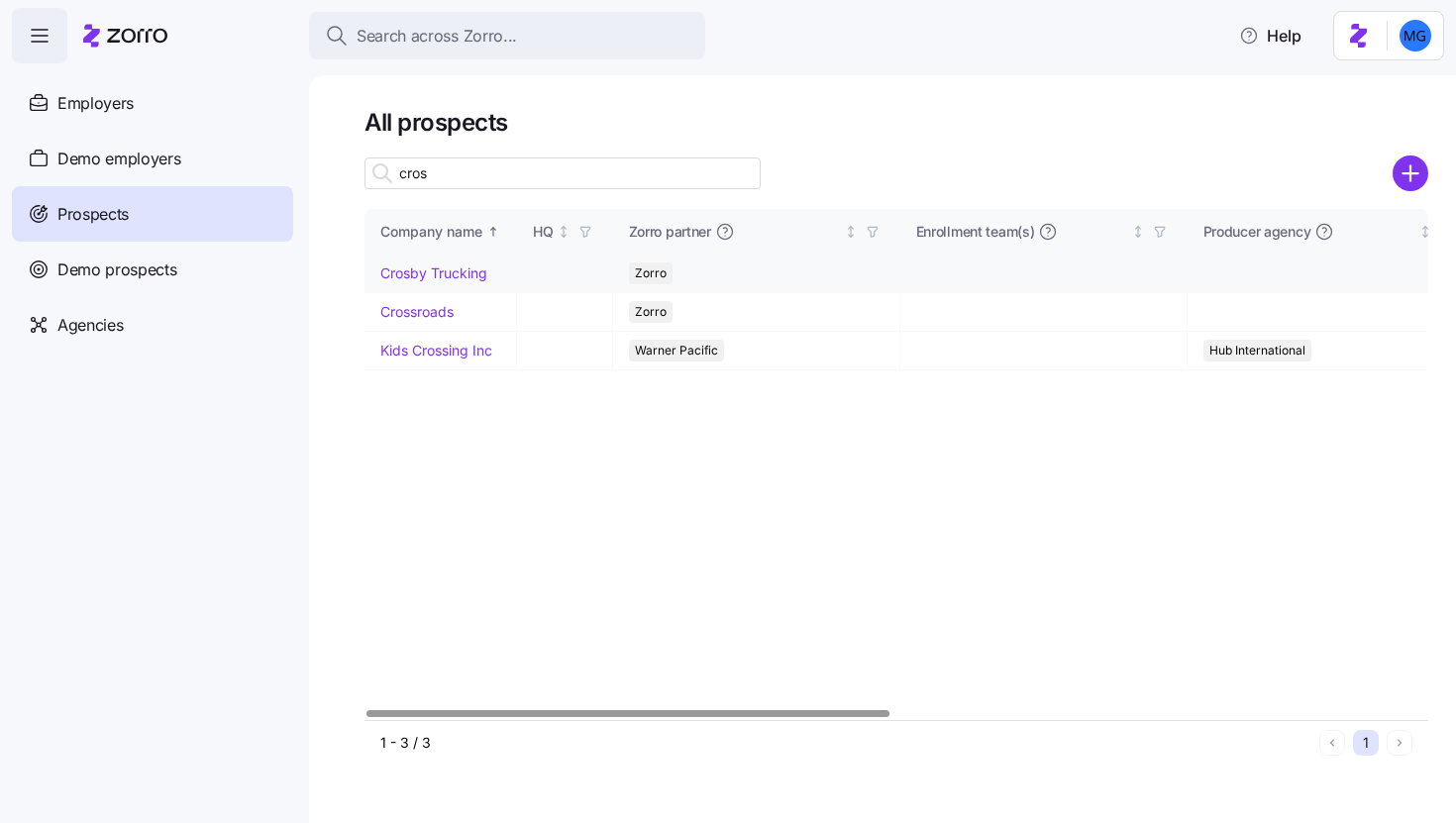 type on "cros" 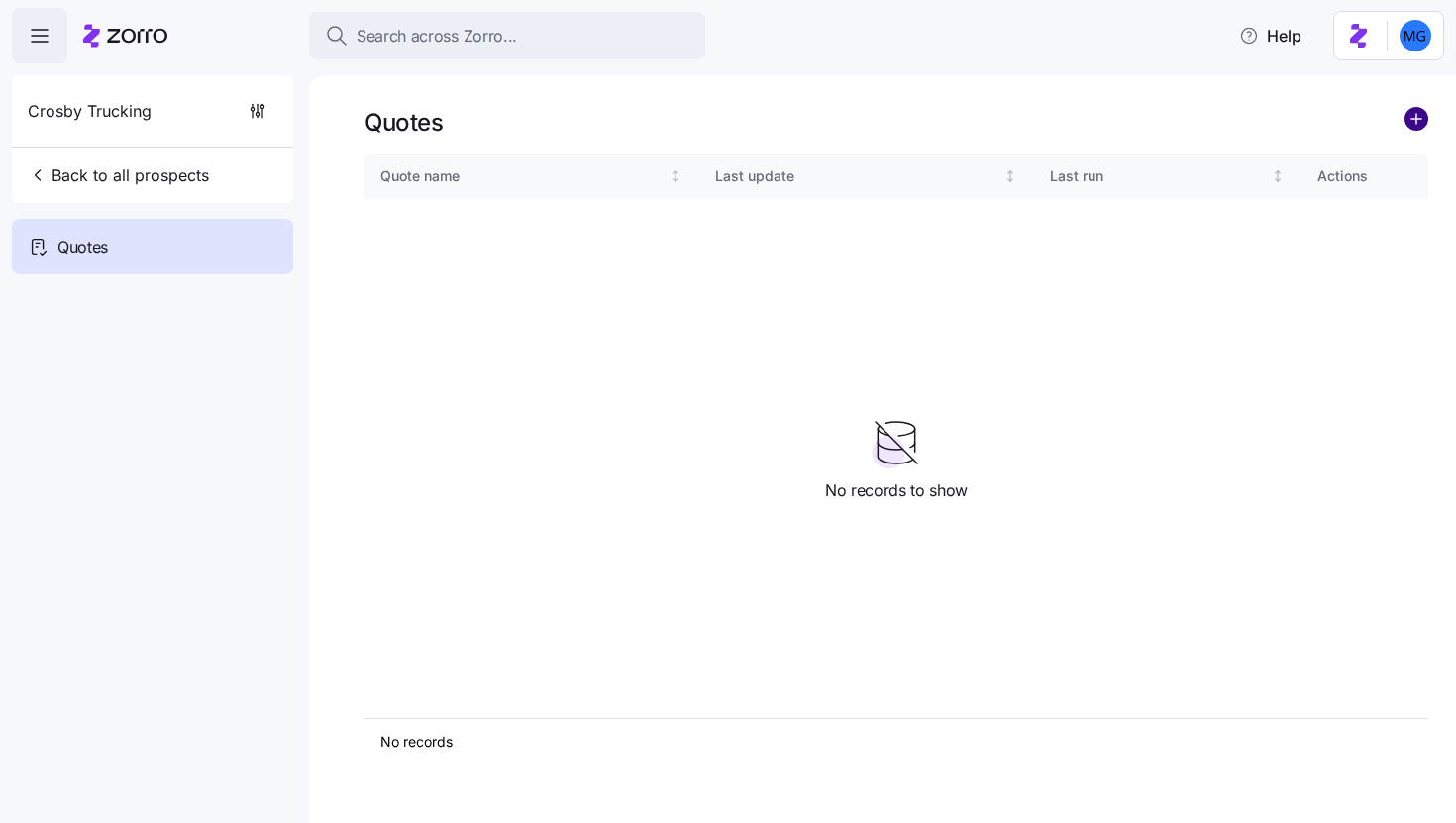 click 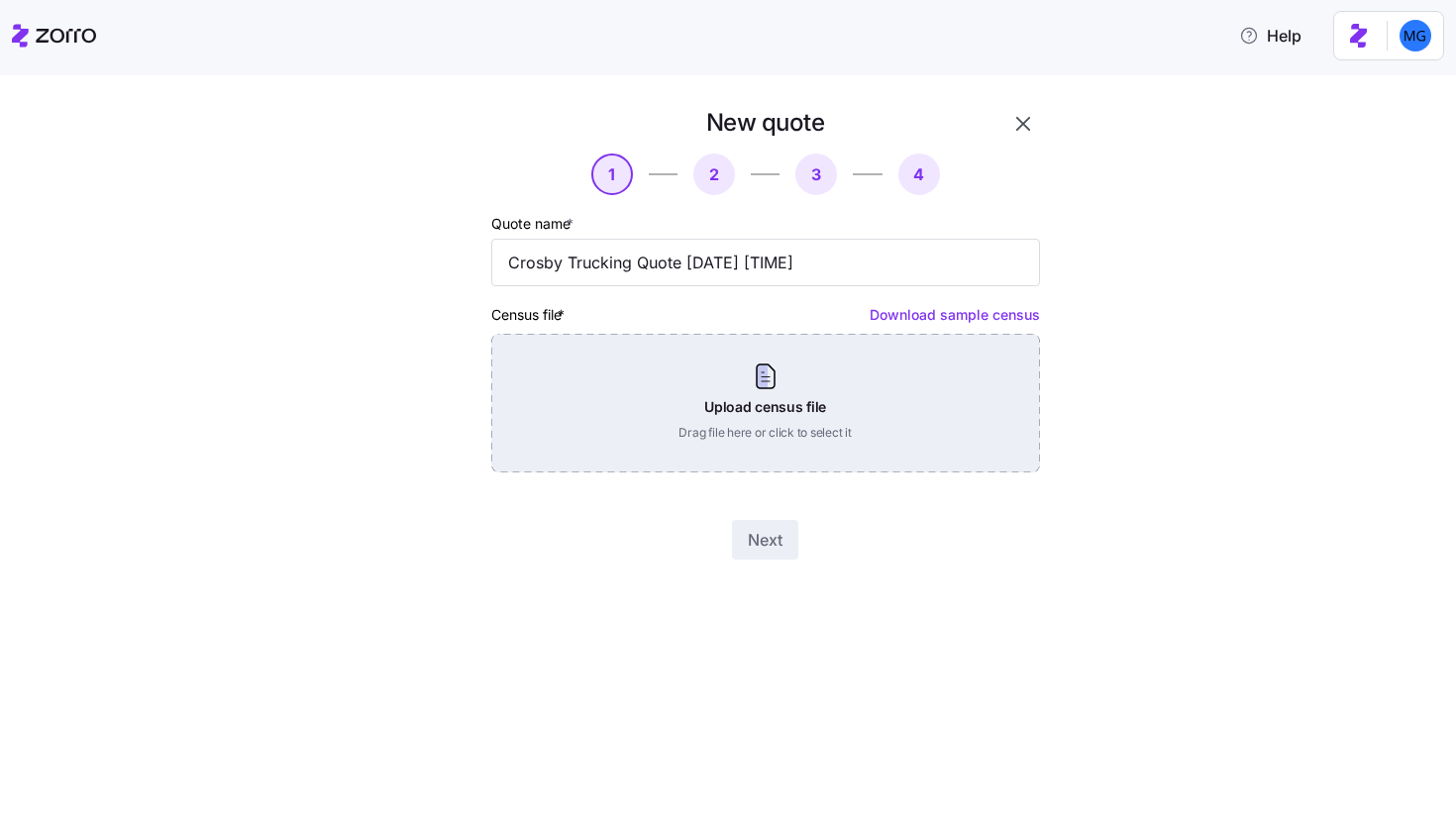 click on "Upload census file Drag file here or click to select it" at bounding box center [766, 403] 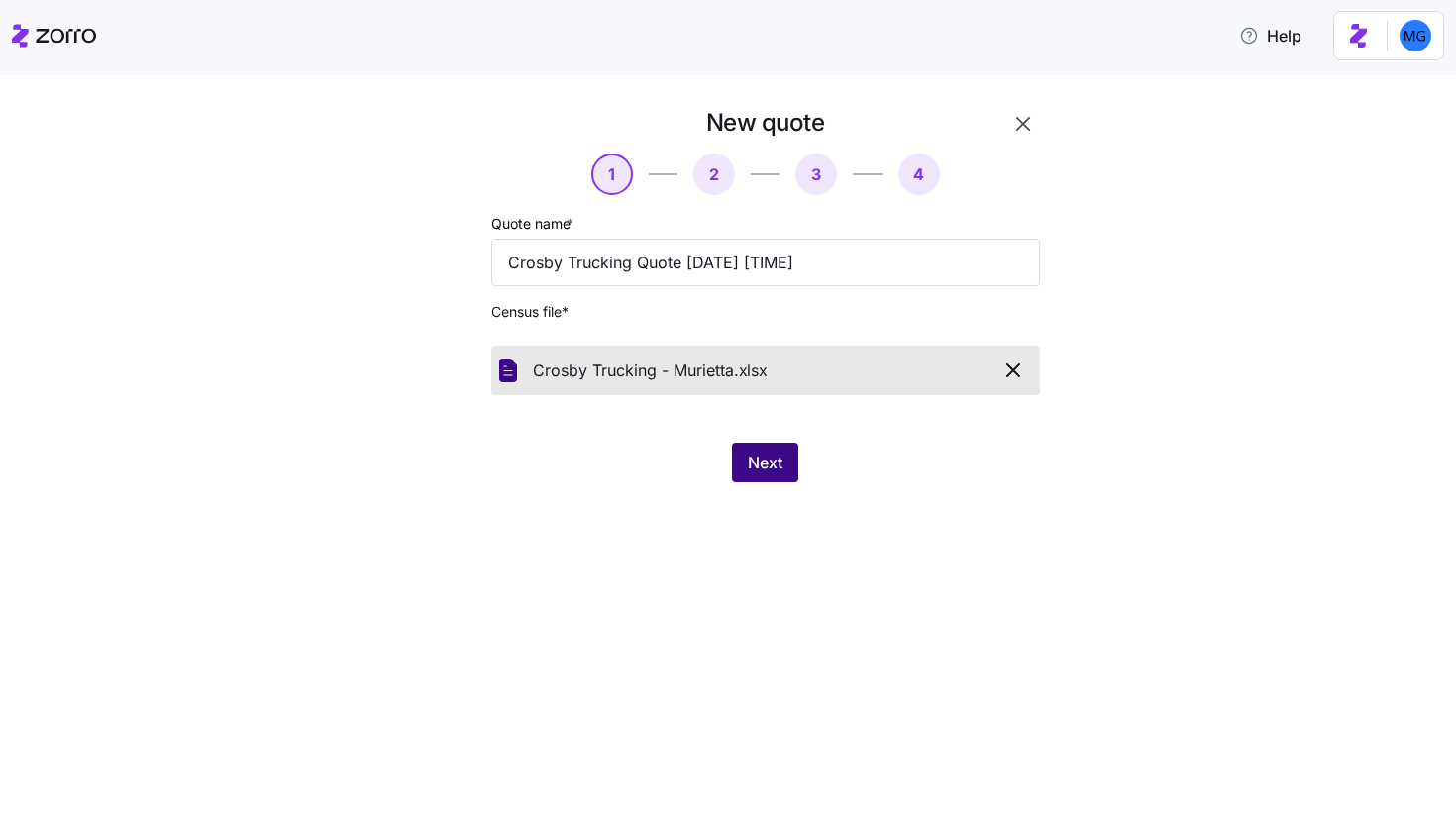 click on "Next" at bounding box center (765, 463) 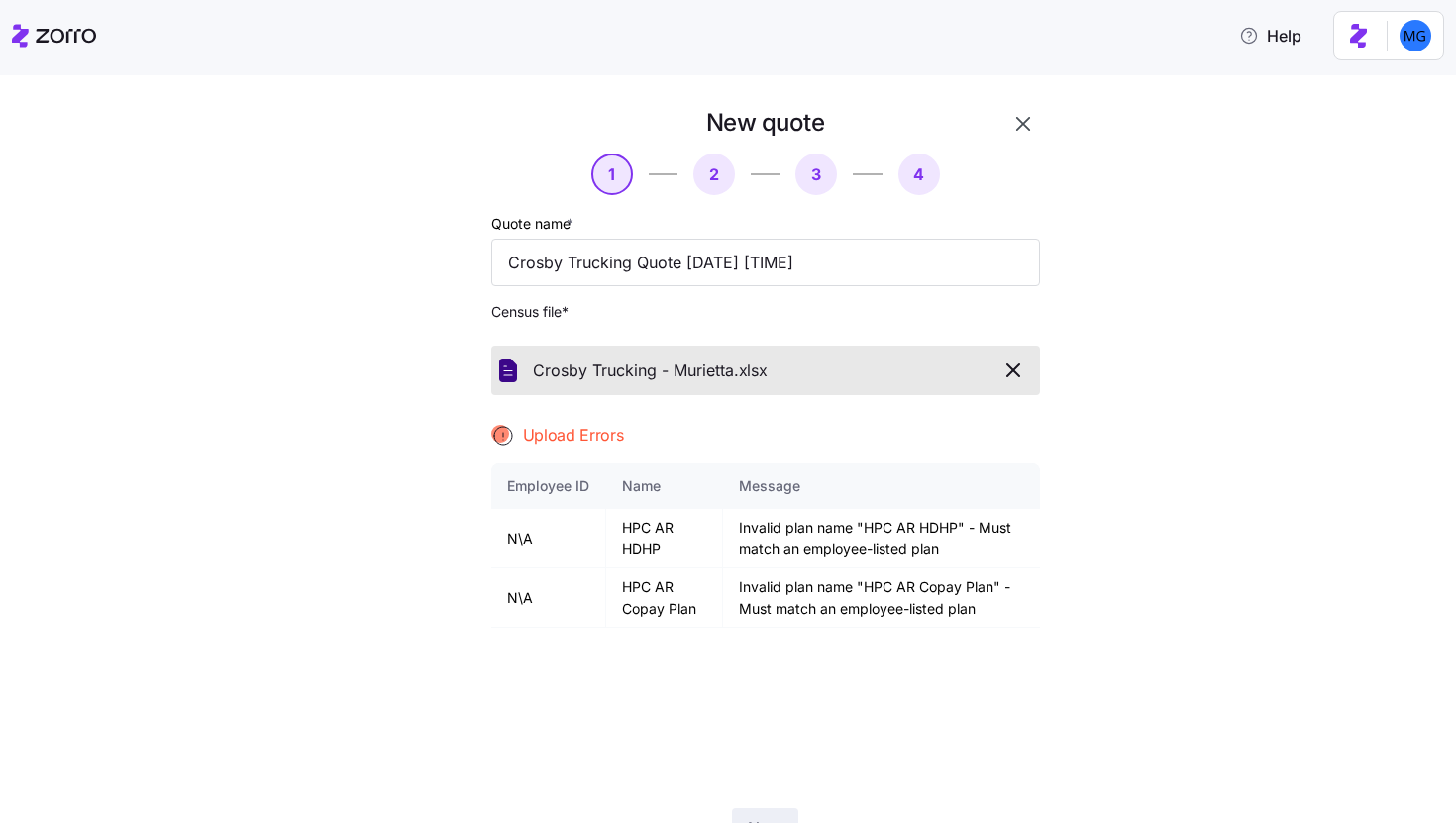 click at bounding box center (1023, 124) 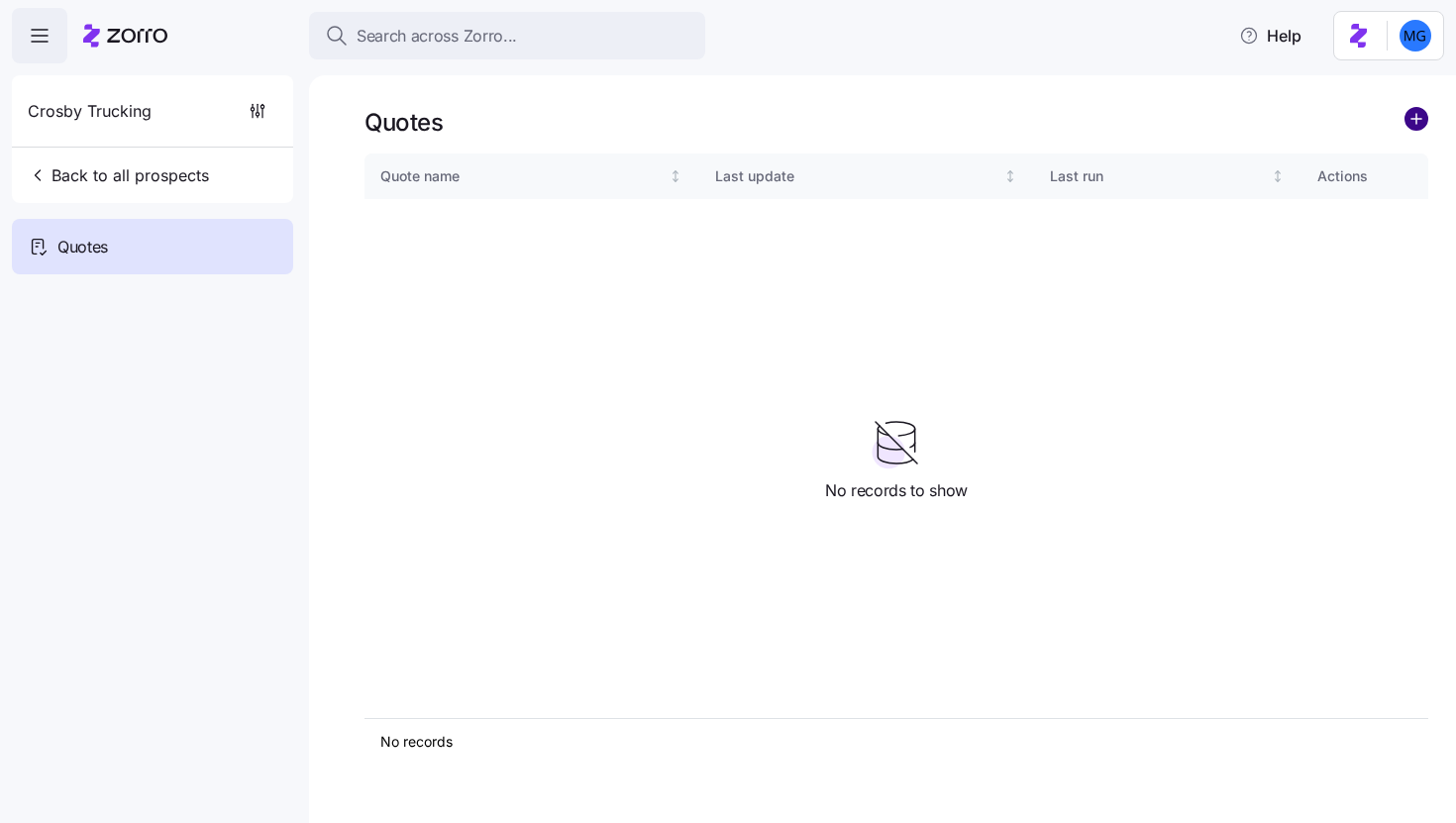 click 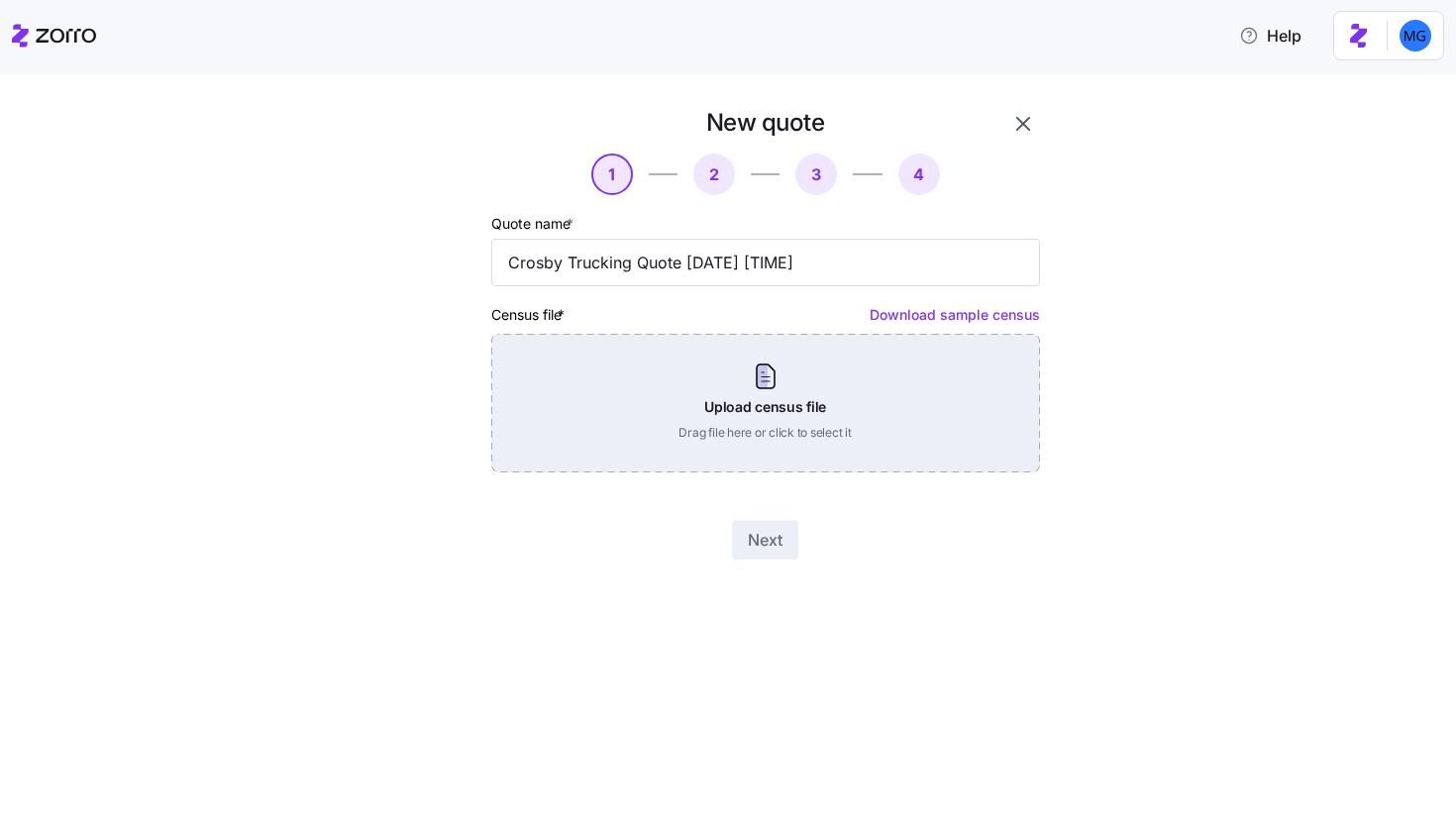 click on "Upload census file Drag file here or click to select it" at bounding box center [766, 403] 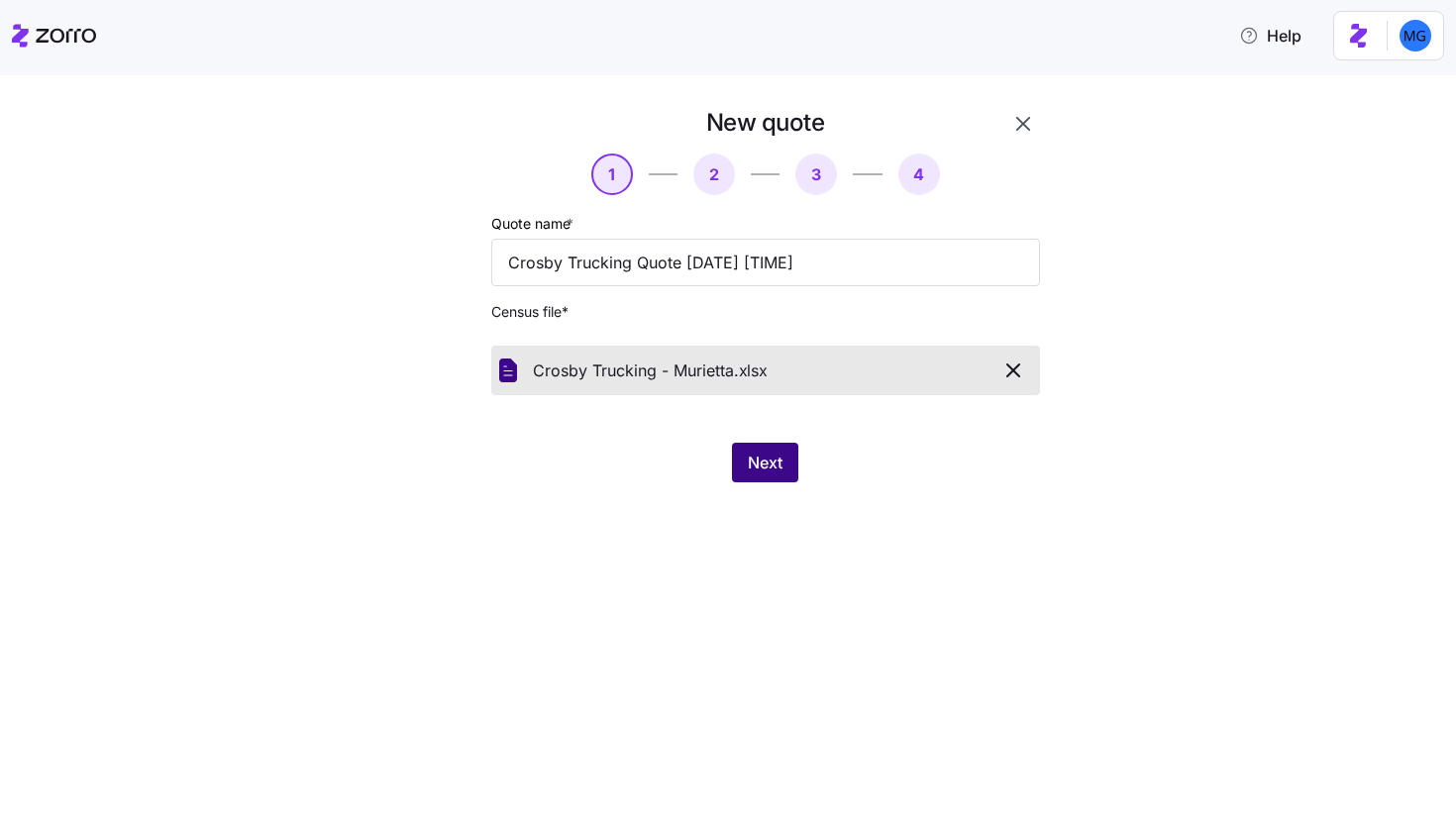 click on "Next" at bounding box center (765, 463) 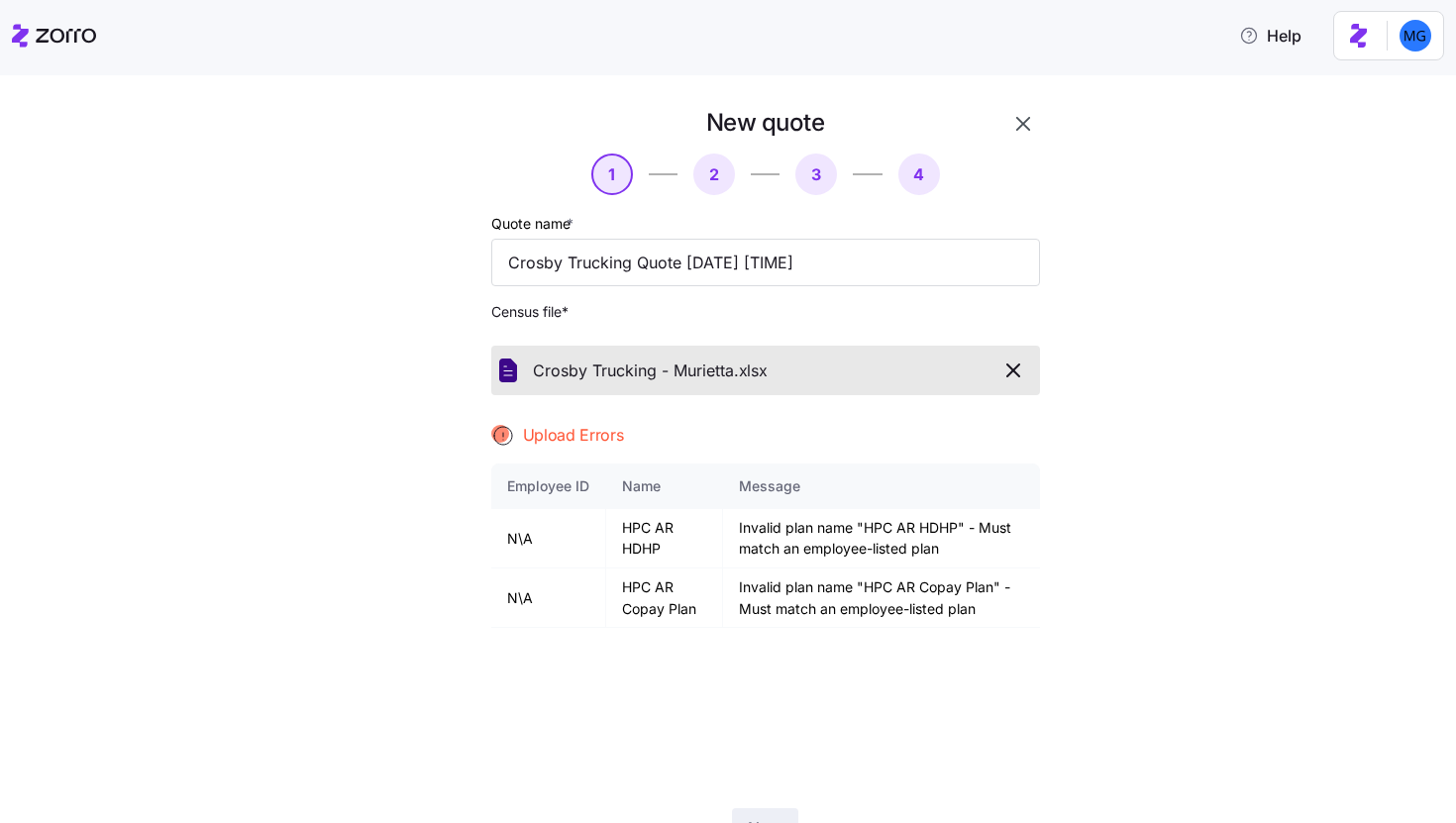 click 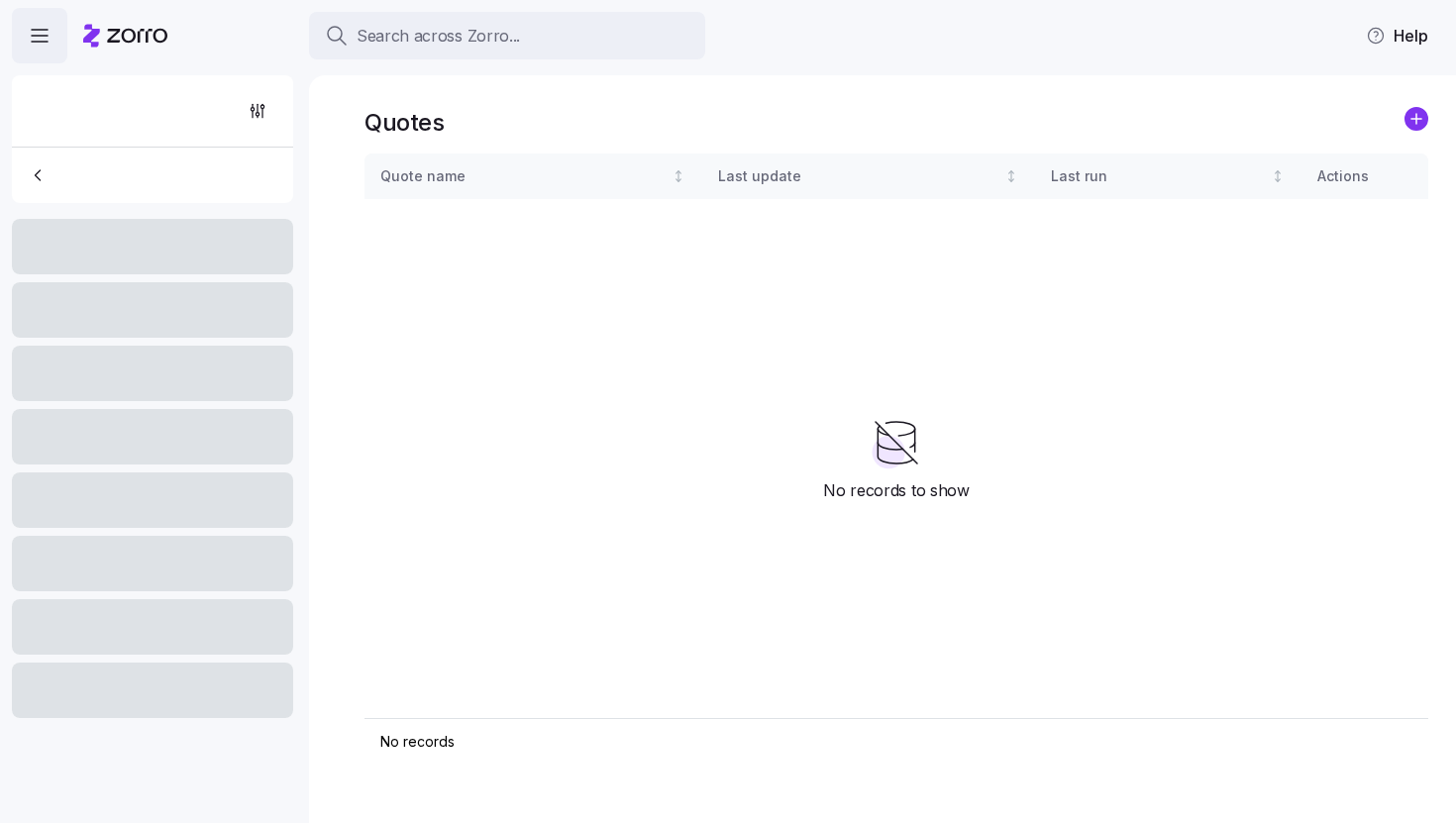 scroll, scrollTop: 0, scrollLeft: 0, axis: both 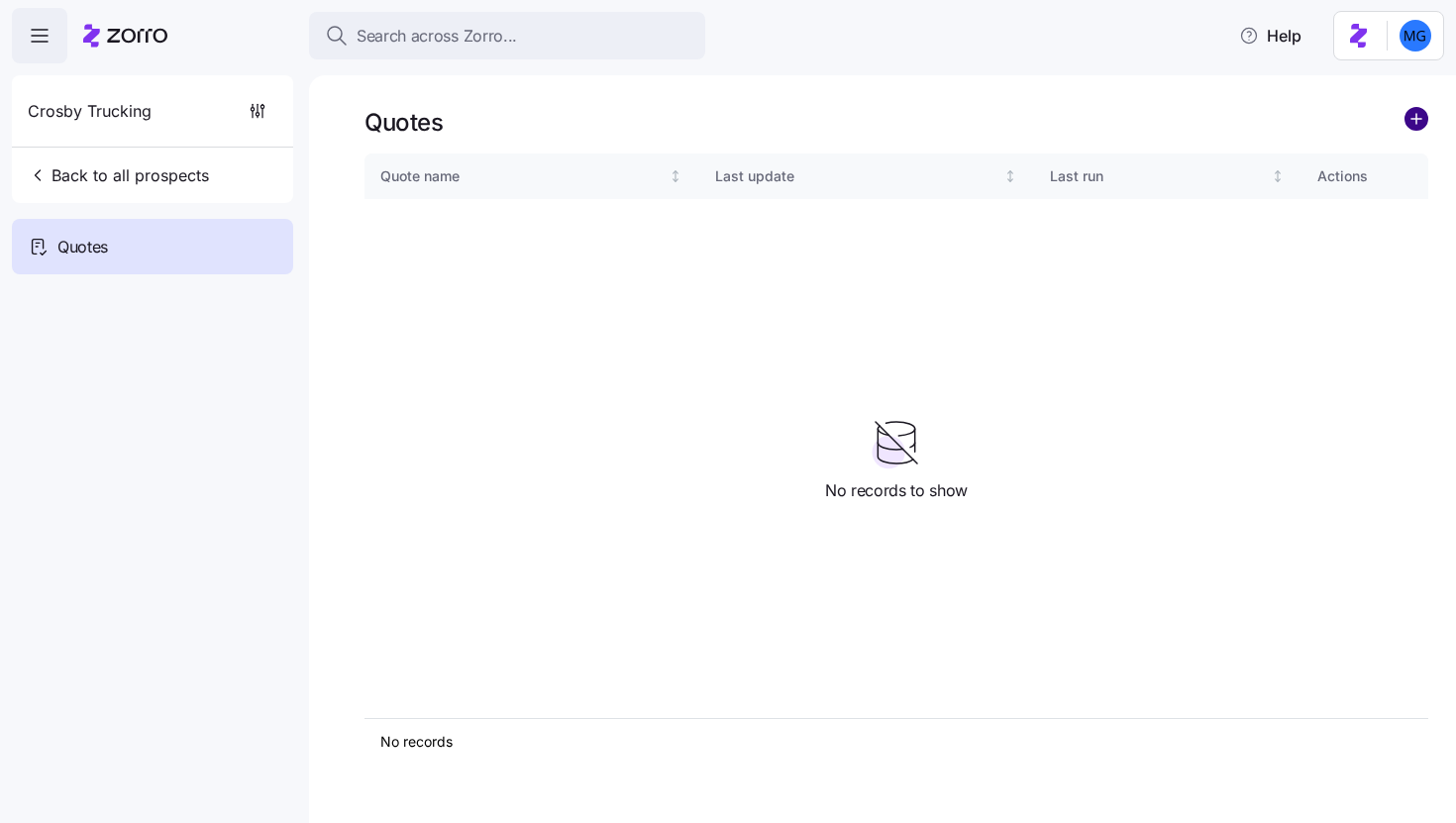click 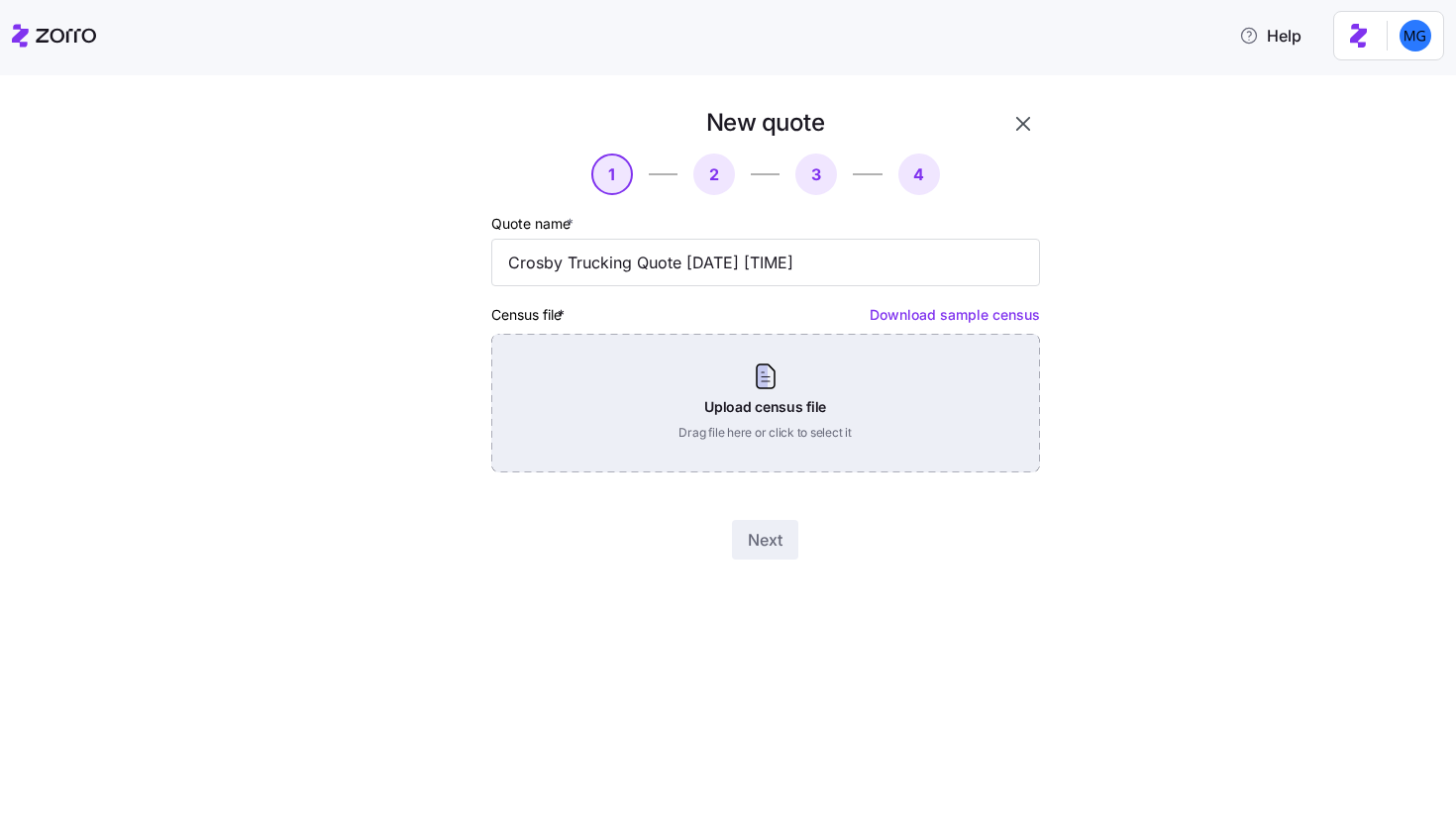 click on "Upload census file Drag file here or click to select it" at bounding box center [766, 403] 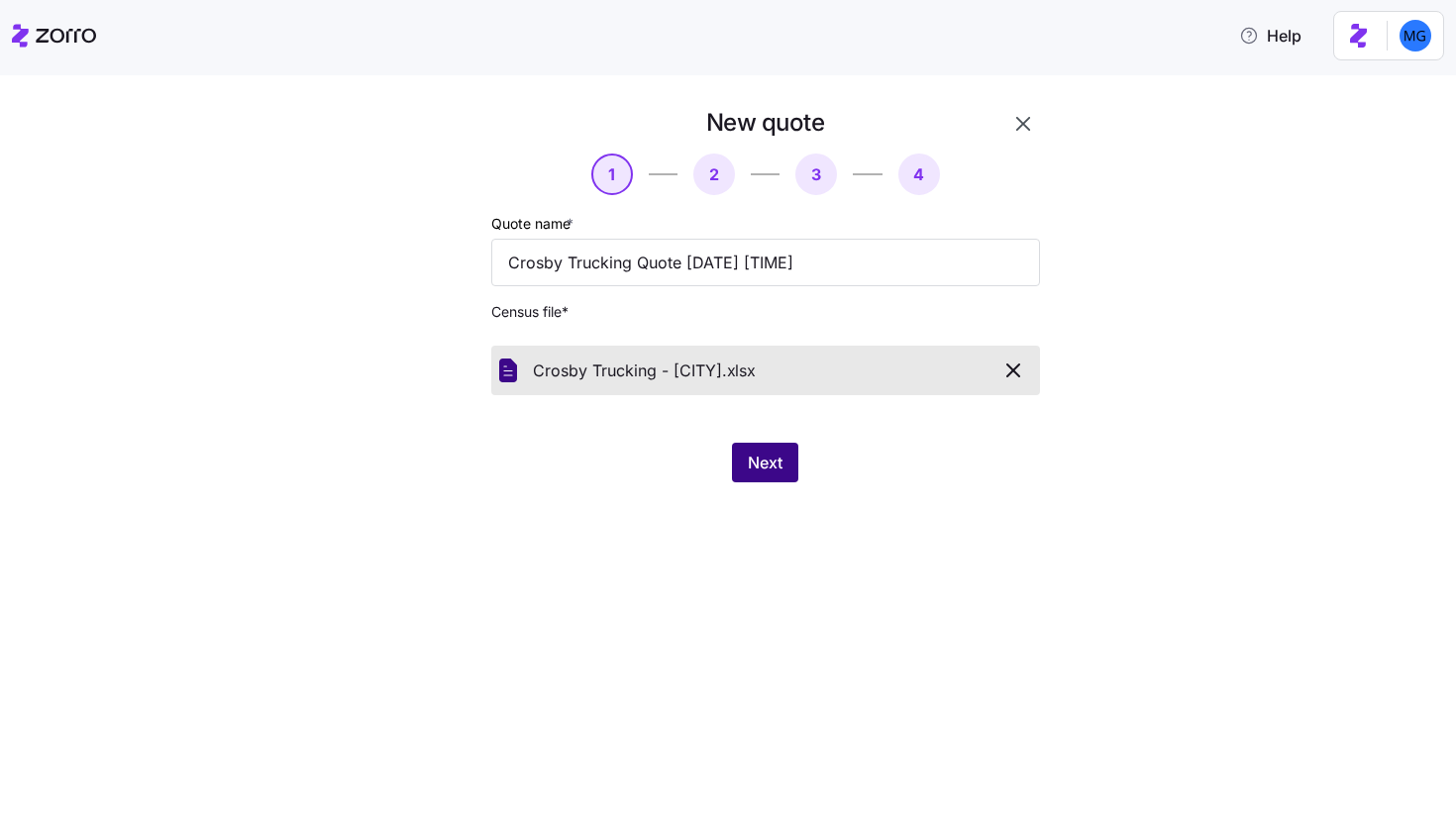 click on "Next" at bounding box center [765, 463] 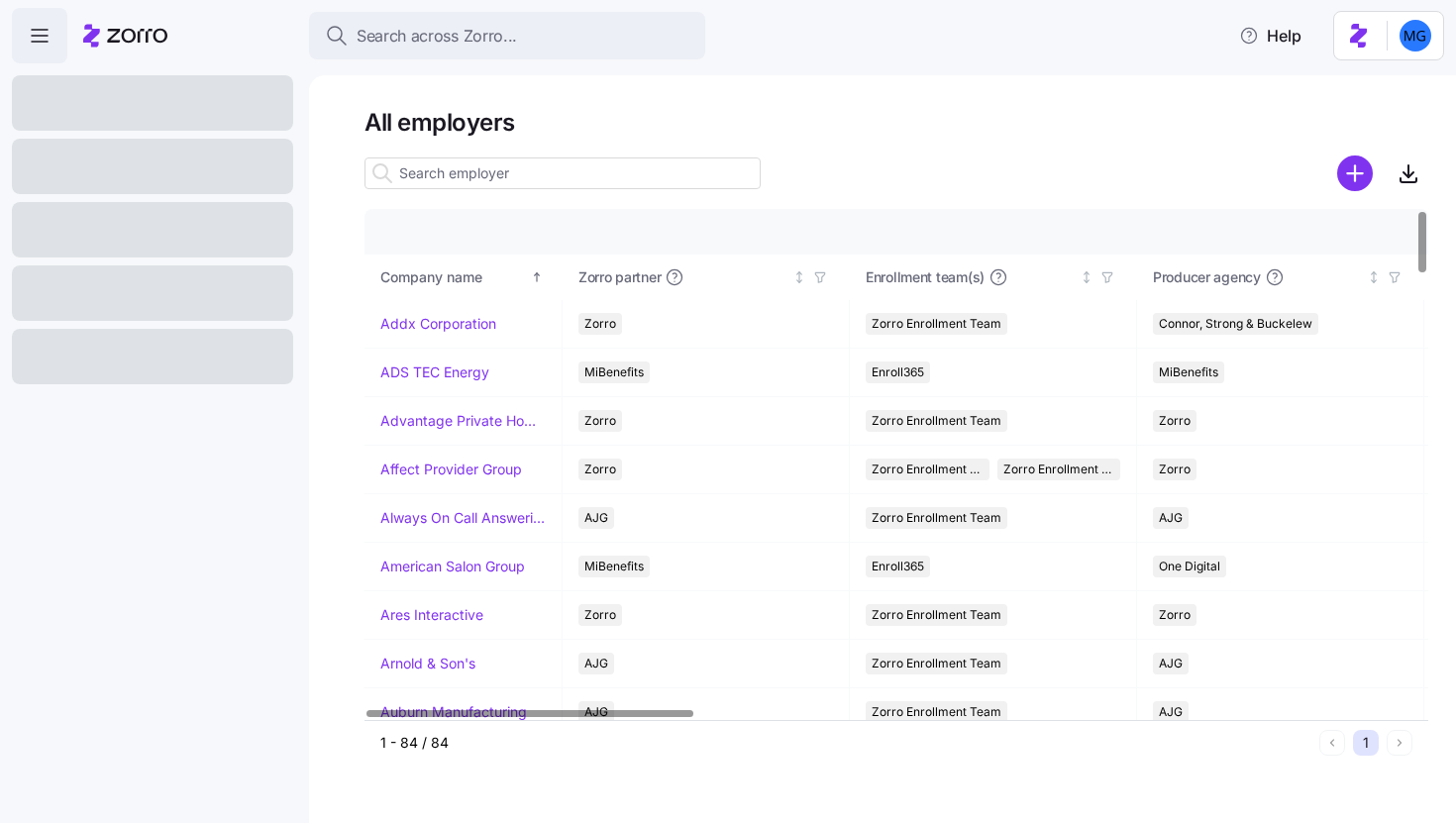 scroll, scrollTop: 0, scrollLeft: 0, axis: both 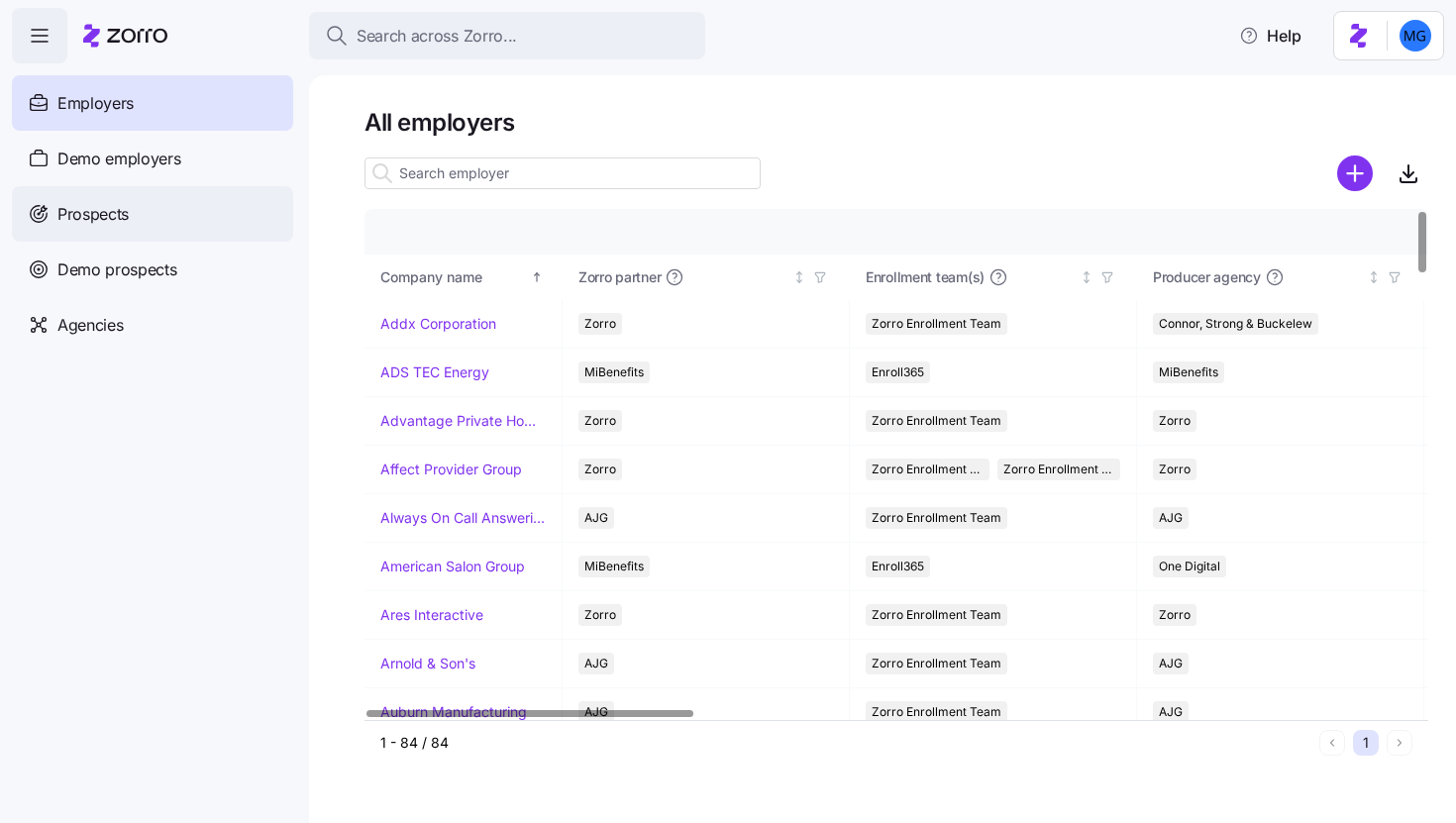 click on "Prospects" at bounding box center [153, 214] 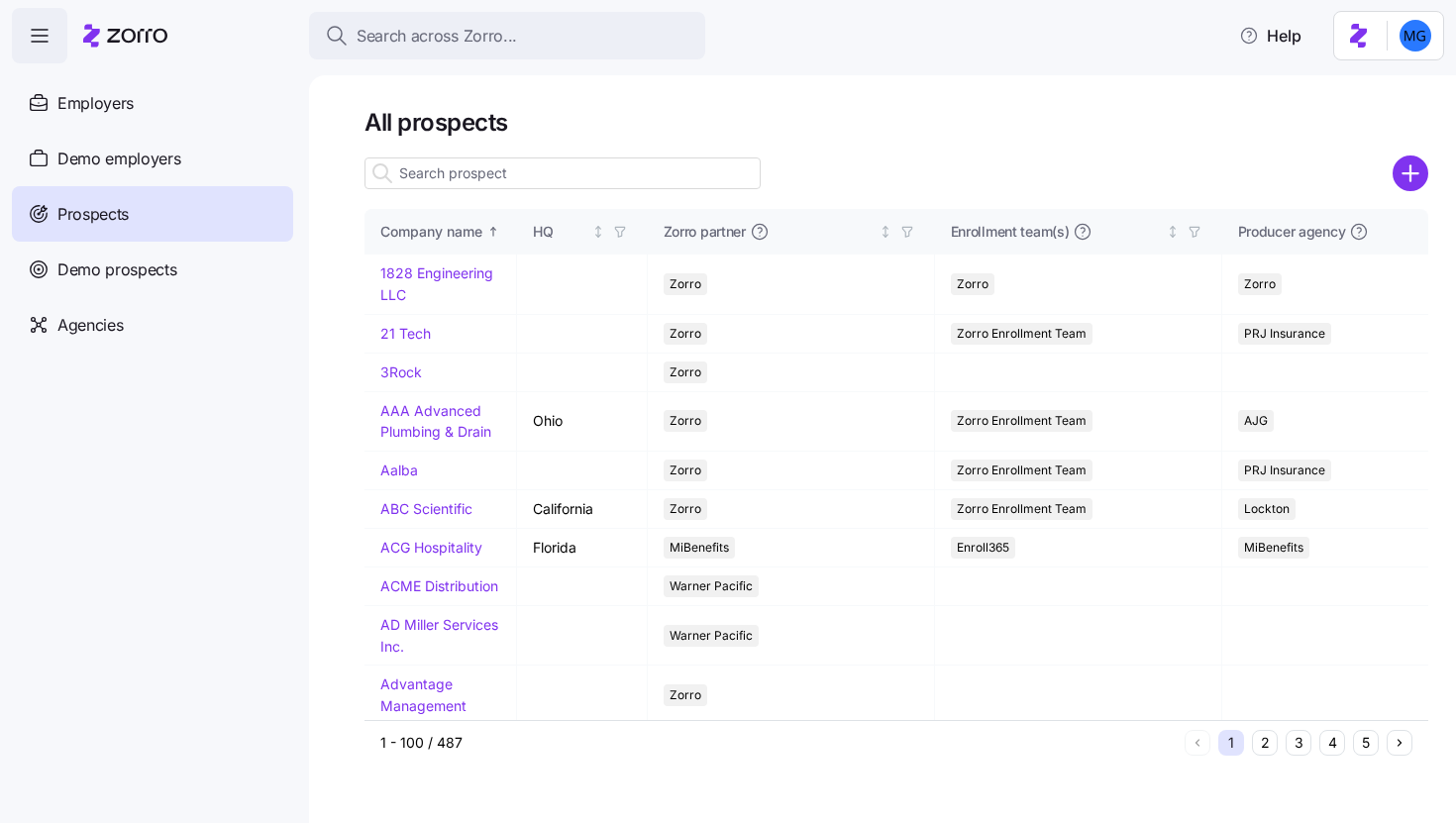click 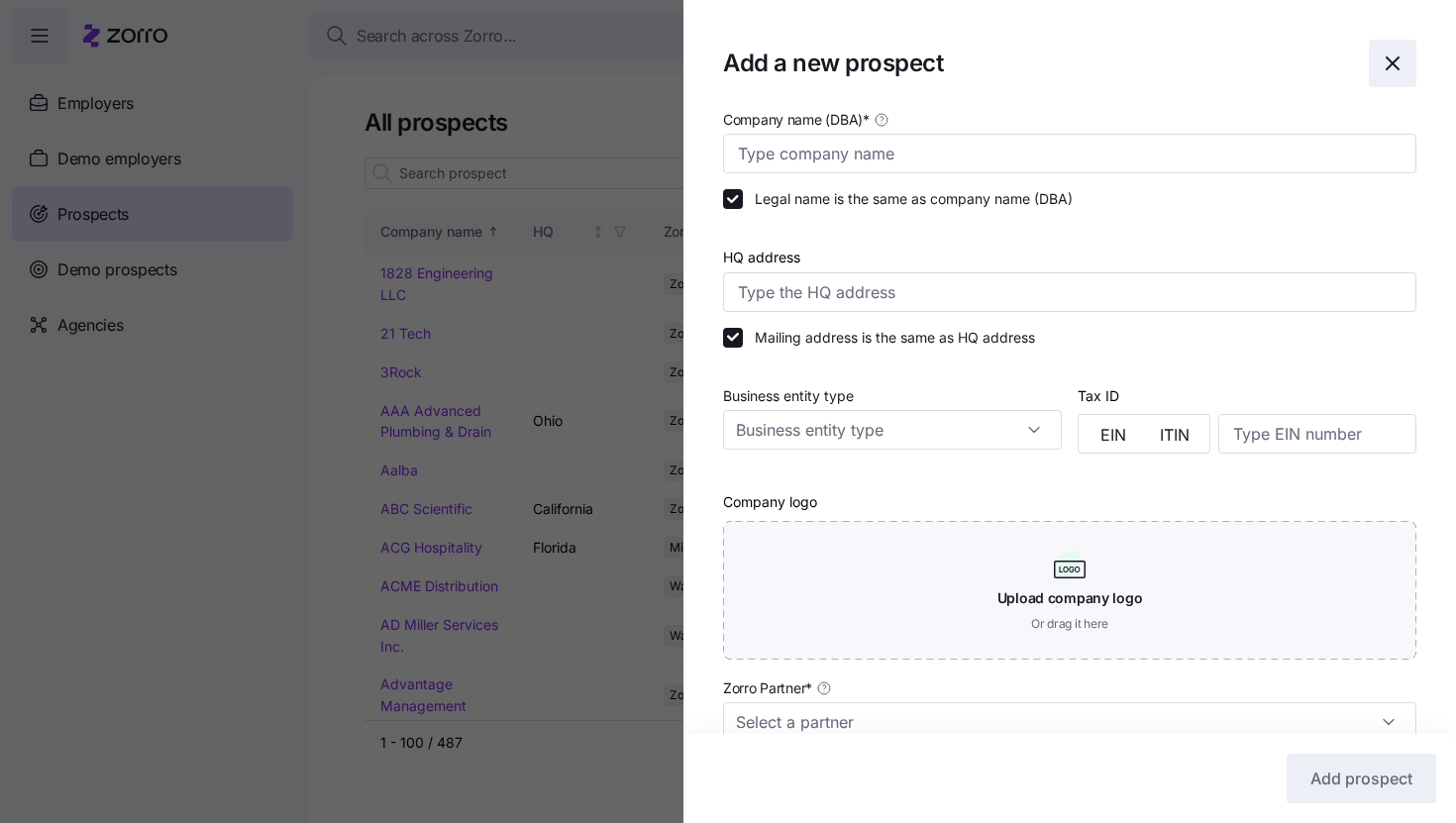 click 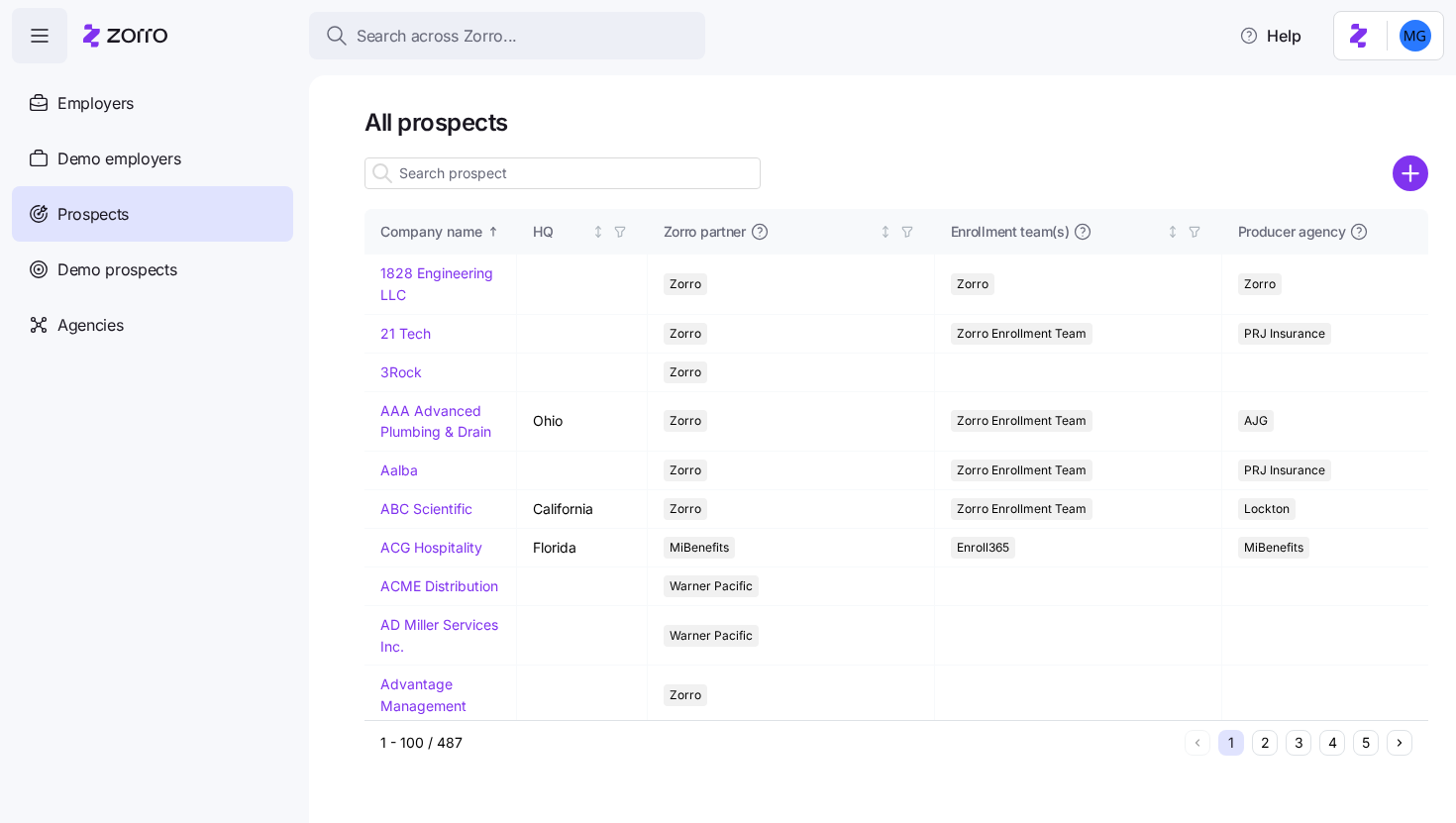 click at bounding box center (563, 173) 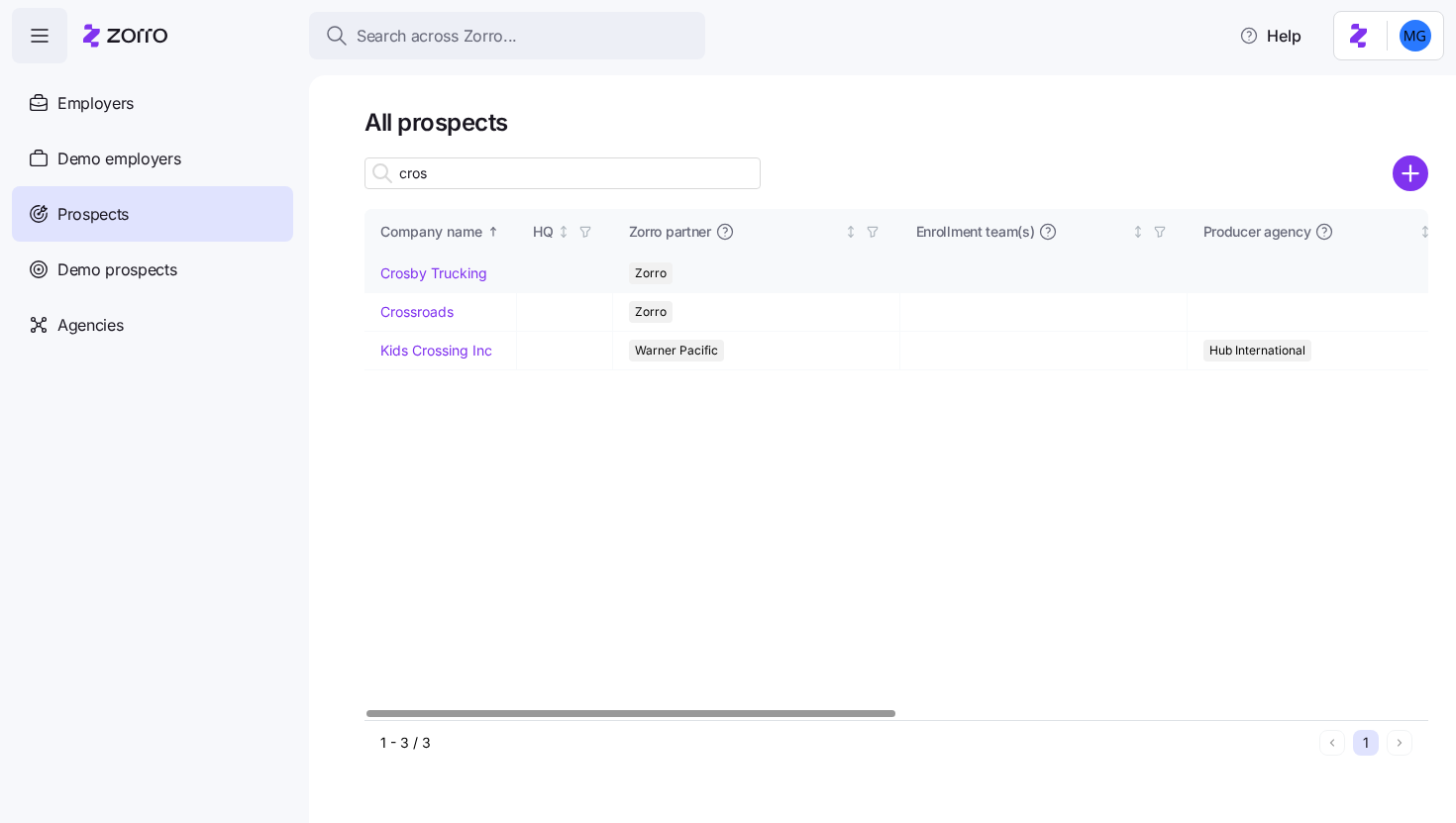 type on "cros" 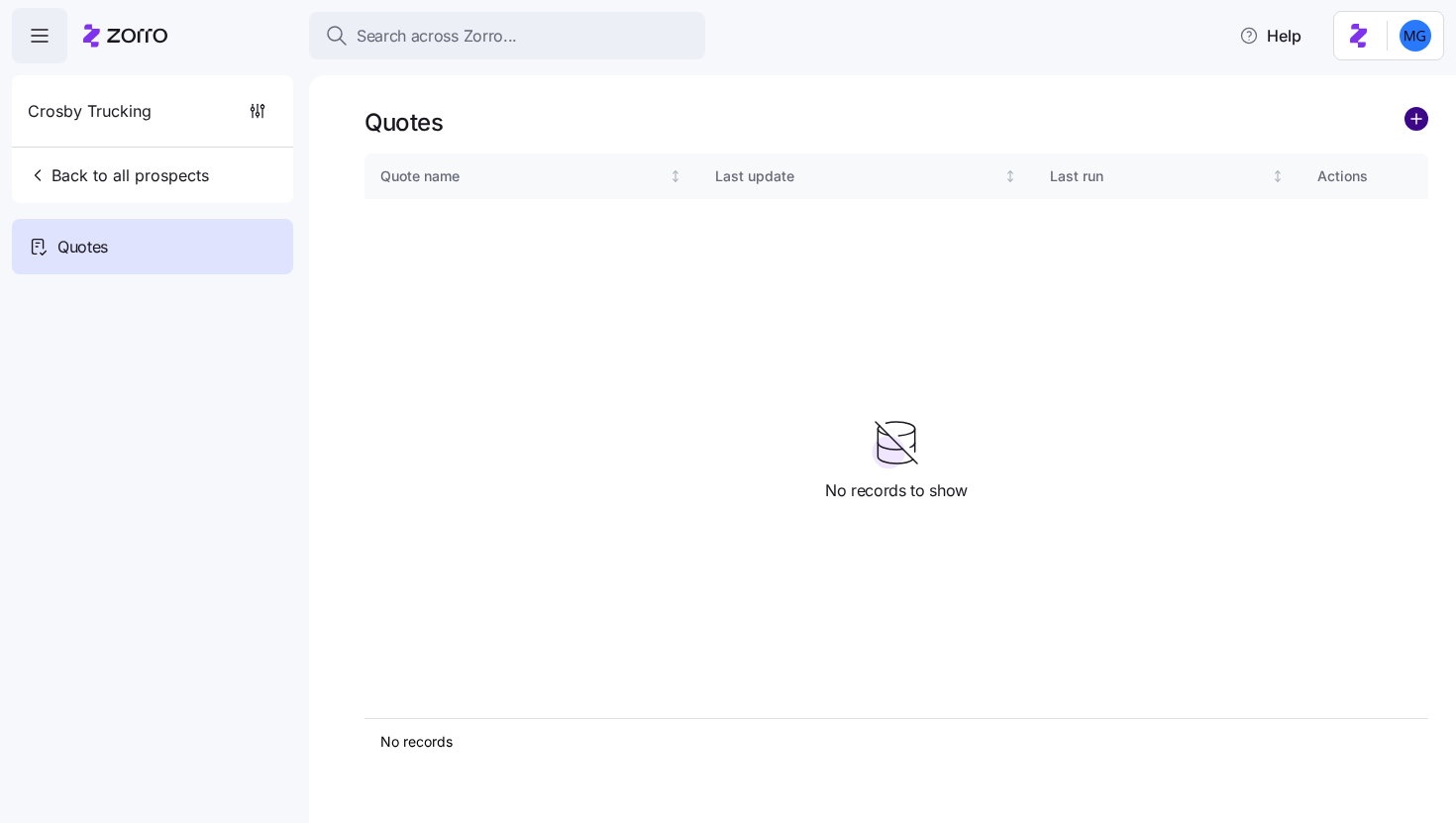 click 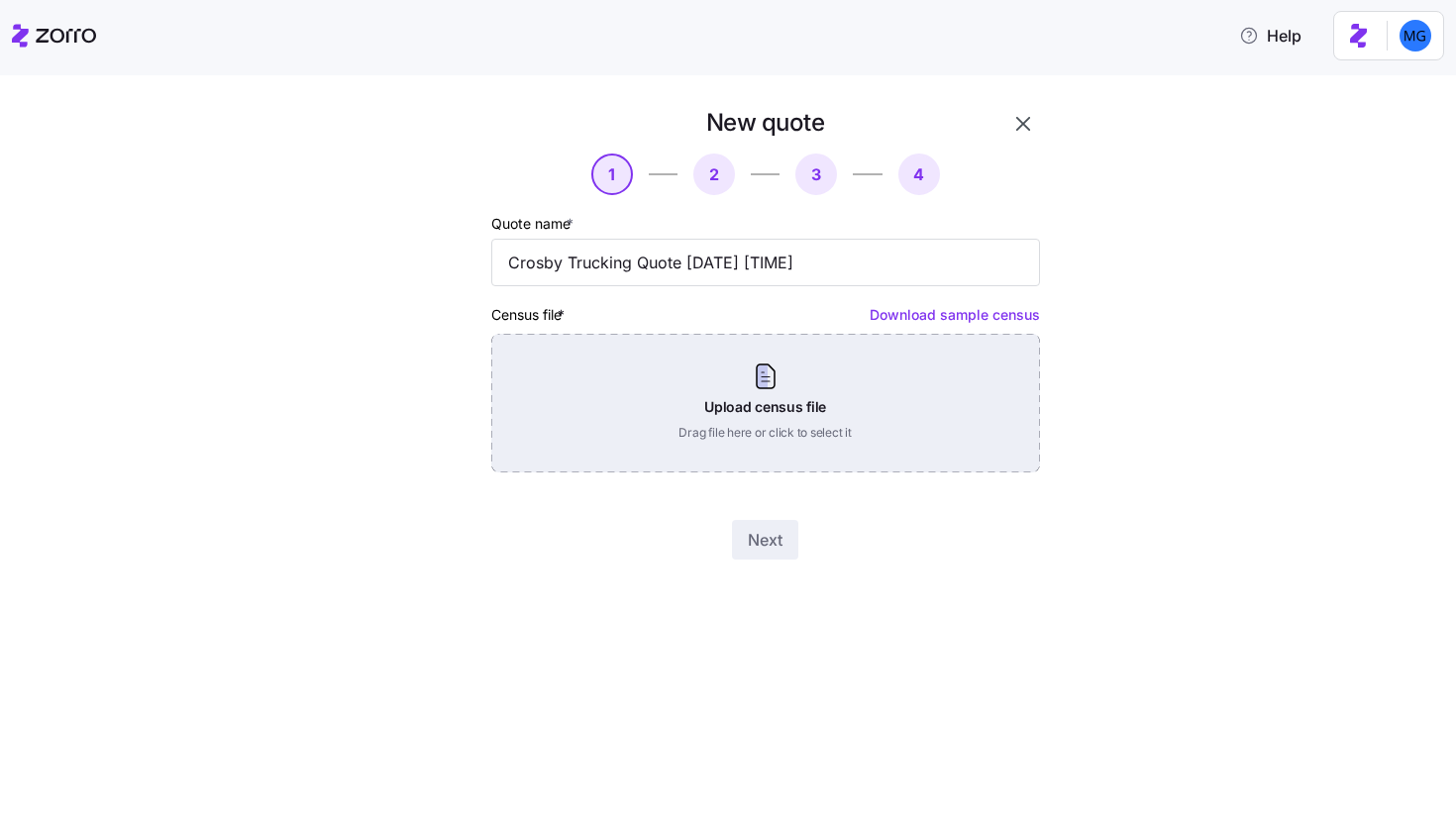 click on "Upload census file Drag file here or click to select it" at bounding box center [766, 403] 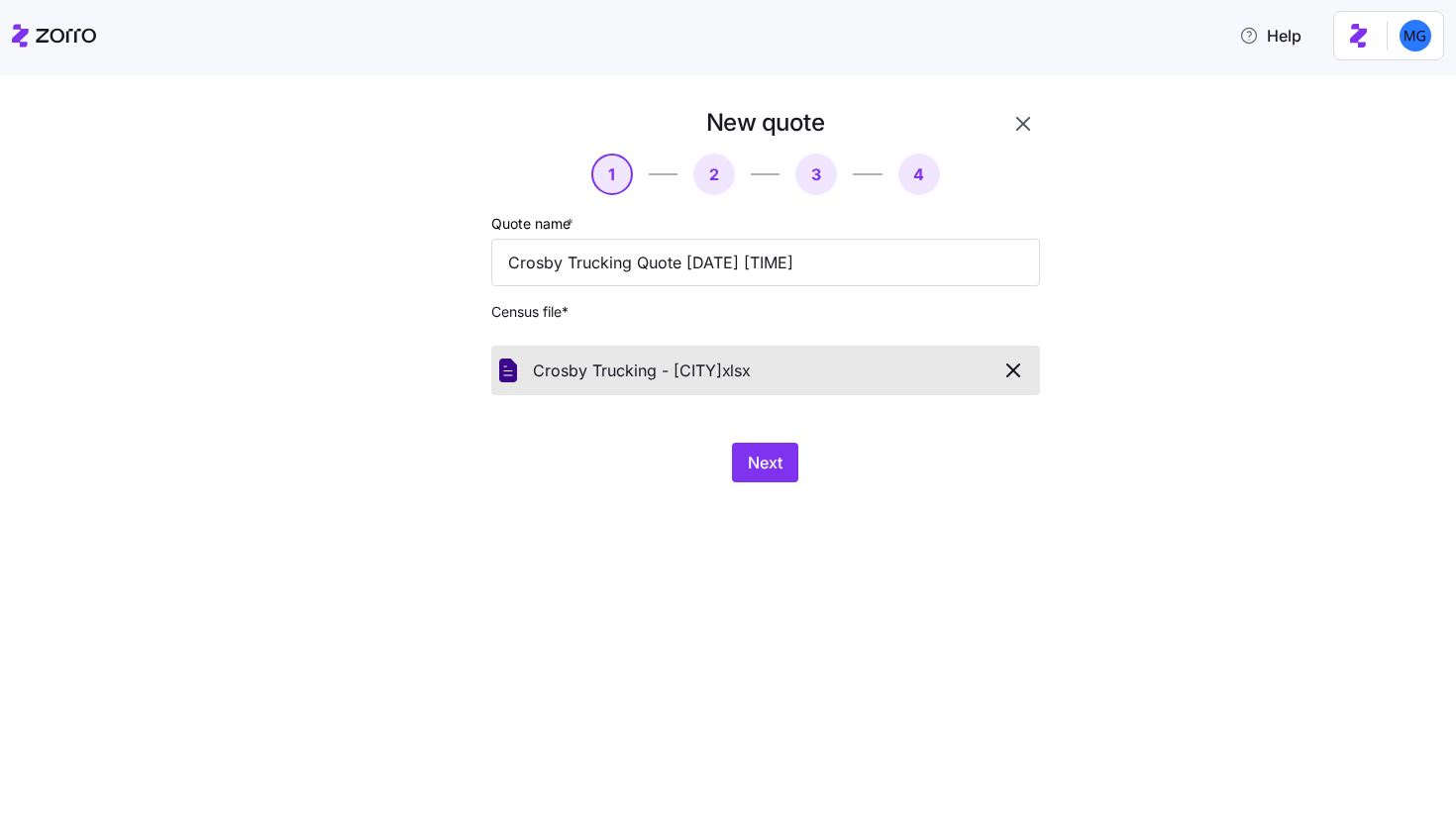 click on "Next" at bounding box center [766, 463] 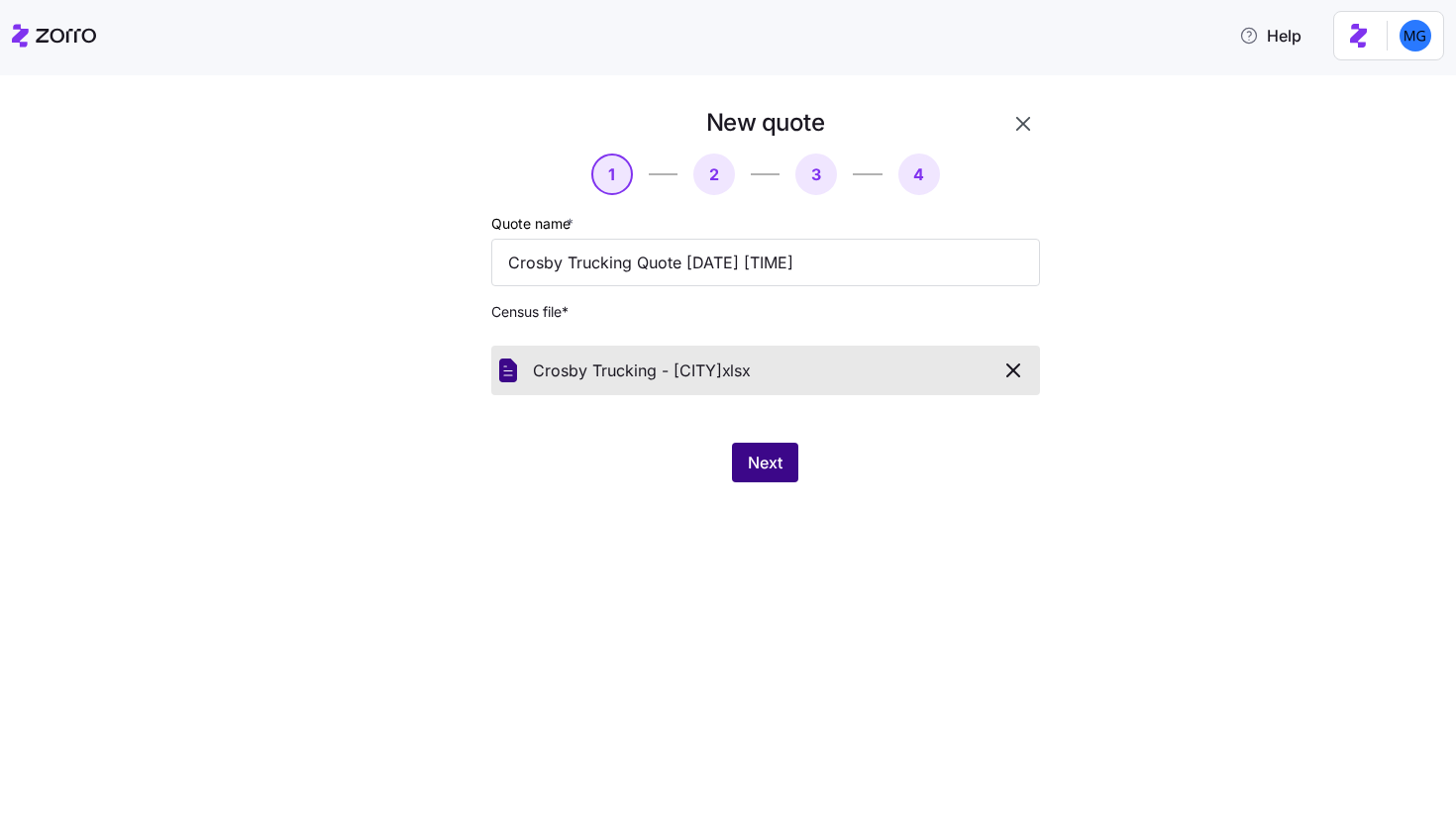 click on "Next" at bounding box center (765, 463) 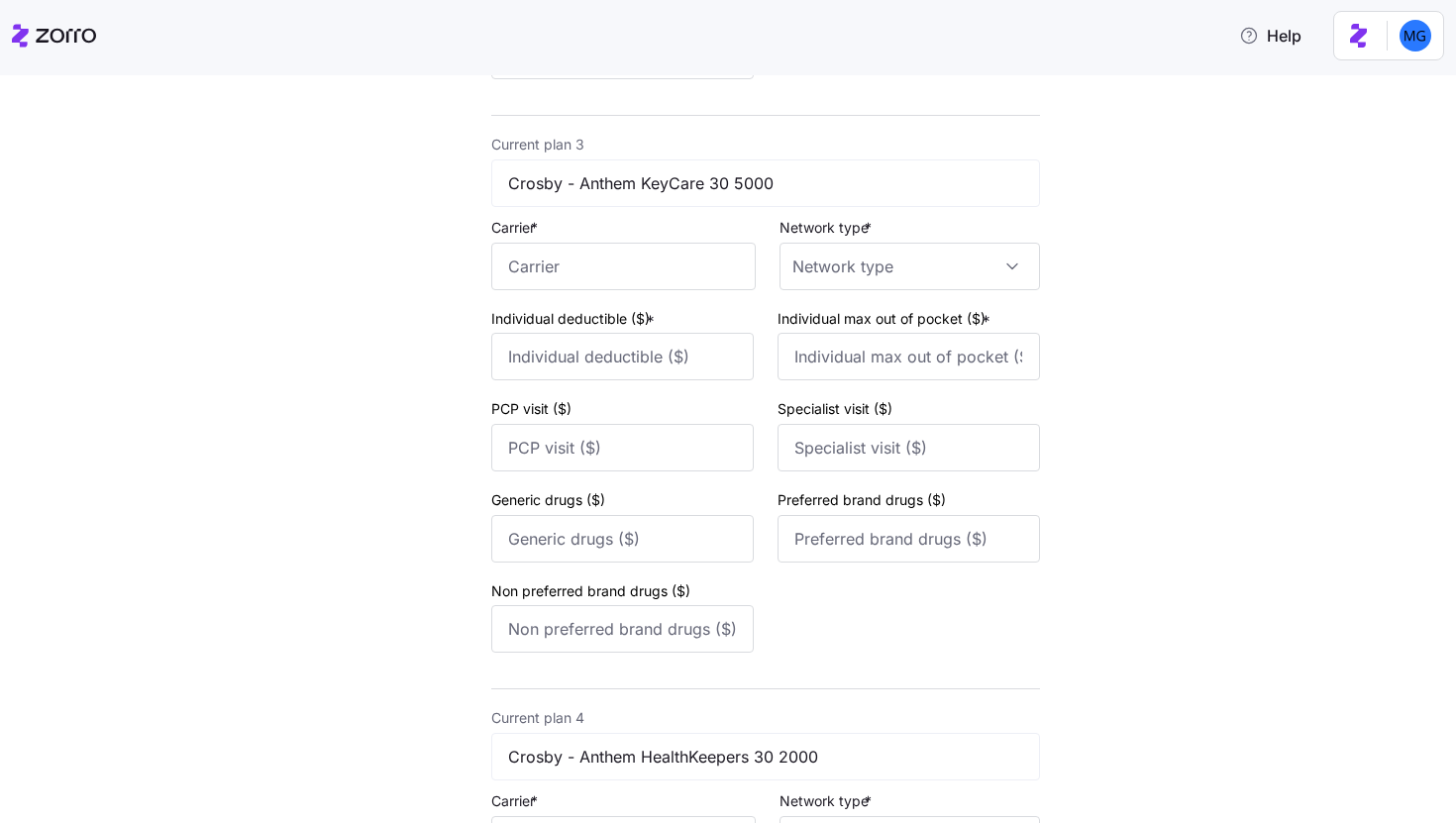 scroll, scrollTop: 1936, scrollLeft: 0, axis: vertical 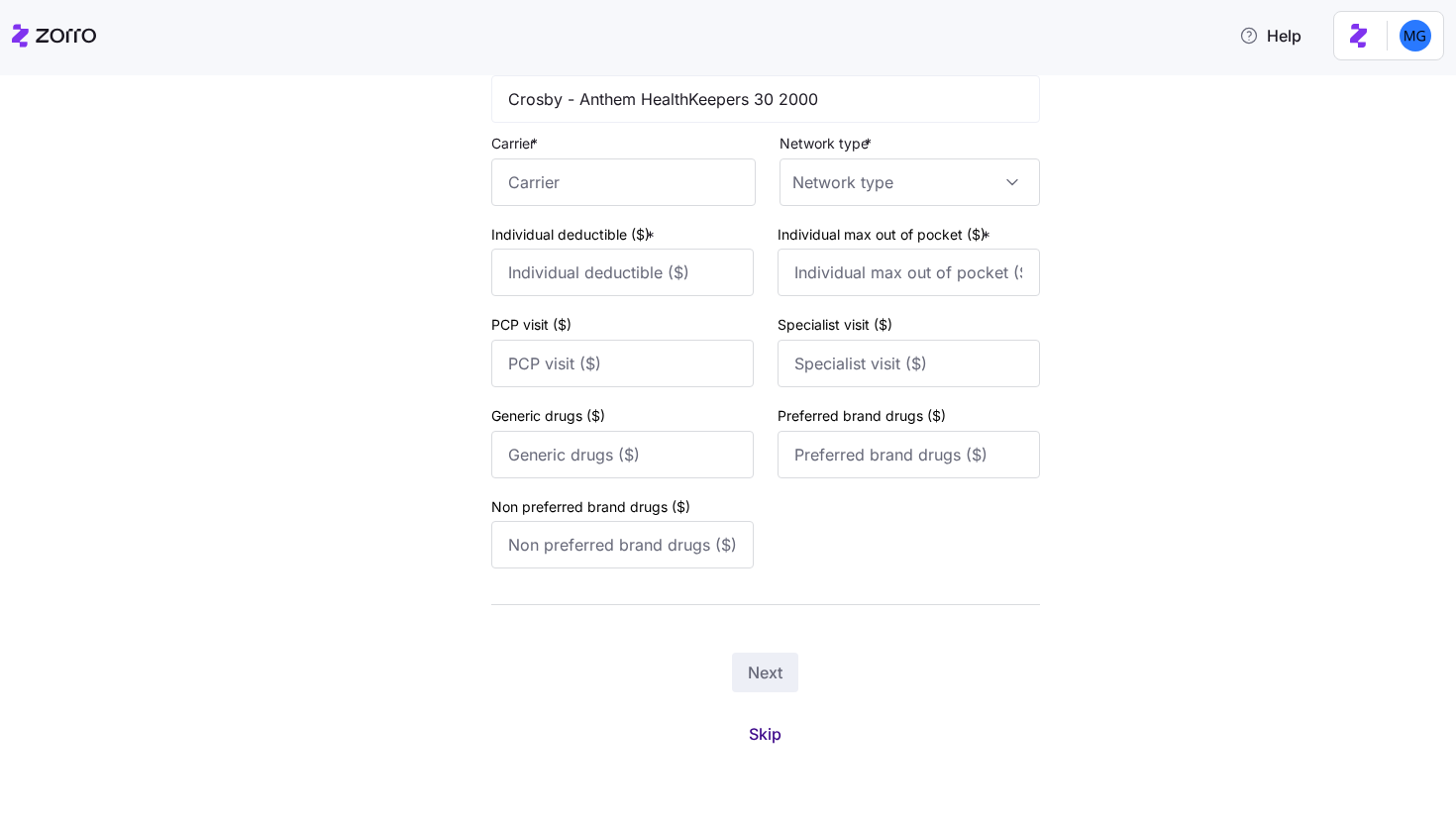 click on "Skip" at bounding box center [765, 734] 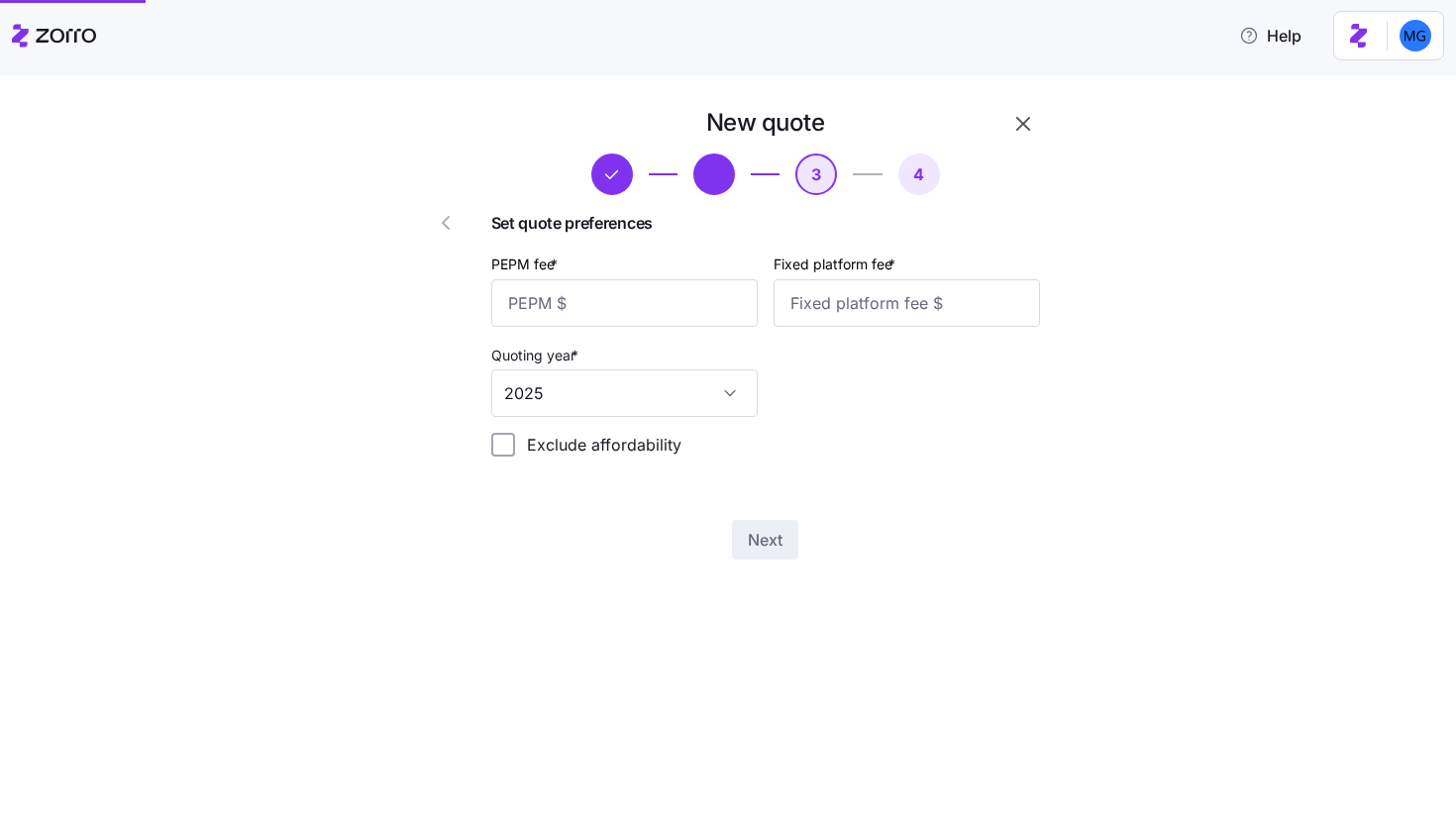 scroll, scrollTop: 0, scrollLeft: 0, axis: both 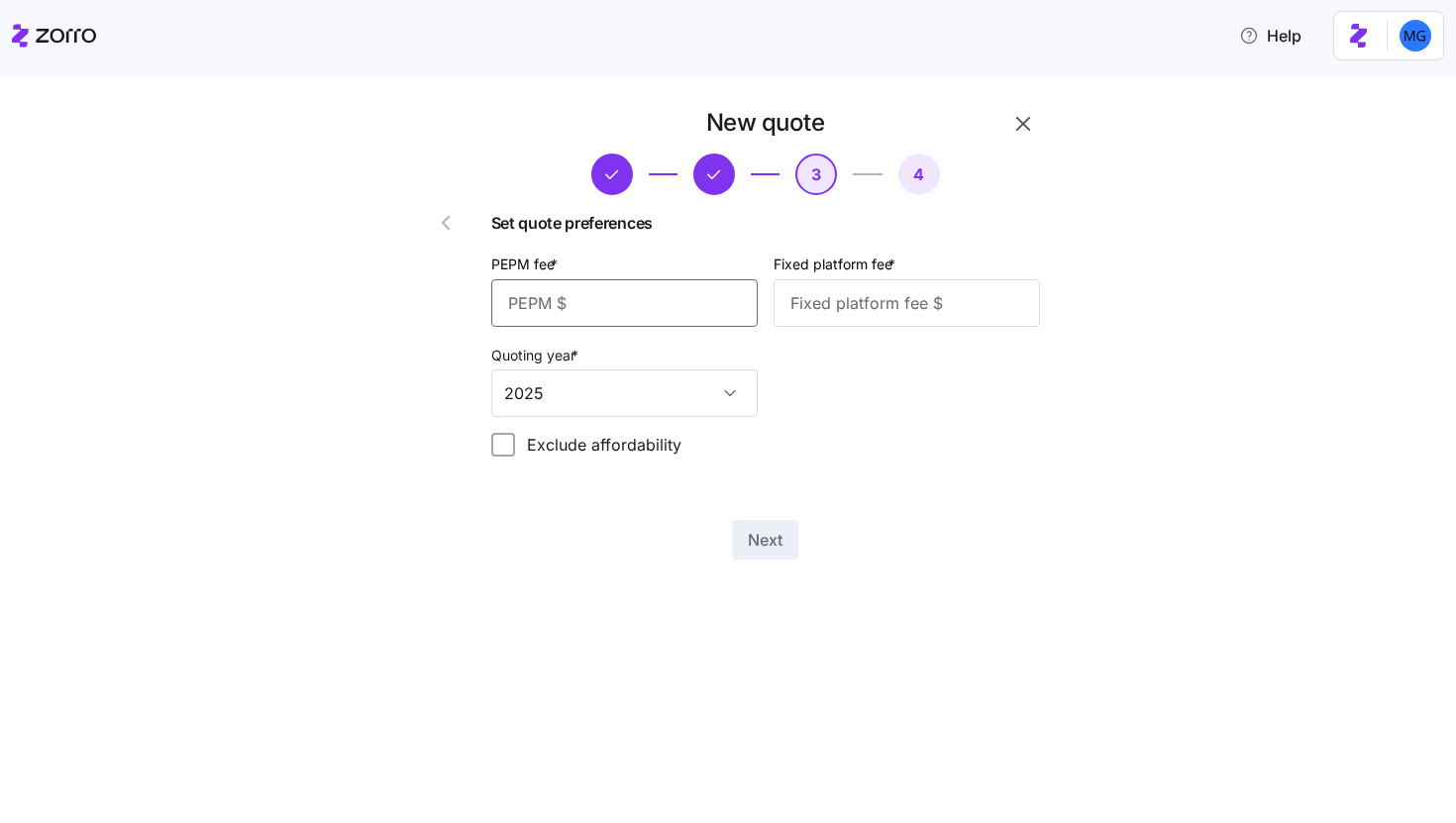 click on "PEPM fee  *" at bounding box center [624, 303] 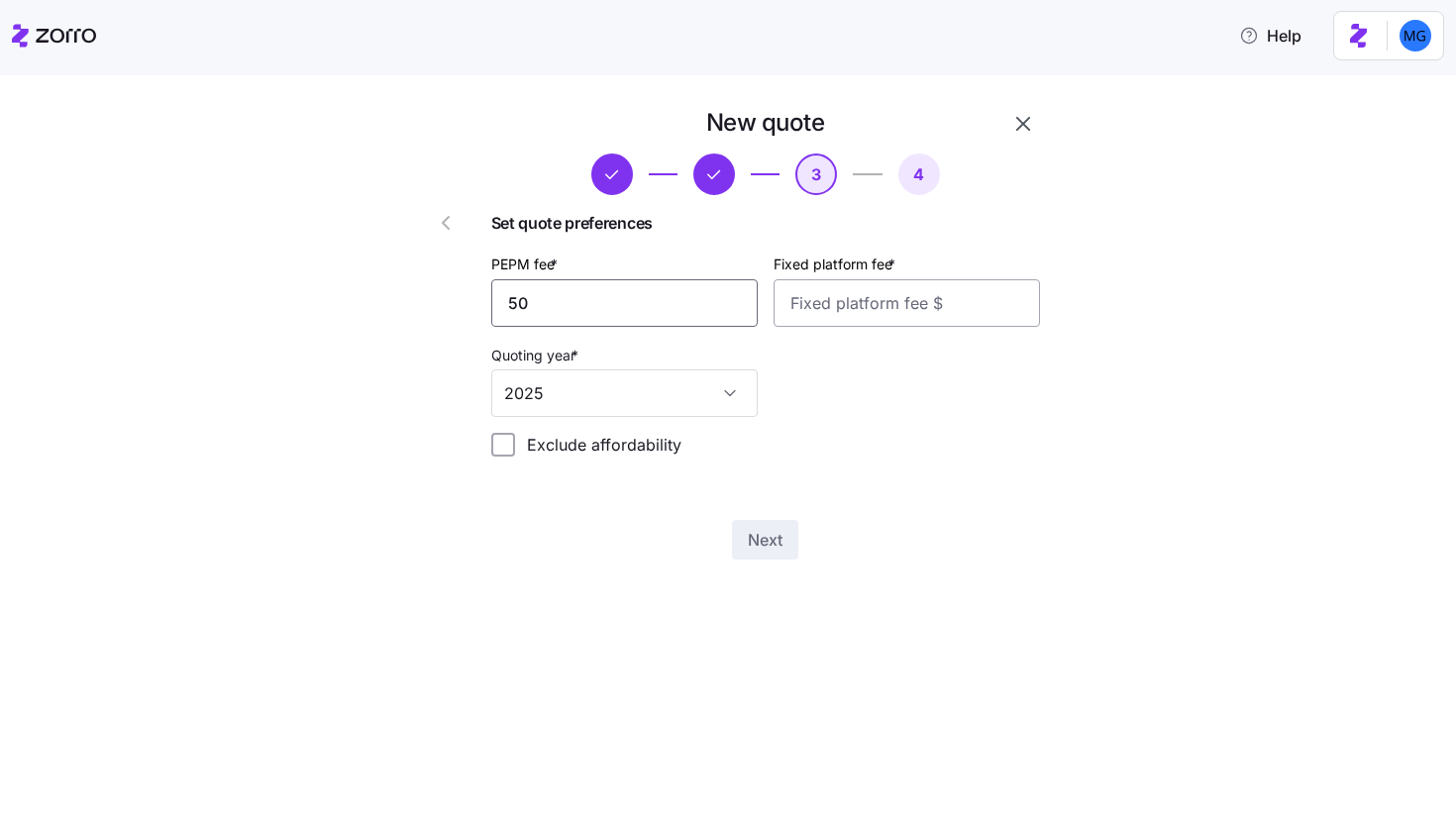 type on "50" 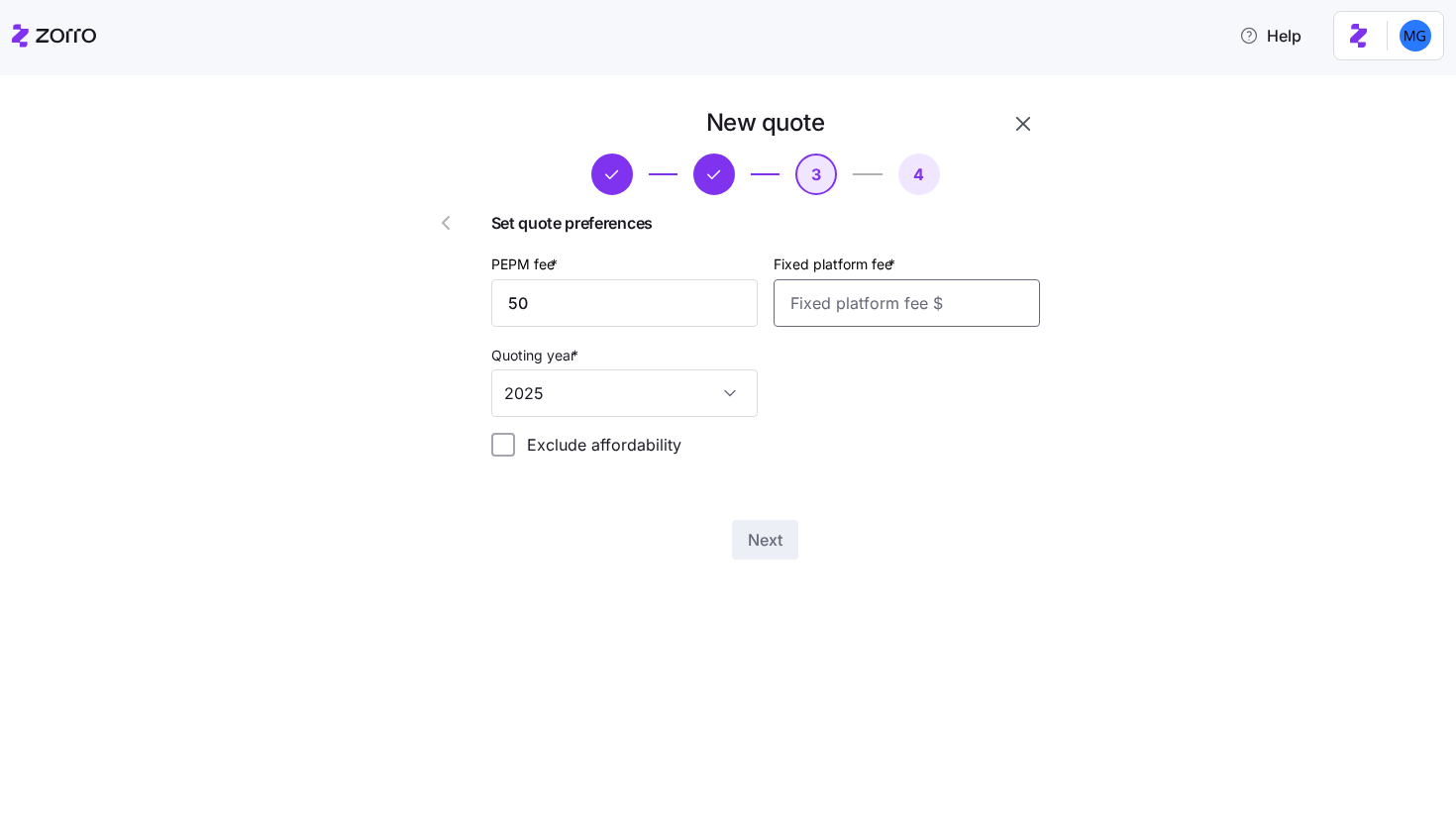 click on "Fixed platform fee  *" at bounding box center [906, 303] 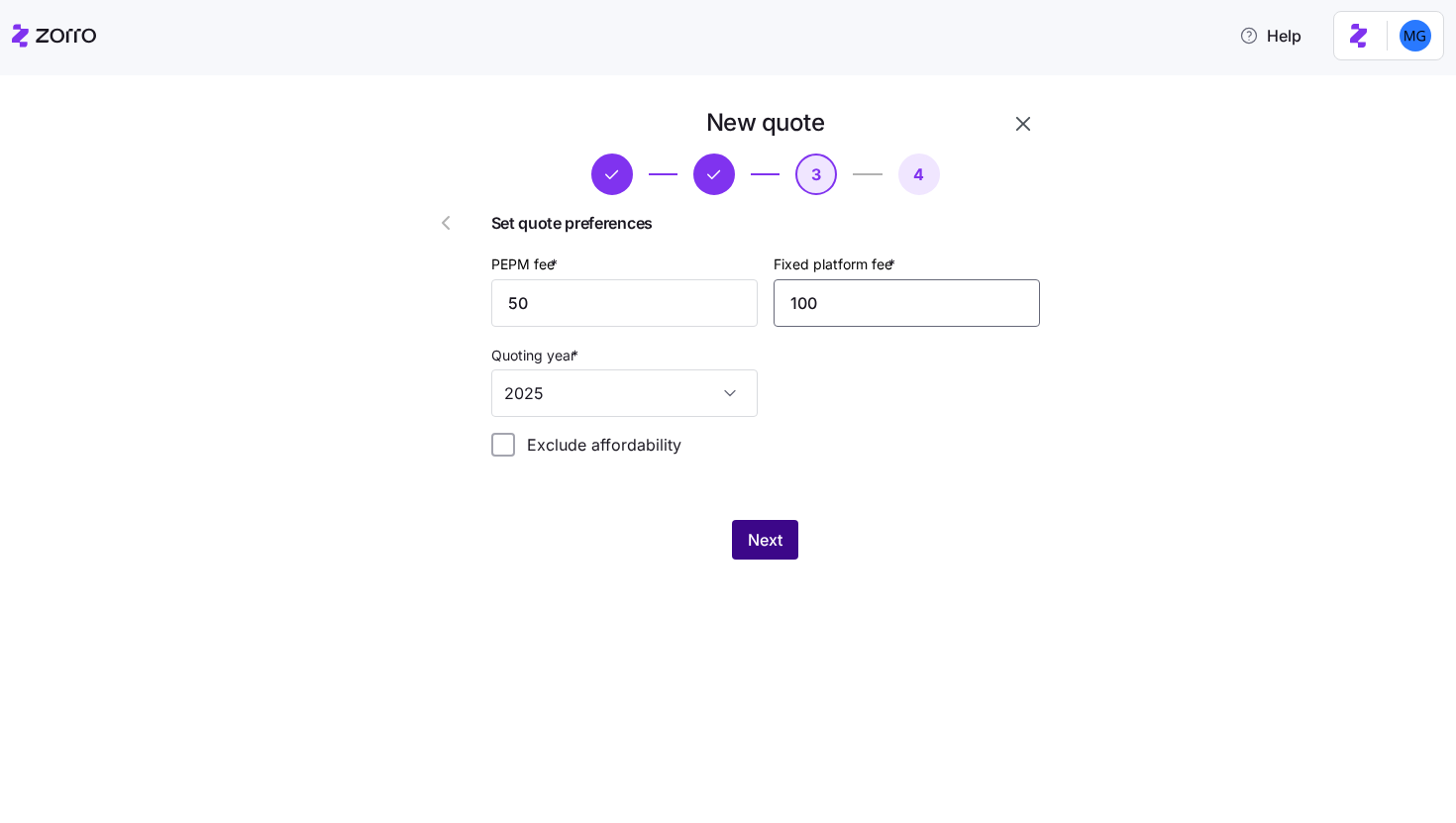 type on "100" 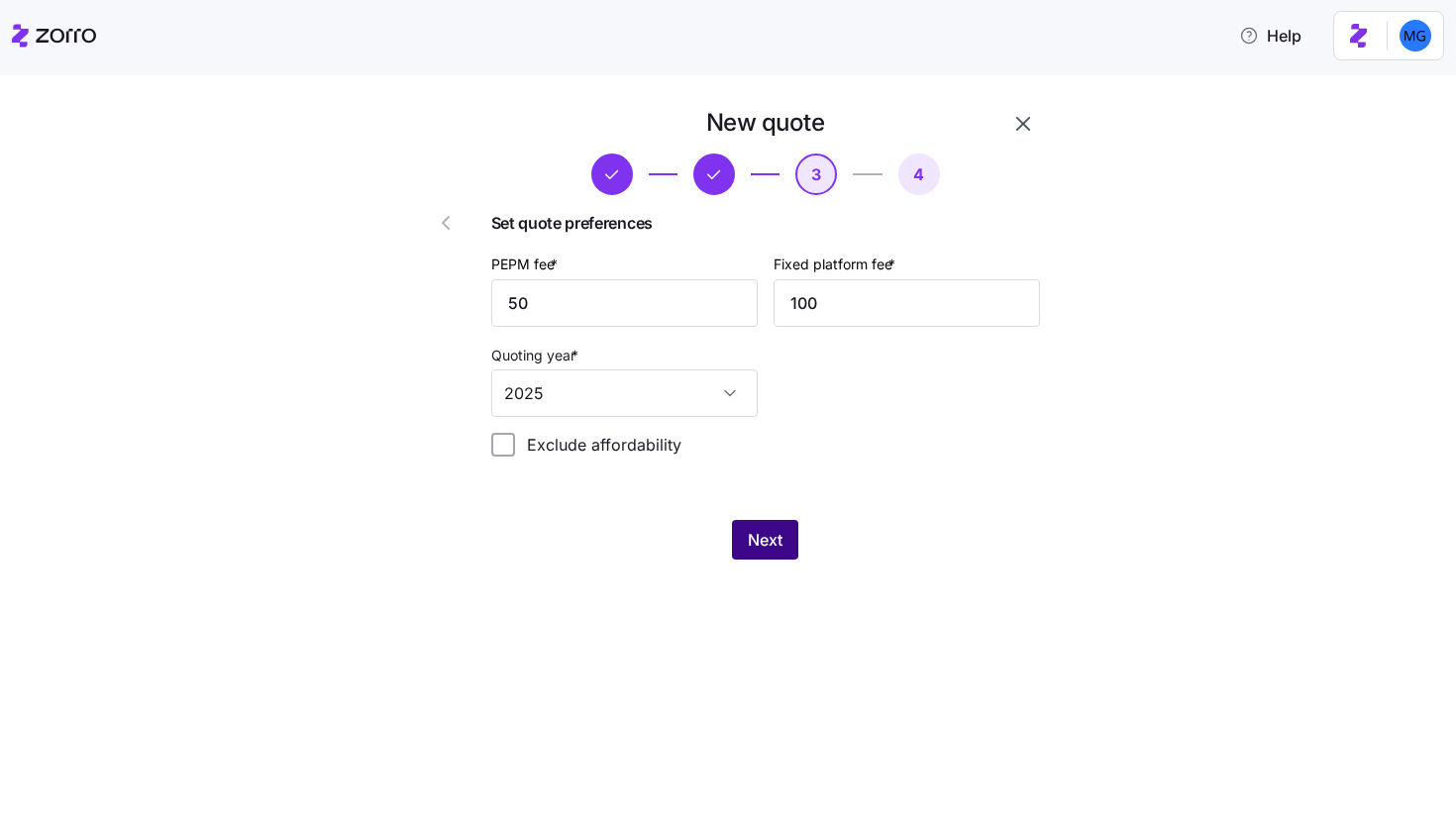 click on "Next" at bounding box center [765, 540] 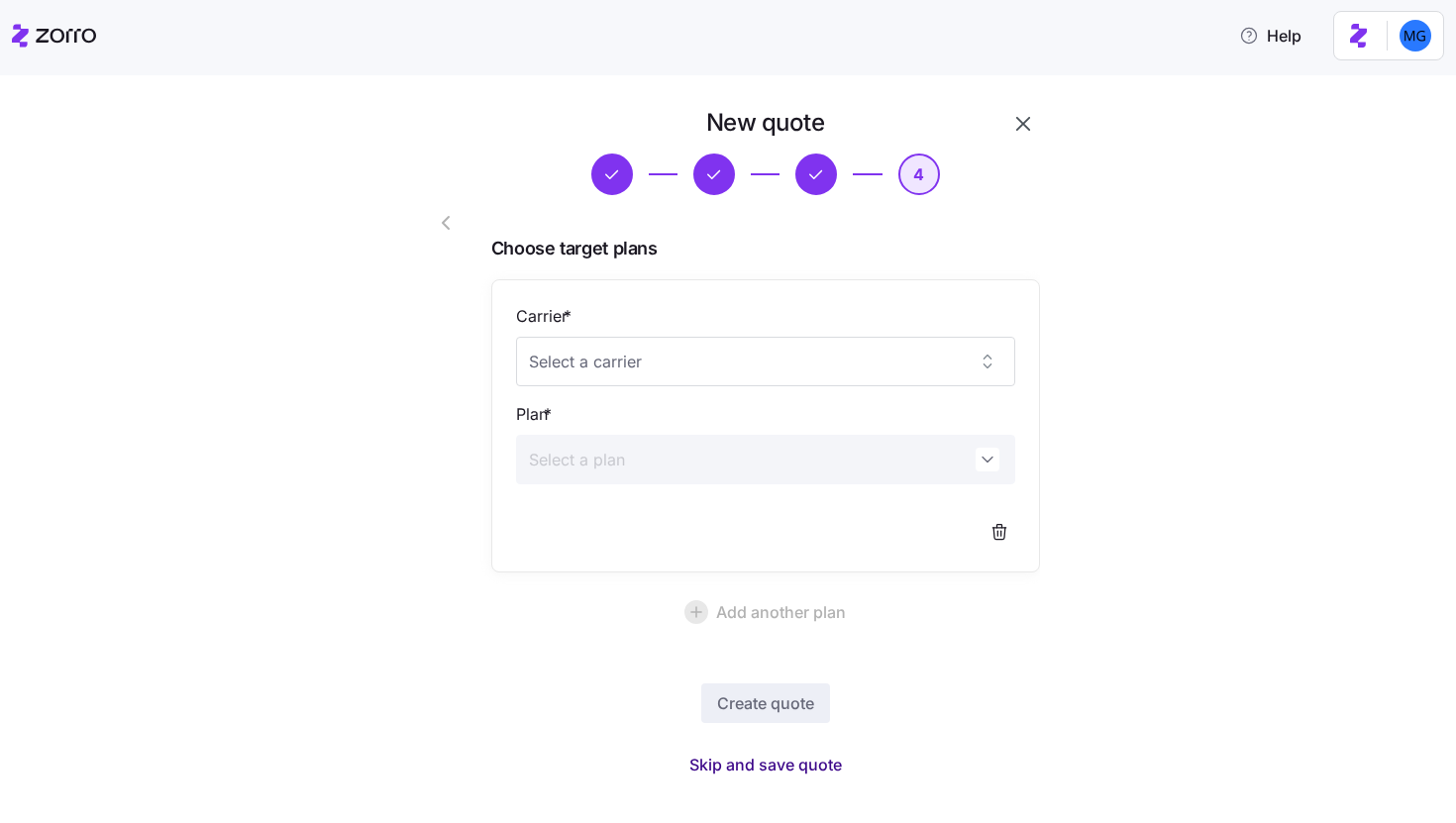 click on "Skip and save quote" at bounding box center (766, 765) 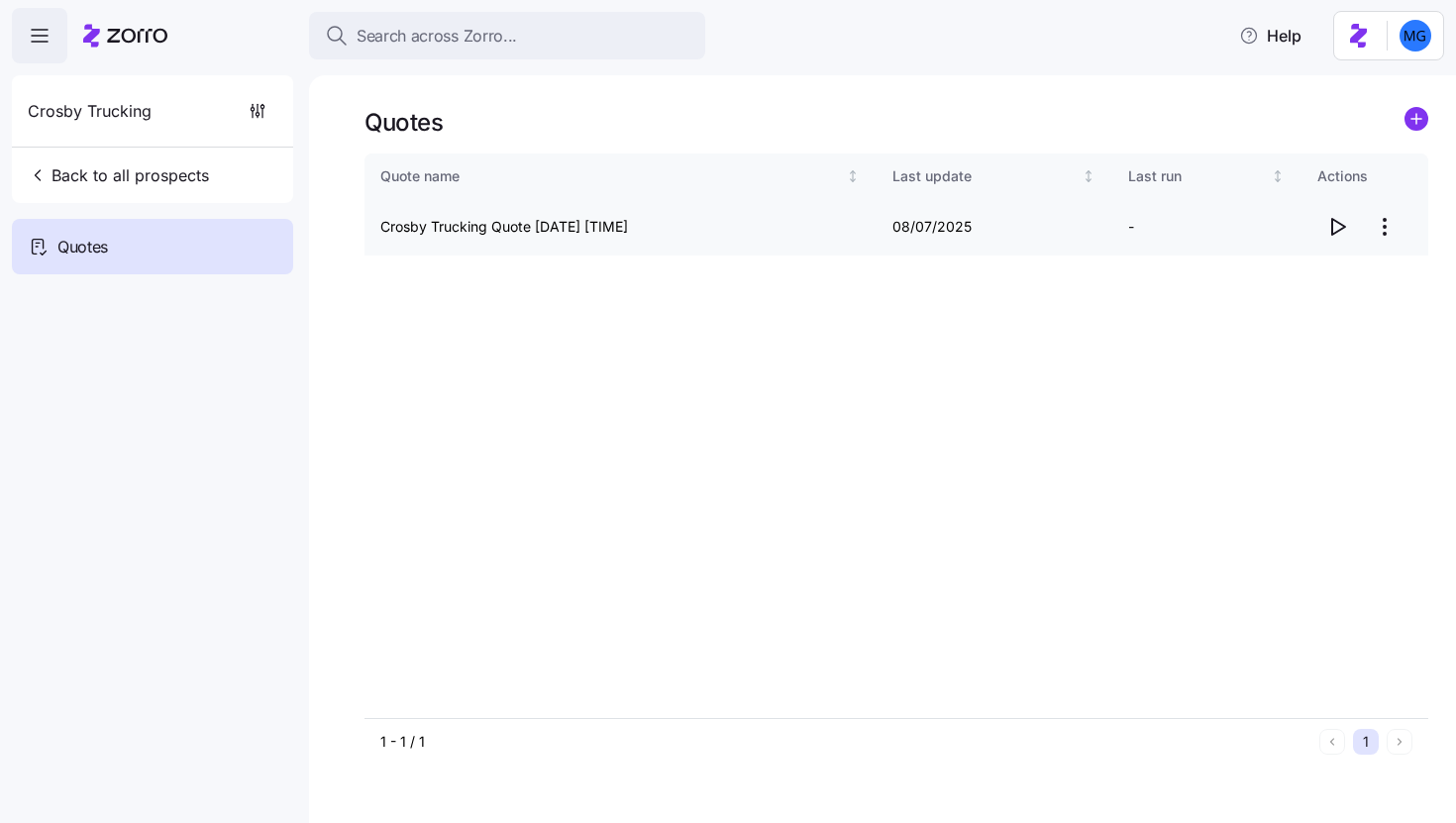 click 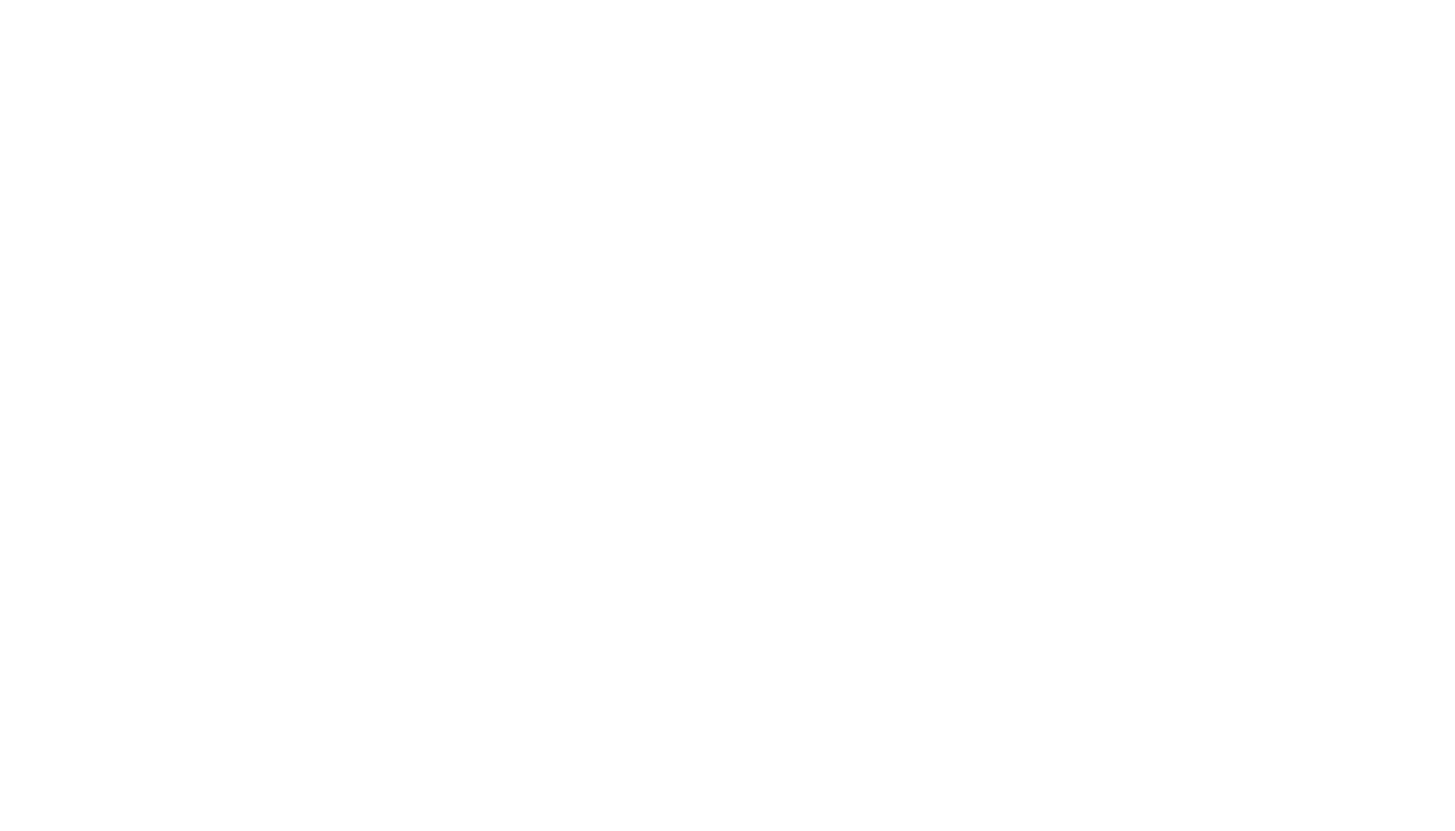 scroll, scrollTop: 0, scrollLeft: 0, axis: both 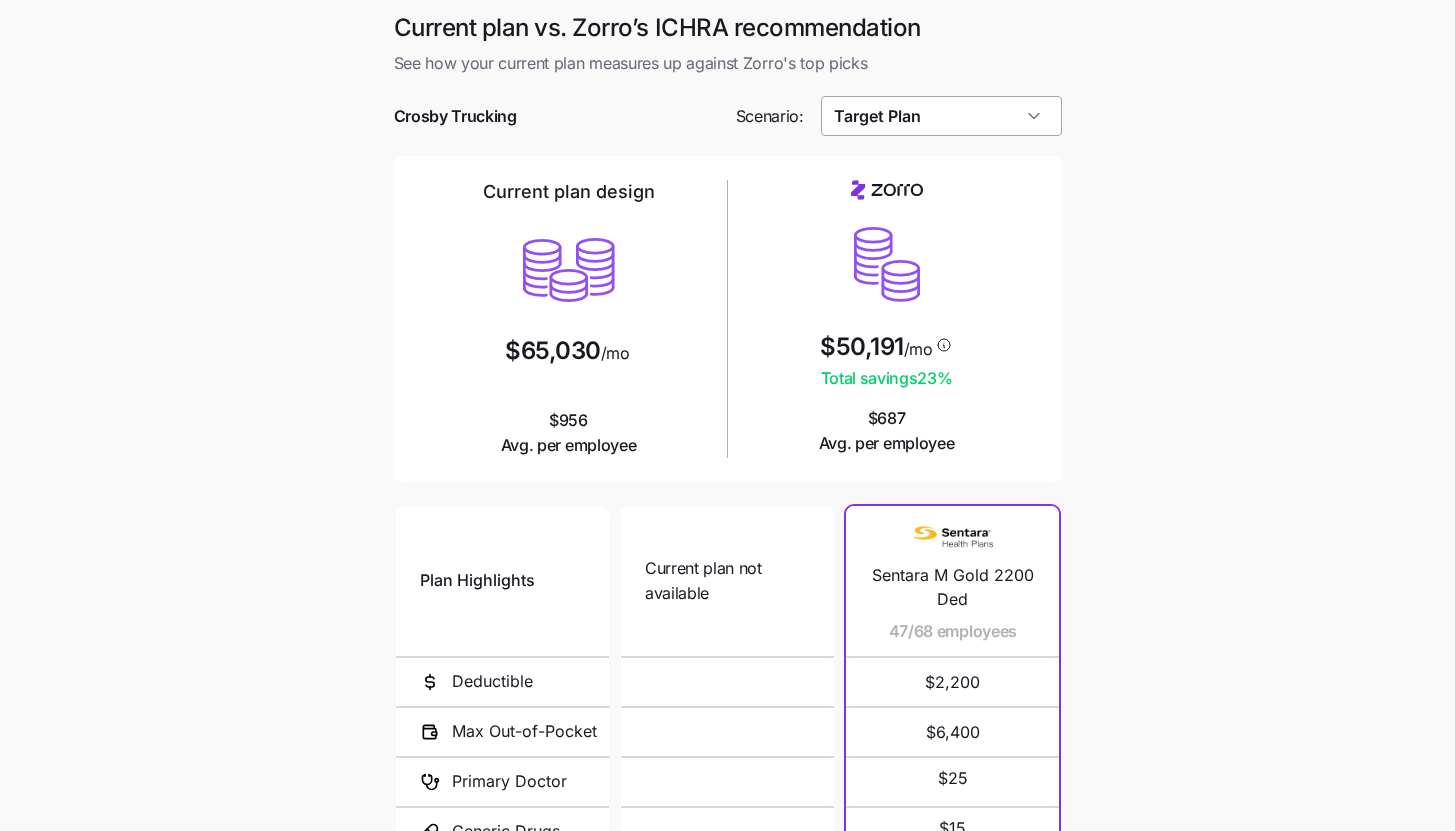 click on "Target Plan" at bounding box center (941, 116) 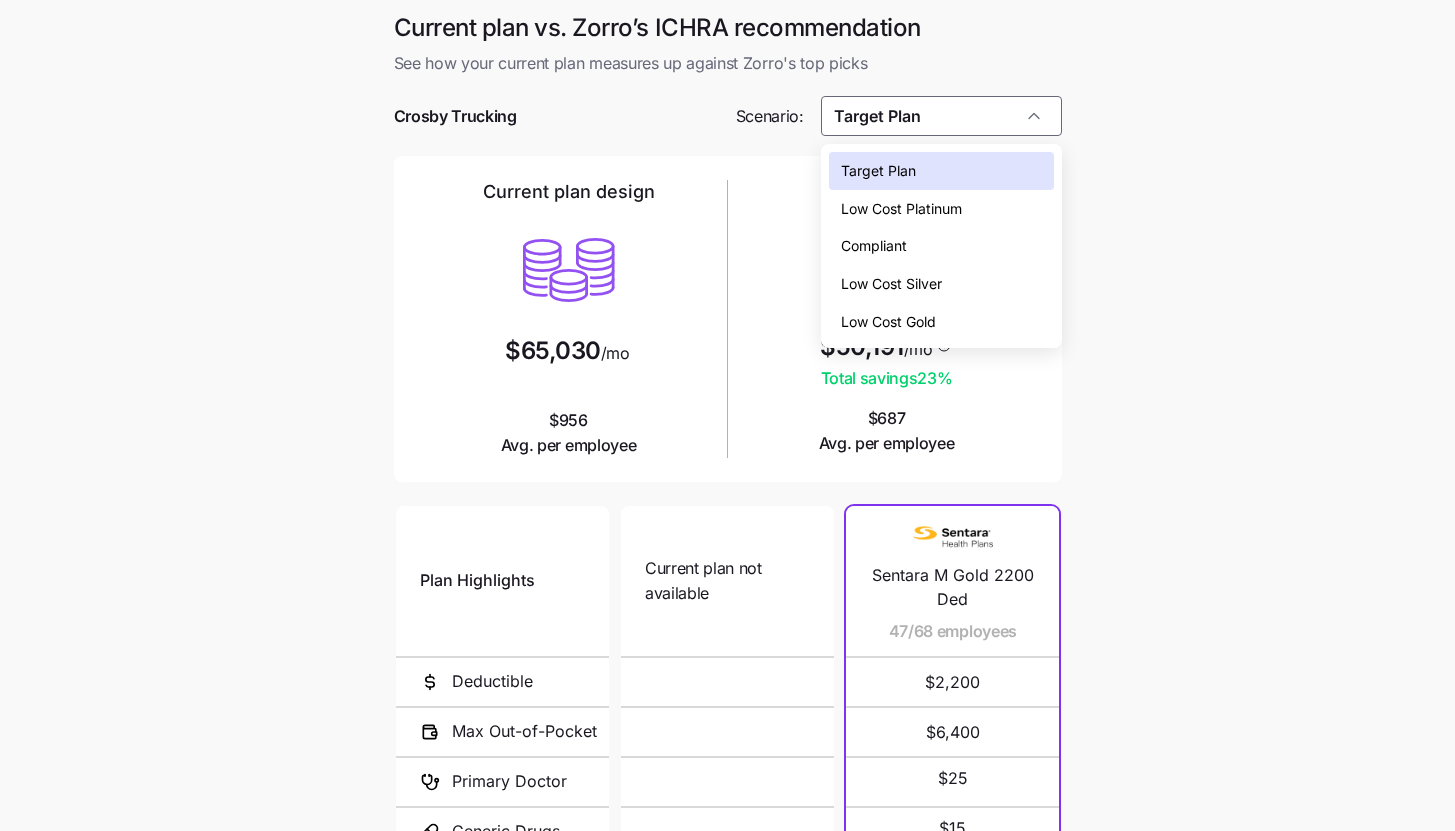 click on "Low Cost Silver" at bounding box center [941, 284] 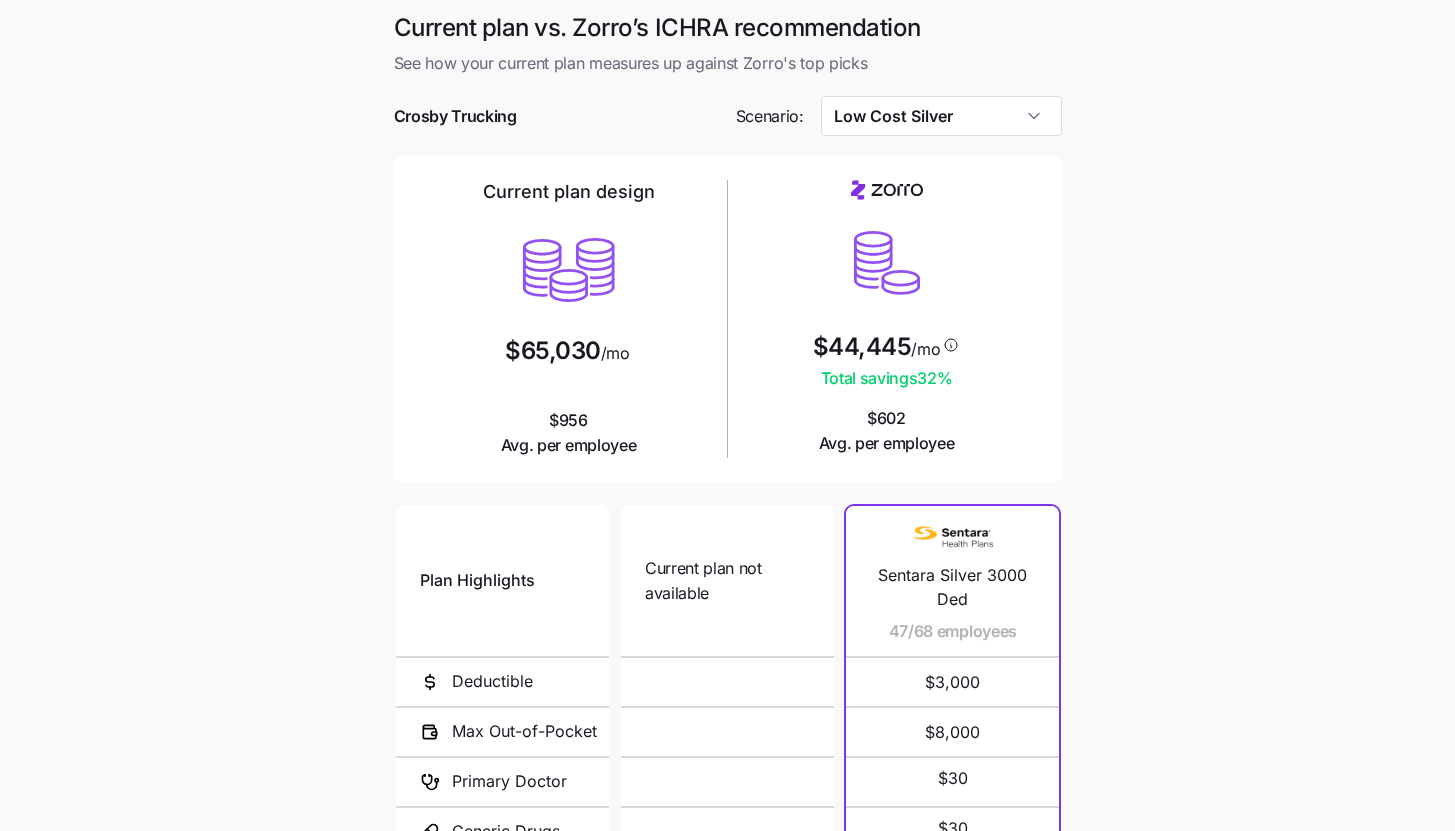 scroll, scrollTop: 260, scrollLeft: 0, axis: vertical 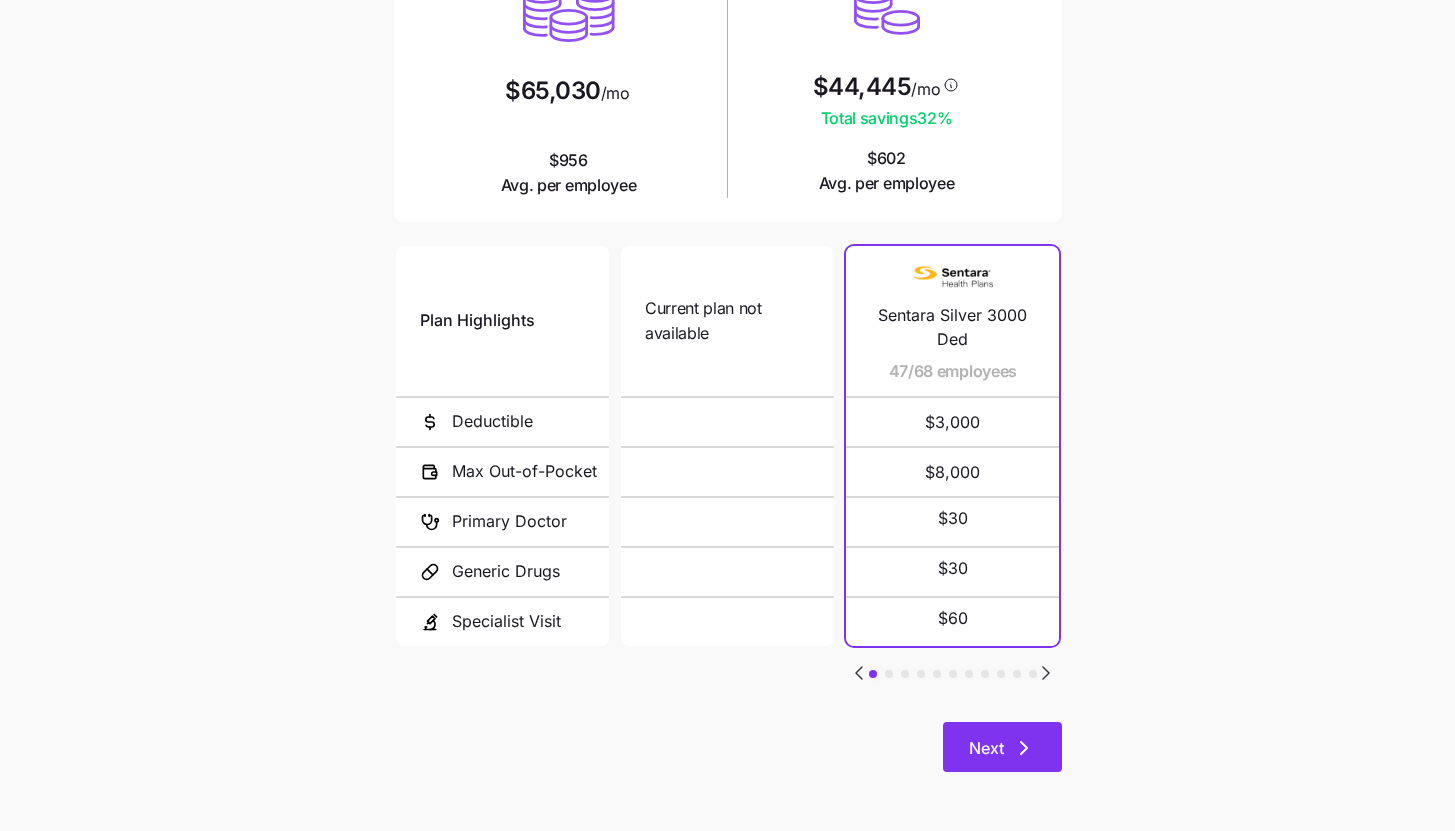 click on "Next" at bounding box center [1002, 747] 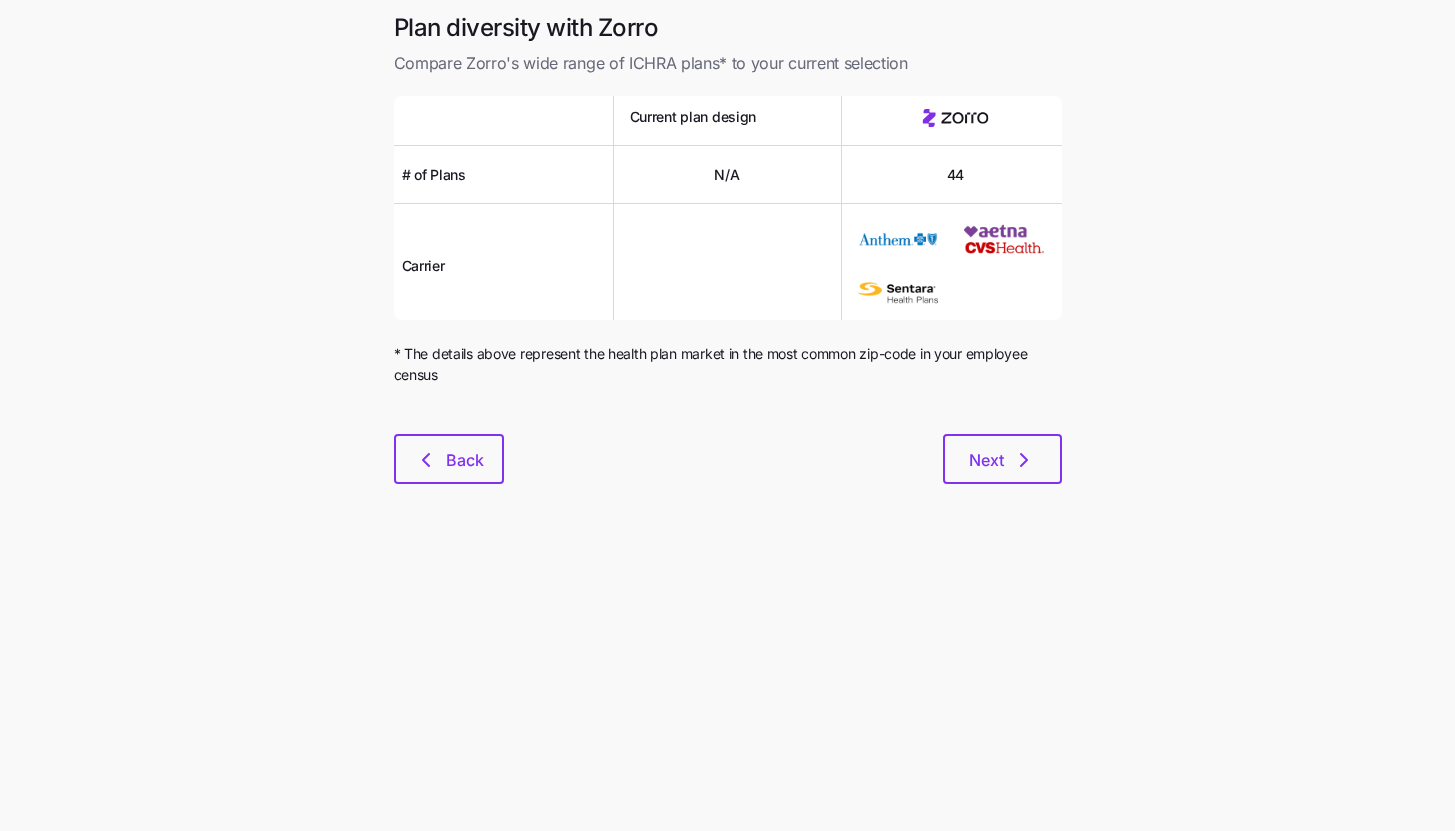 scroll, scrollTop: 0, scrollLeft: 0, axis: both 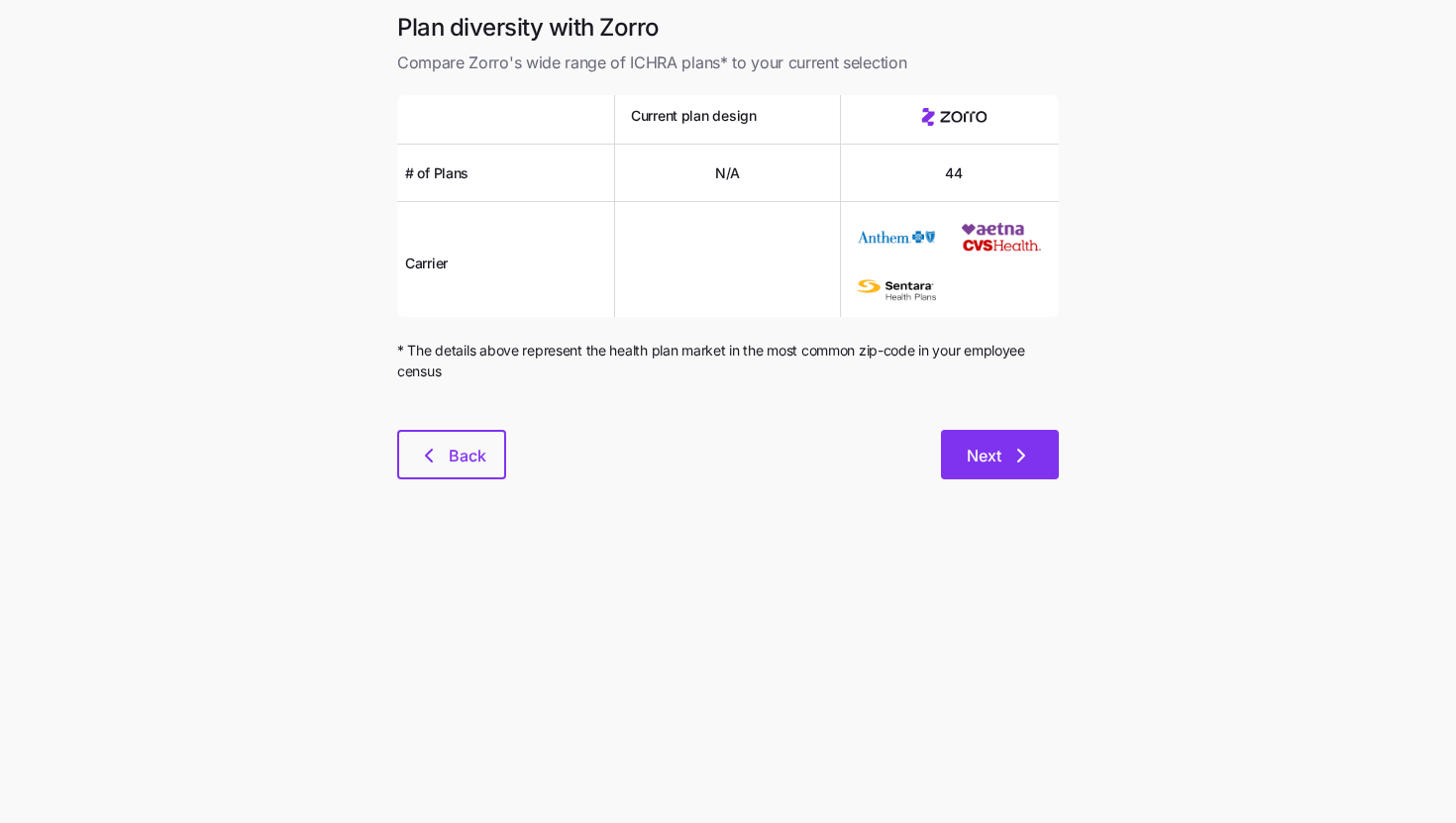 click on "Next" at bounding box center [999, 455] 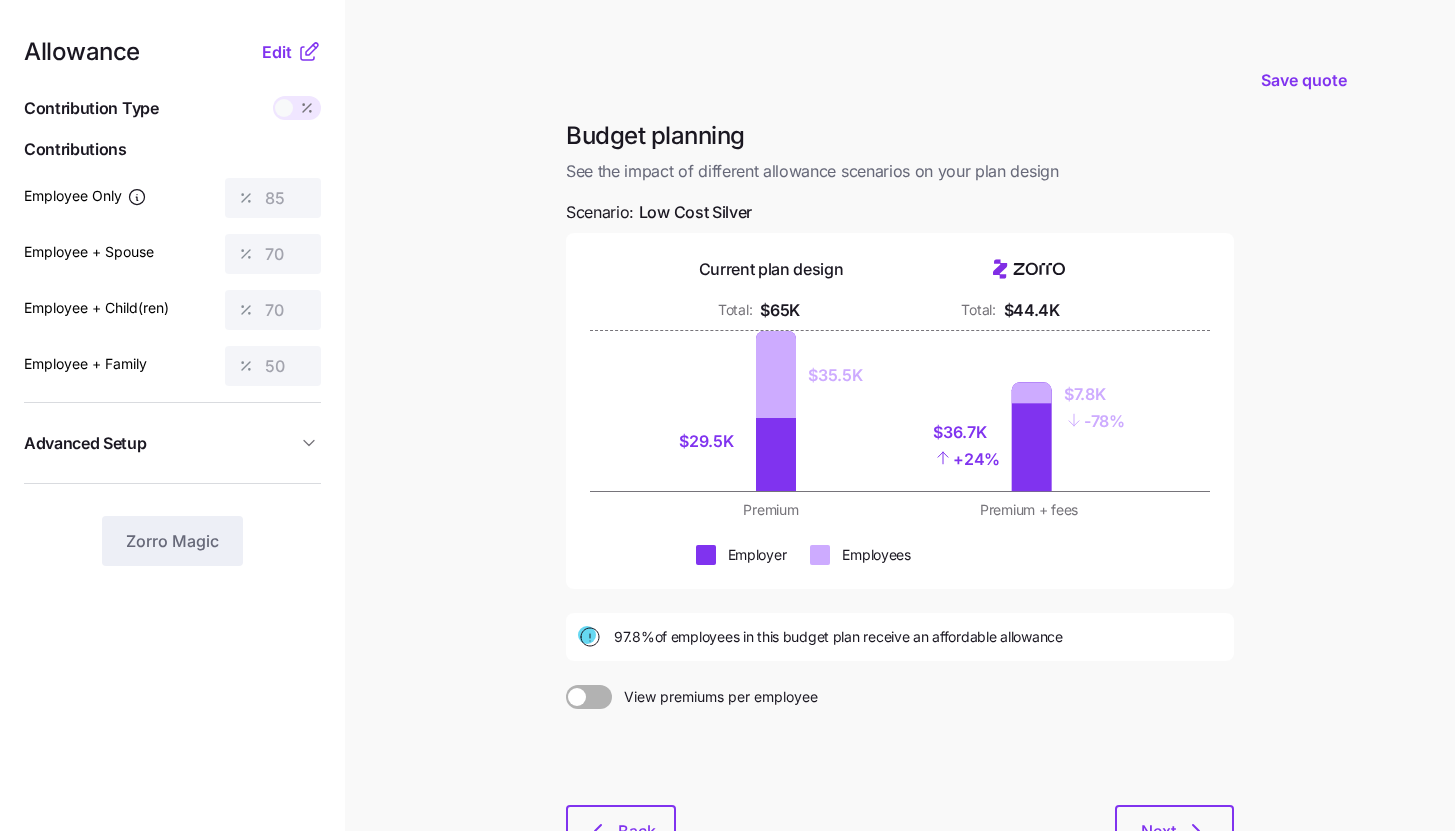 click 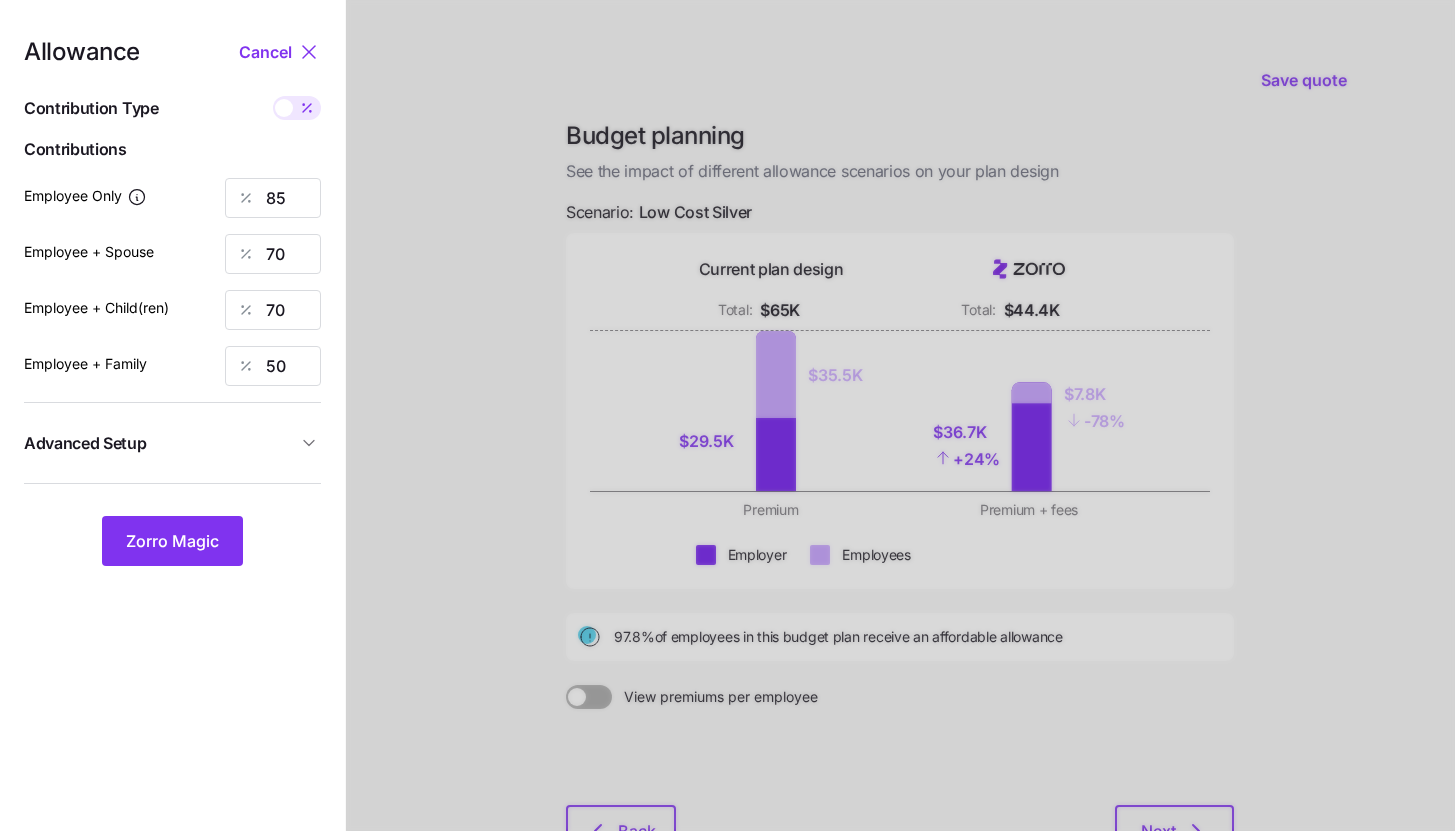 click on "Advanced Setup" at bounding box center (160, 443) 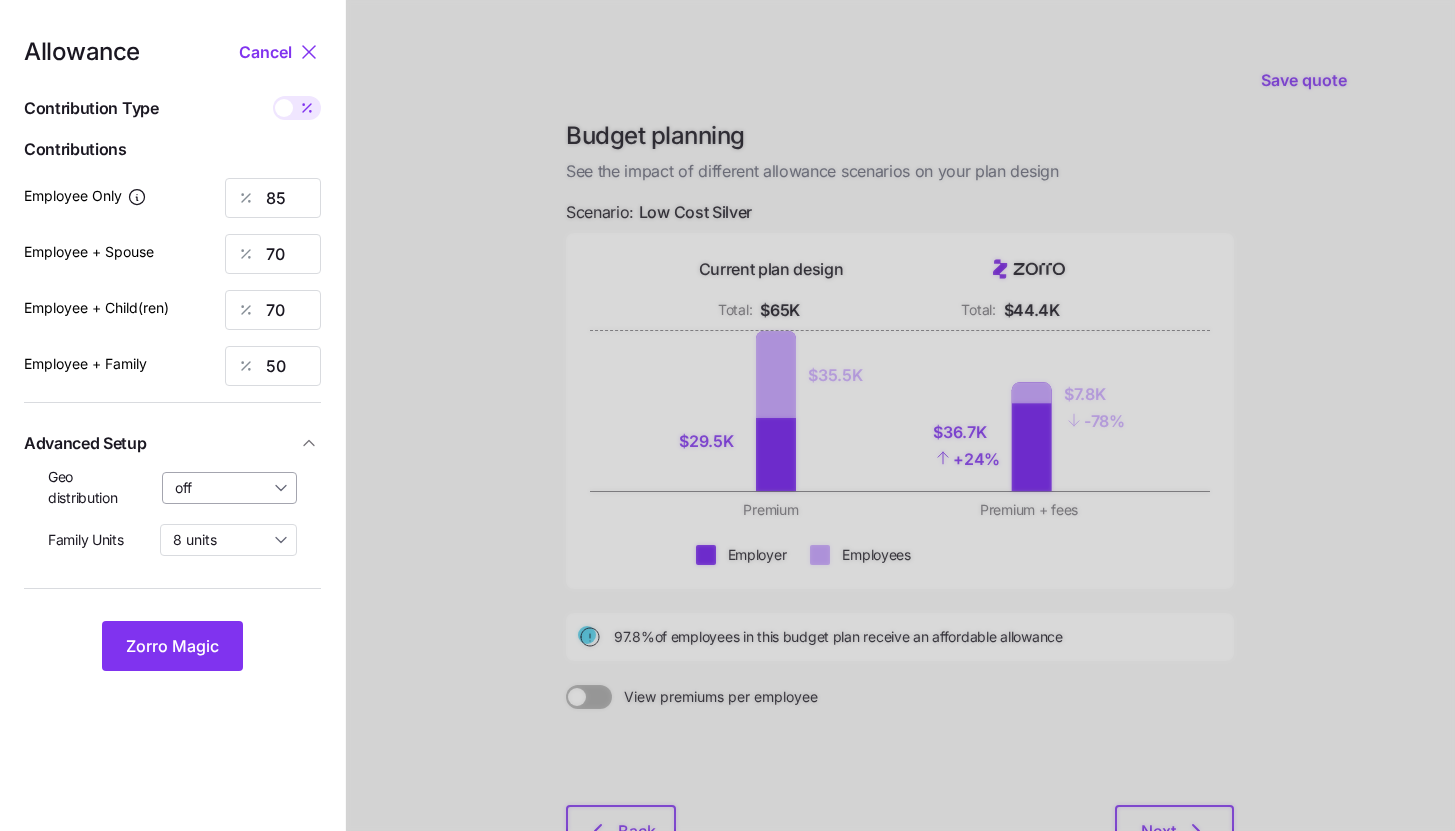 click on "off" at bounding box center (230, 488) 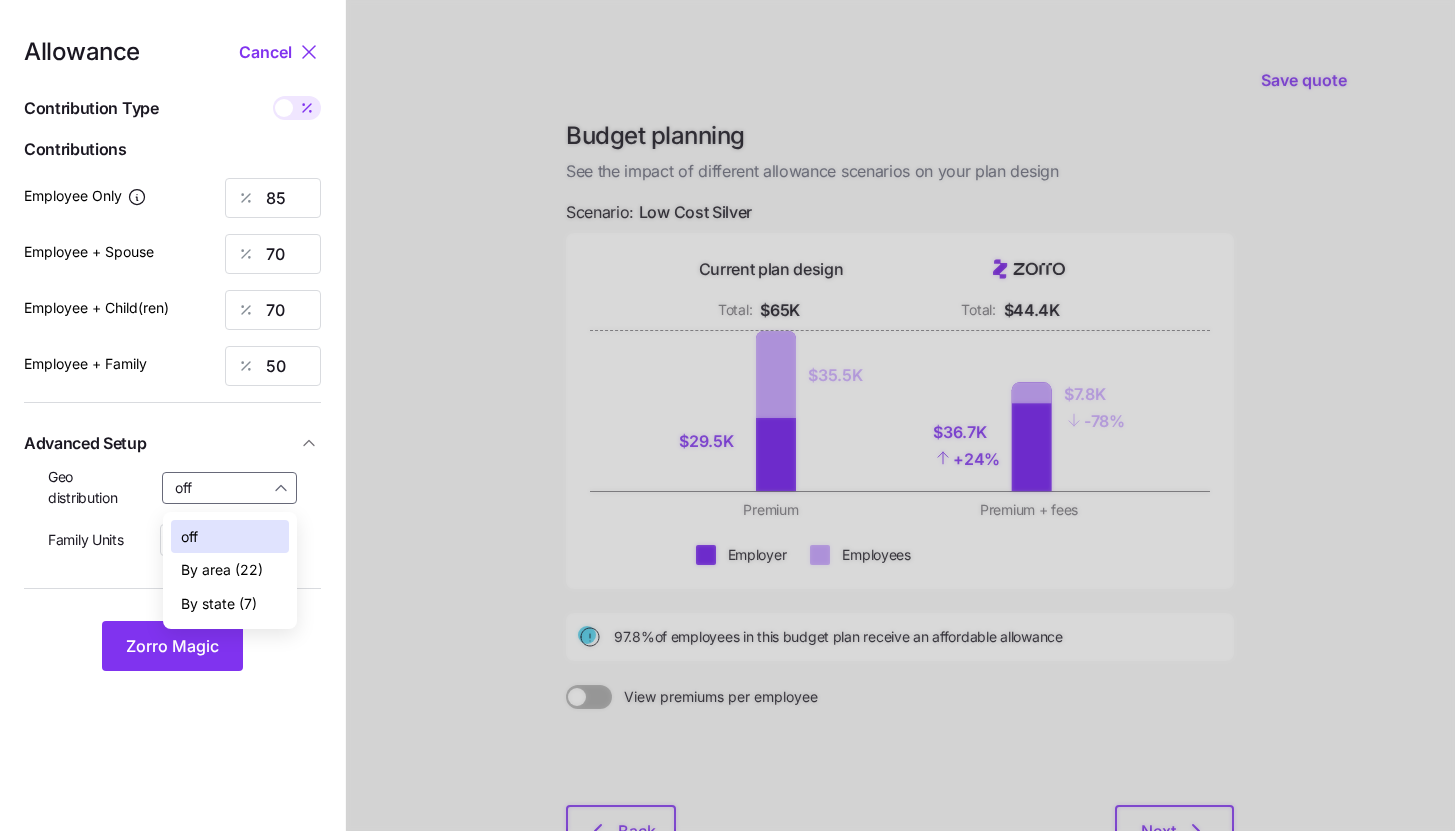 click on "By state (7)" at bounding box center (230, 604) 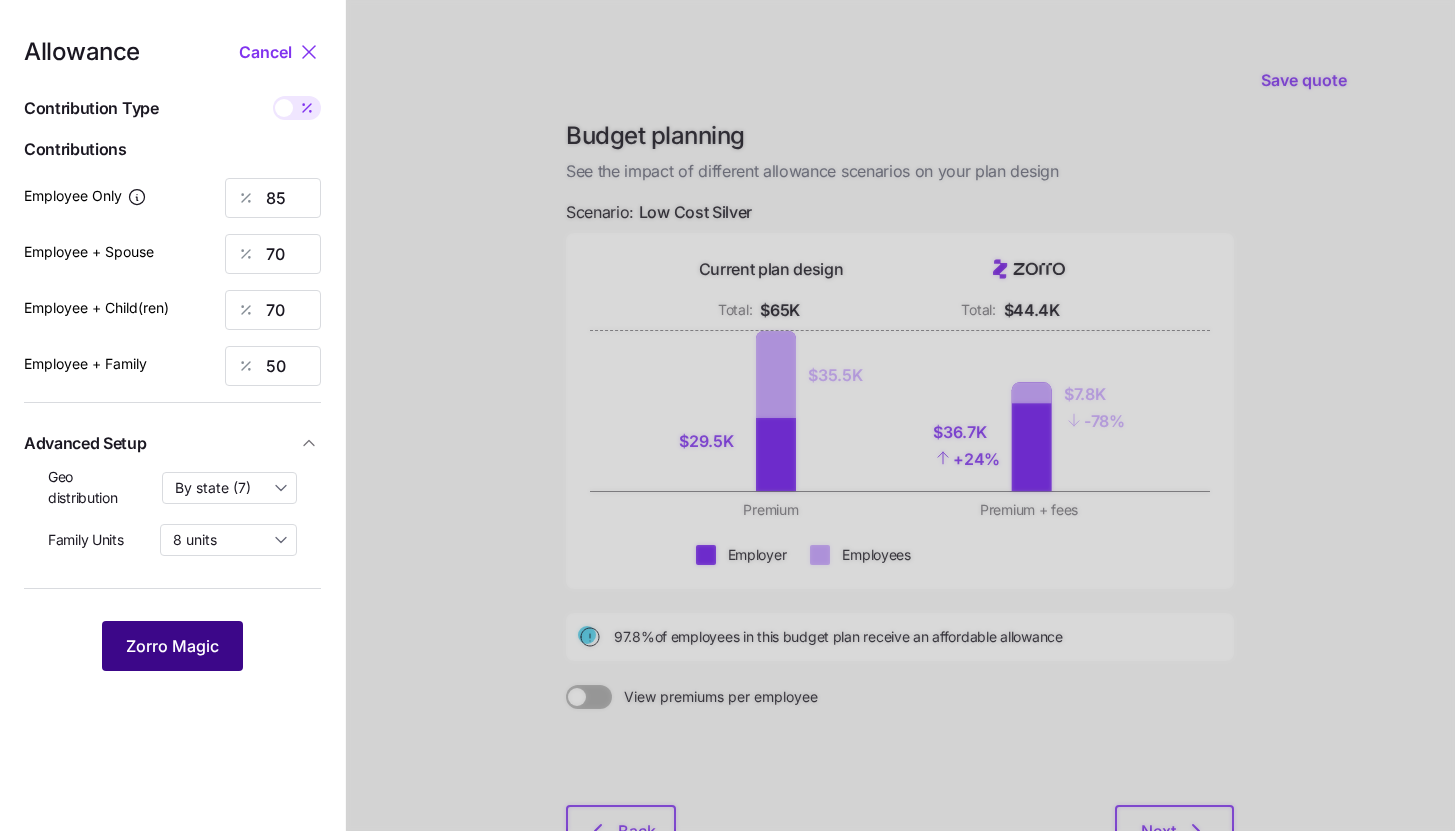 click on "Zorro Magic" at bounding box center (172, 646) 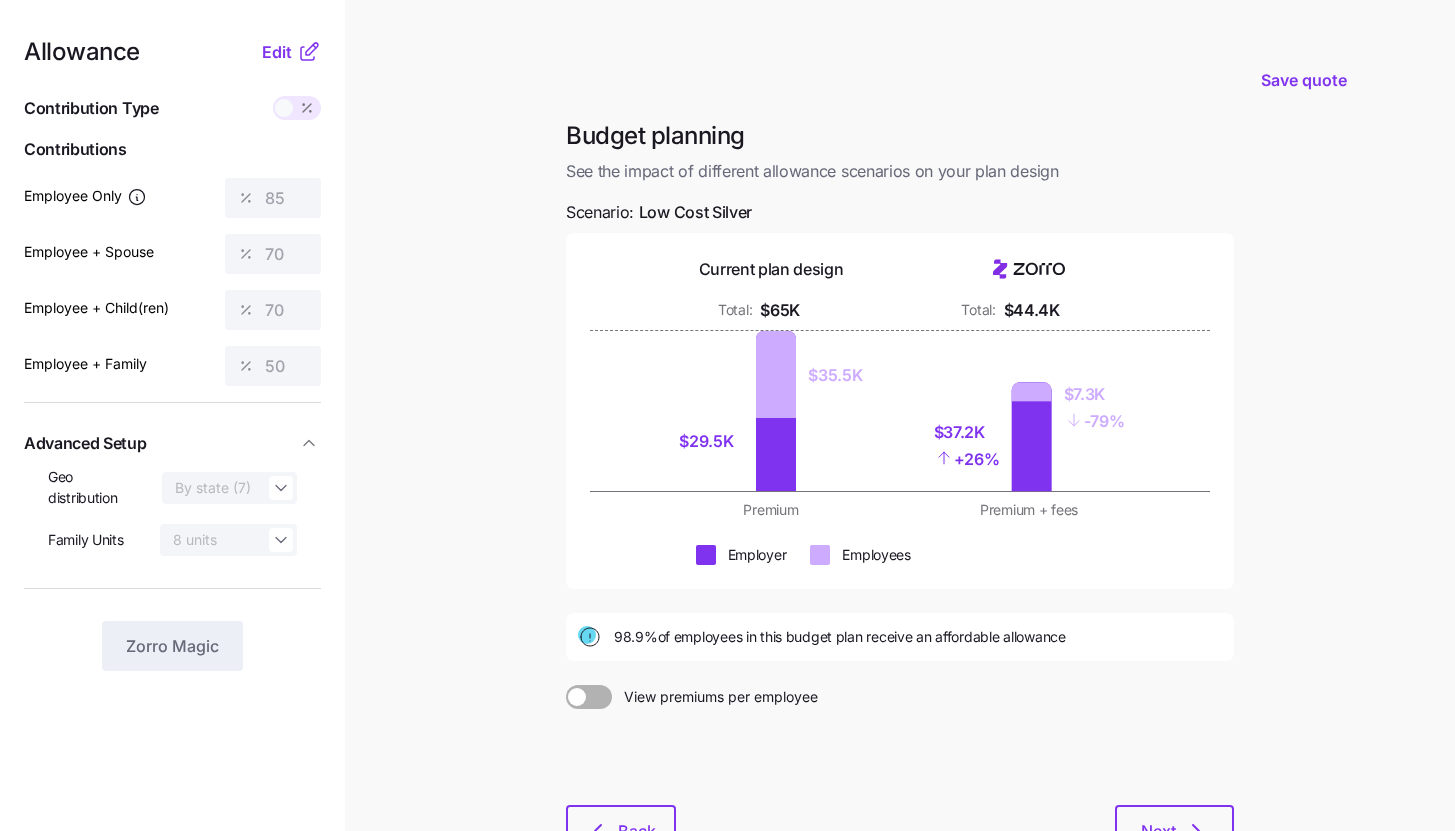 click 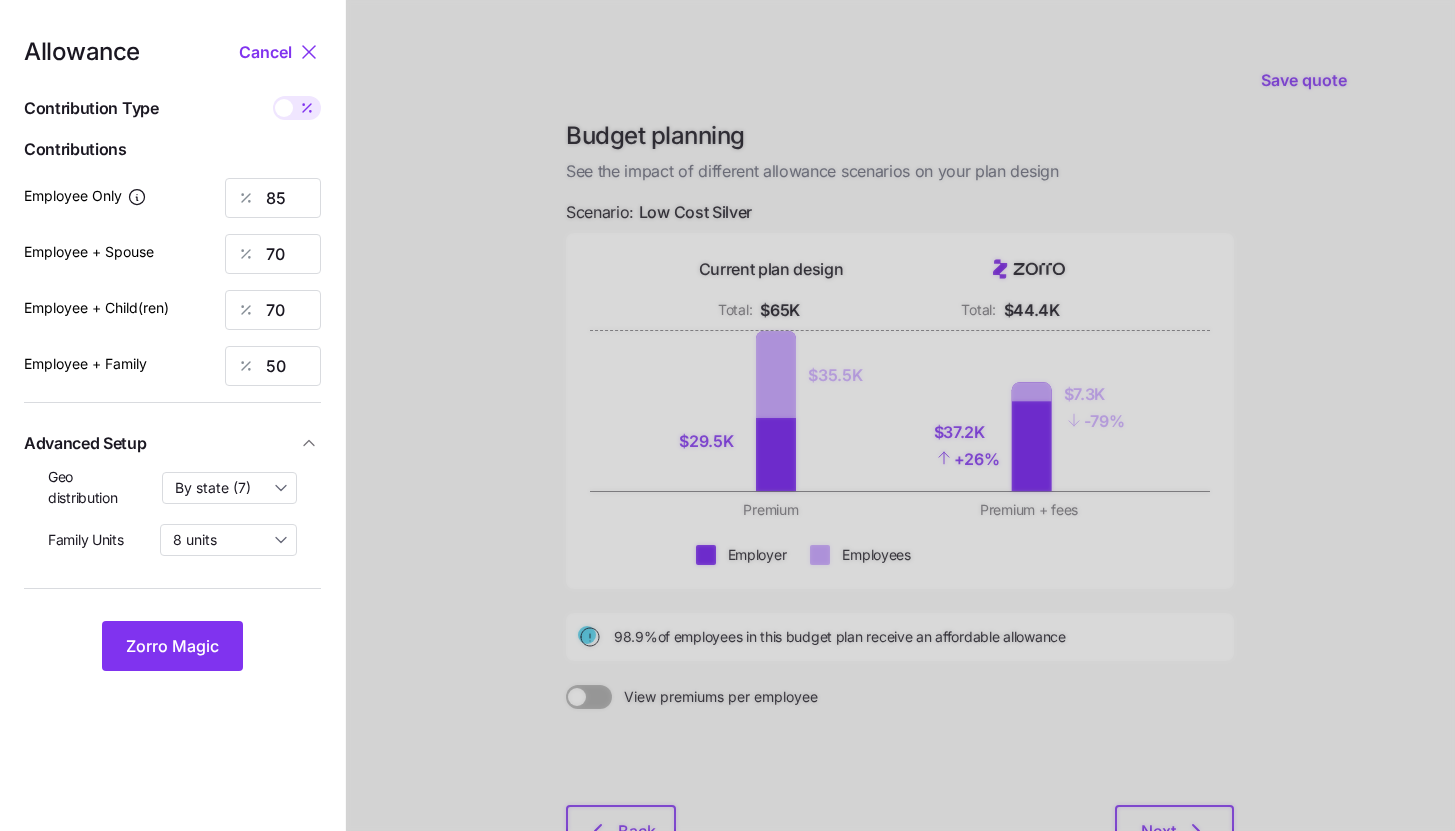 click 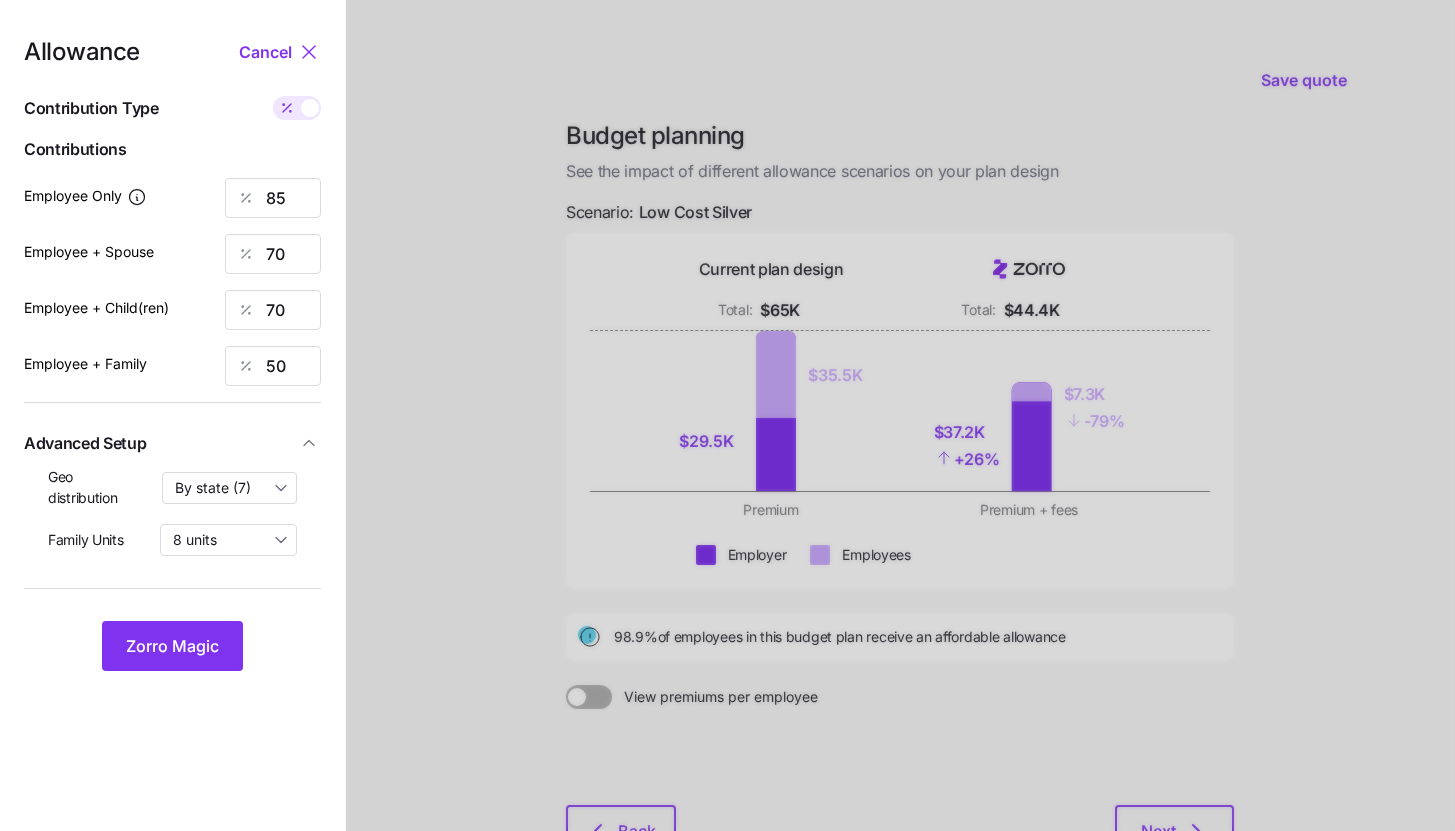 type on "484" 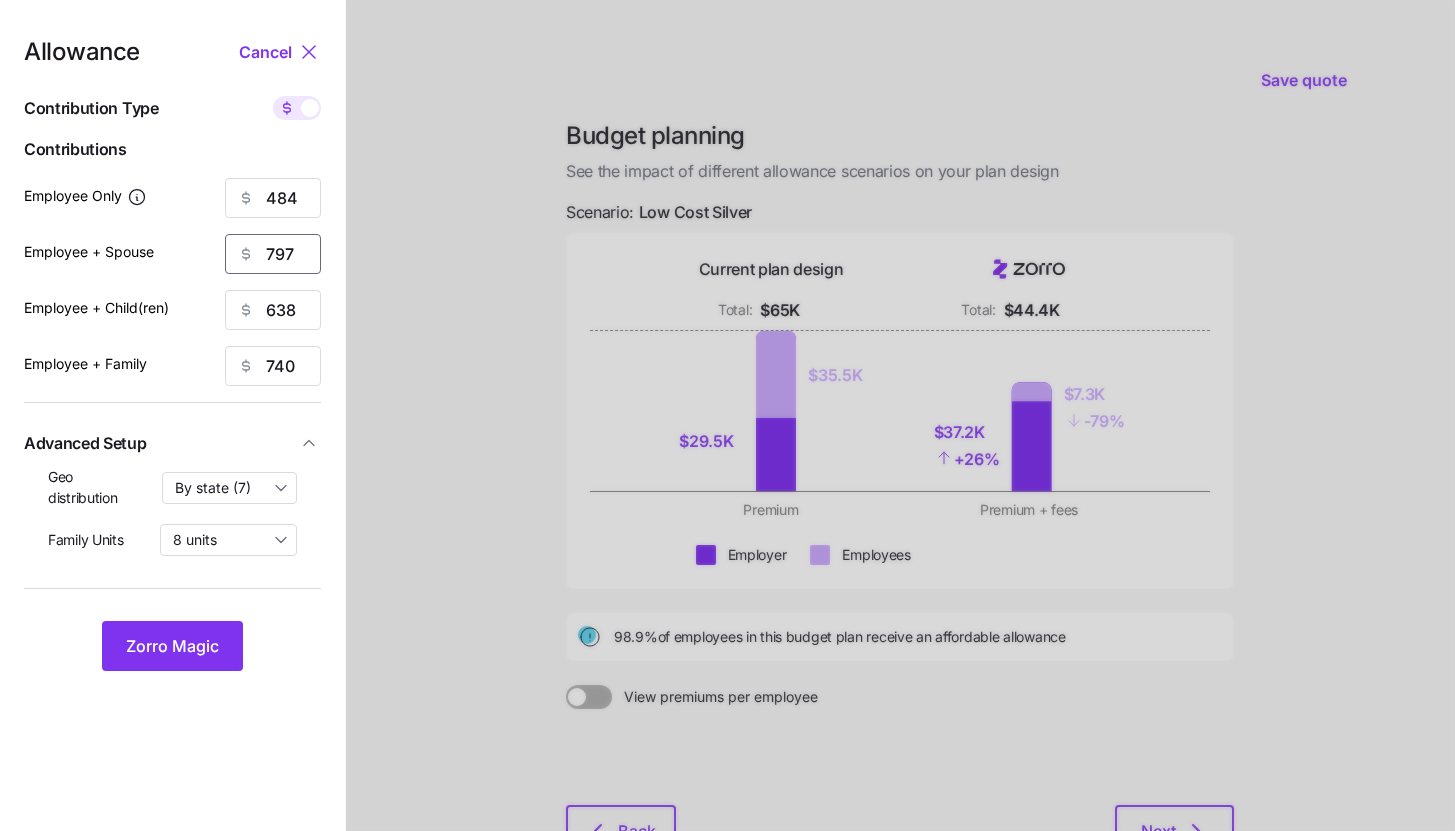 click on "797" at bounding box center [273, 254] 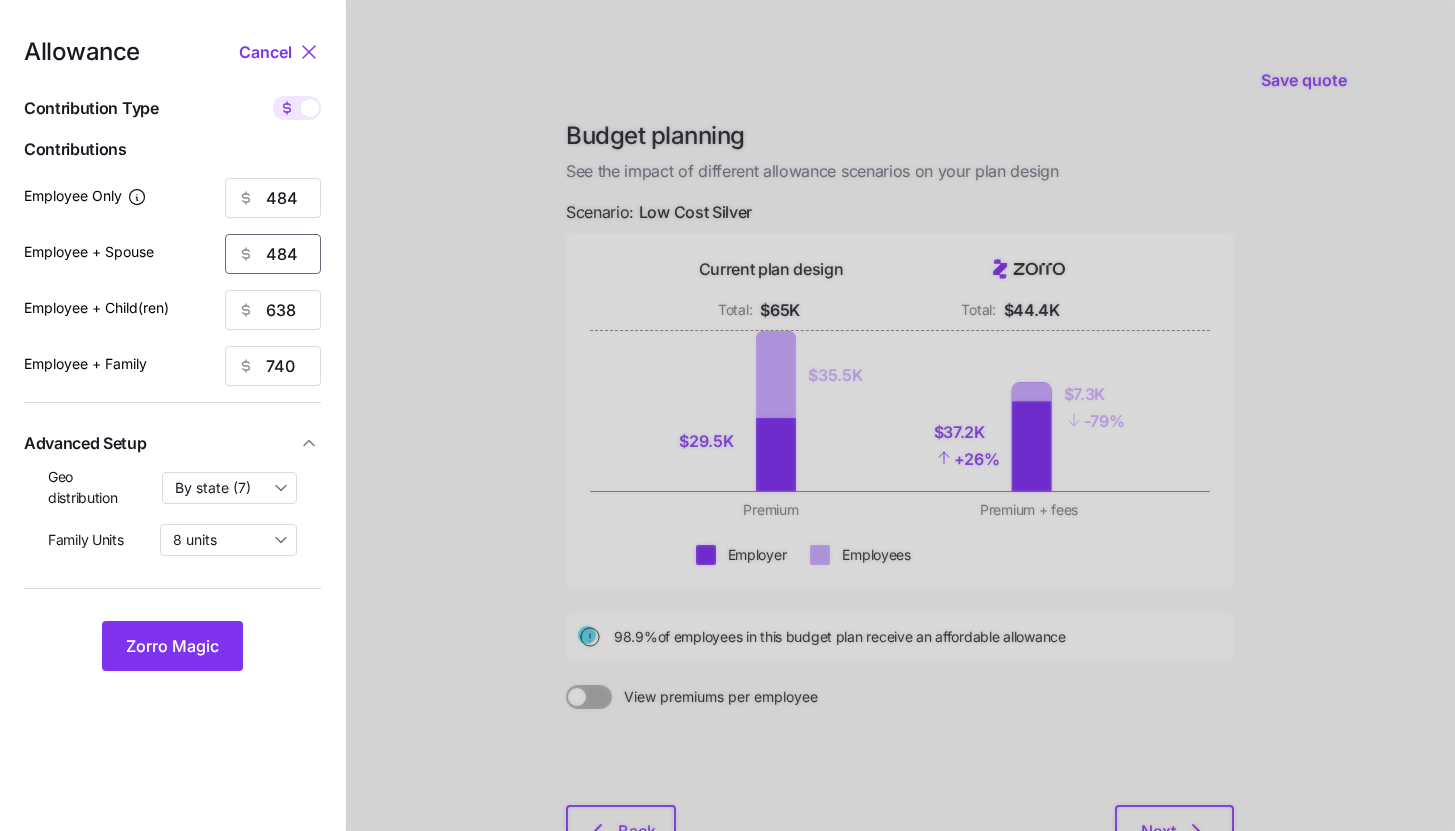 type on "484" 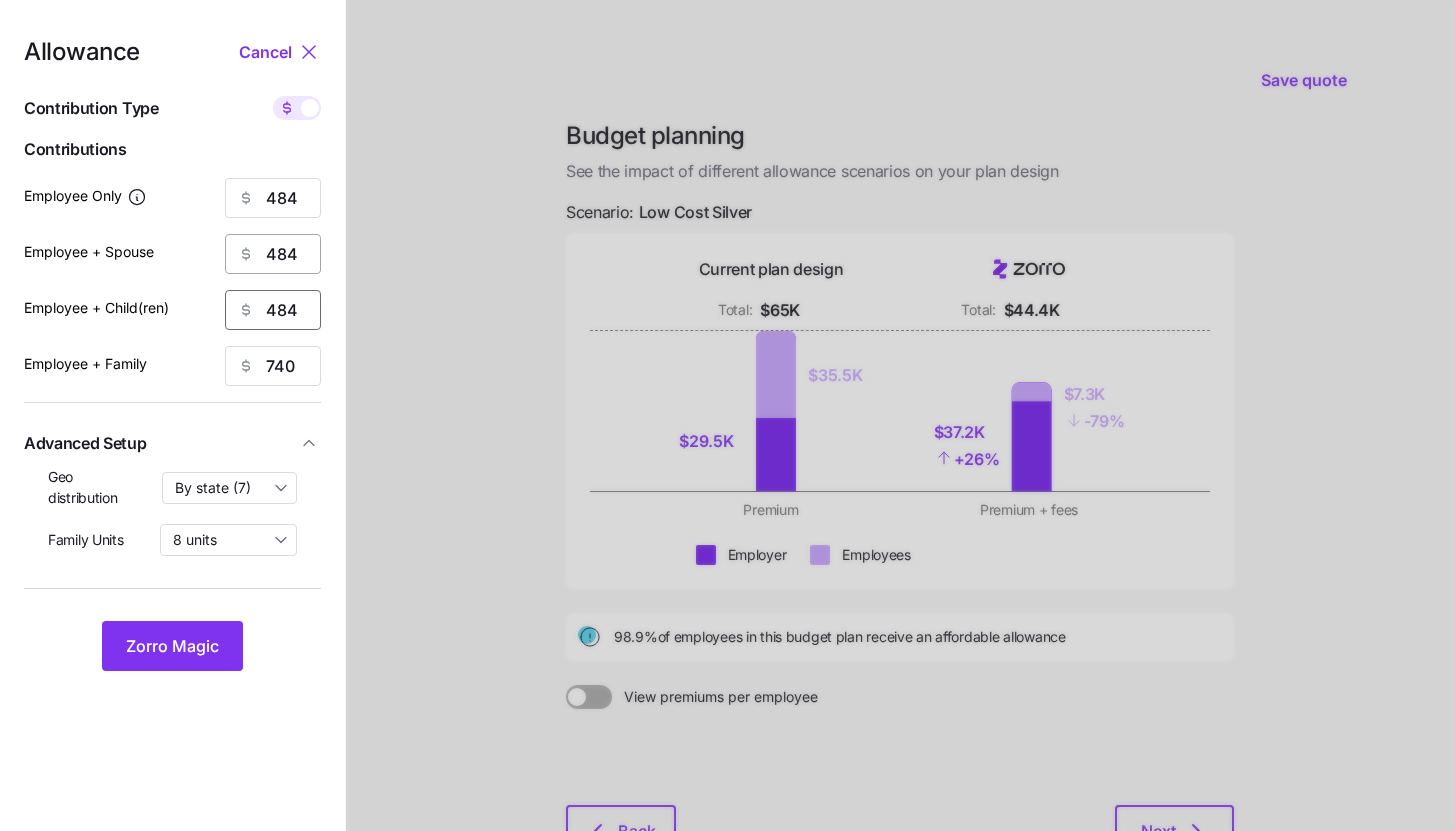 type on "484" 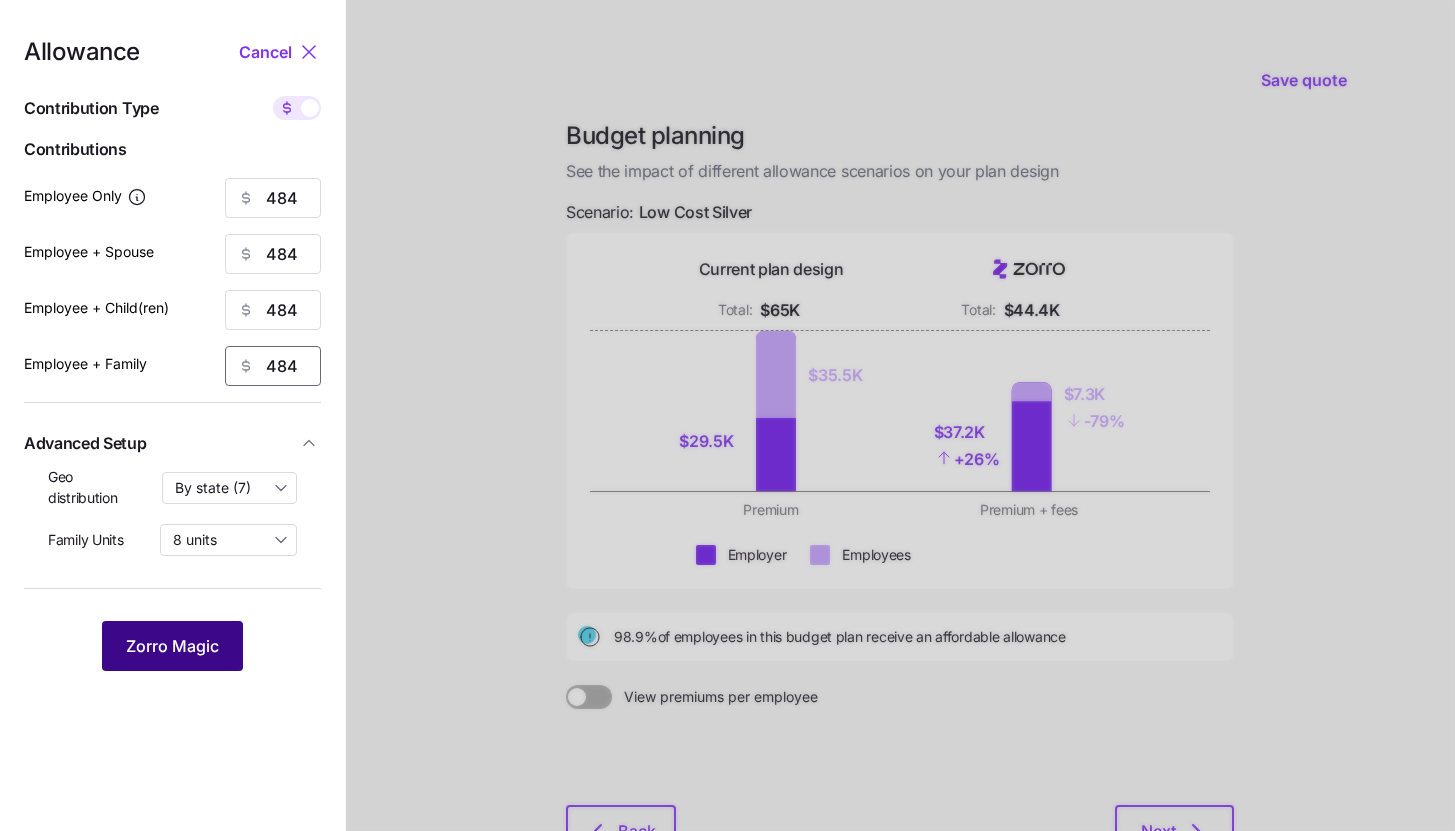 type on "484" 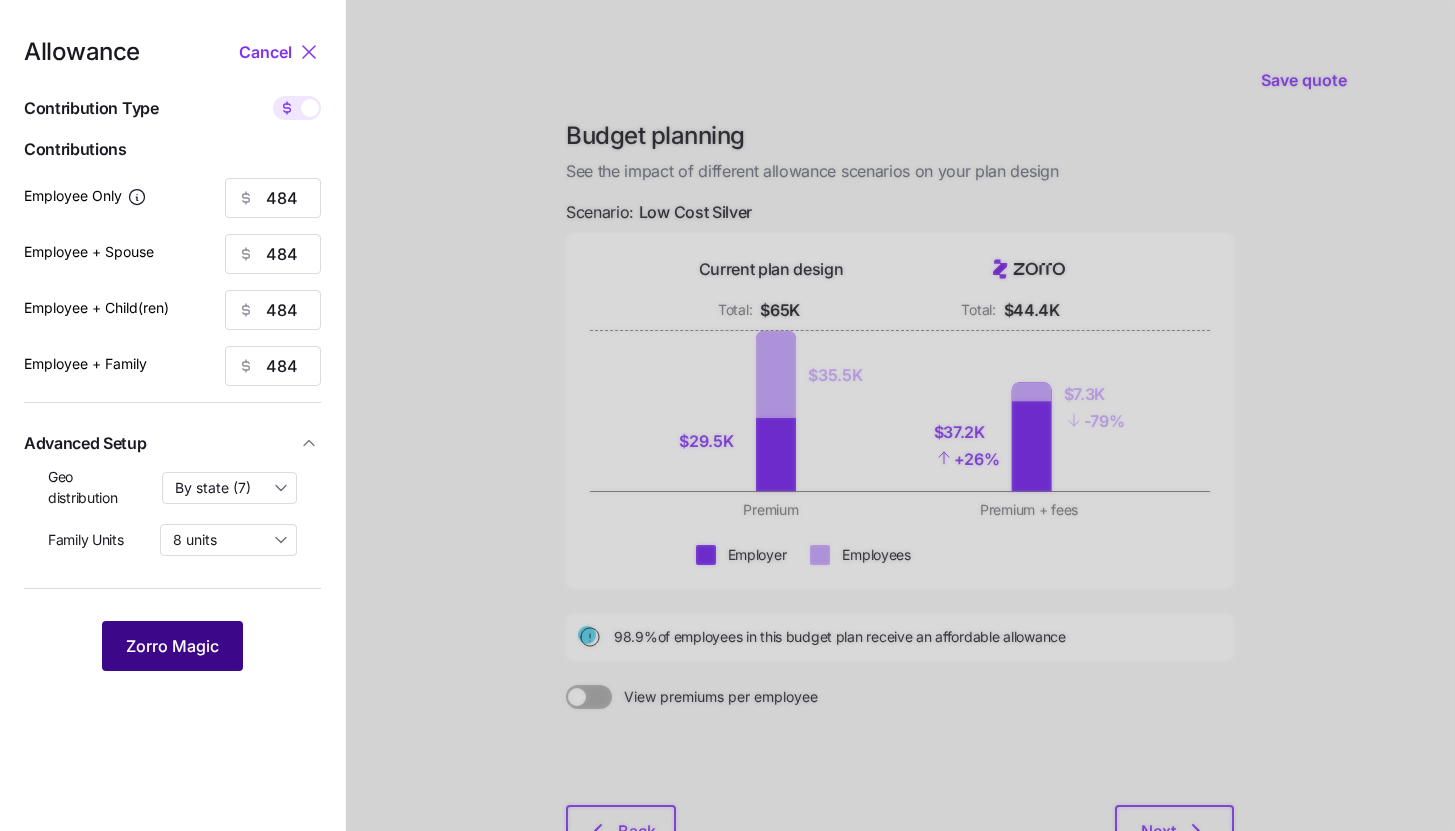 click on "Zorro Magic" at bounding box center [172, 646] 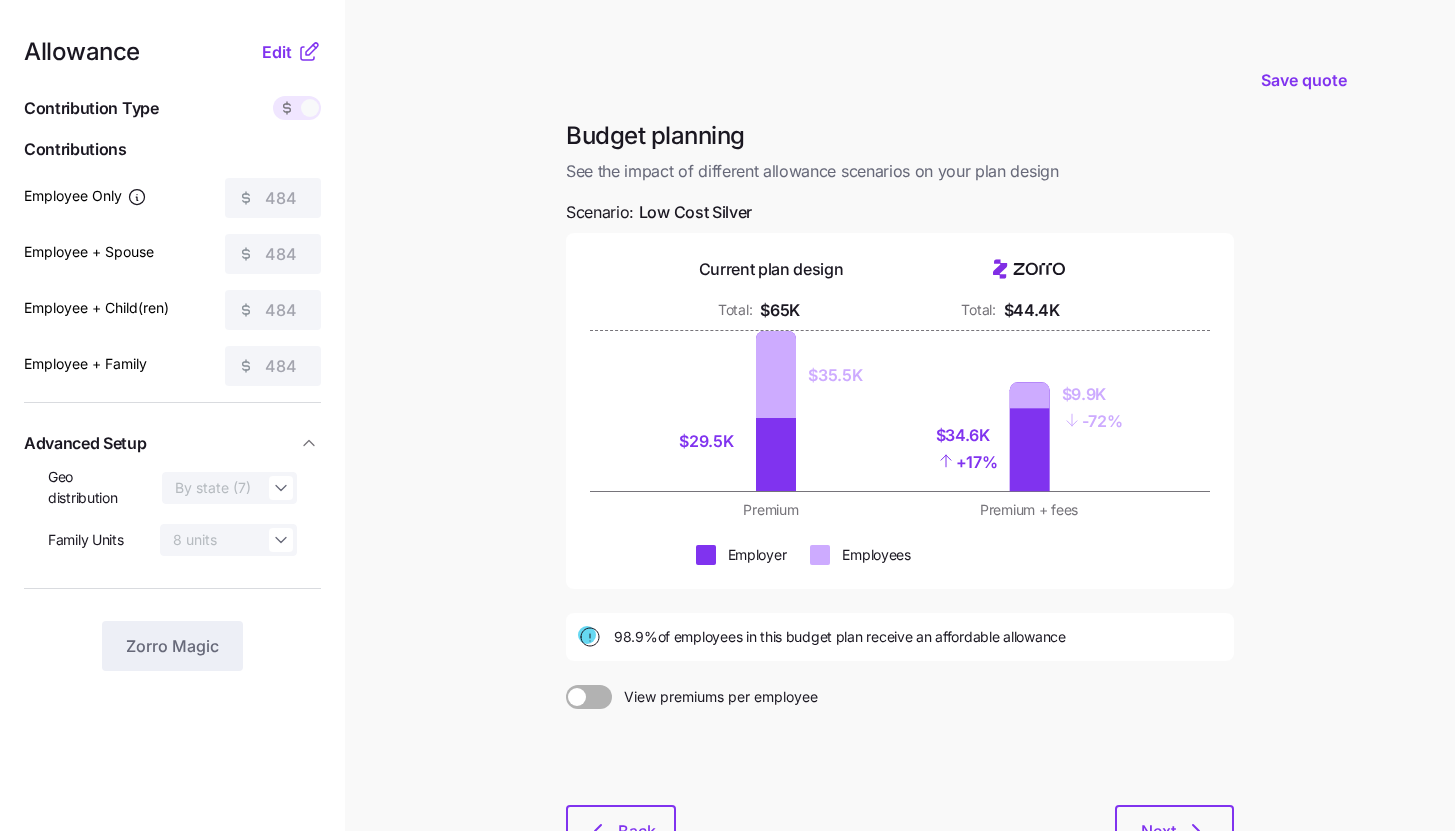 click on "Save quote Budget planning See the impact of different allowance scenarios on your plan design Scenario:   Low Cost Silver Current plan design Total: $65K Total: $44.4K $29.5K $35.5K $34.6K + 17% $9.9K - 72% Premium Premium + fees   Employer   Employees 98.9%  of employees in this budget plan receive an affordable allowance View premiums per employee Back Next" at bounding box center (727, 491) 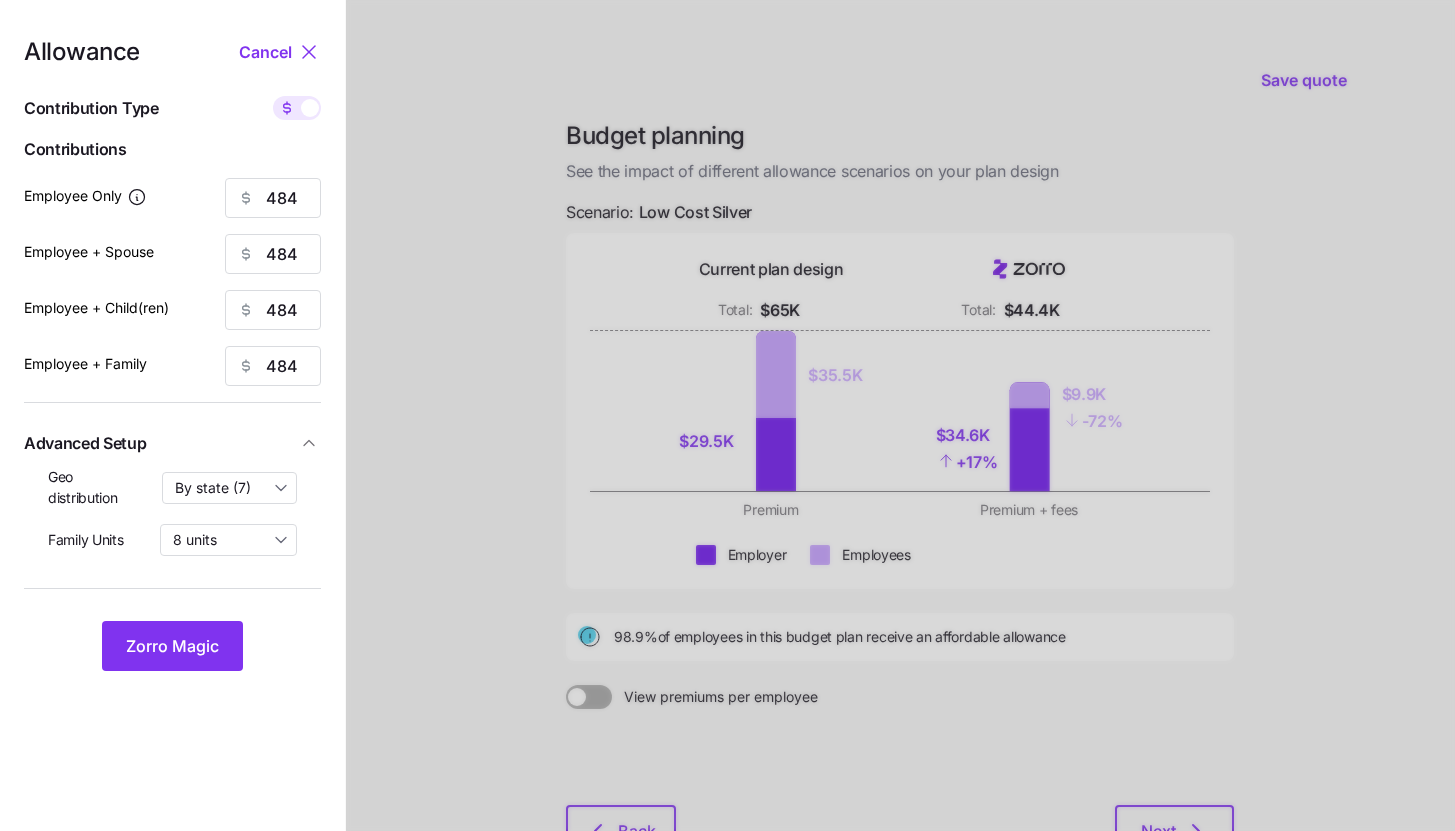 click at bounding box center (310, 108) 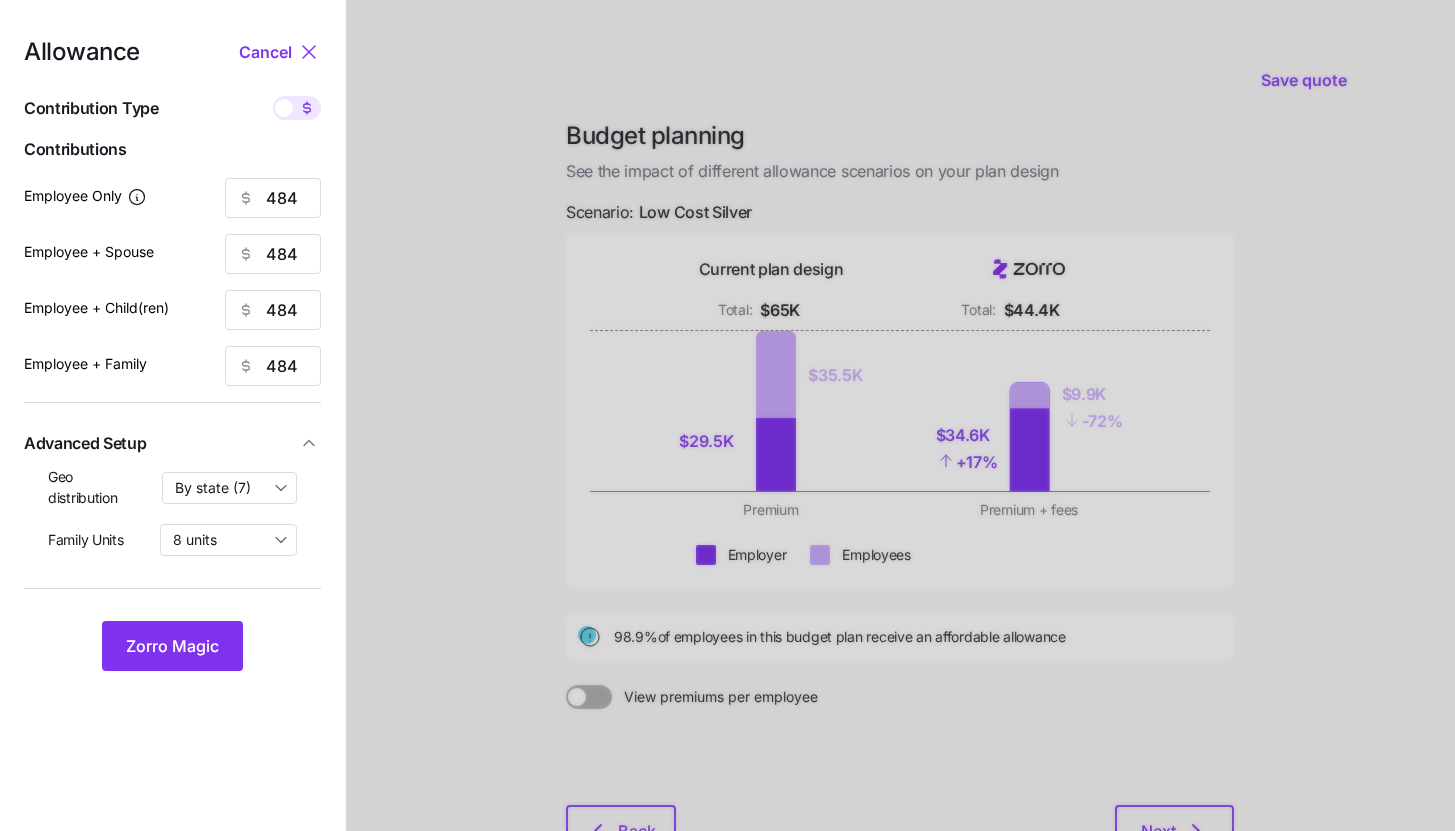 type on "85" 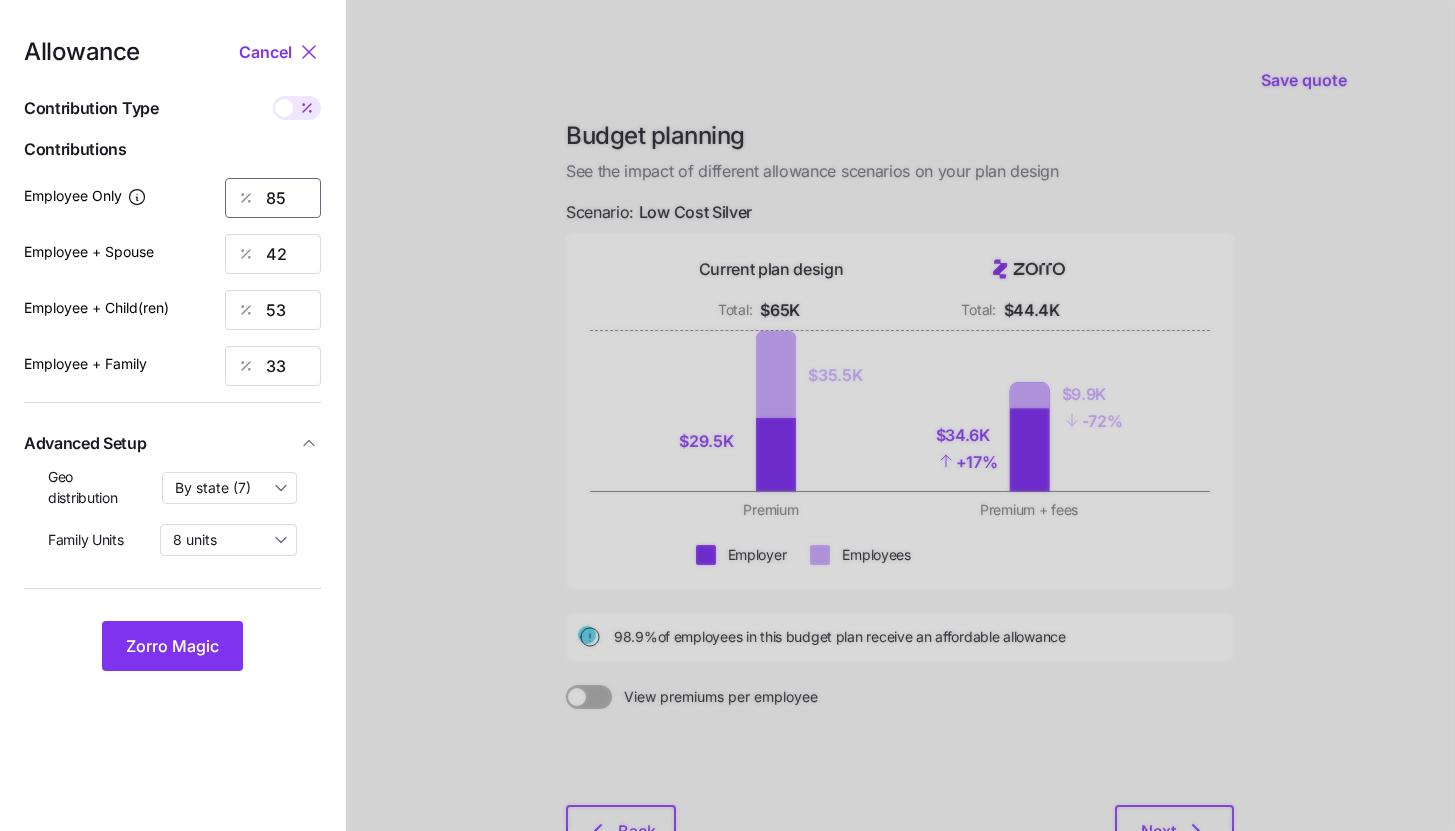 drag, startPoint x: 292, startPoint y: 195, endPoint x: 267, endPoint y: 195, distance: 25 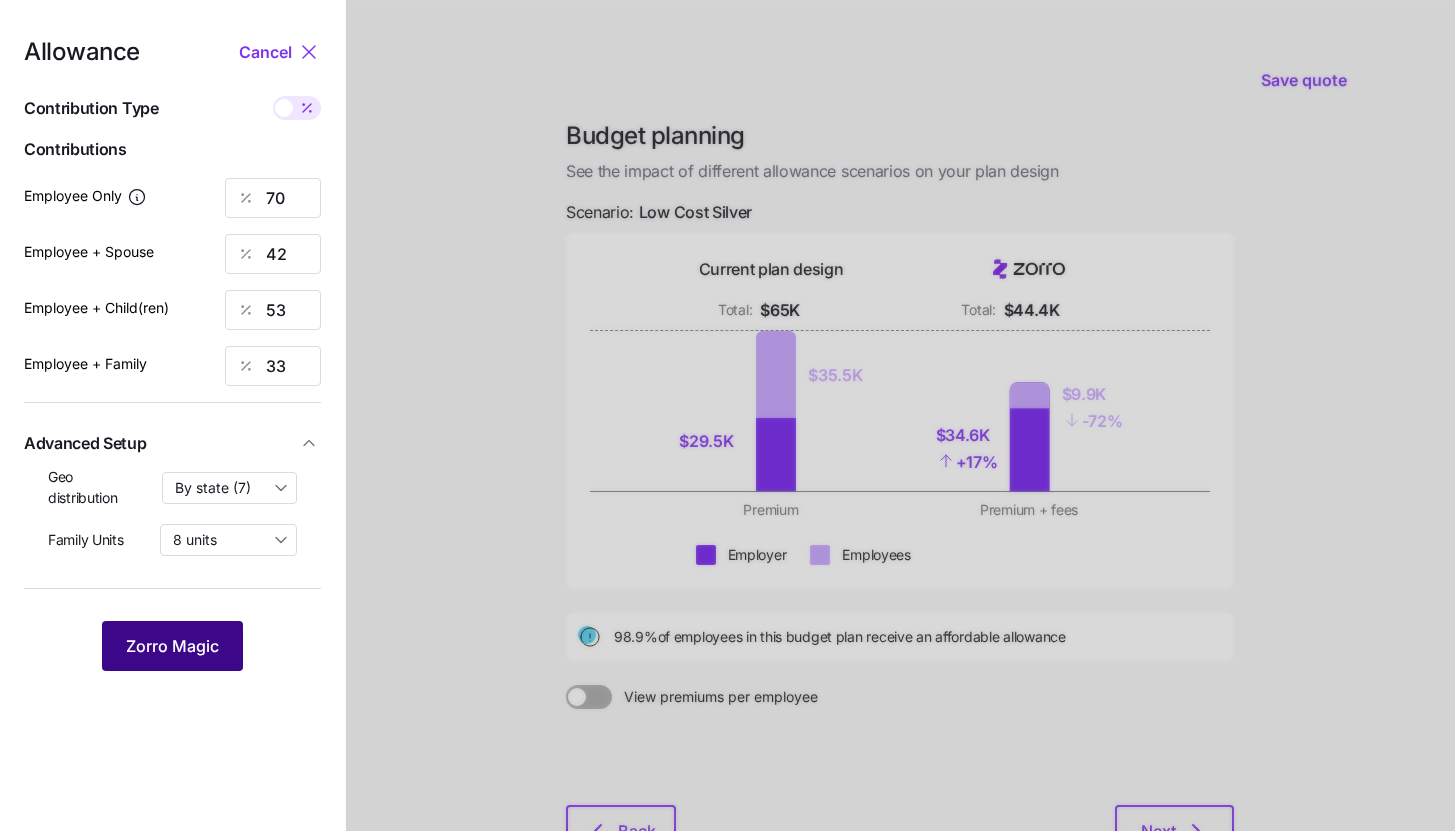 click on "Zorro Magic" at bounding box center (172, 646) 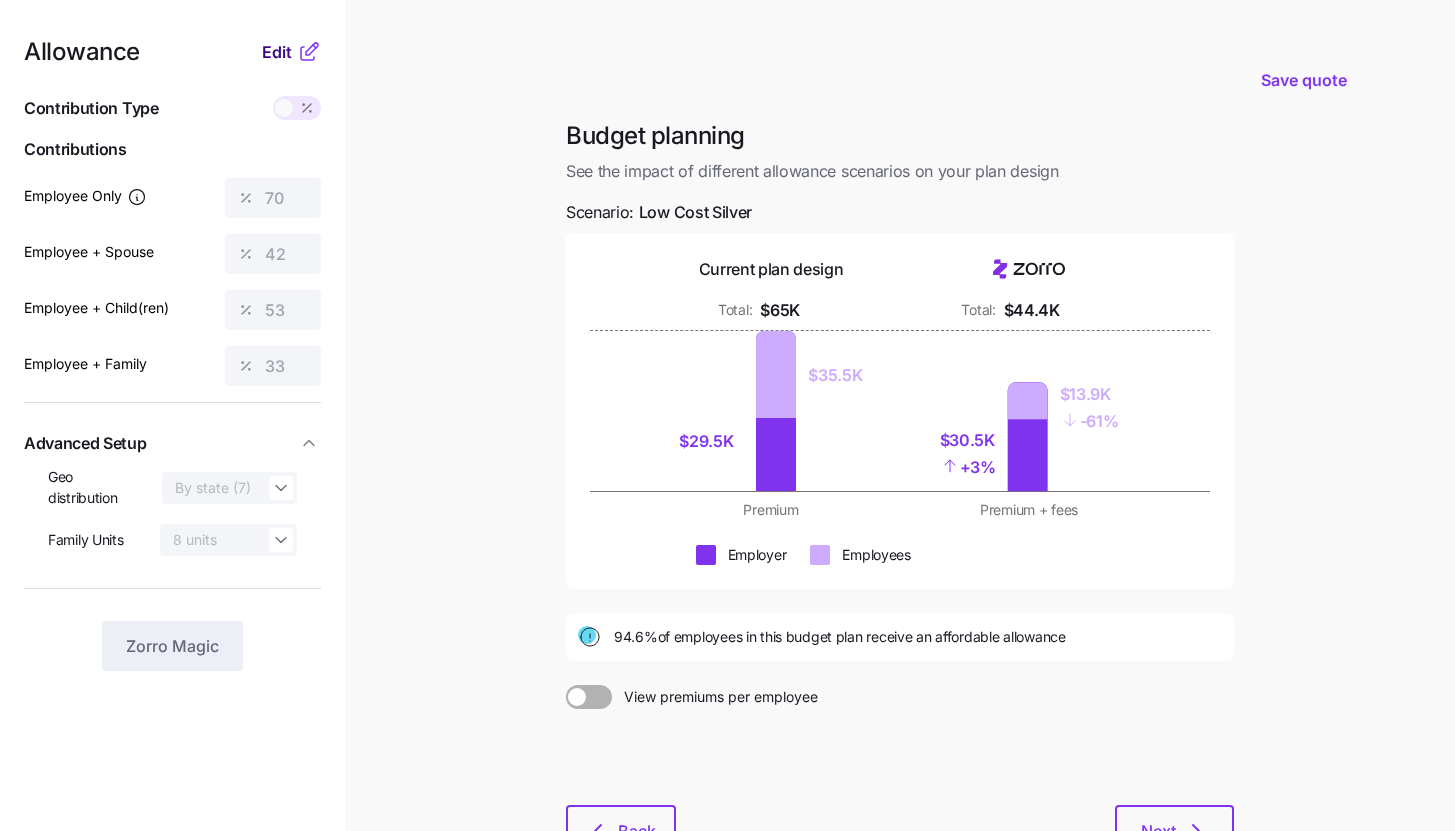 click on "Edit" at bounding box center [279, 52] 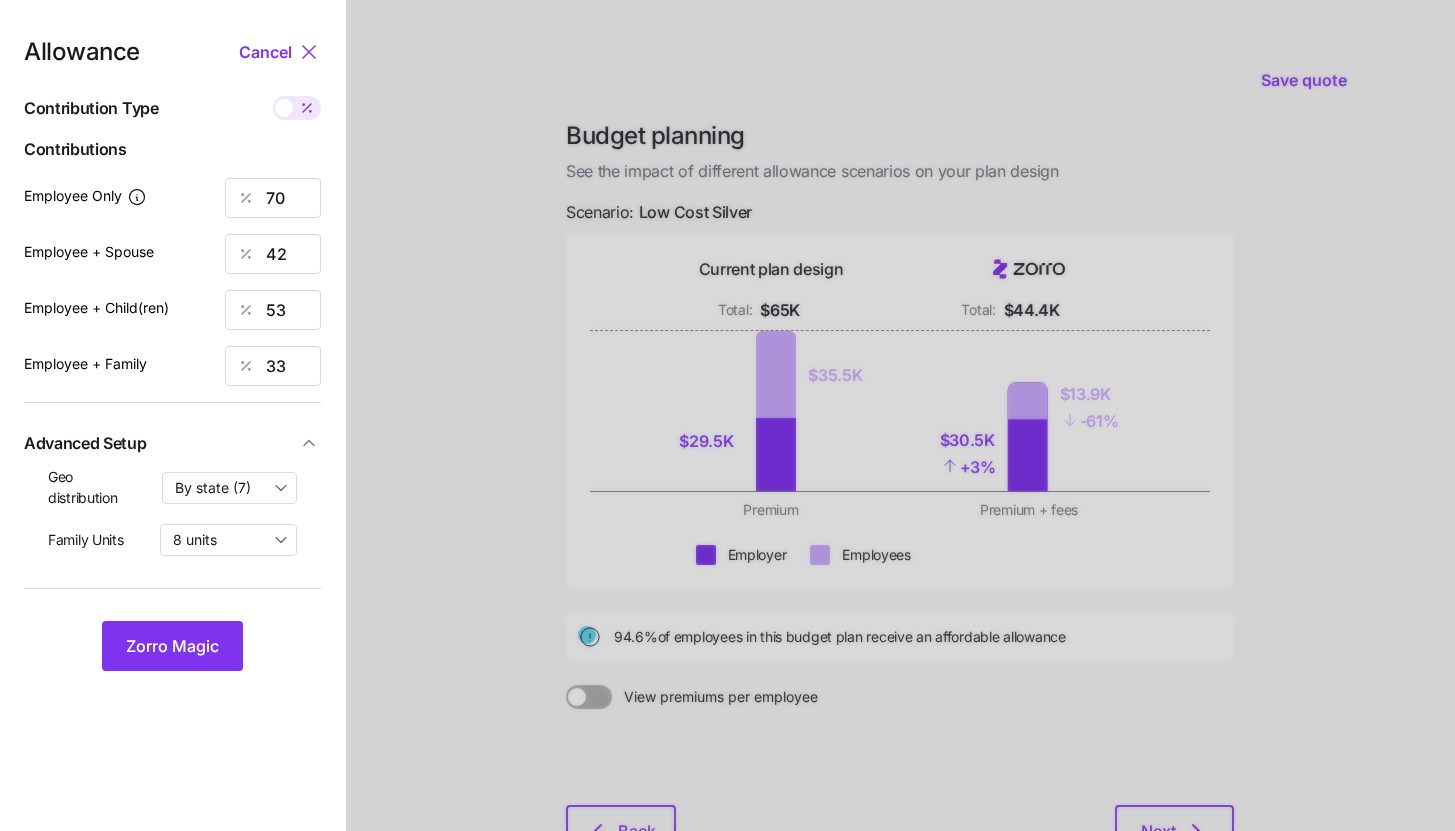 click 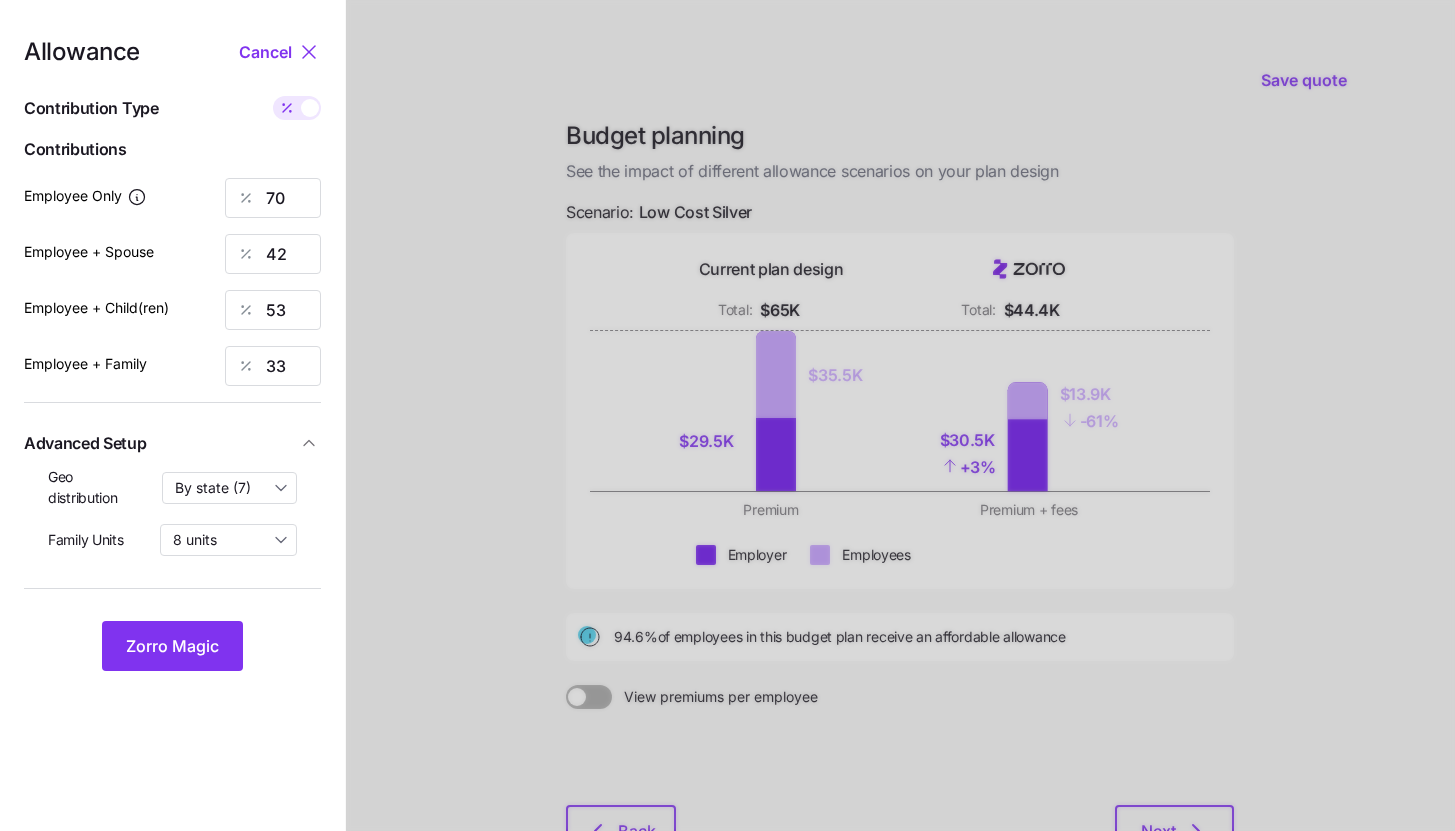 type on "399" 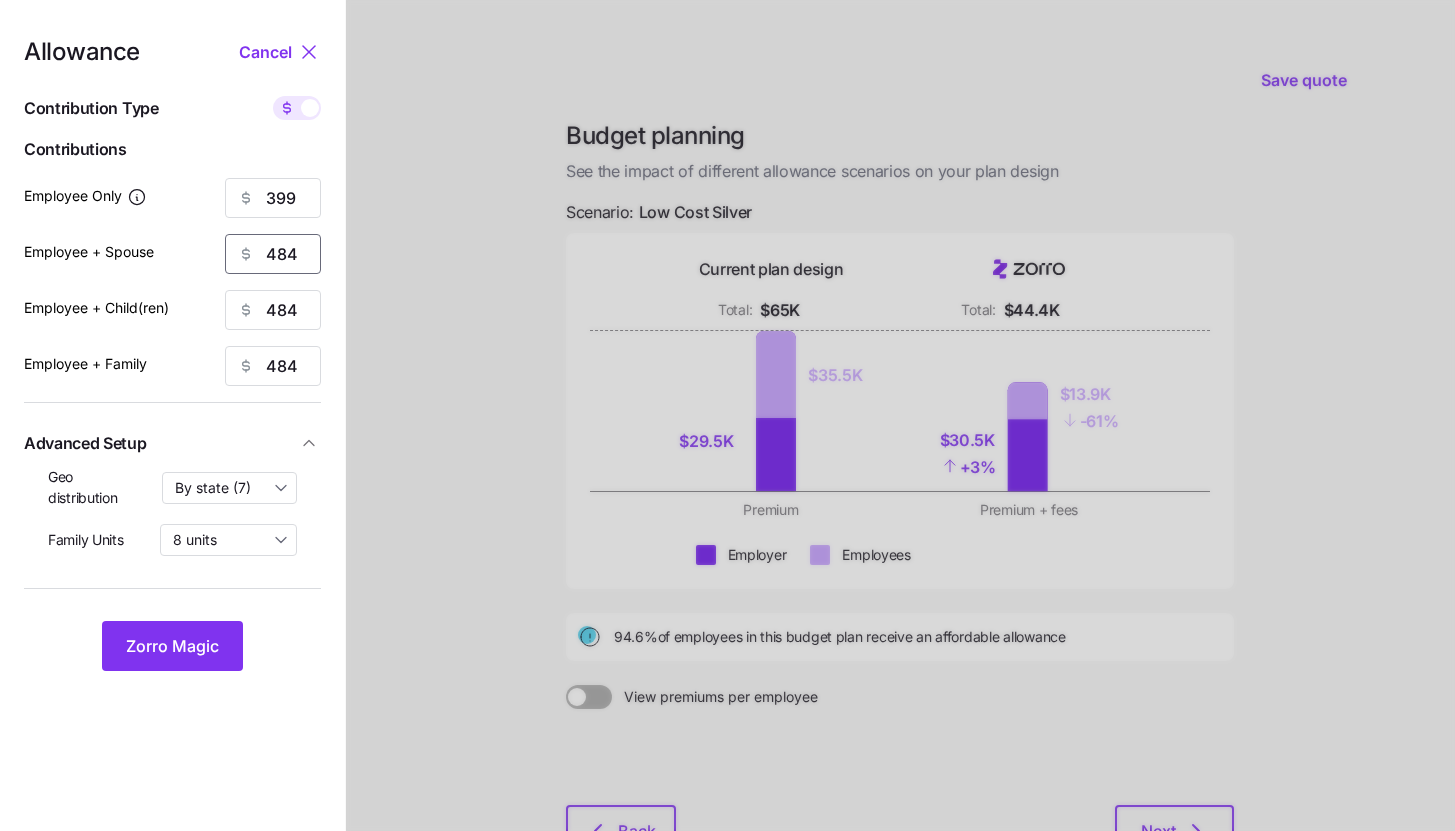 click on "484" at bounding box center (273, 254) 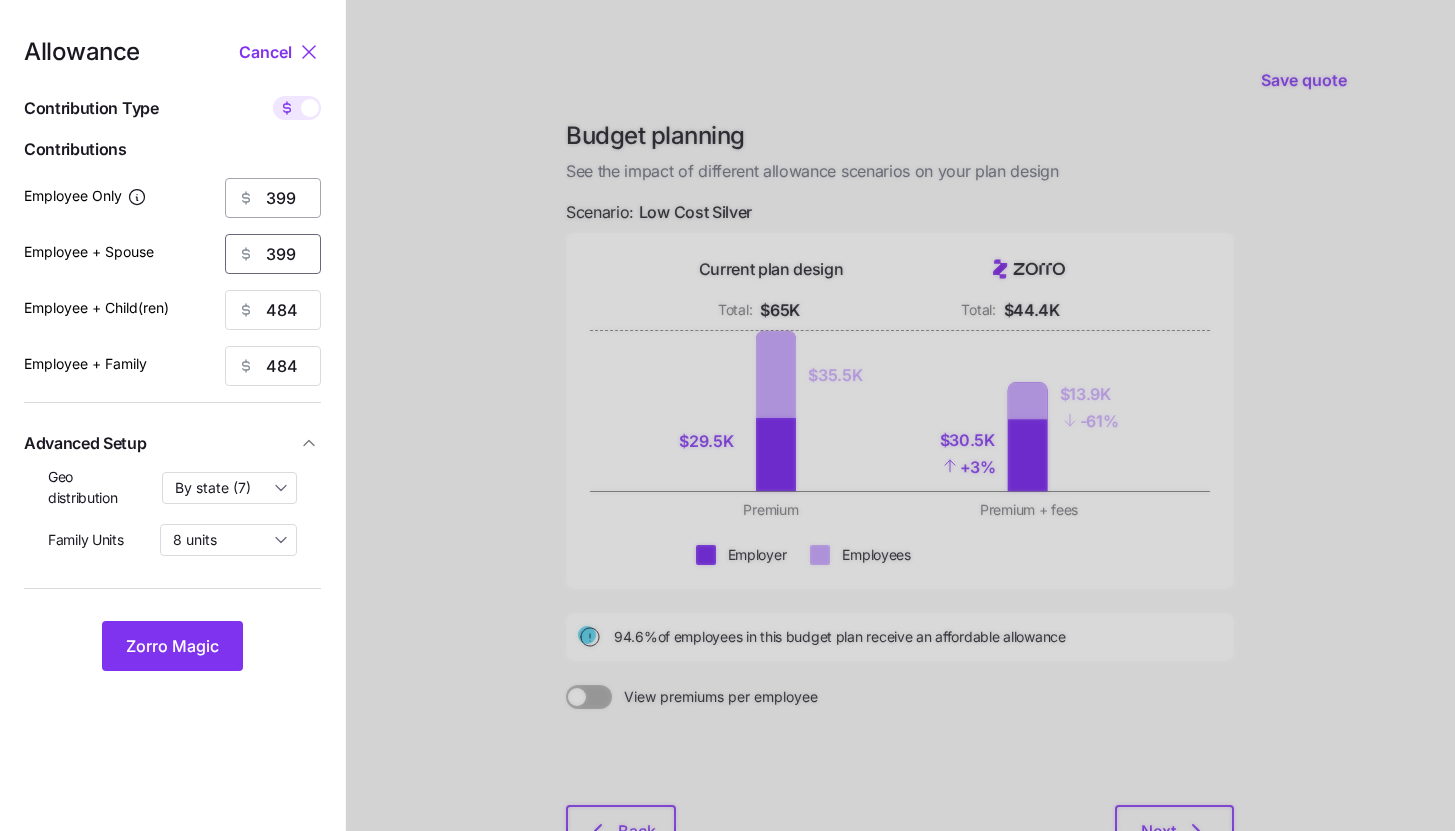 type on "399" 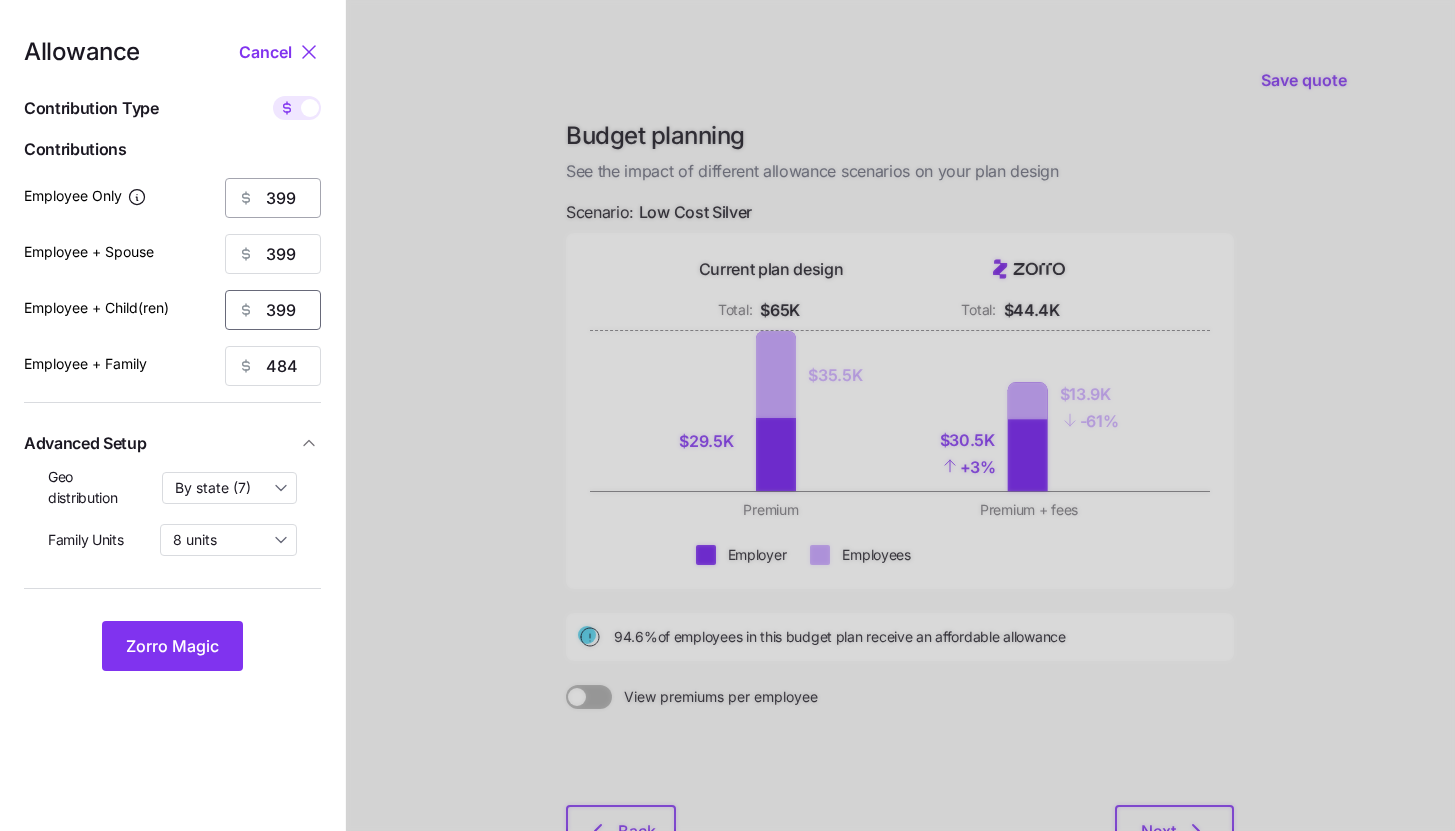type on "399" 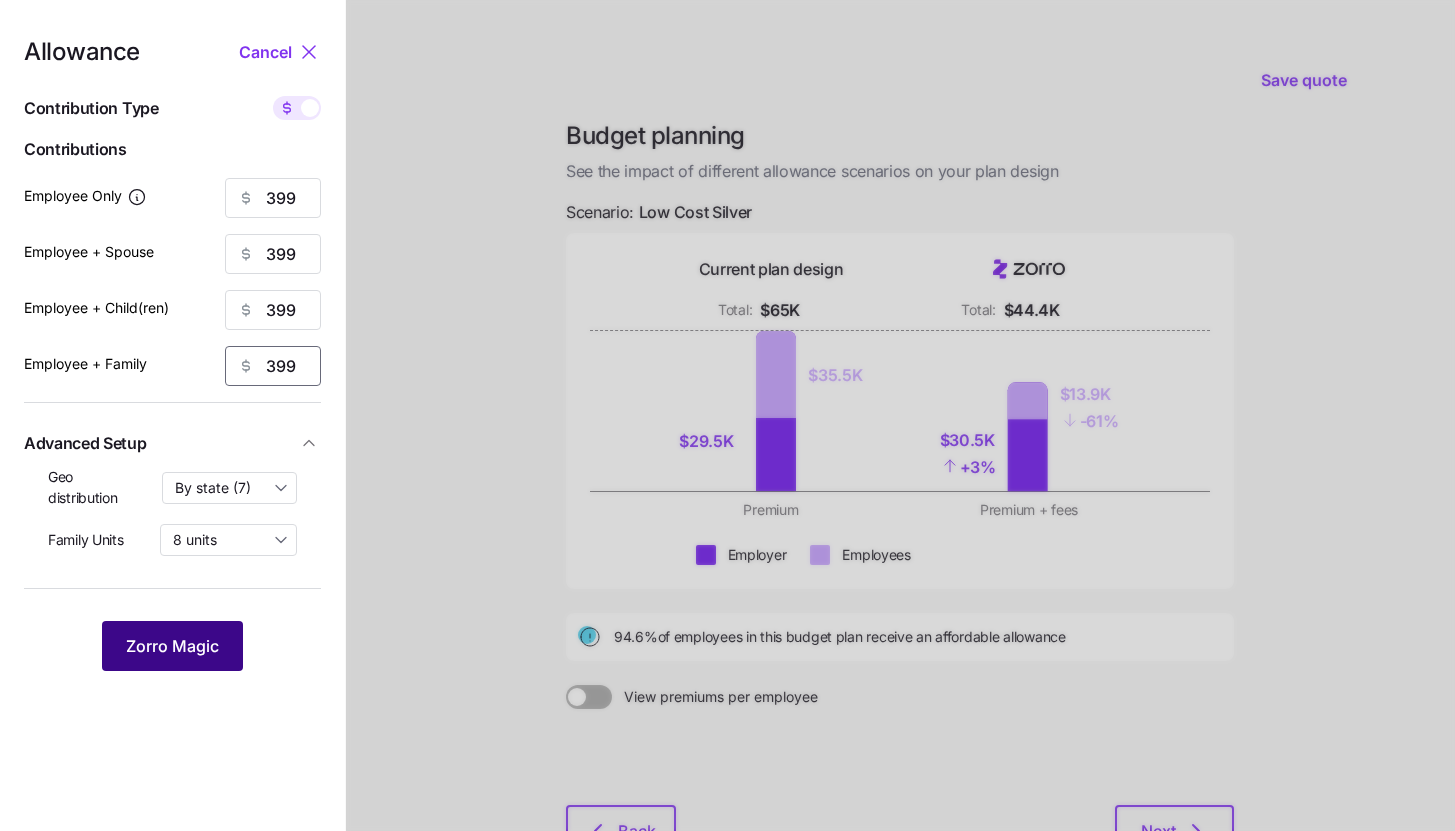 type on "399" 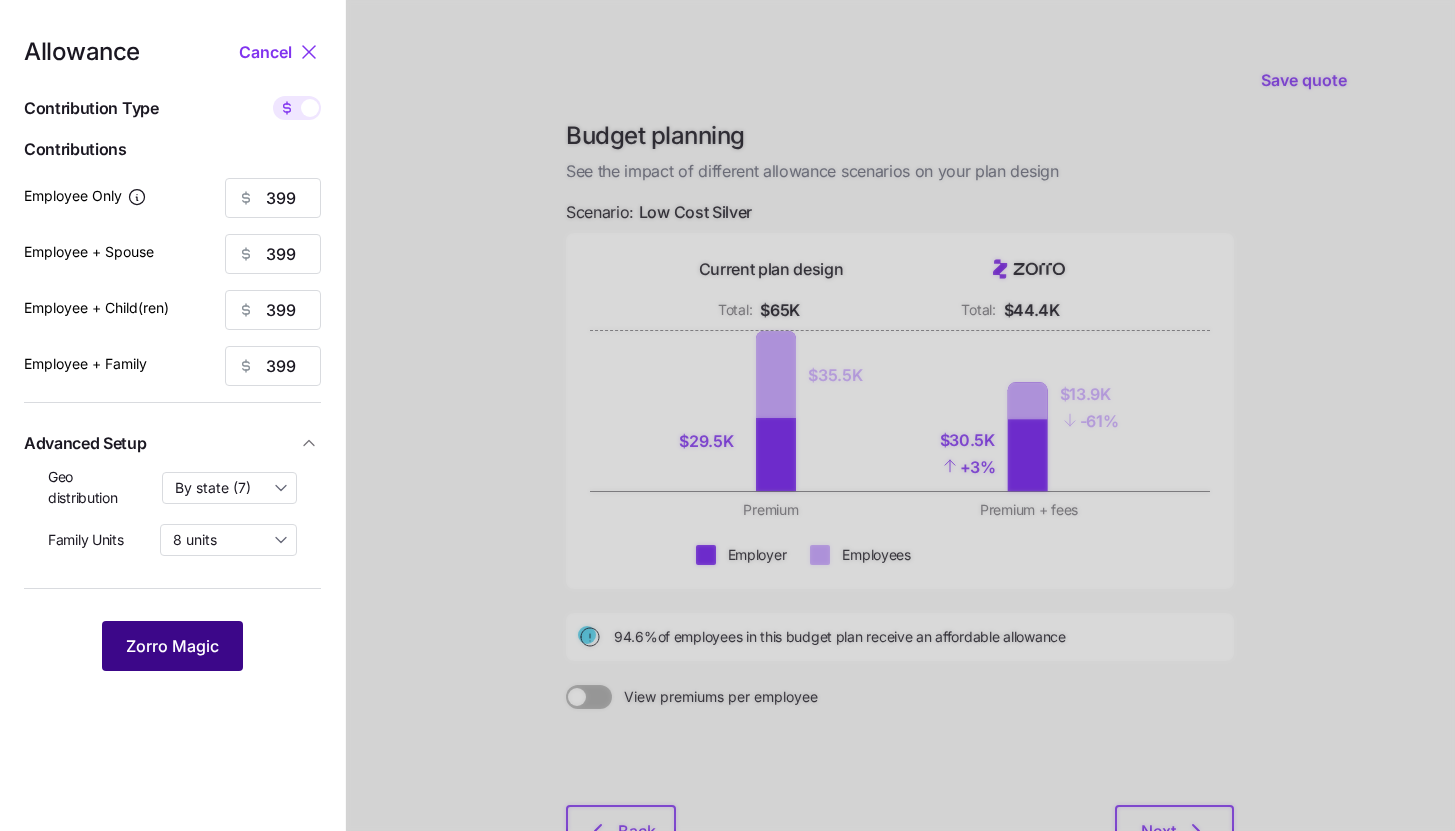 click on "Zorro Magic" at bounding box center [172, 646] 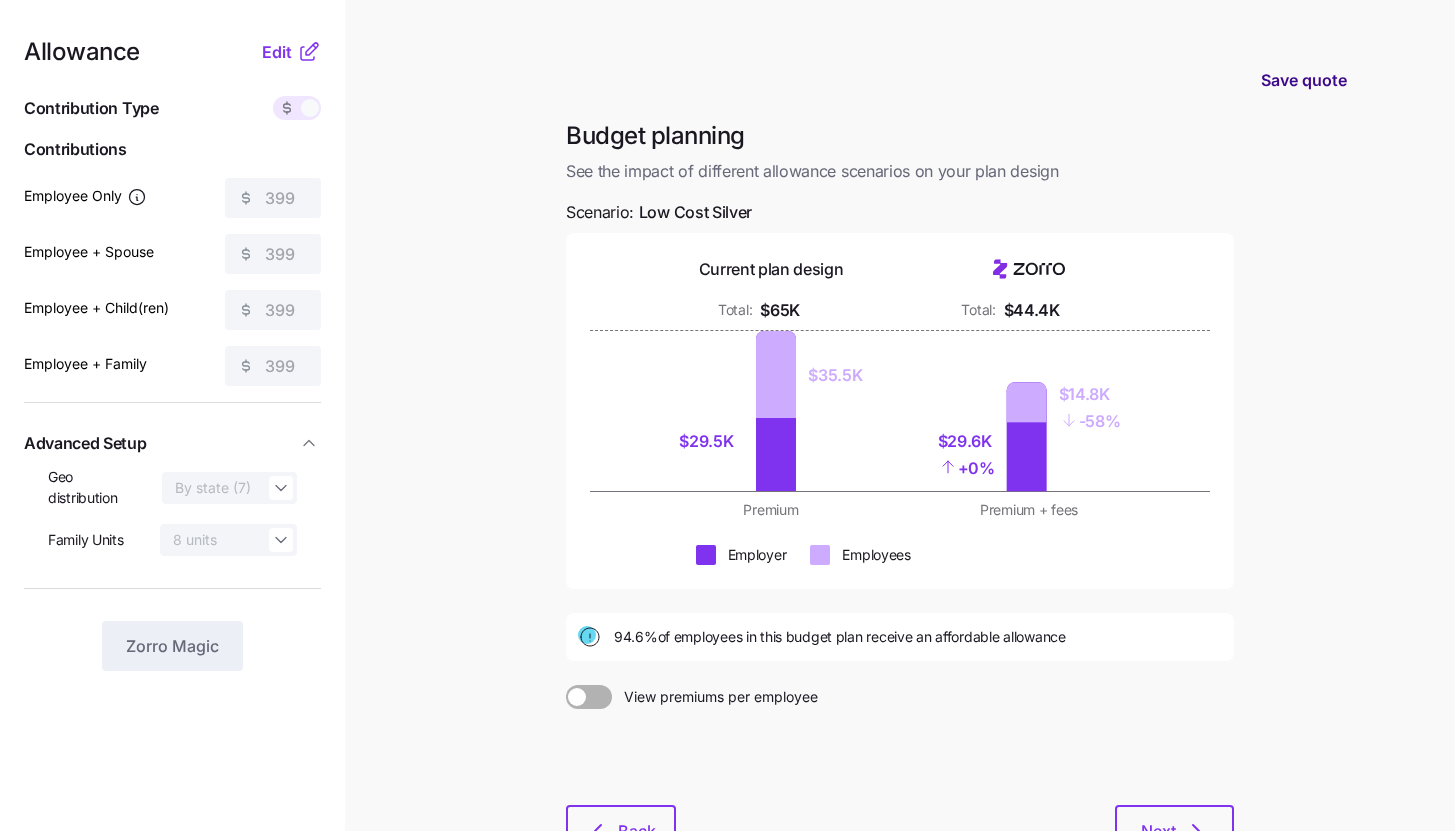 click on "Save quote" at bounding box center (1304, 80) 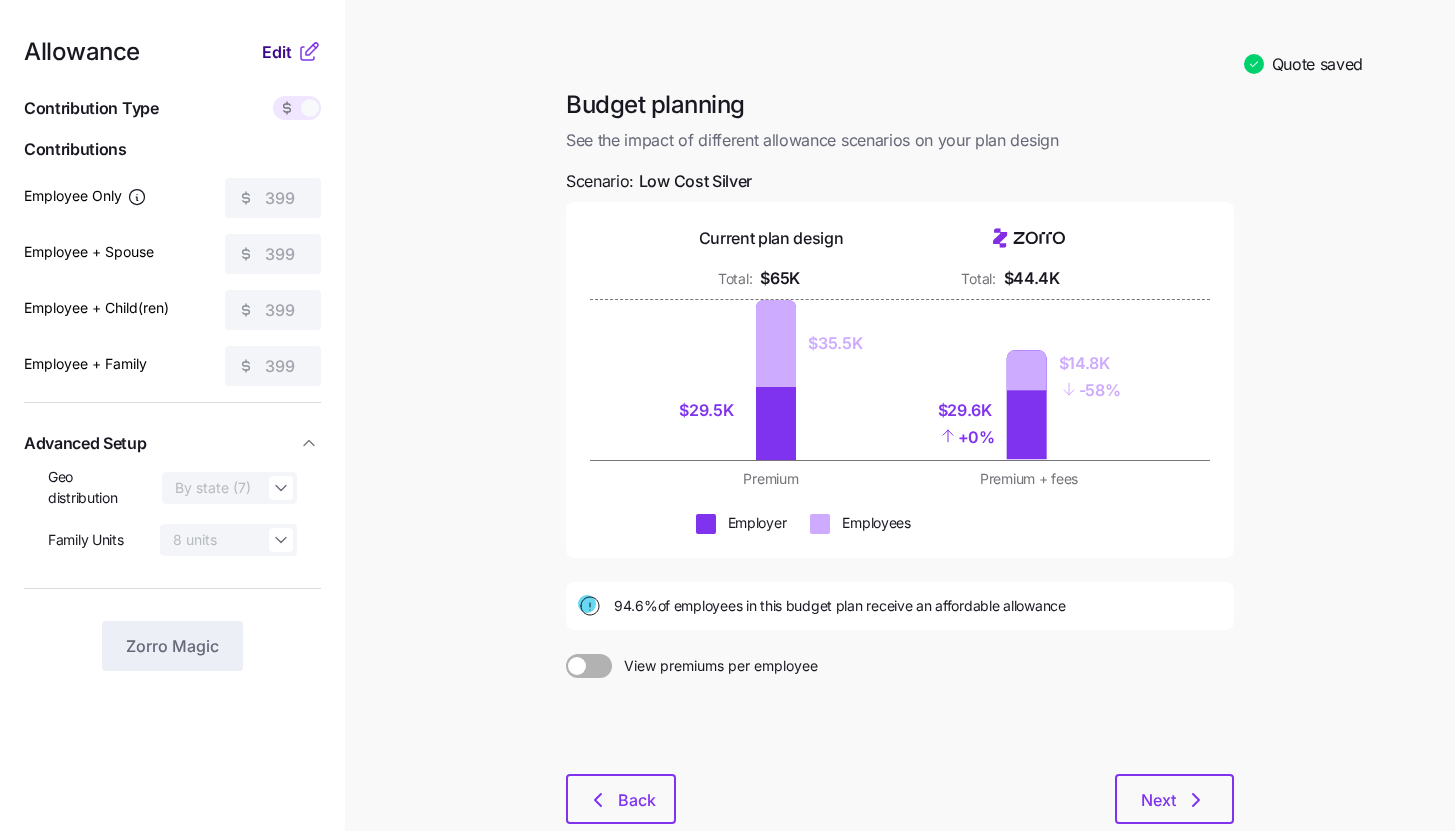 click on "Edit" at bounding box center (277, 52) 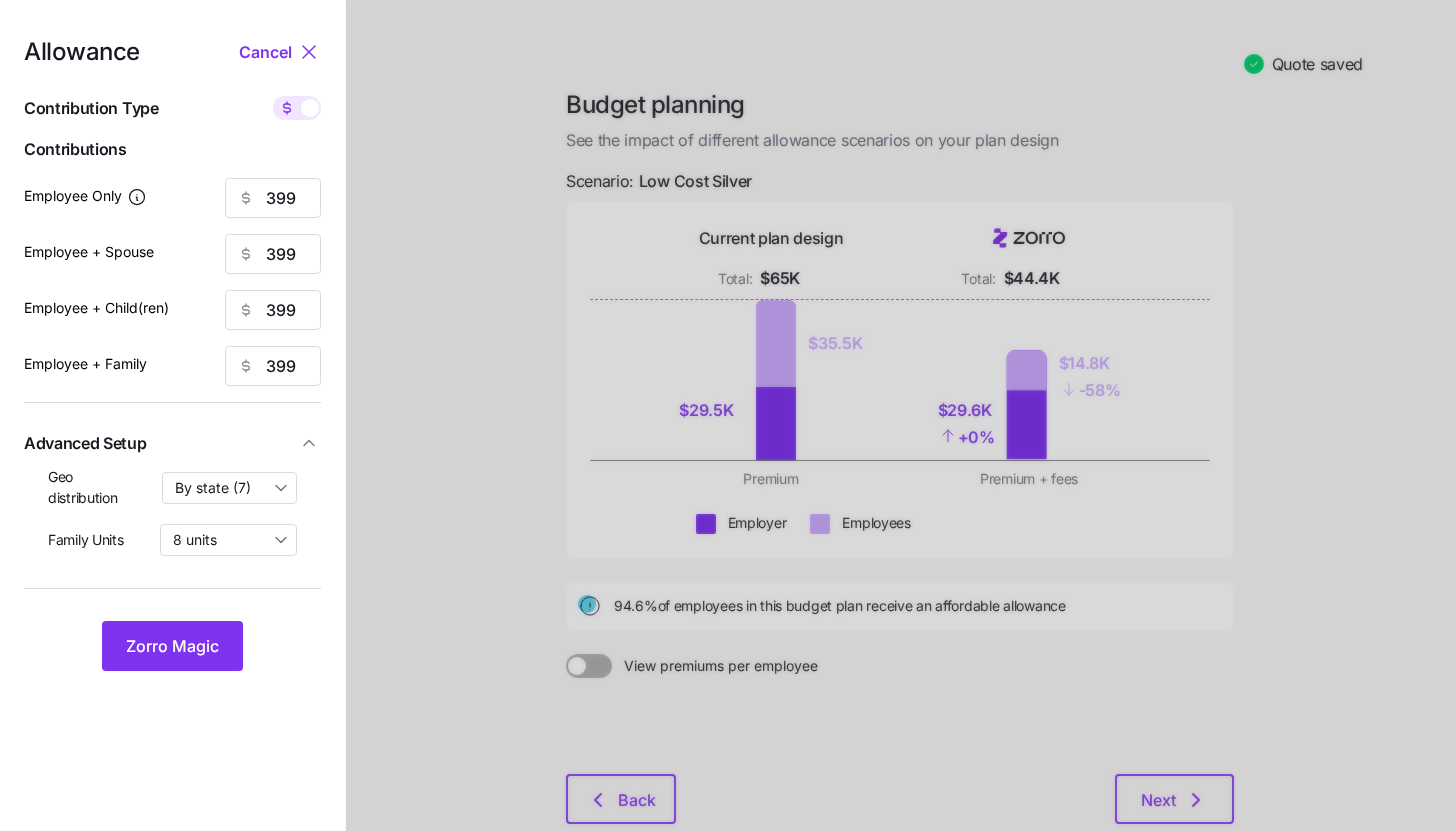 click at bounding box center [310, 108] 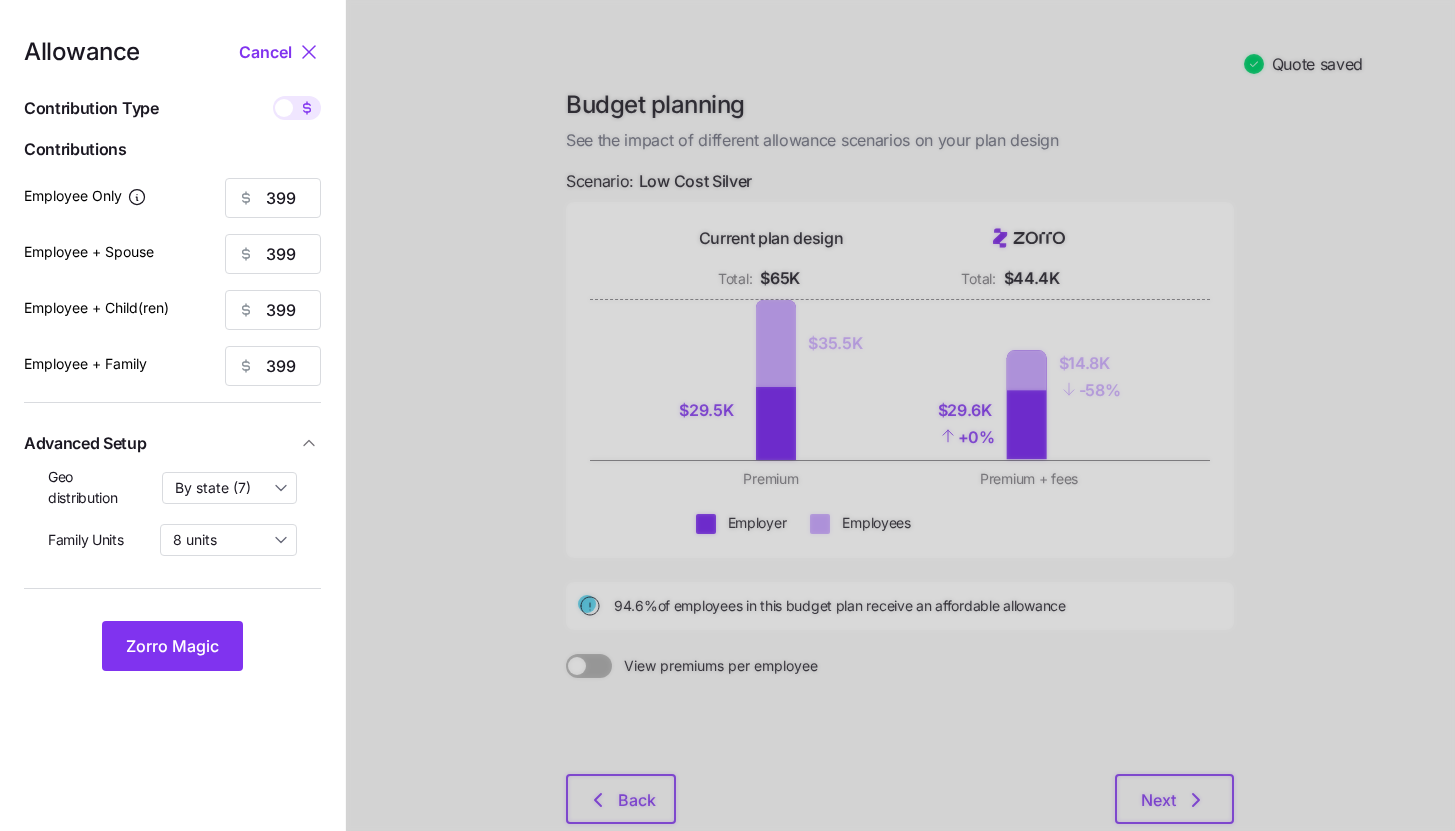 type on "70" 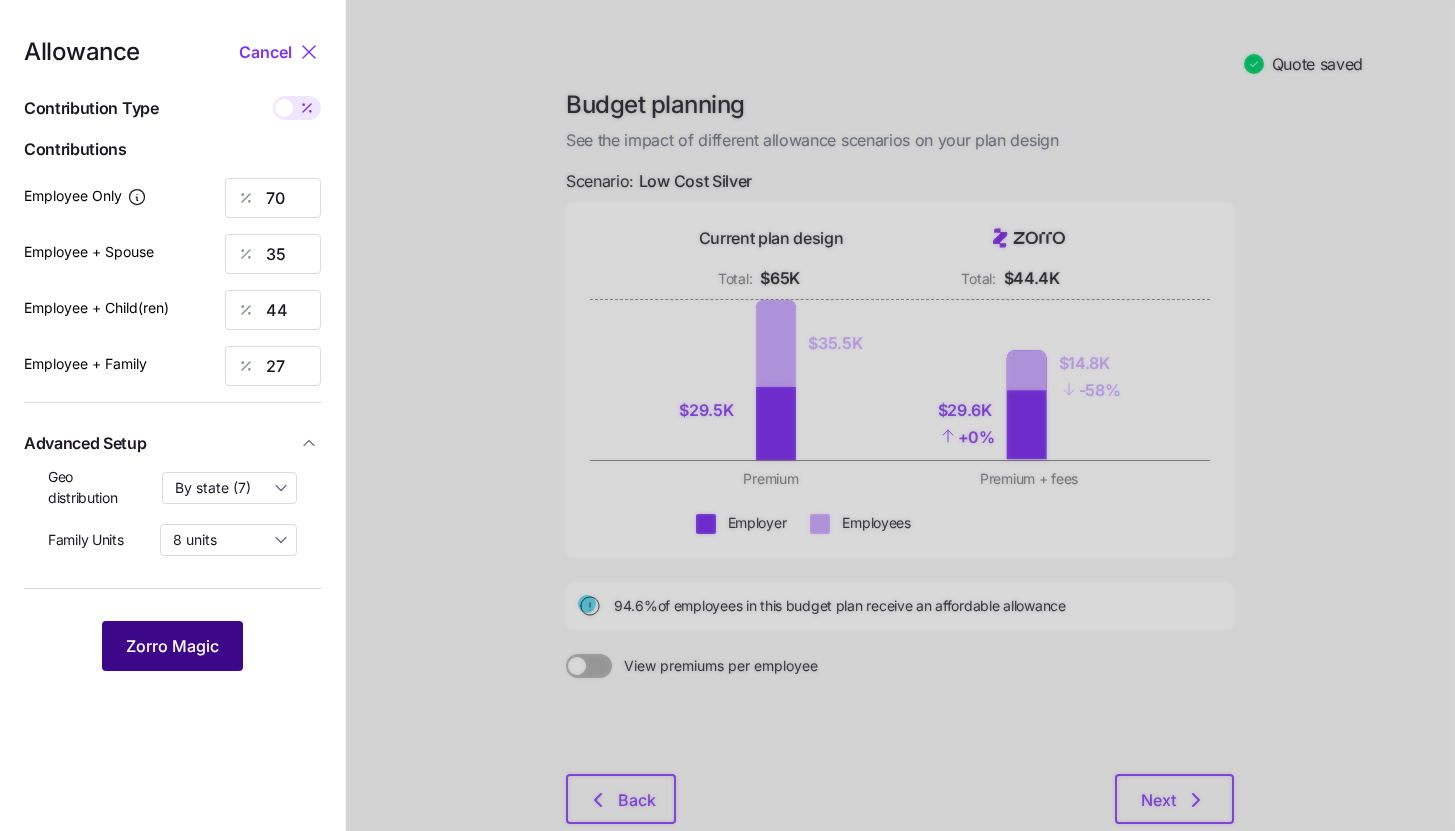 click on "Zorro Magic" at bounding box center [172, 646] 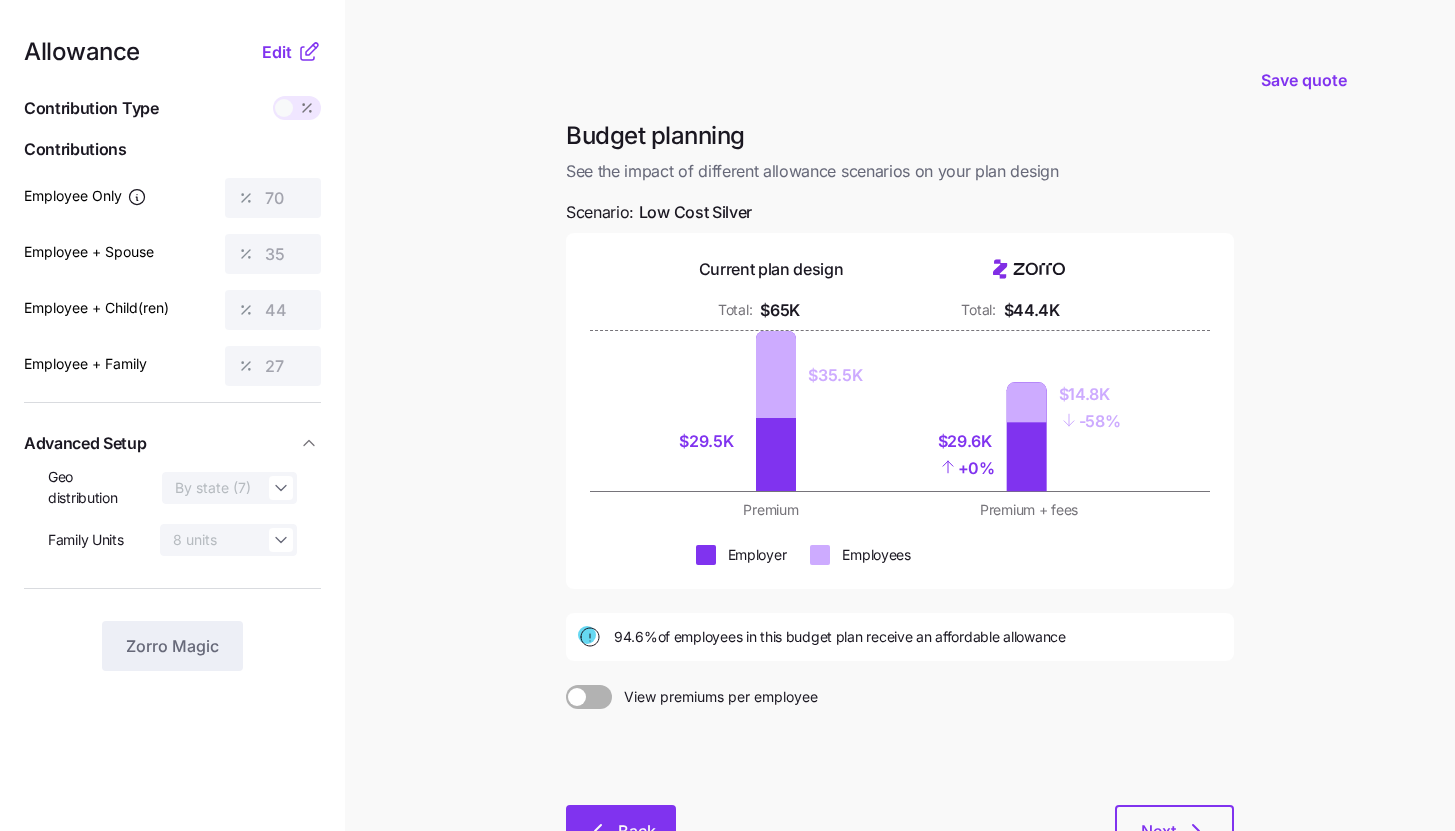 click on "Back" at bounding box center (621, 831) 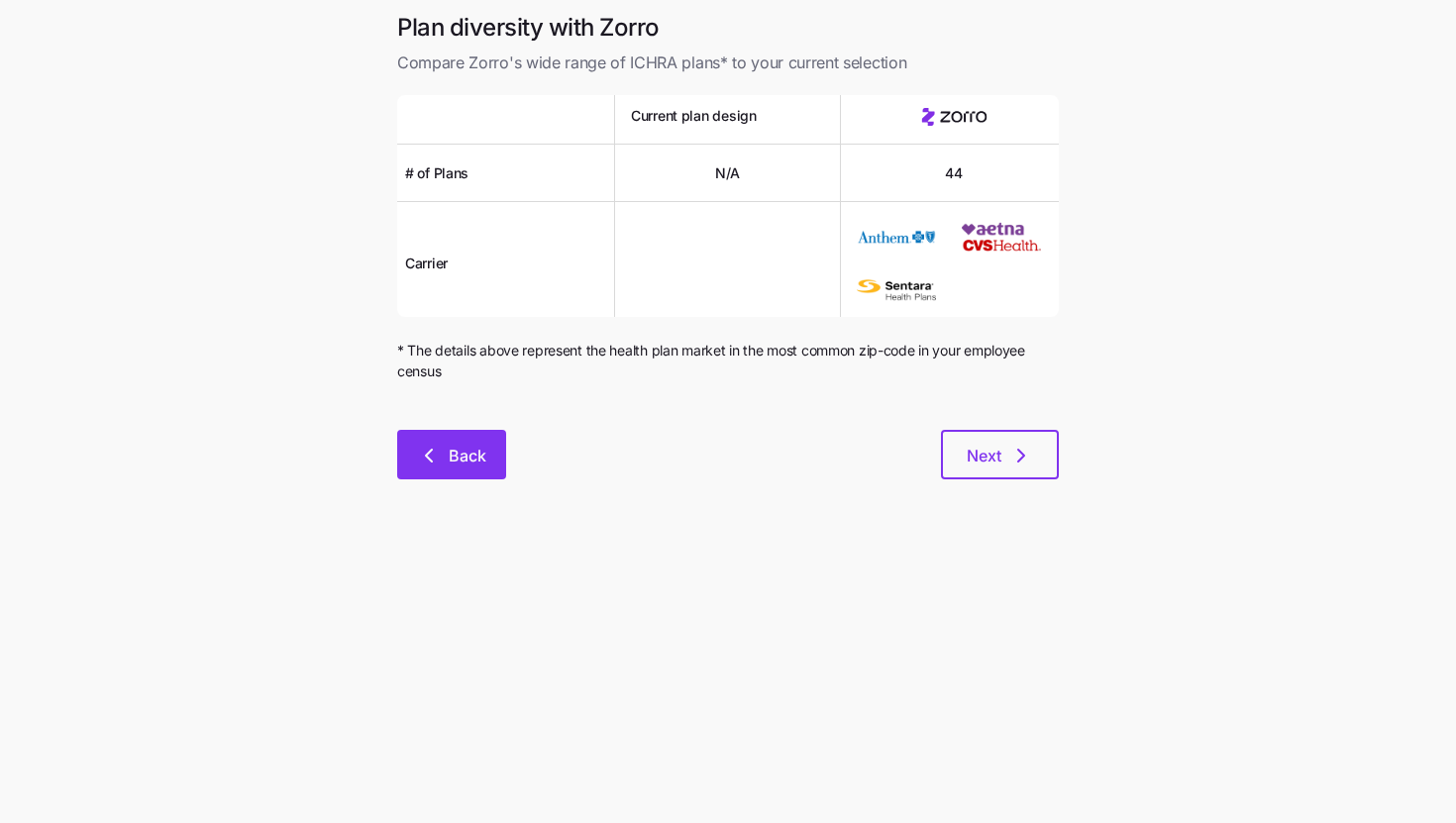 click on "Back" at bounding box center [468, 456] 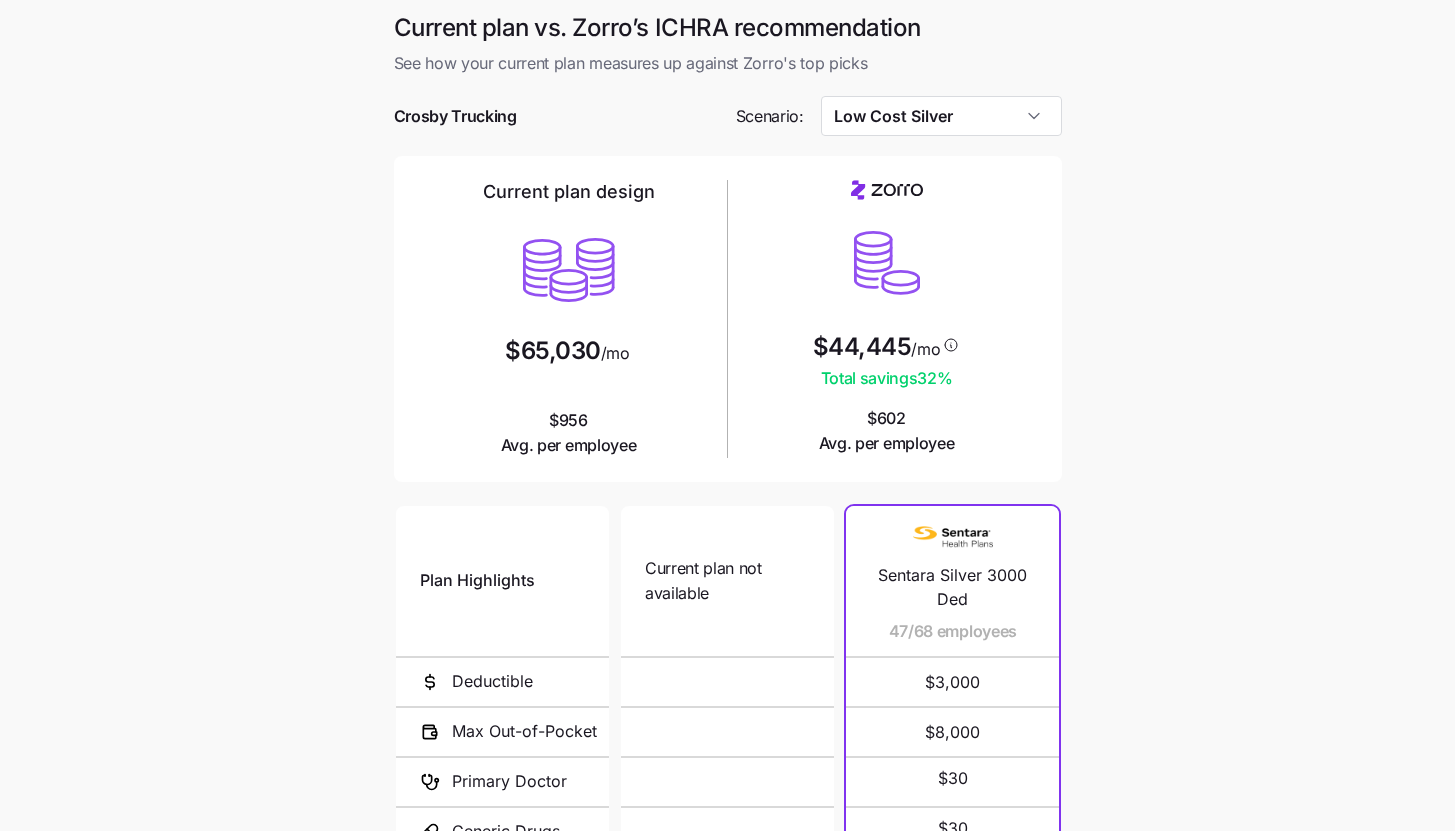 scroll, scrollTop: 260, scrollLeft: 0, axis: vertical 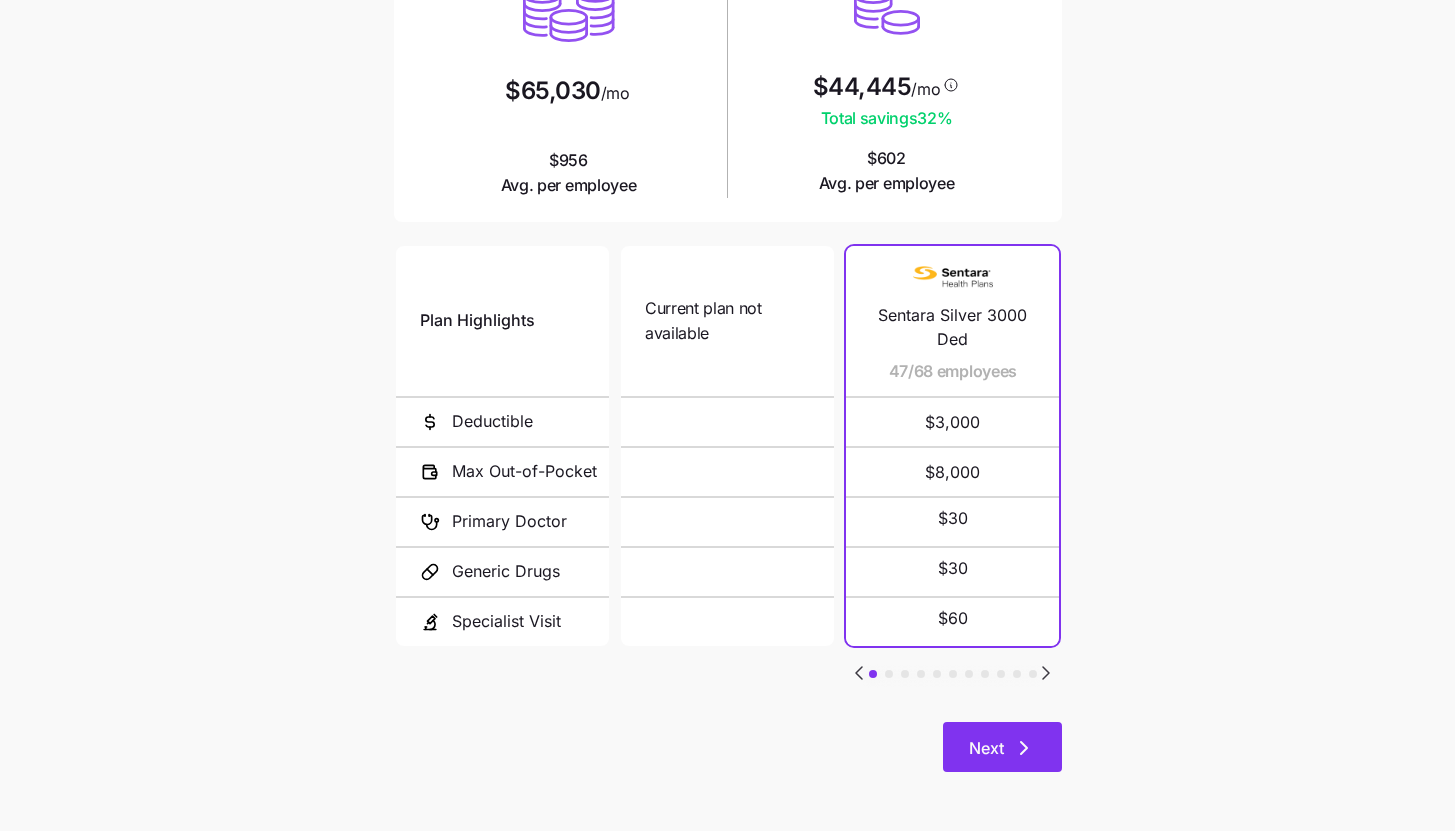 click on "Next" at bounding box center [1002, 747] 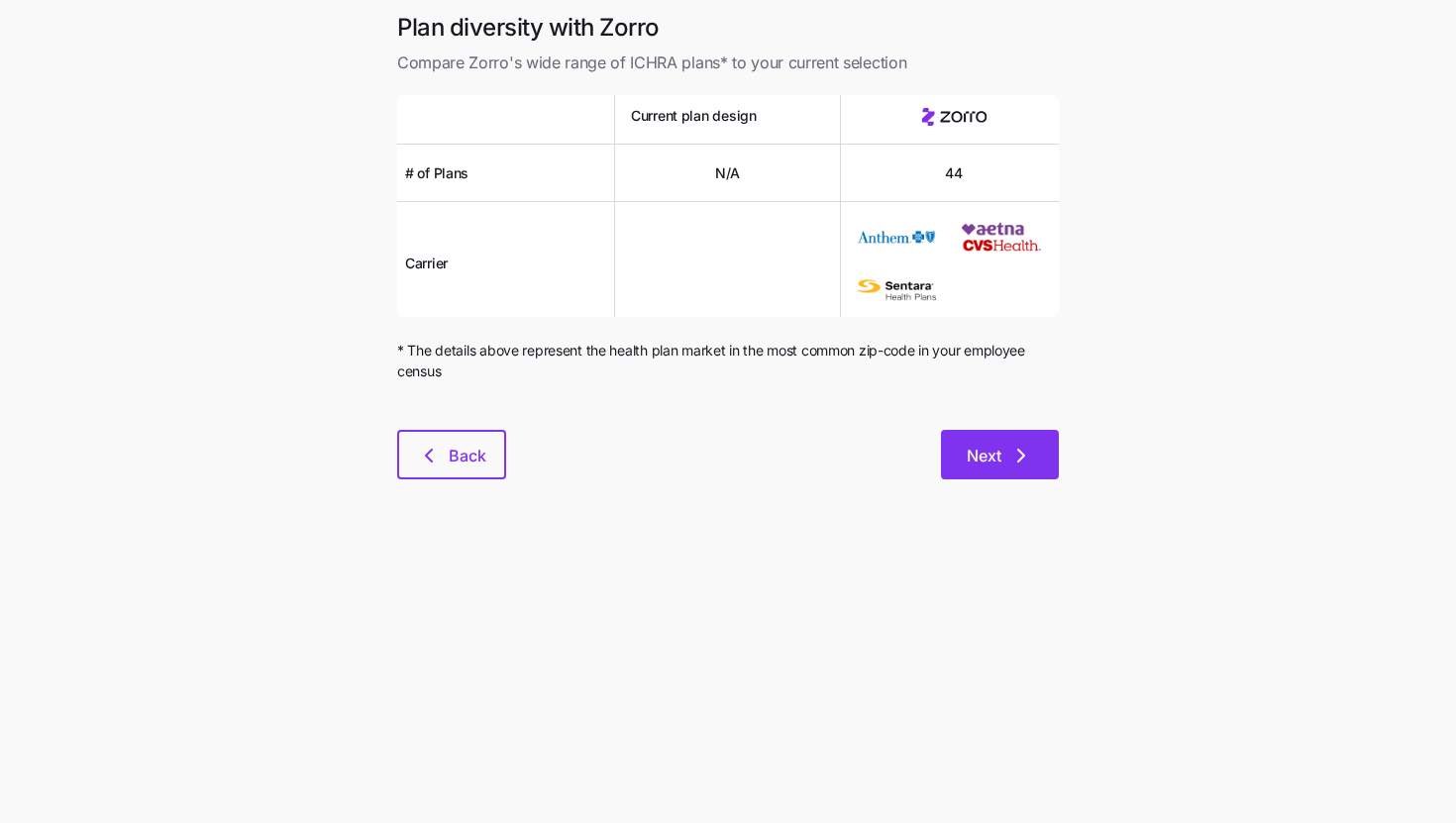 click on "Next" at bounding box center [999, 455] 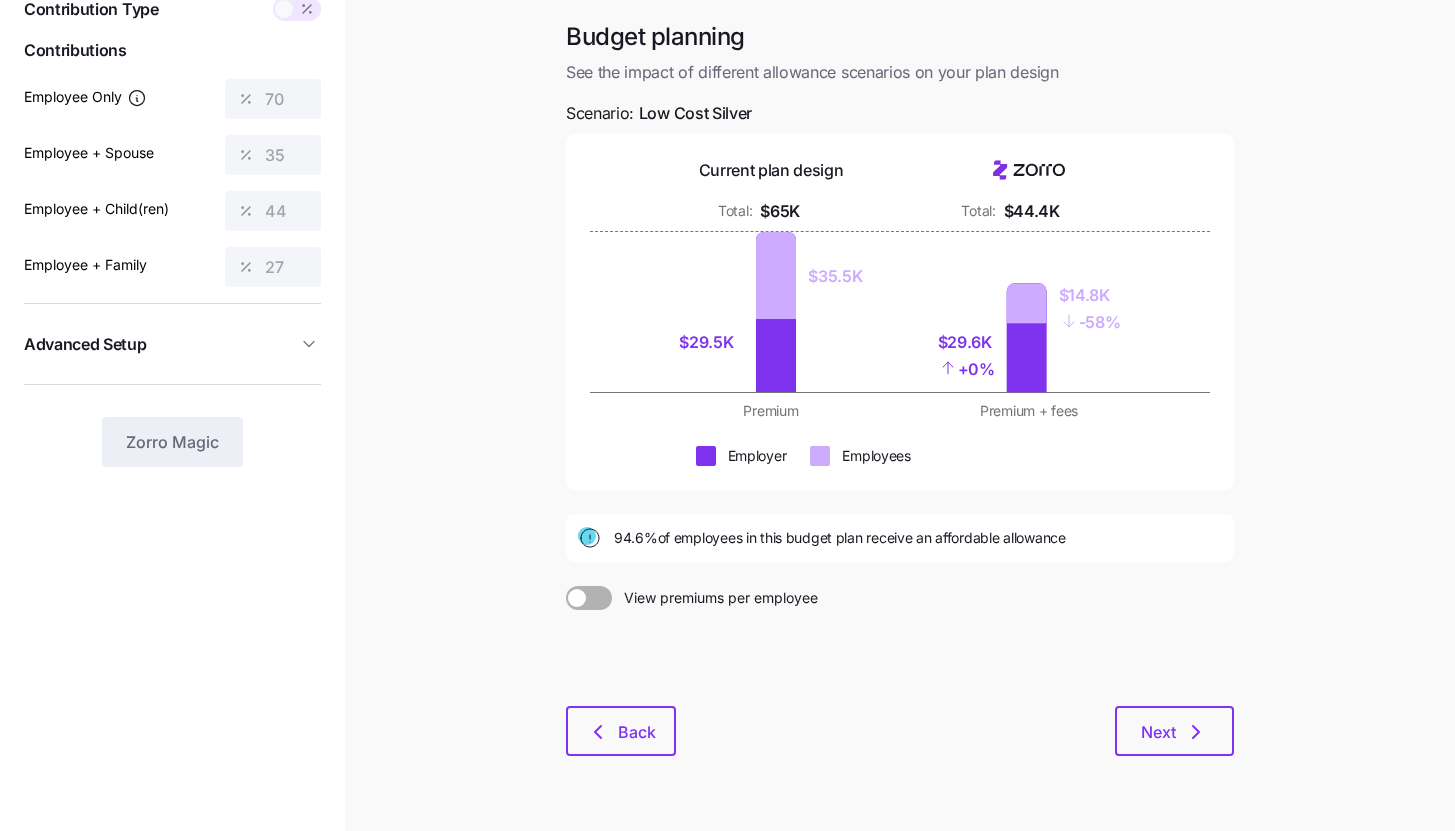 scroll, scrollTop: 152, scrollLeft: 0, axis: vertical 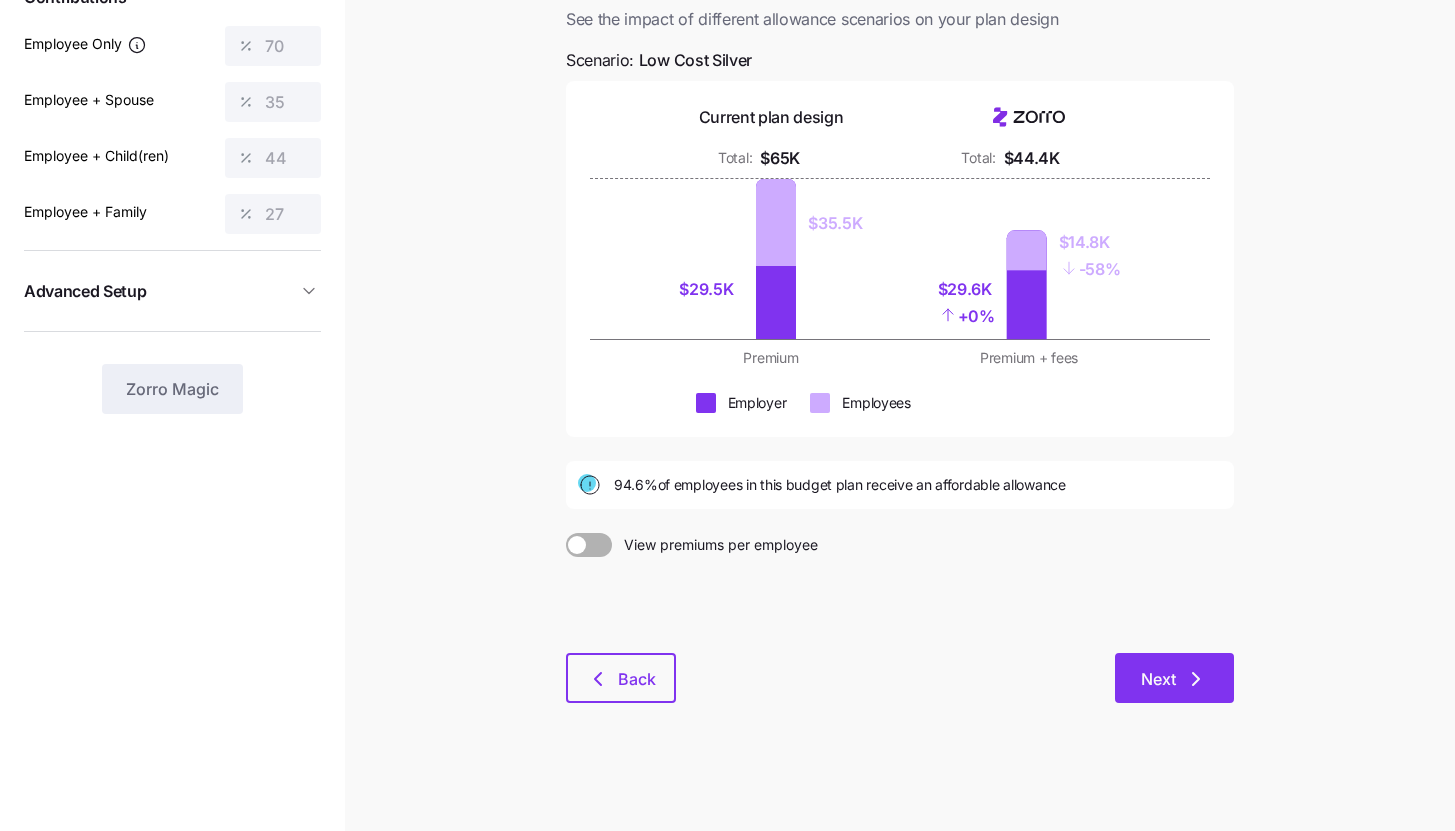click on "Next" at bounding box center [1174, 678] 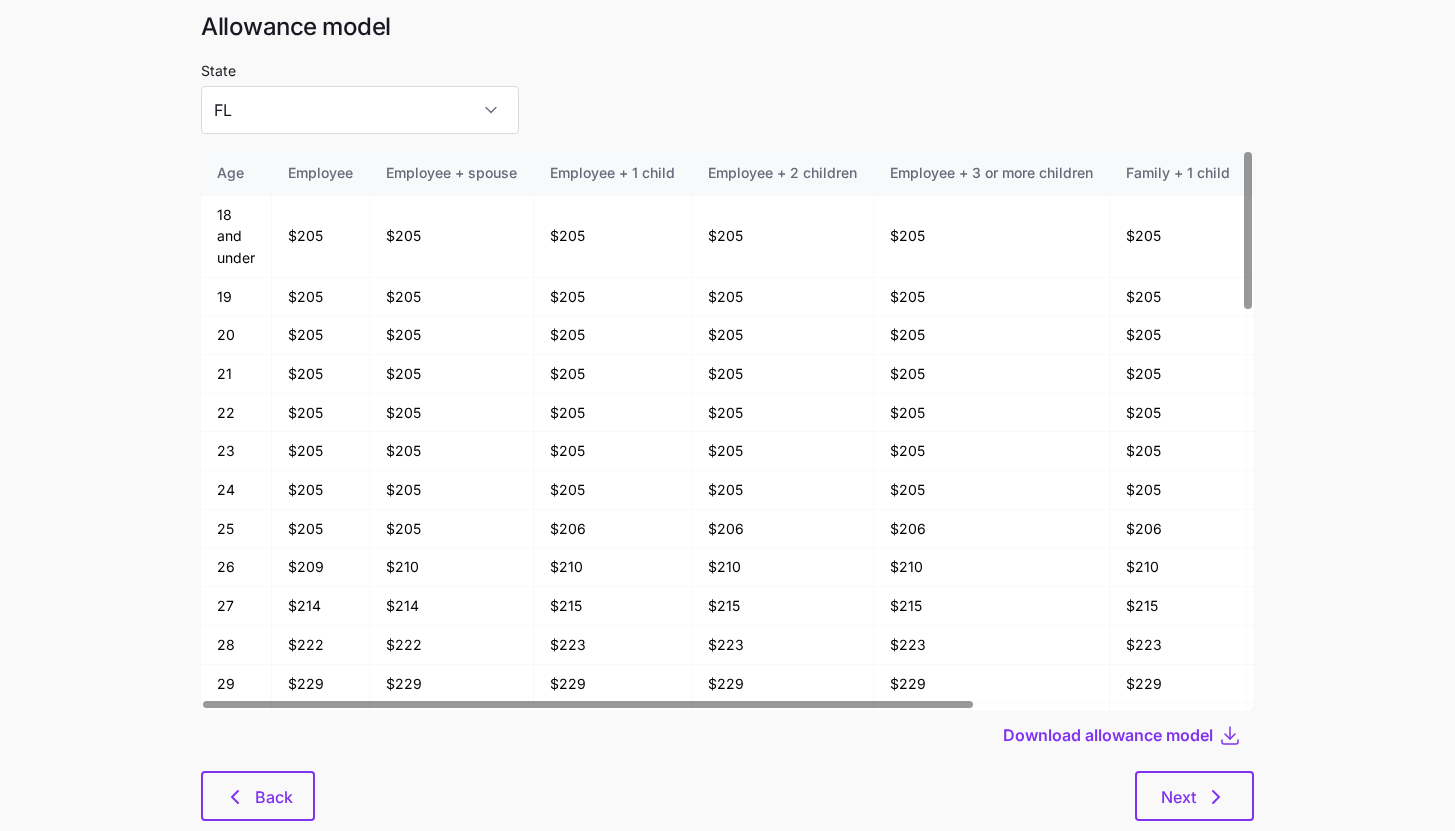 scroll, scrollTop: 107, scrollLeft: 0, axis: vertical 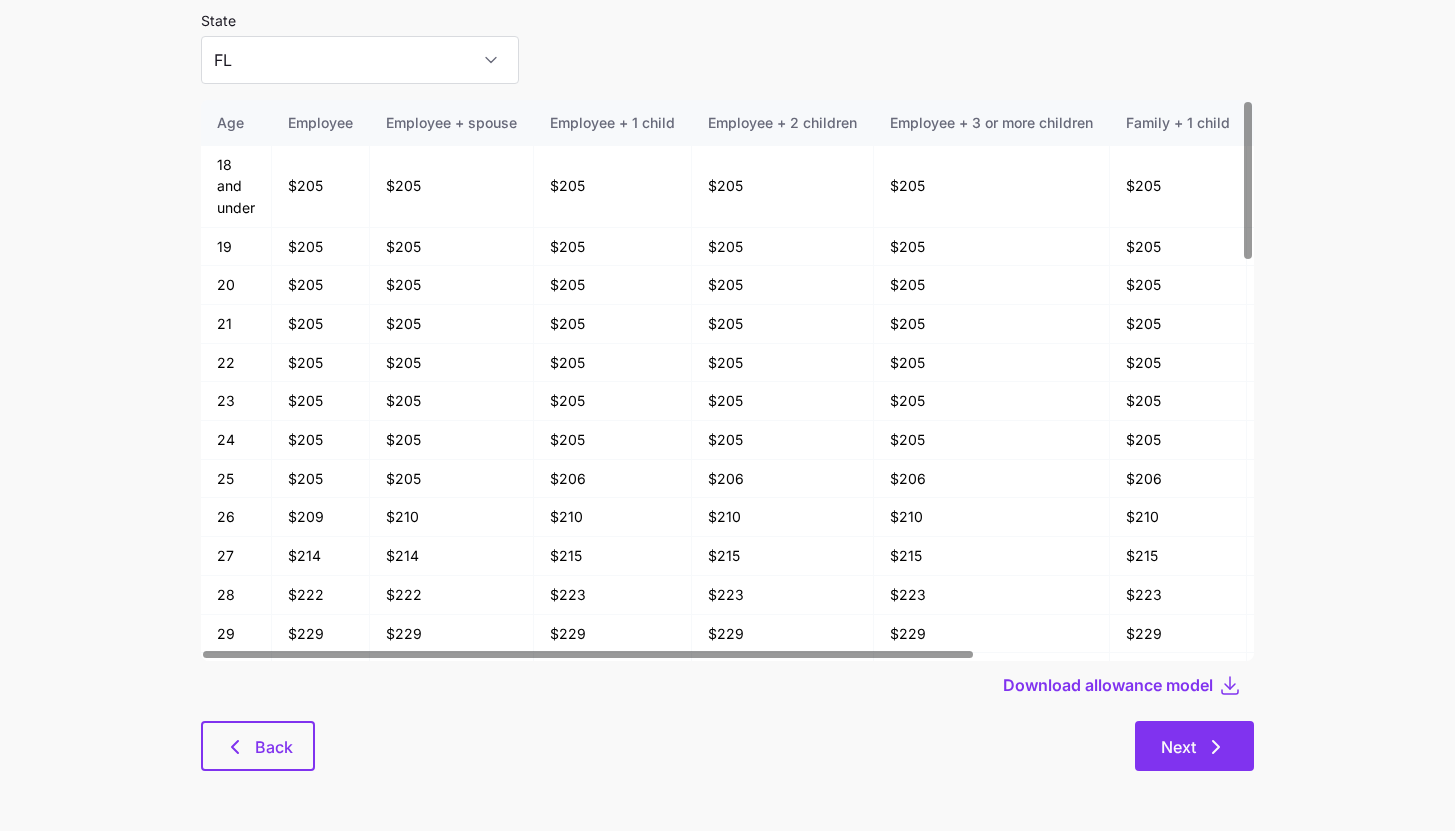 click on "Next" at bounding box center (1194, 746) 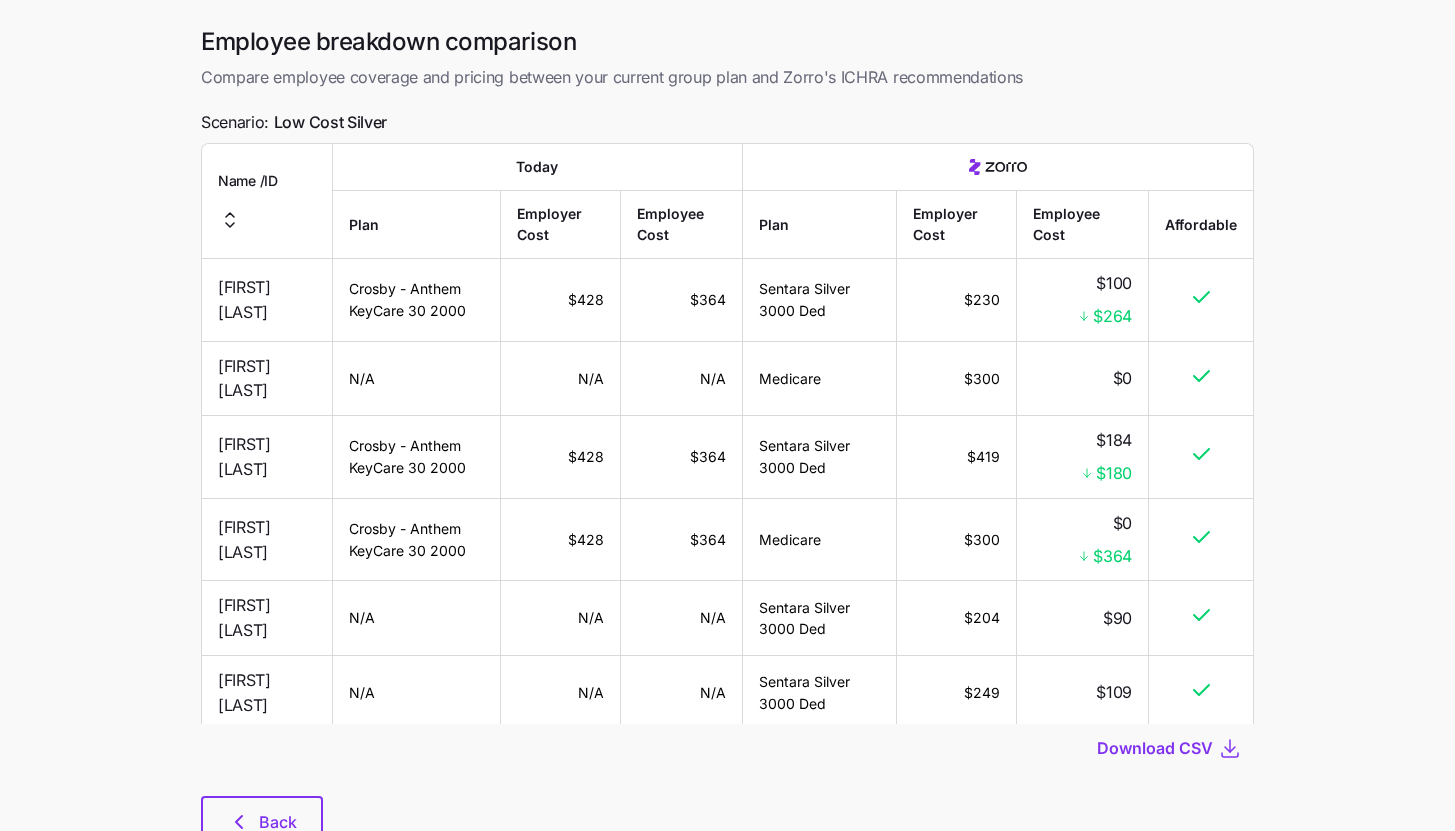 scroll, scrollTop: 141, scrollLeft: 0, axis: vertical 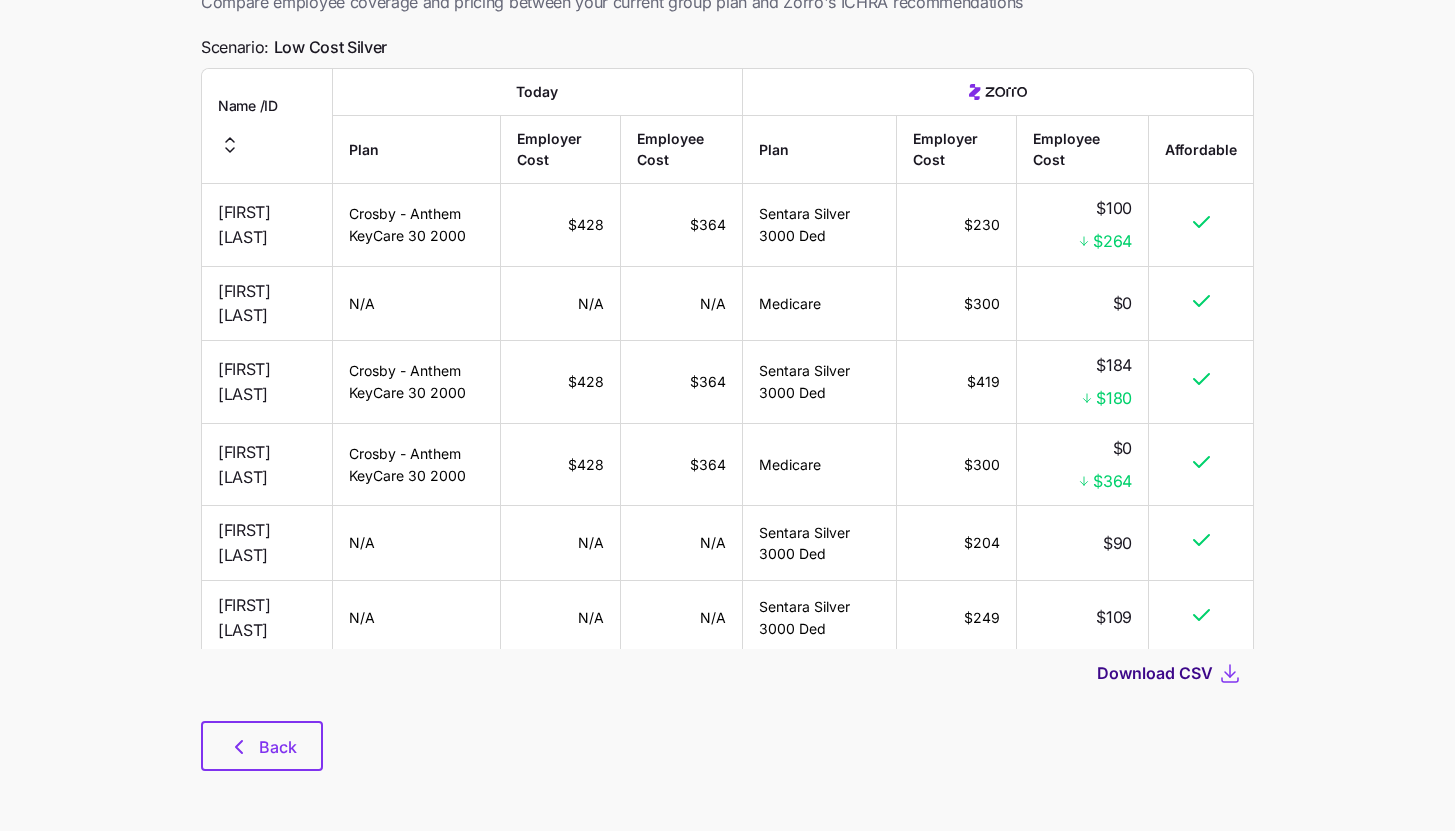 click on "Download CSV" at bounding box center [1155, 673] 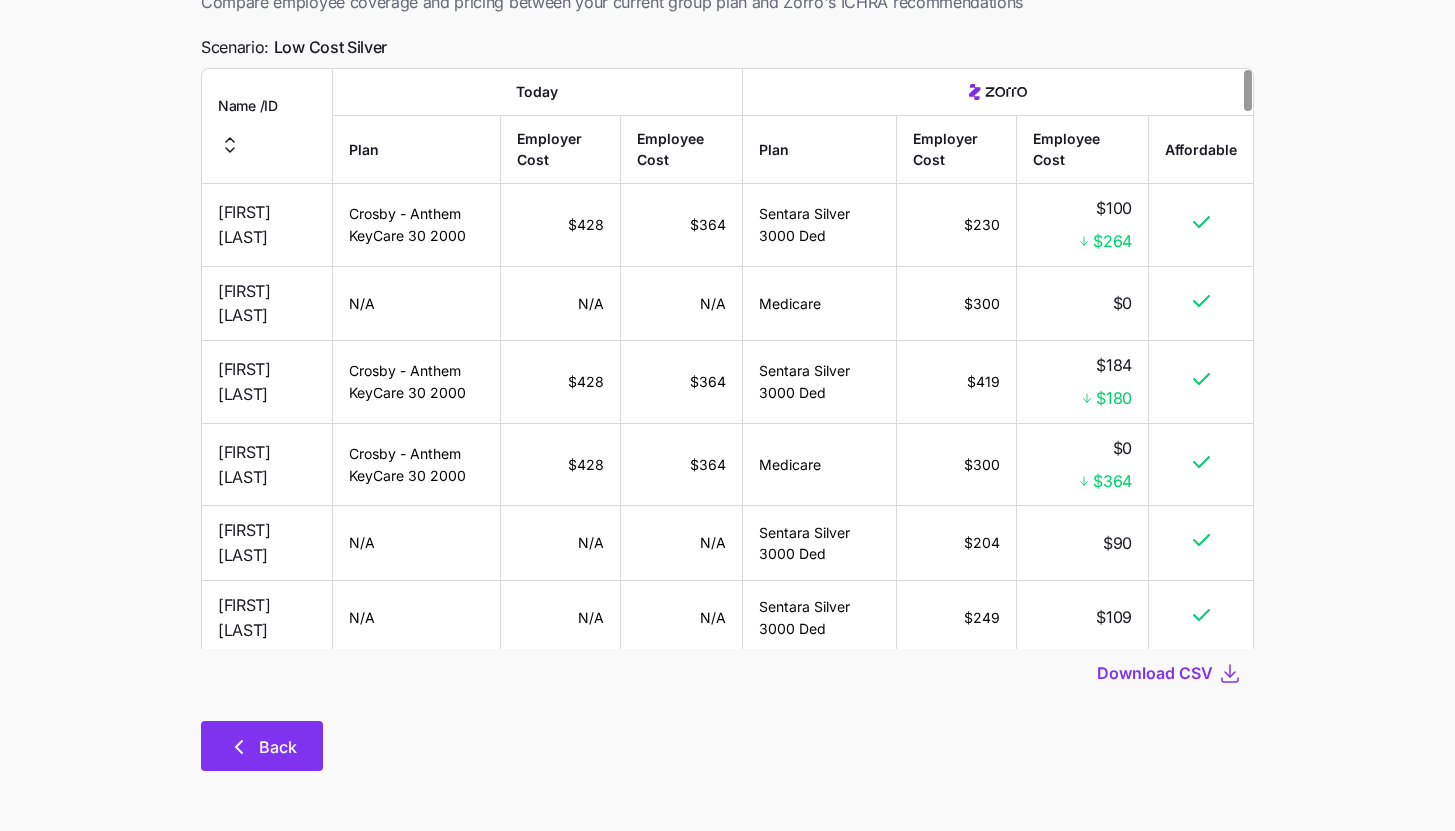 click on "Back" at bounding box center (262, 746) 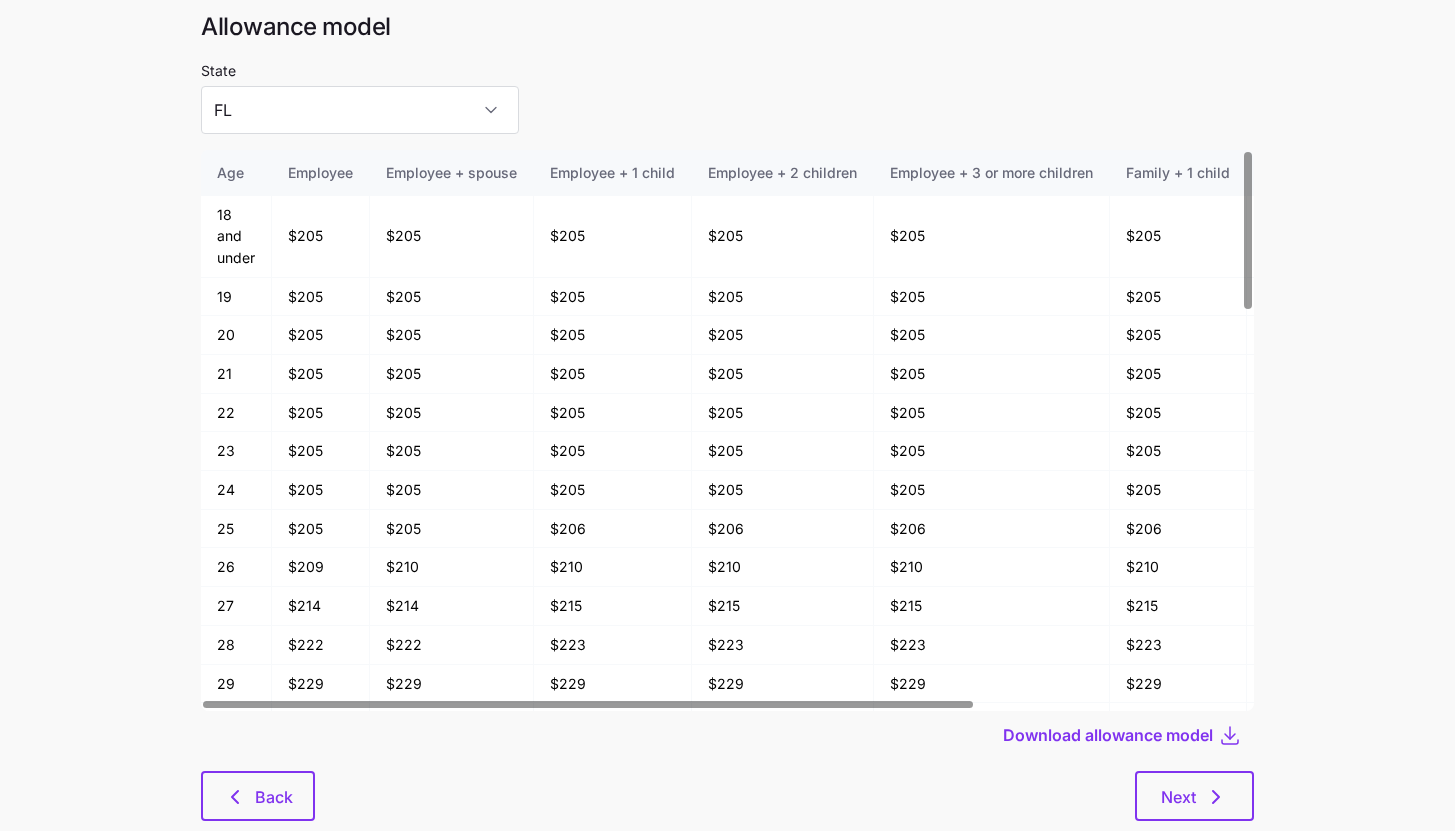 scroll, scrollTop: 107, scrollLeft: 0, axis: vertical 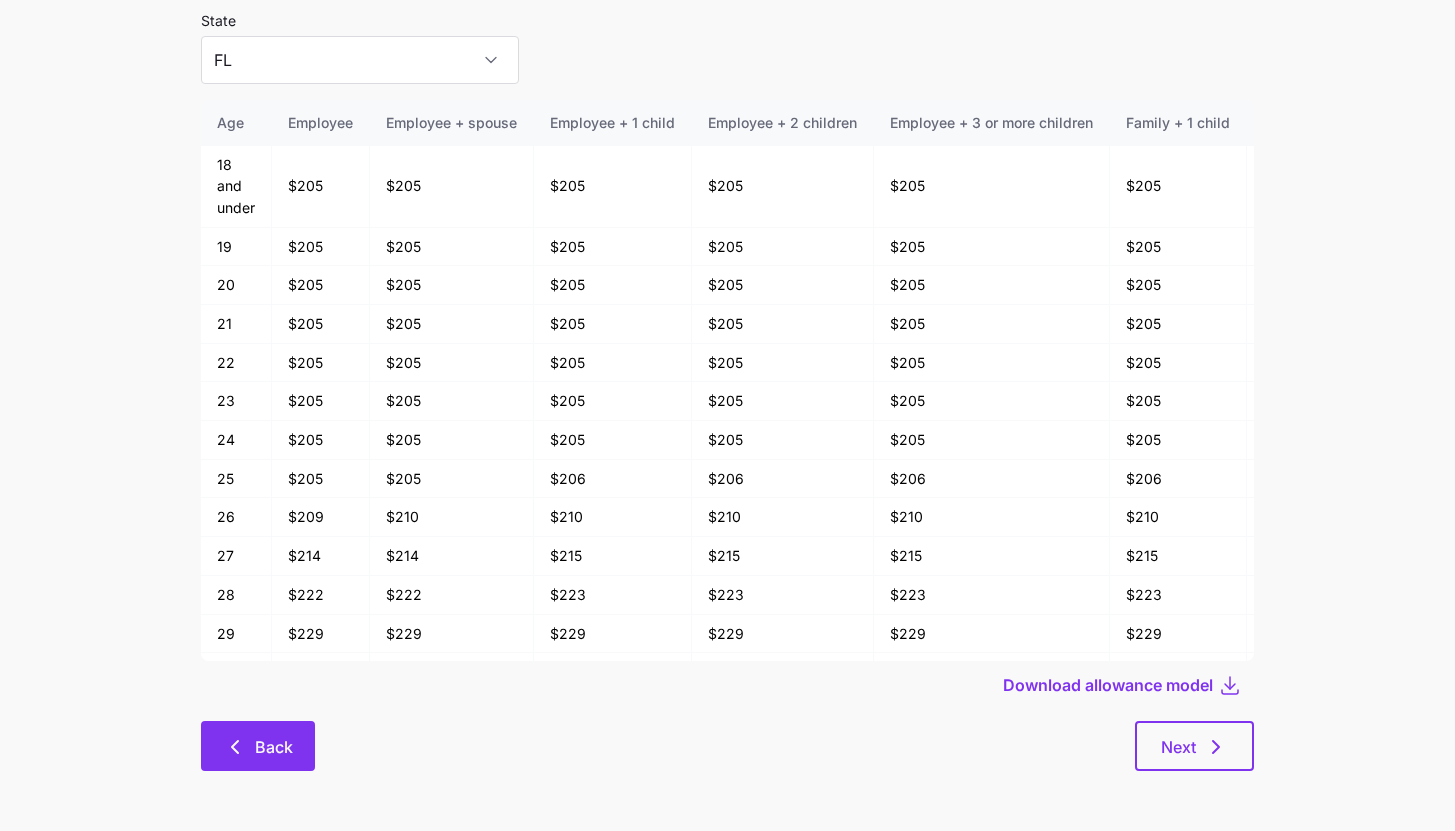 click on "Back" at bounding box center [258, 746] 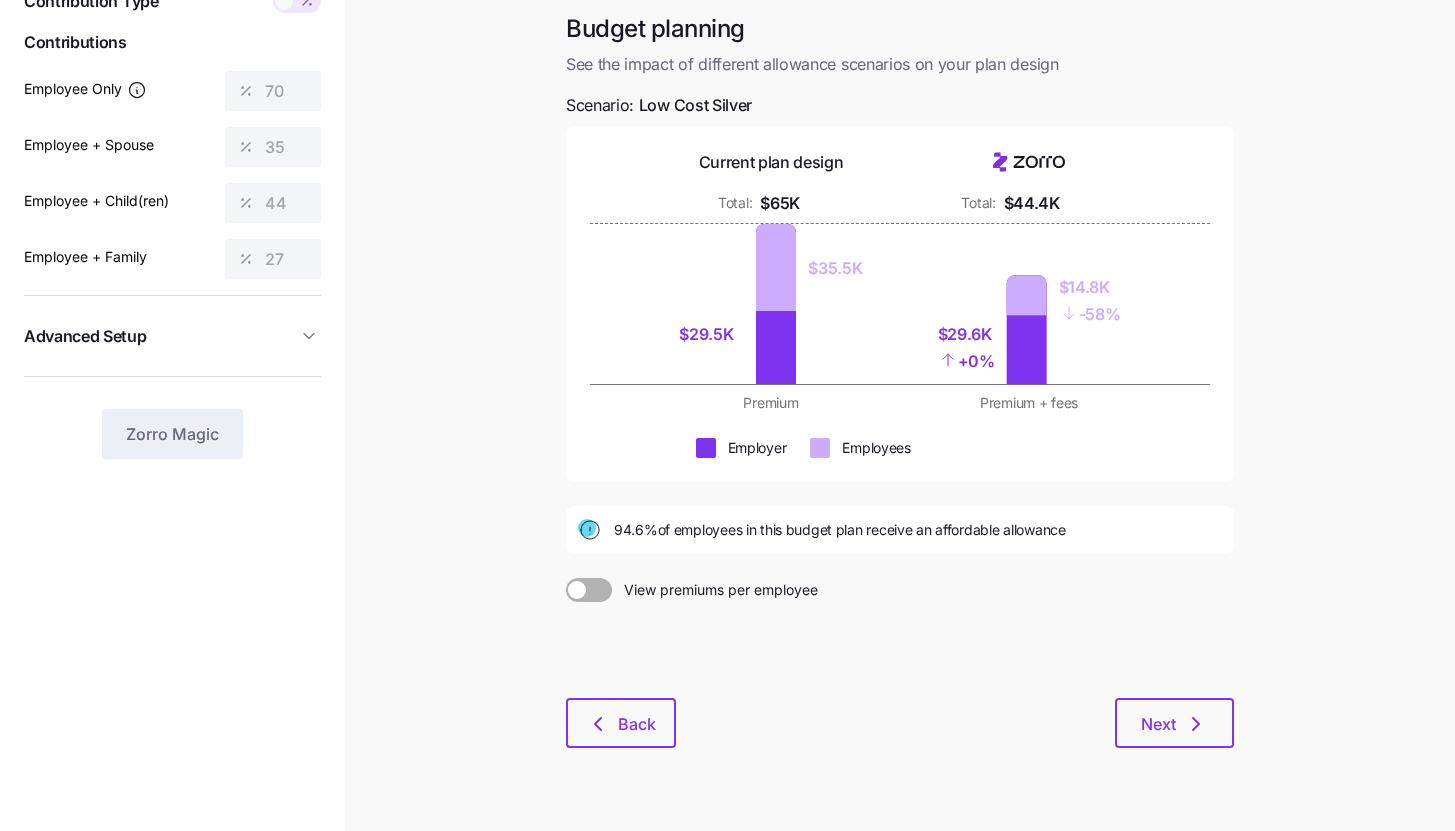 scroll, scrollTop: 0, scrollLeft: 0, axis: both 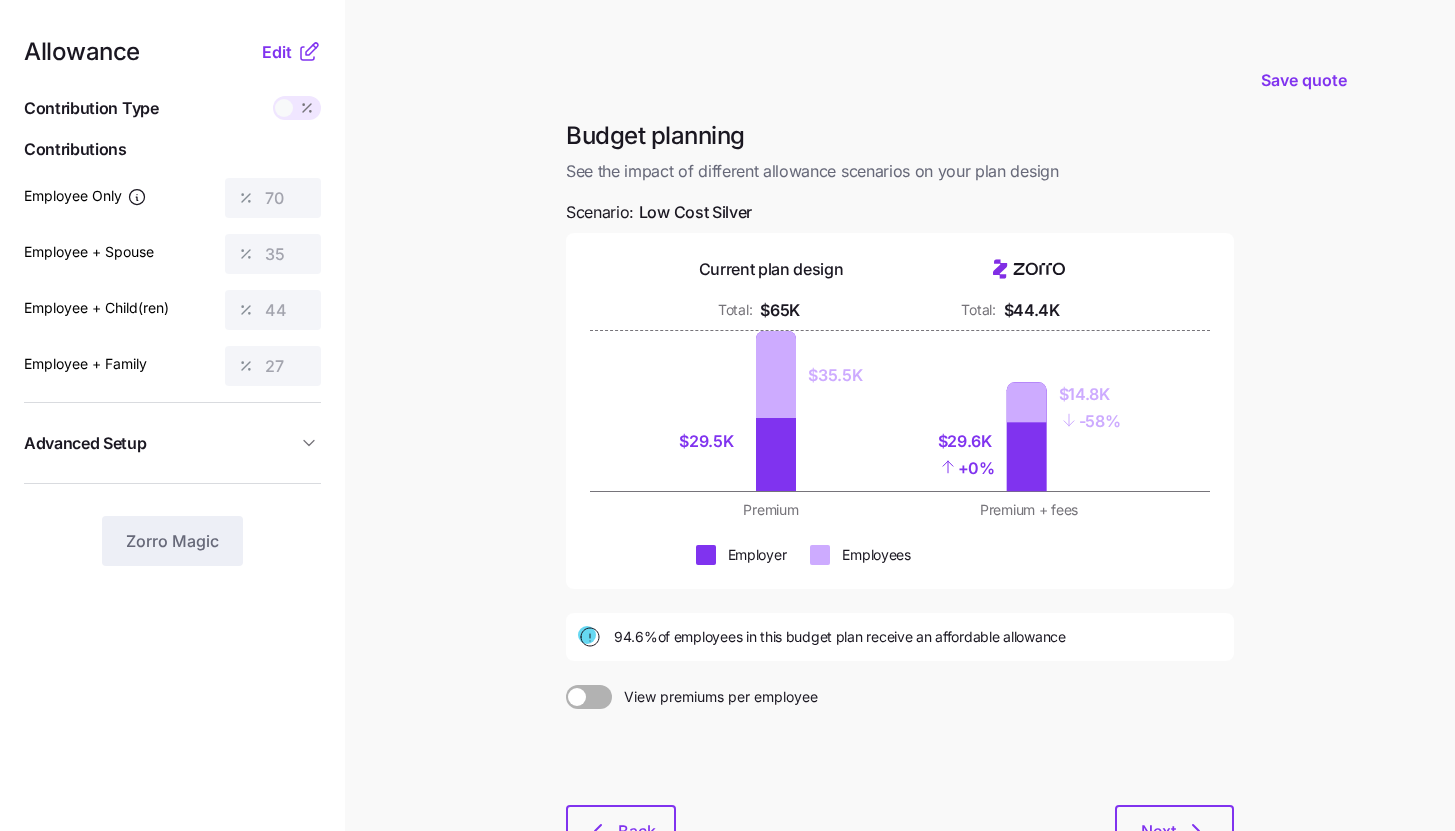 click on "Save quote Budget planning See the impact of different allowance scenarios on your plan design Scenario:   Low Cost Silver Current plan design Total: $65K Total: $44.4K $29.5K $35.5K $29.6K + 0% $14.8K - 58% Premium Premium + fees   Employer   Employees 94.6%  of employees in this budget plan receive an affordable allowance View premiums per employee Back Next" at bounding box center (727, 491) 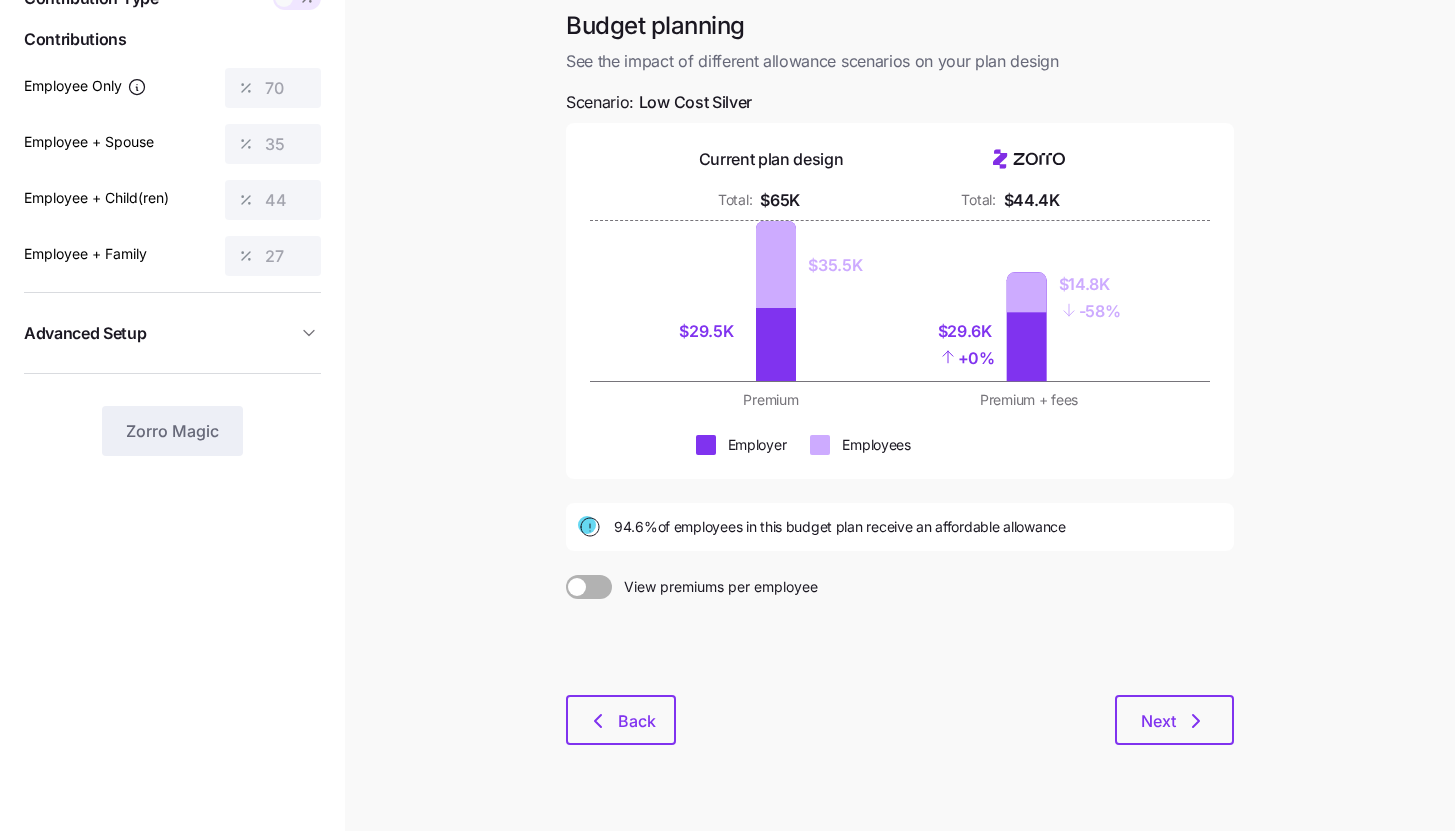 scroll, scrollTop: 0, scrollLeft: 0, axis: both 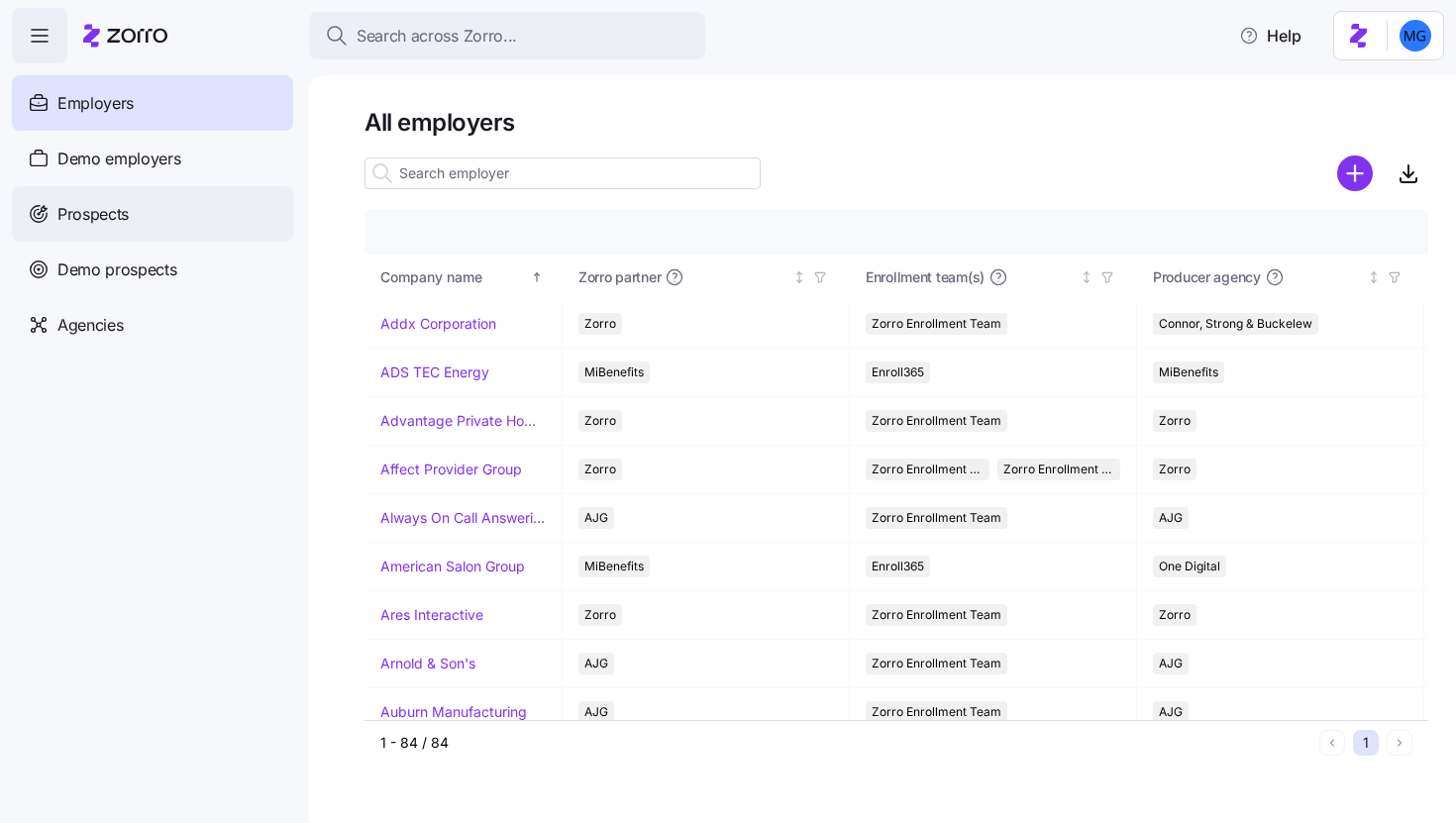 click on "Prospects" at bounding box center (153, 214) 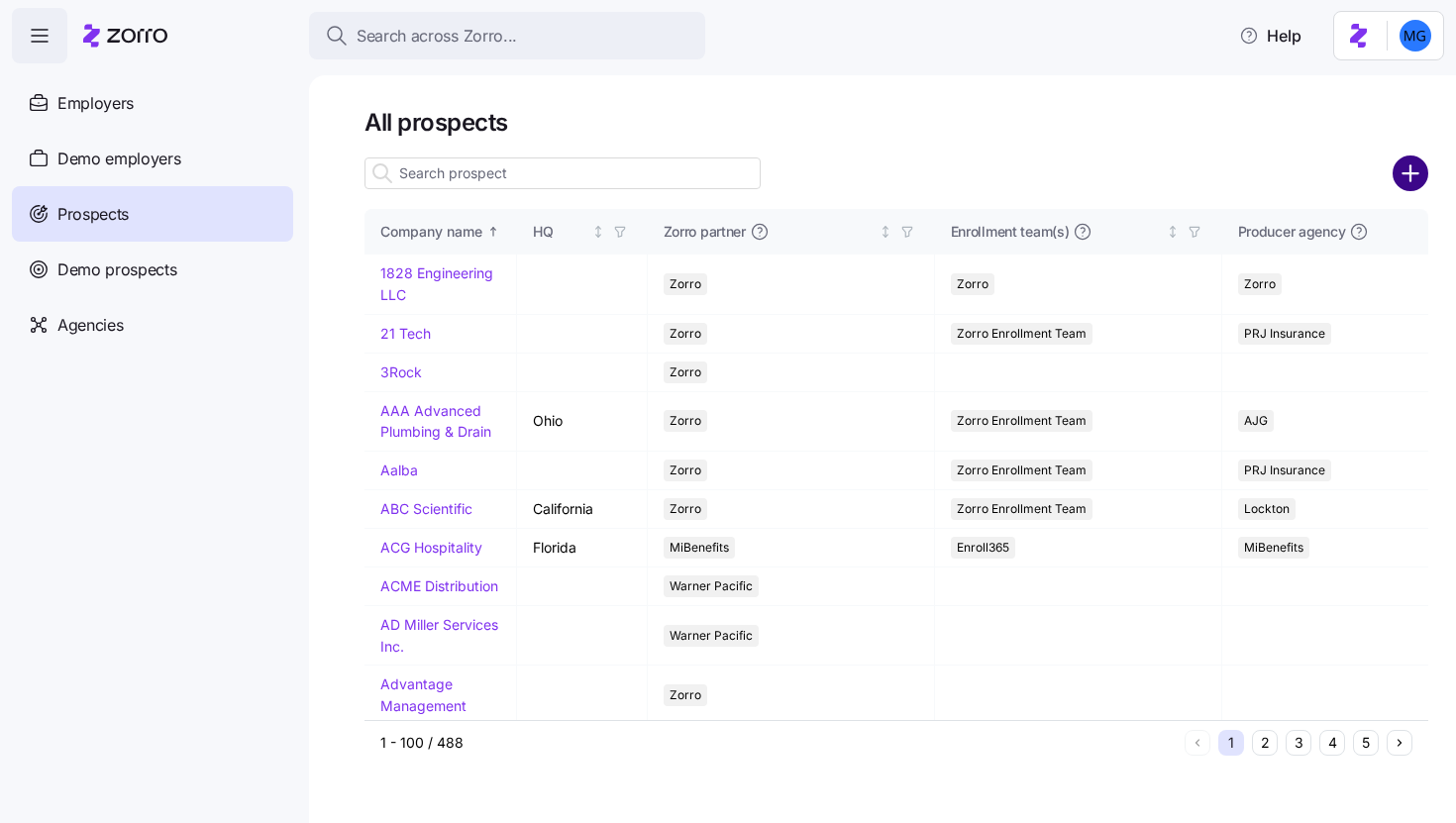 click 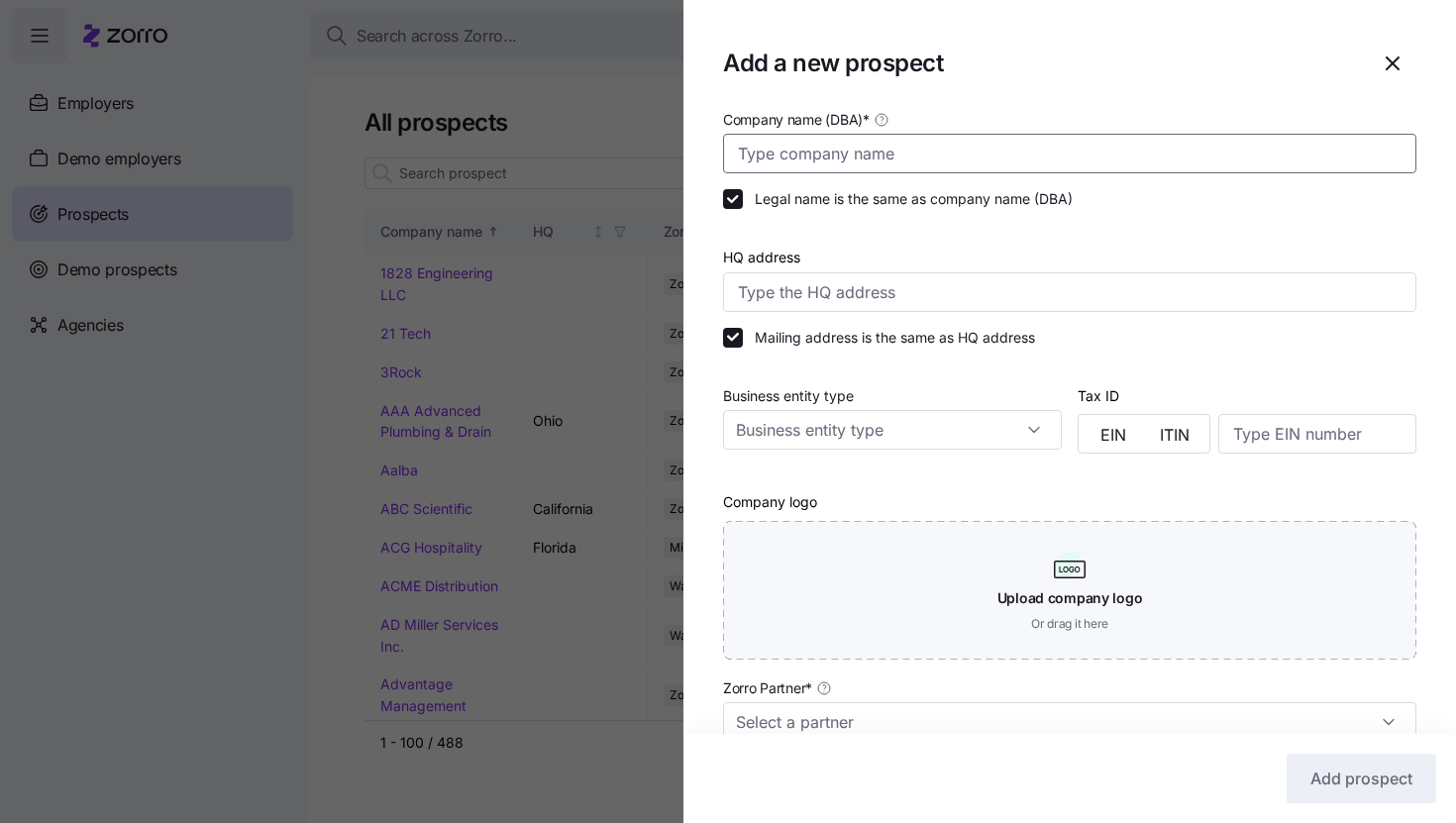click on "Company name (DBA)  *" at bounding box center (1070, 154) 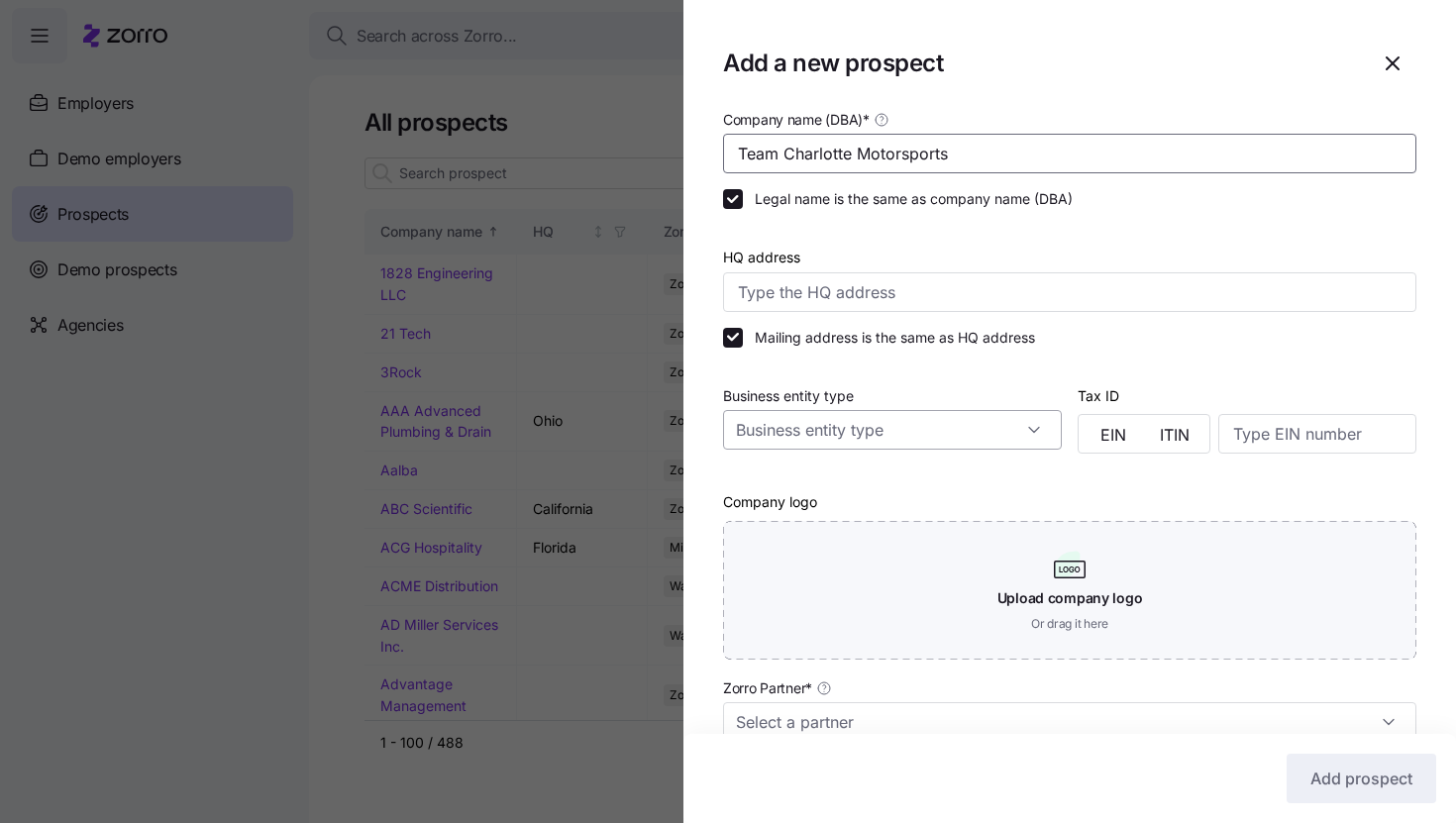 scroll, scrollTop: 367, scrollLeft: 0, axis: vertical 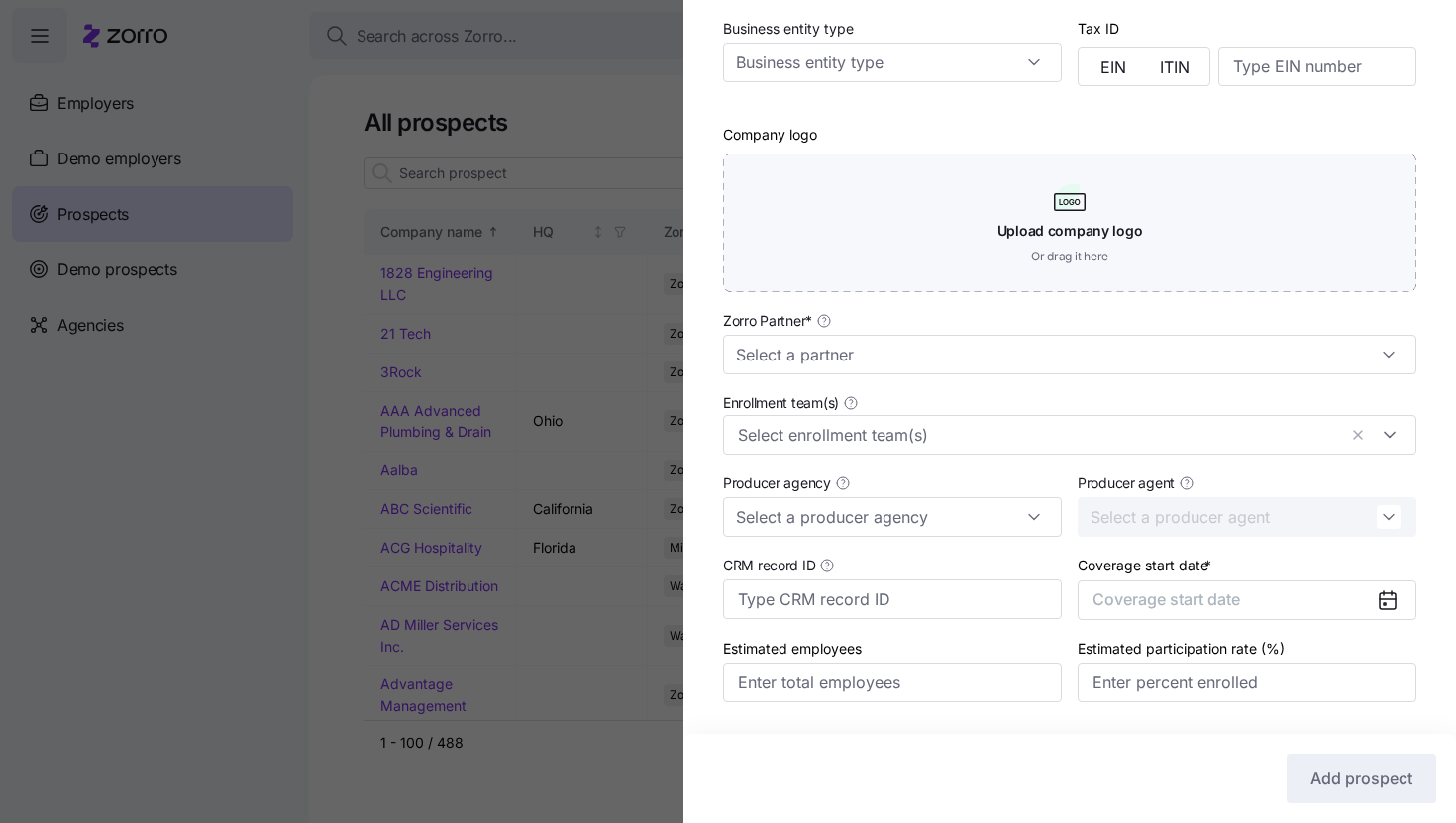 type on "Team Charlotte Motorsports" 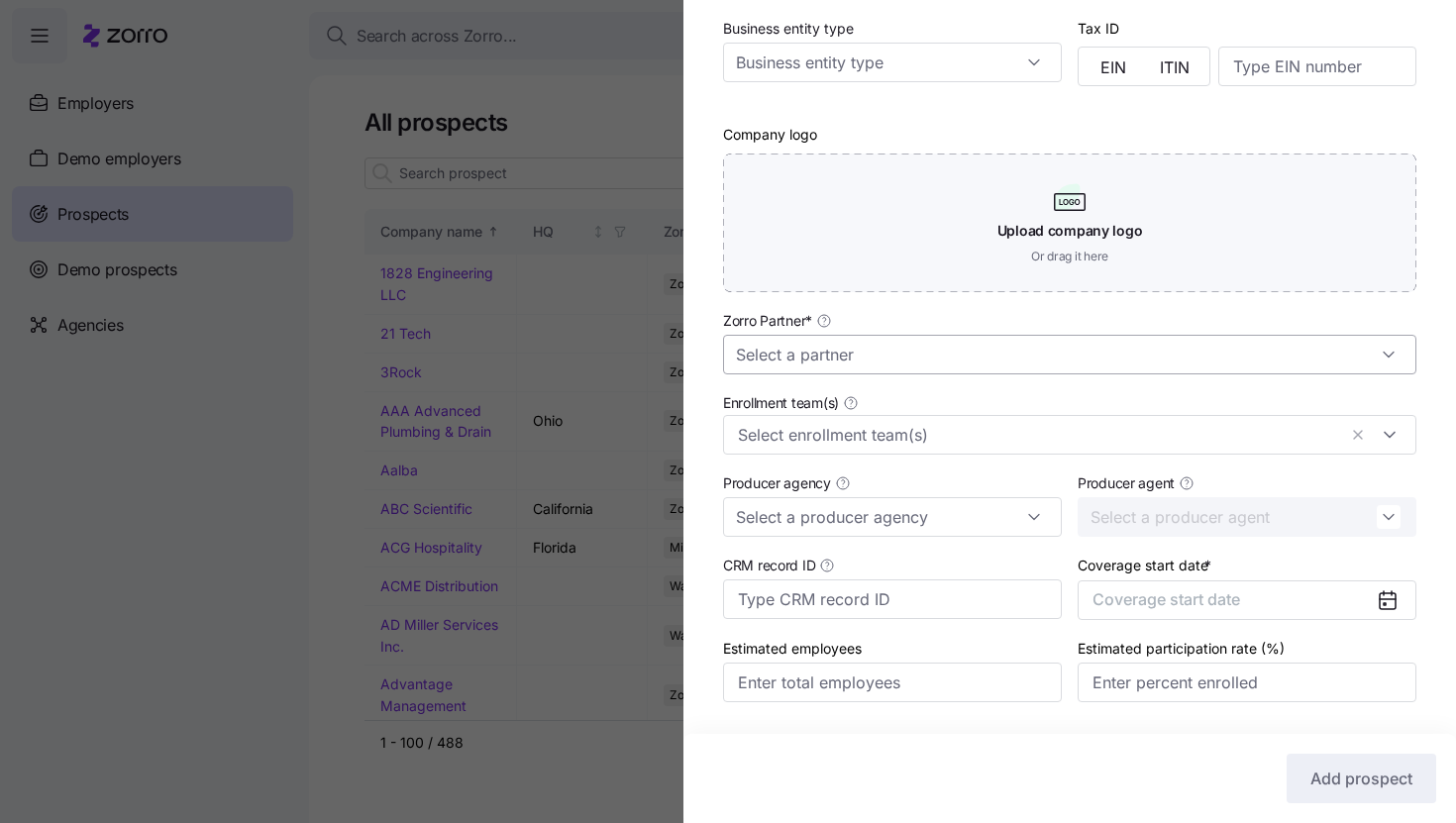 click on "Zorro Partner  *" at bounding box center [1070, 355] 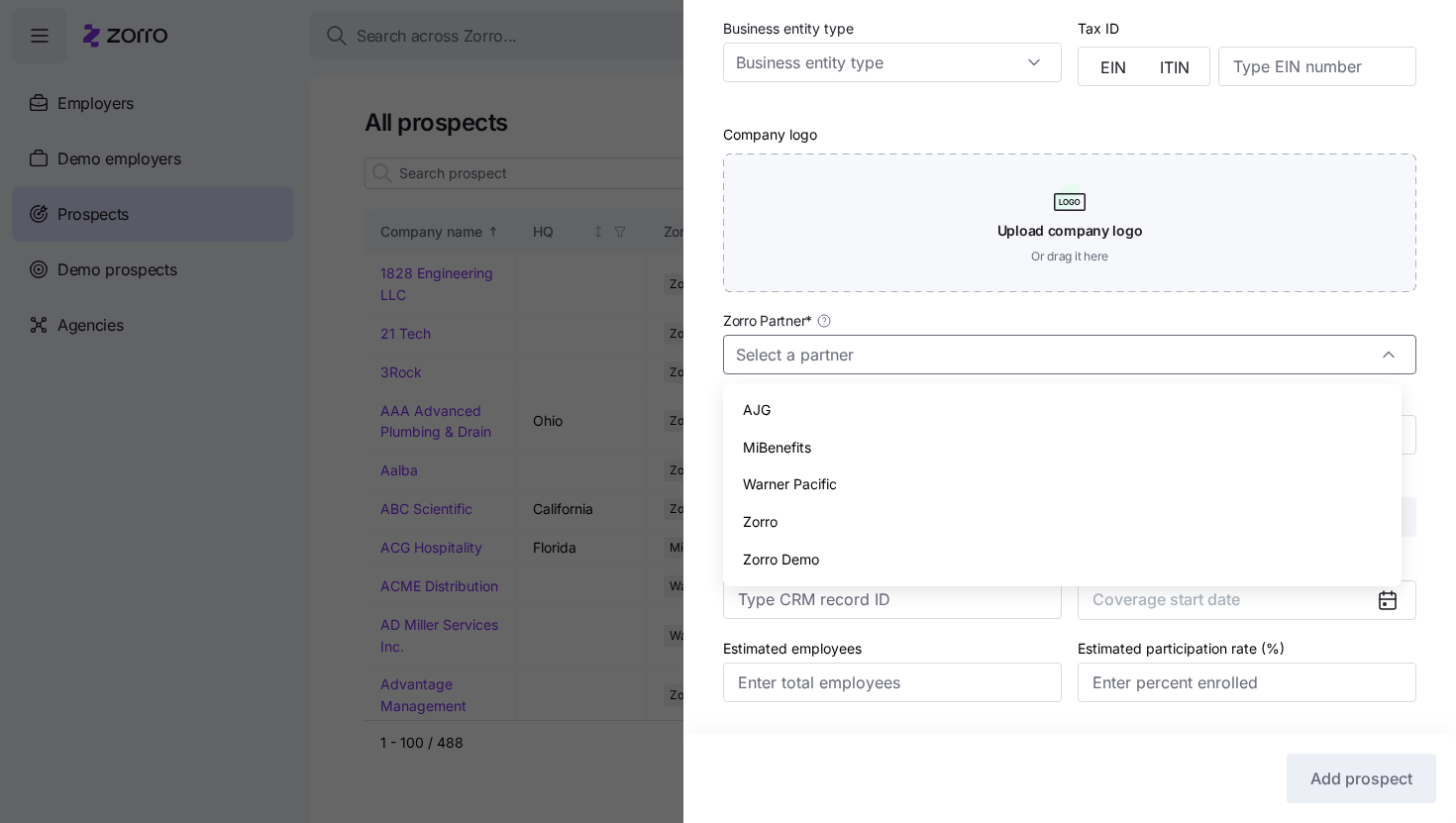 click on "Zorro" at bounding box center [1062, 522] 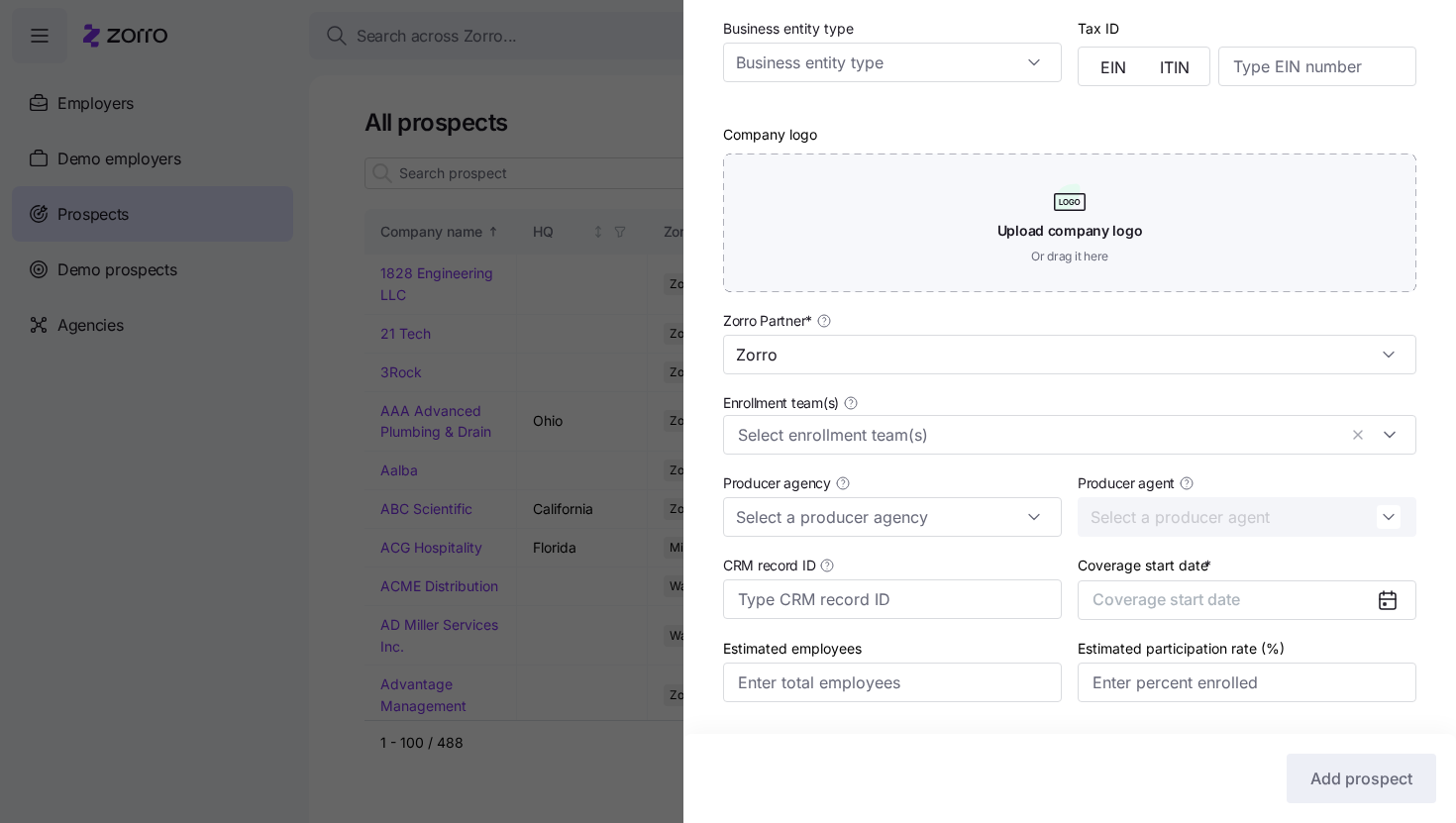 click on "Company name (DBA)  * Team Charlotte Motorsports Legal name is the same as company name (DBA) HQ address Mailing address is the same as HQ address Business entity type Tax ID EIN ITIN   Company logo Upload company logo Or drag it here Zorro Partner  * Zorro Enrollment team(s)   Producer agency Producer agent CRM record ID Coverage start date  * Coverage start date Estimated employees Estimated participation rate (%)" at bounding box center [1070, 241] 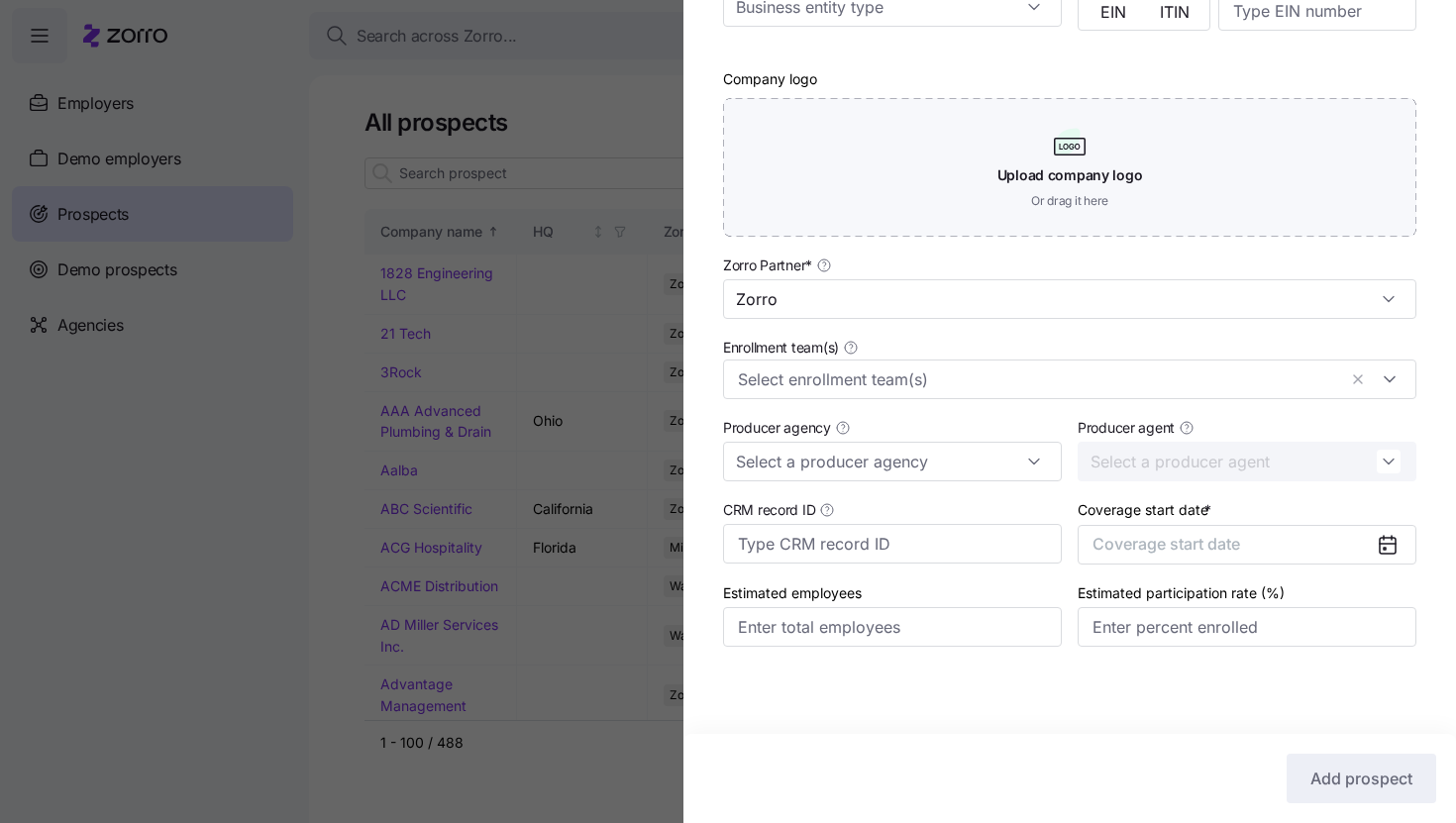 scroll, scrollTop: 426, scrollLeft: 0, axis: vertical 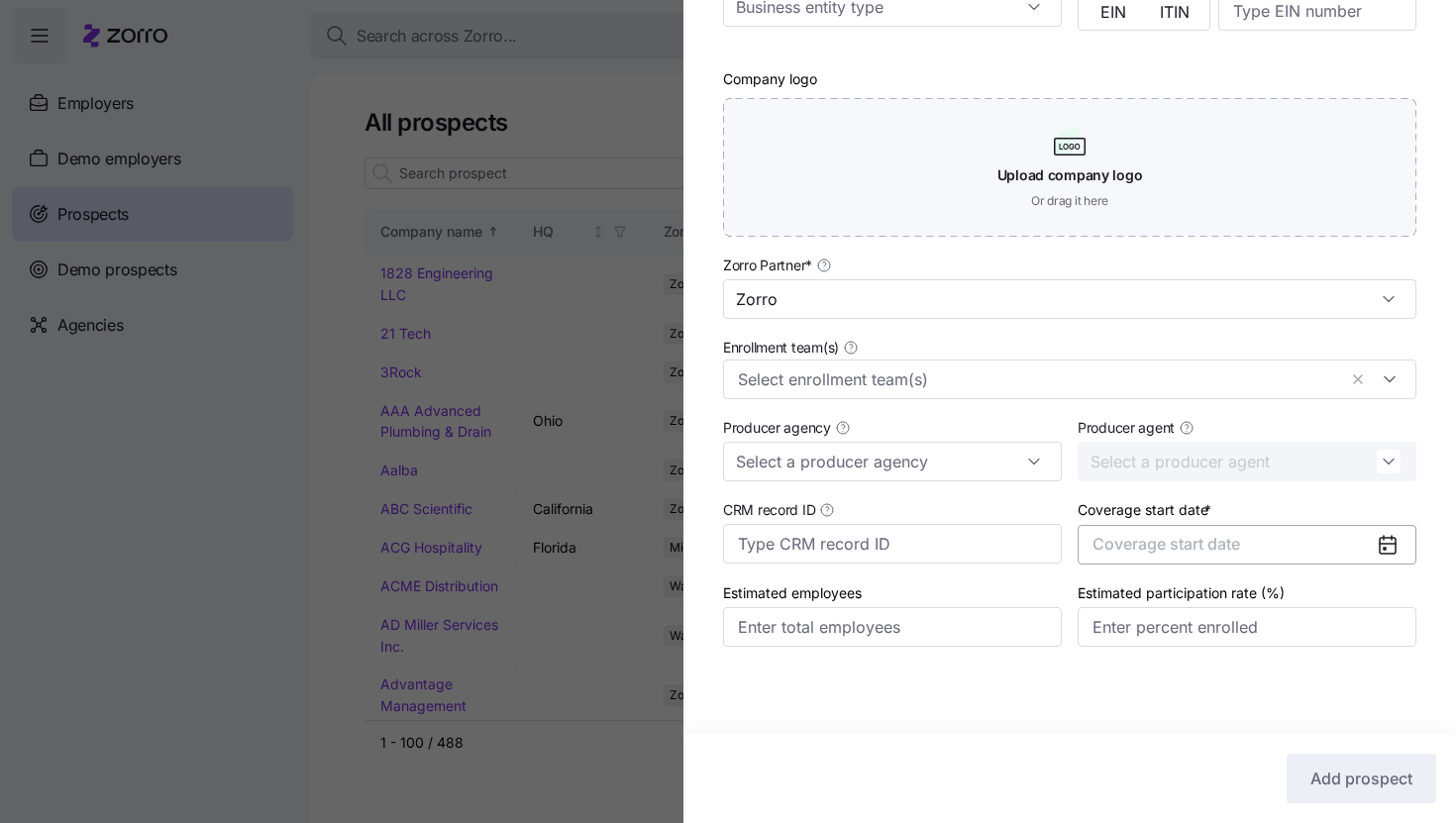 click on "Coverage start date" at bounding box center [1166, 544] 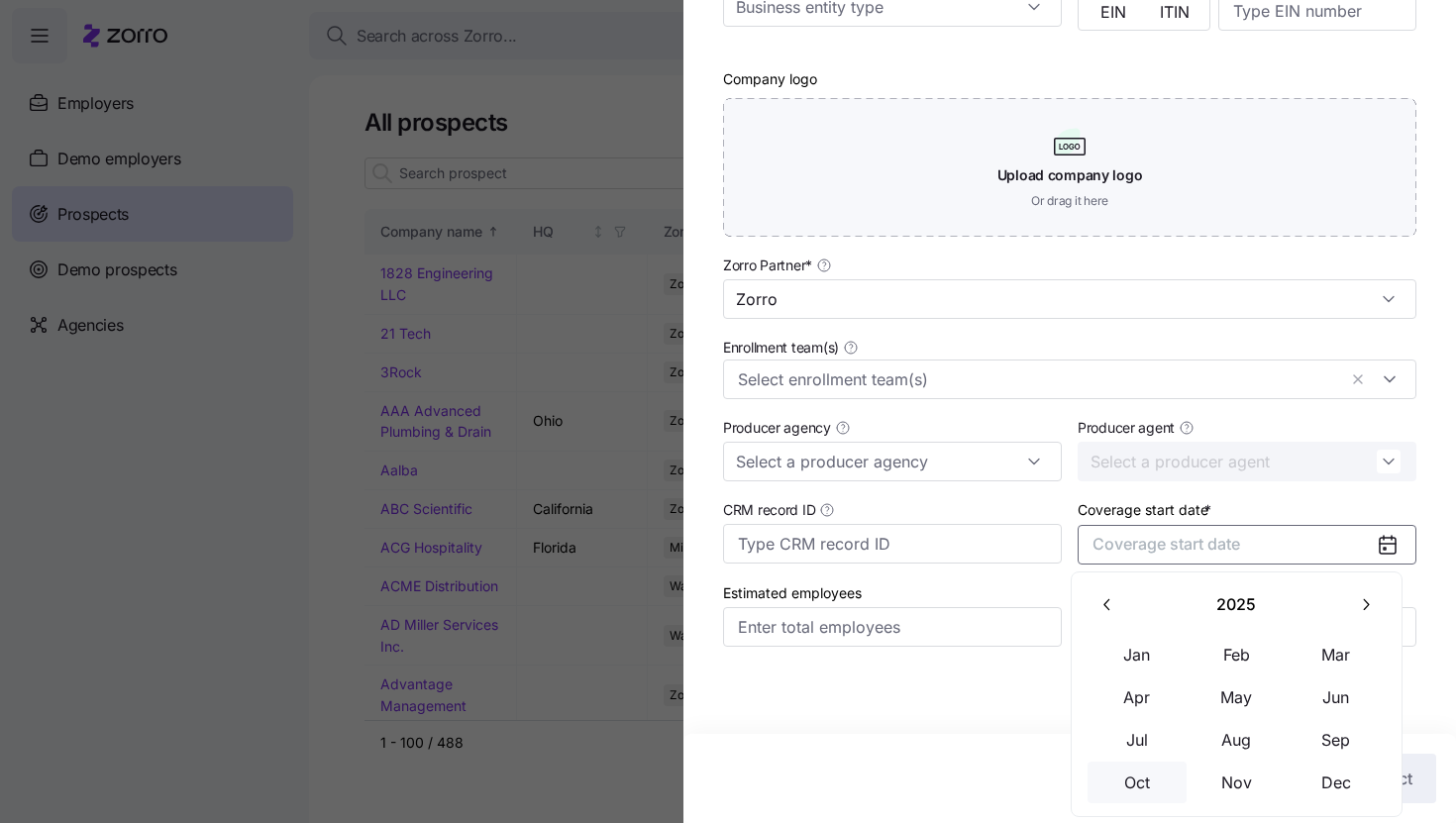 click on "Oct" at bounding box center (1137, 782) 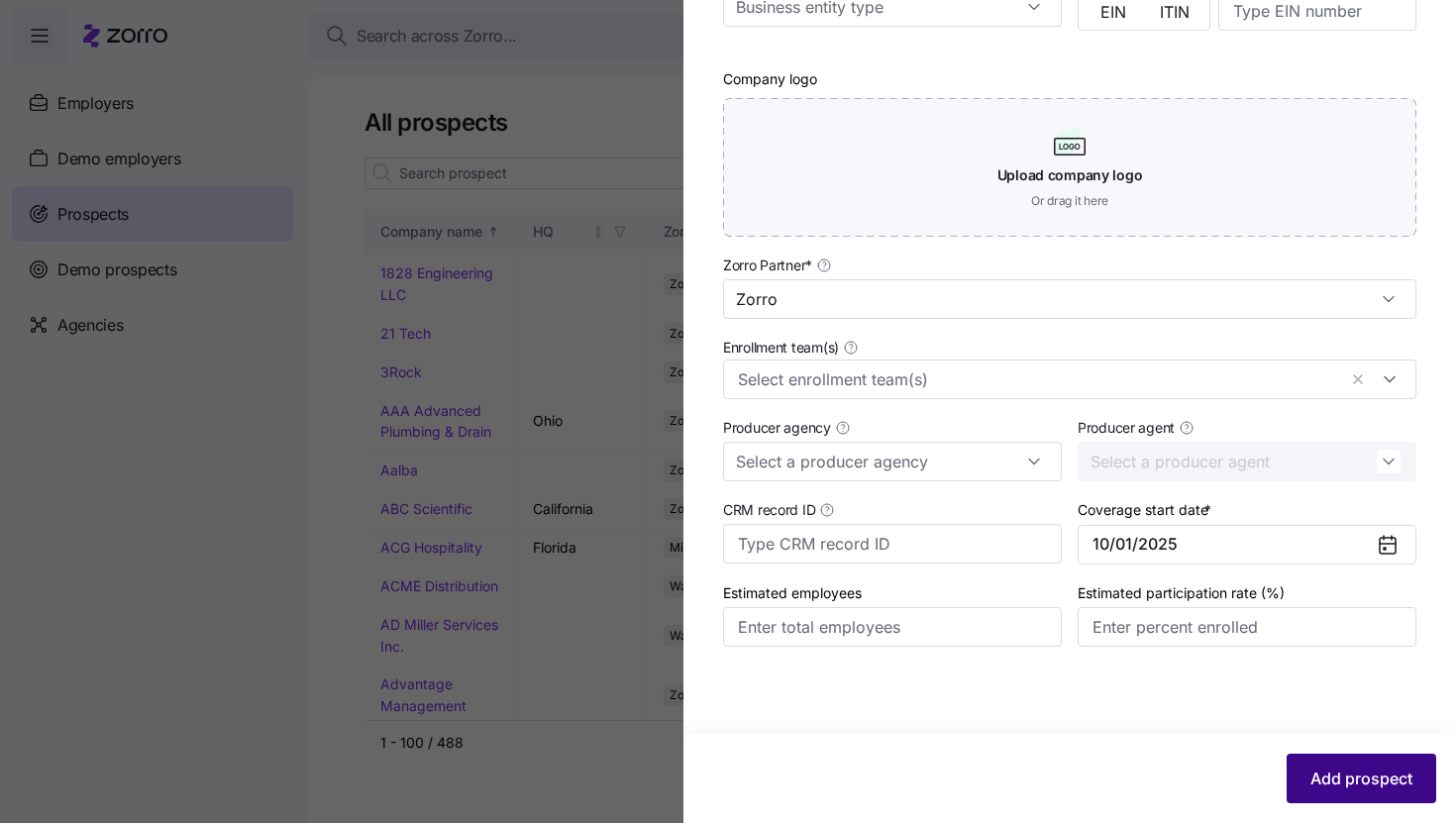 click on "Add prospect" at bounding box center [1361, 778] 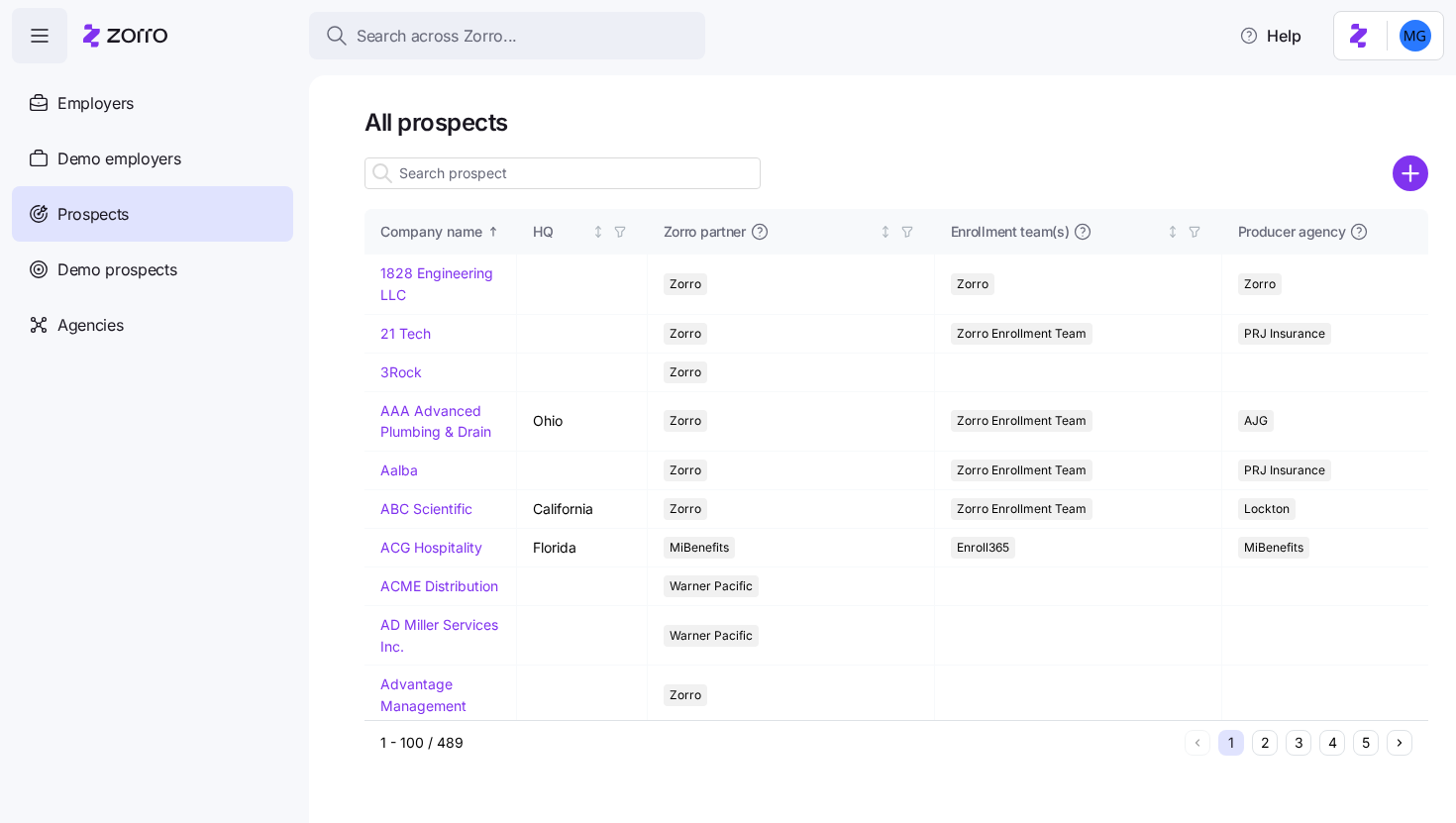 click at bounding box center [563, 173] 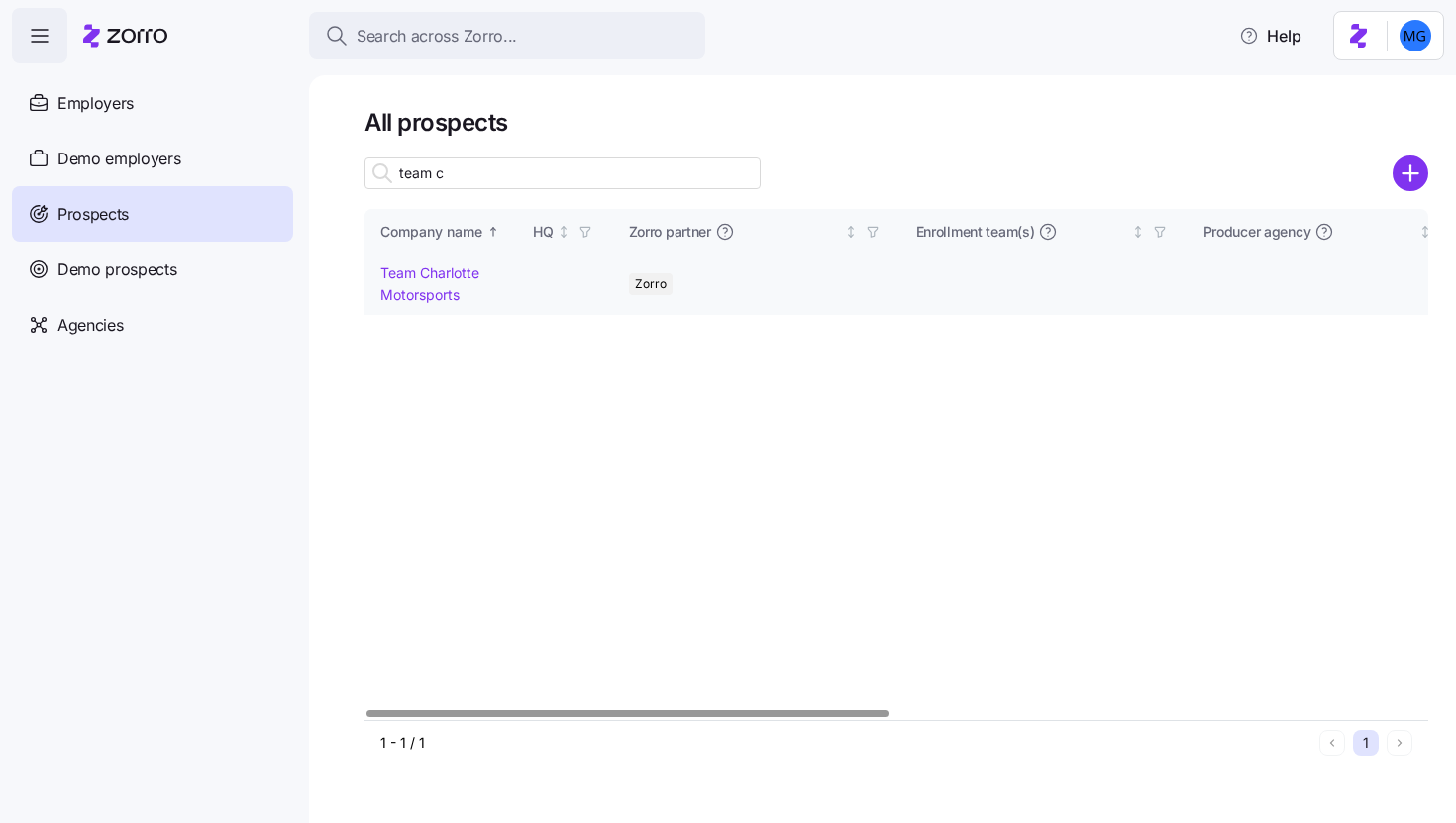 type on "team c" 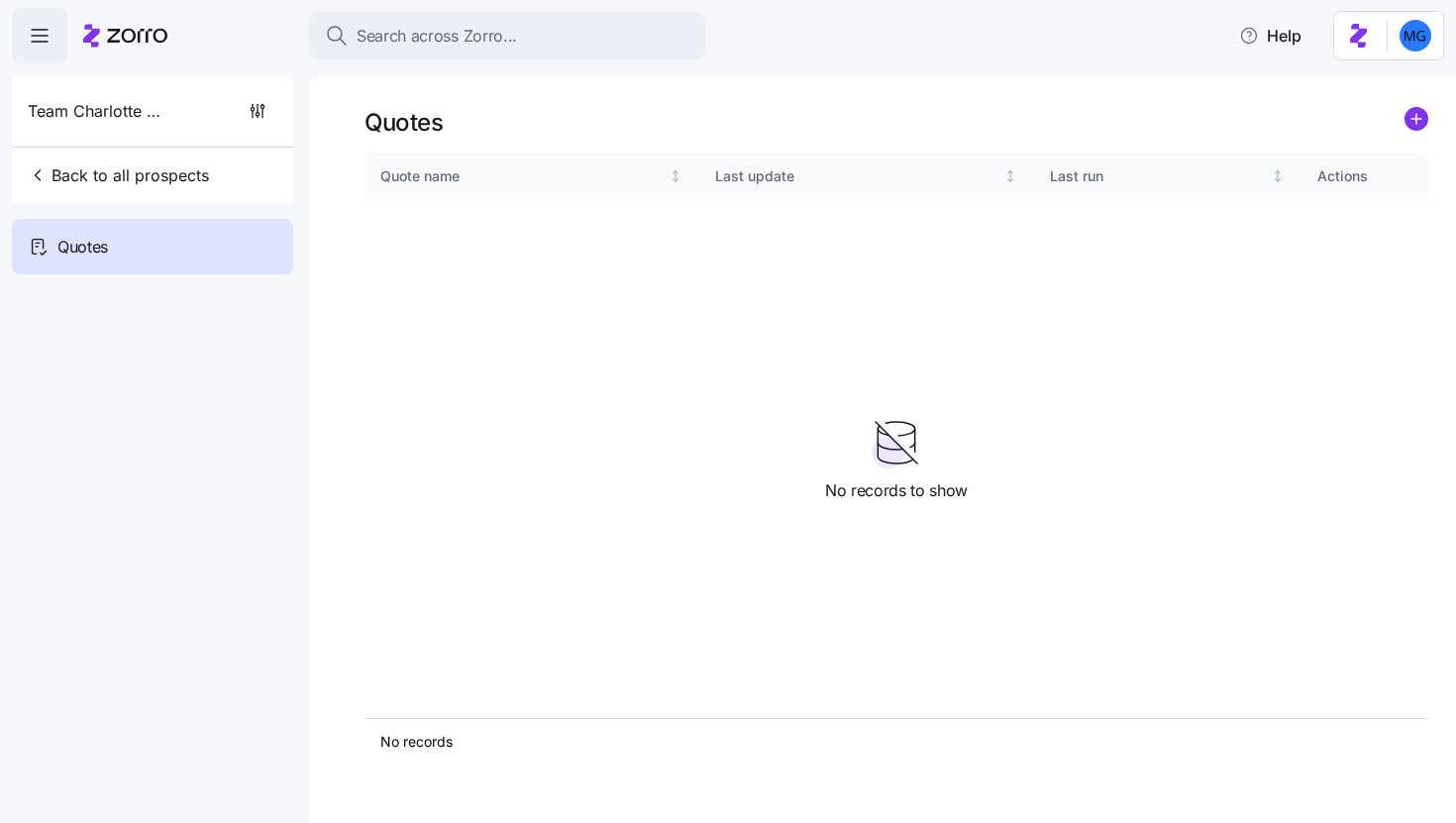 click on "Quotes Quote name Last update Last run Actions No records 1 No records to show" at bounding box center (883, 449) 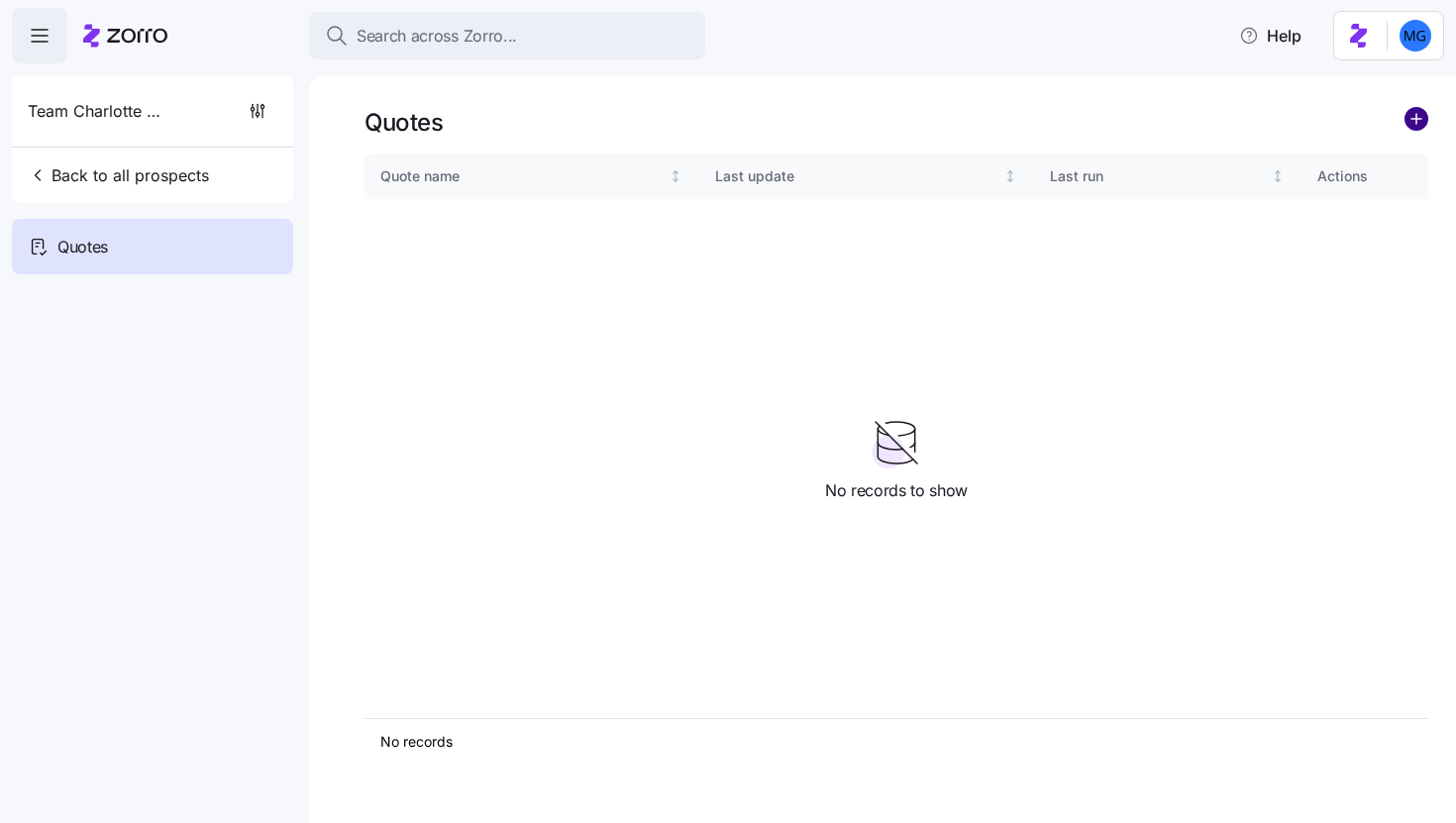 click 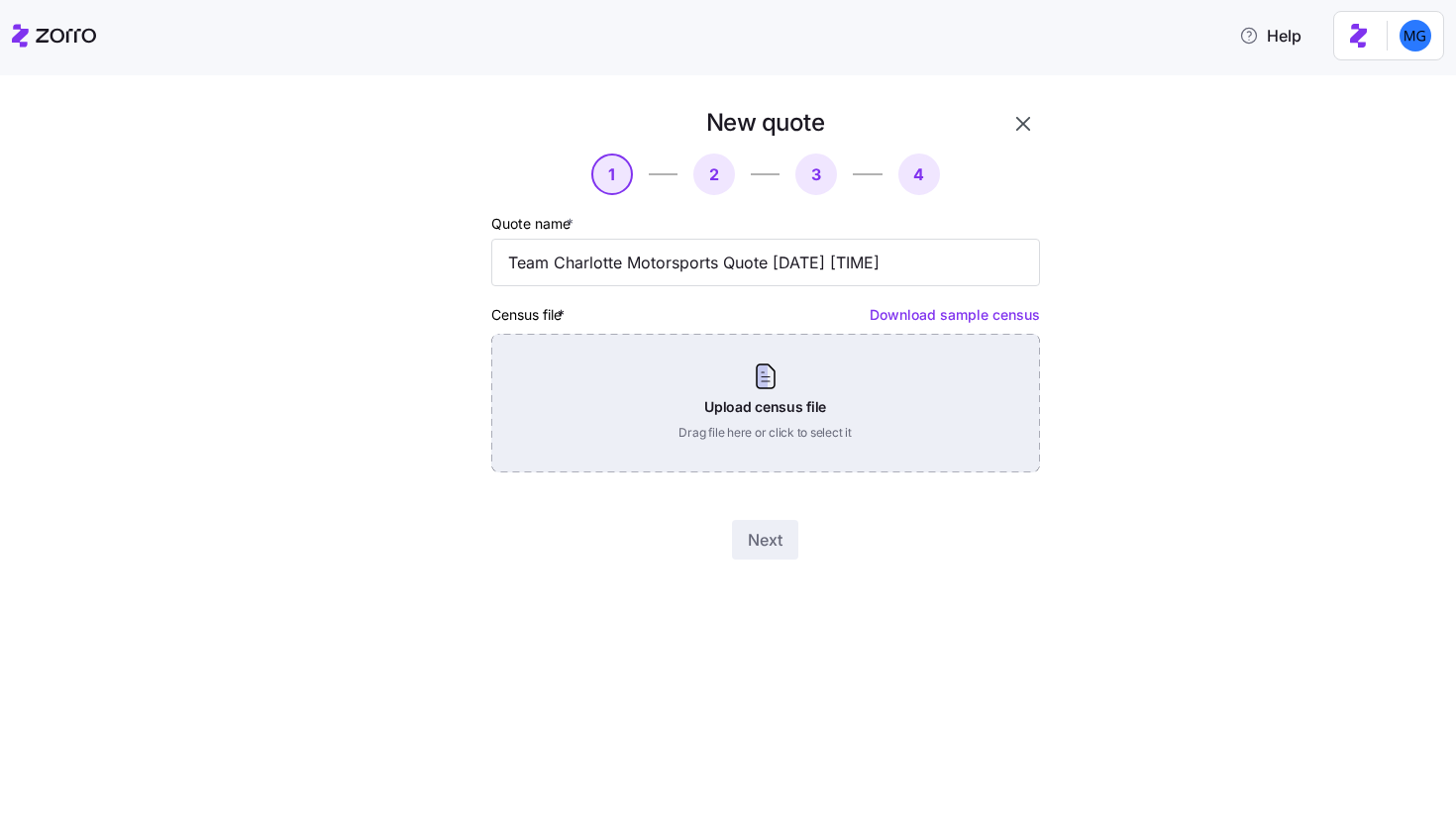 click on "Upload census file Drag file here or click to select it" at bounding box center (766, 403) 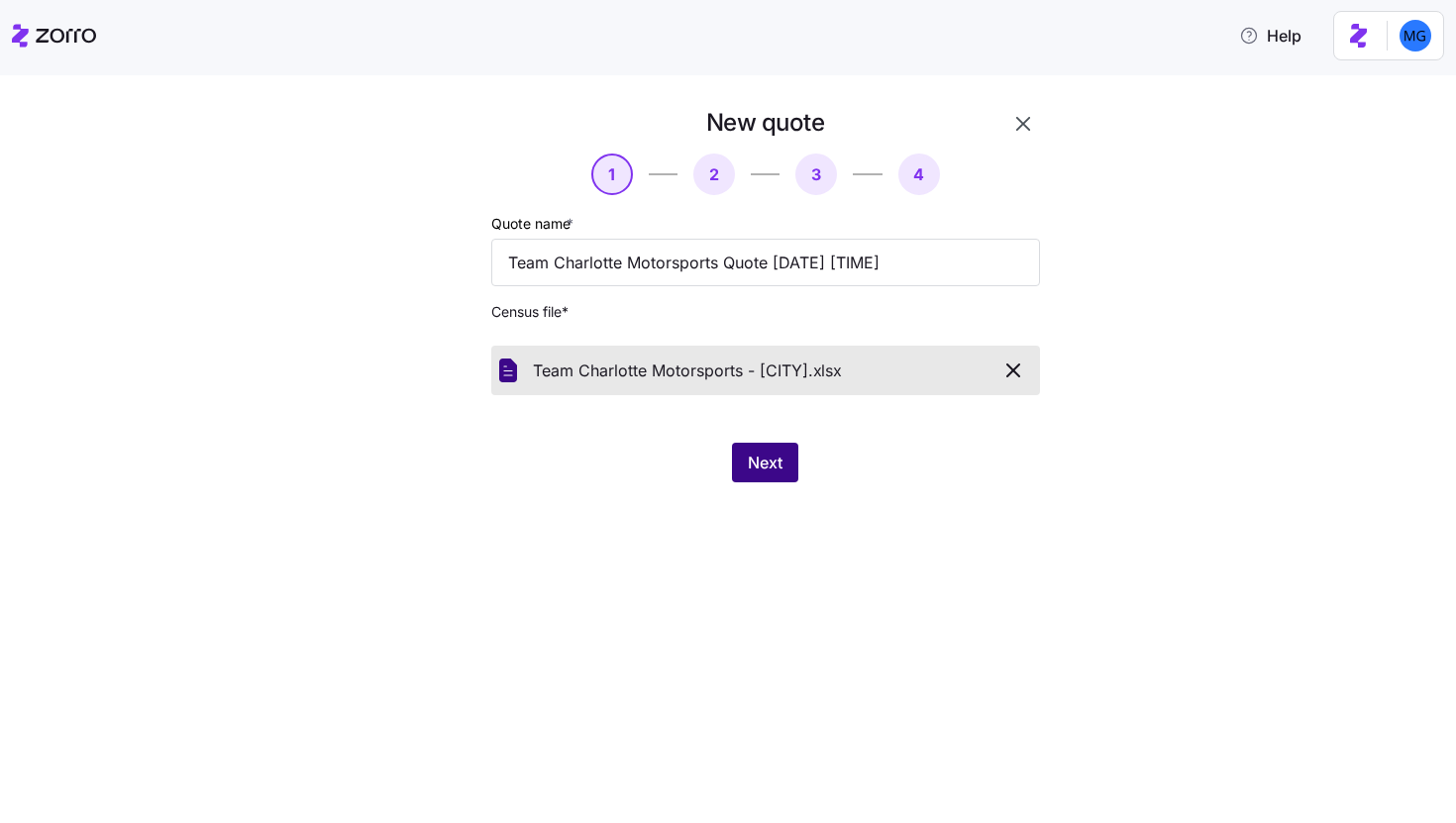 click on "Next" at bounding box center (765, 463) 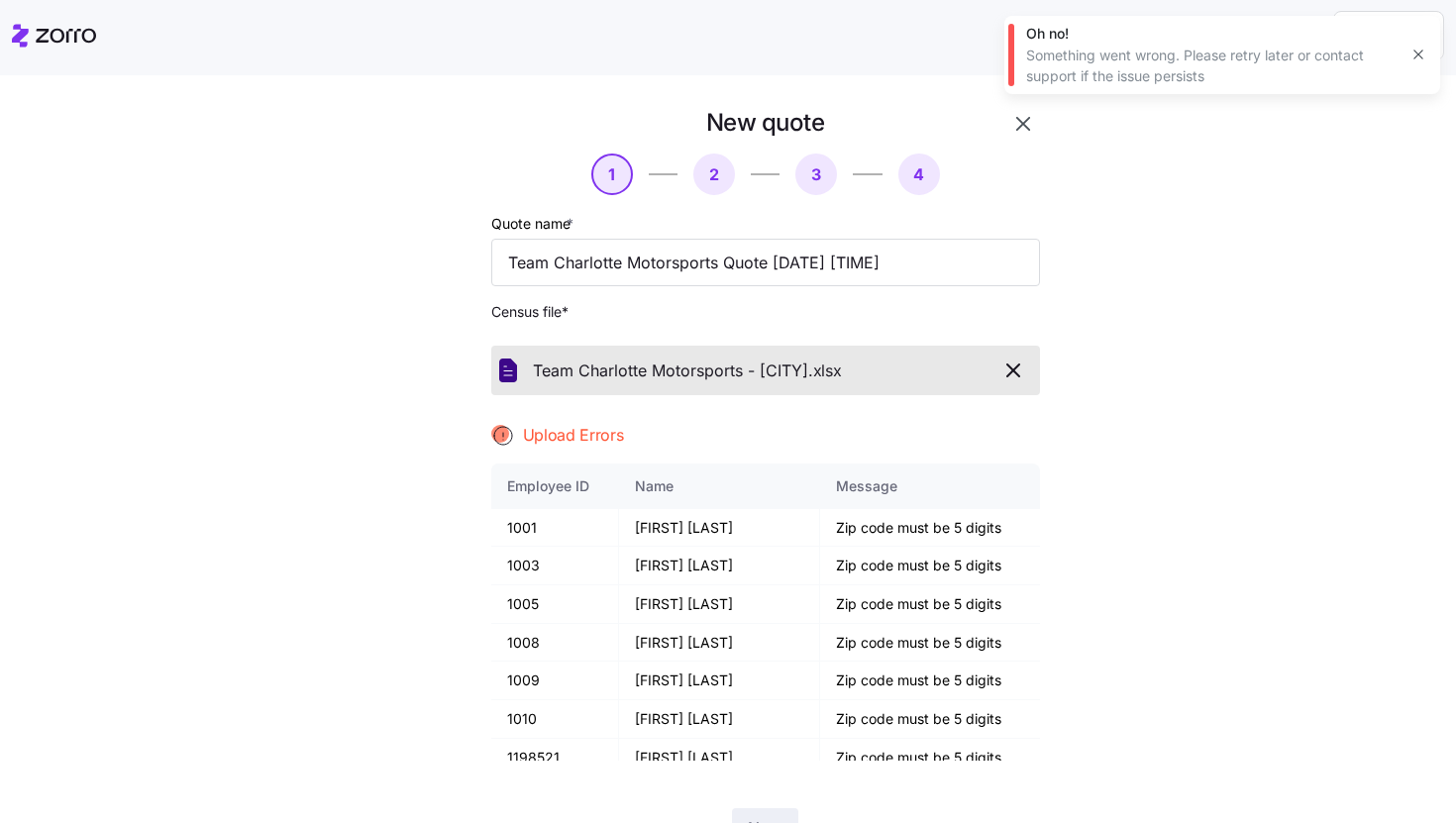 click at bounding box center (1418, 54) 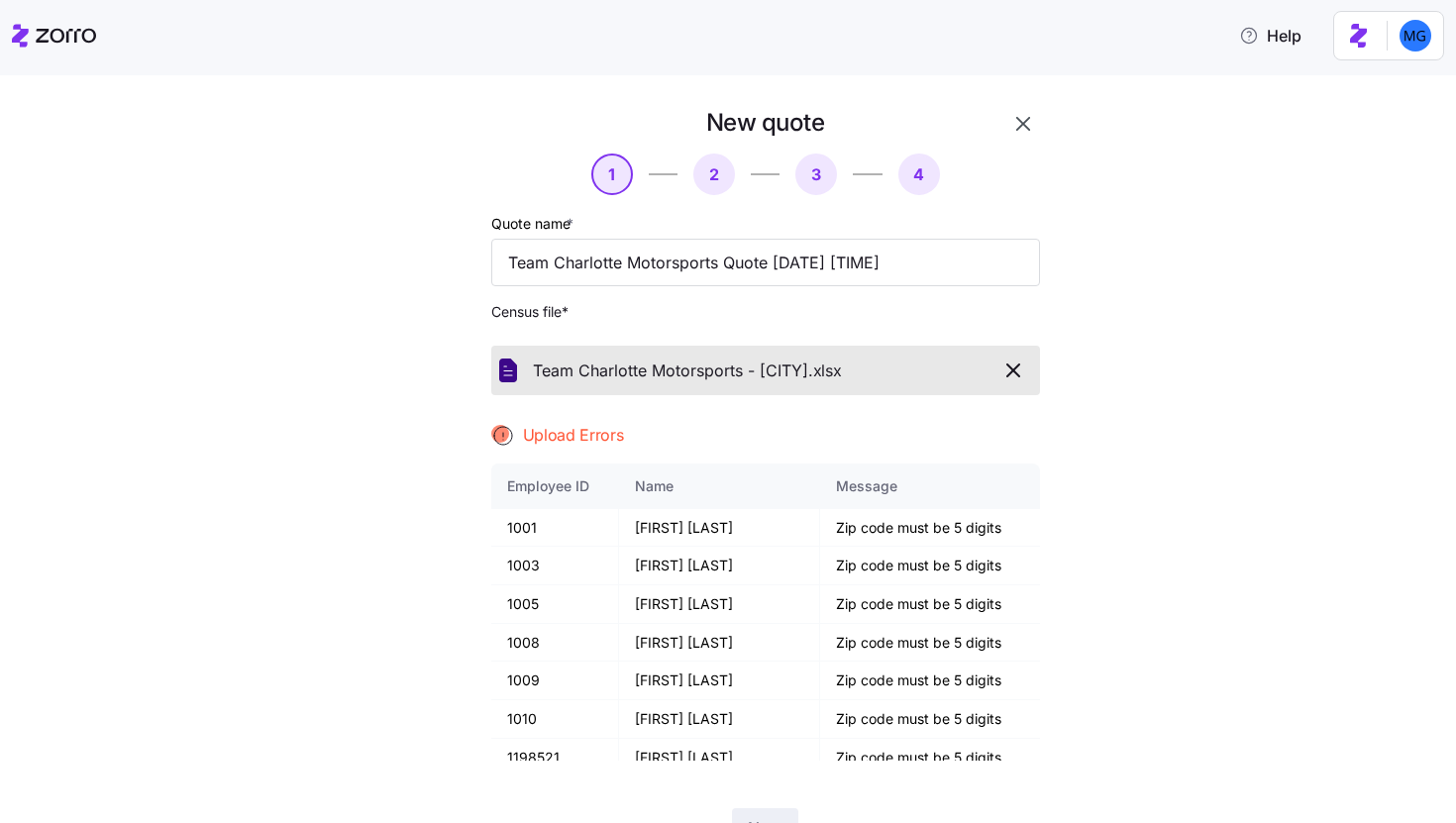 click 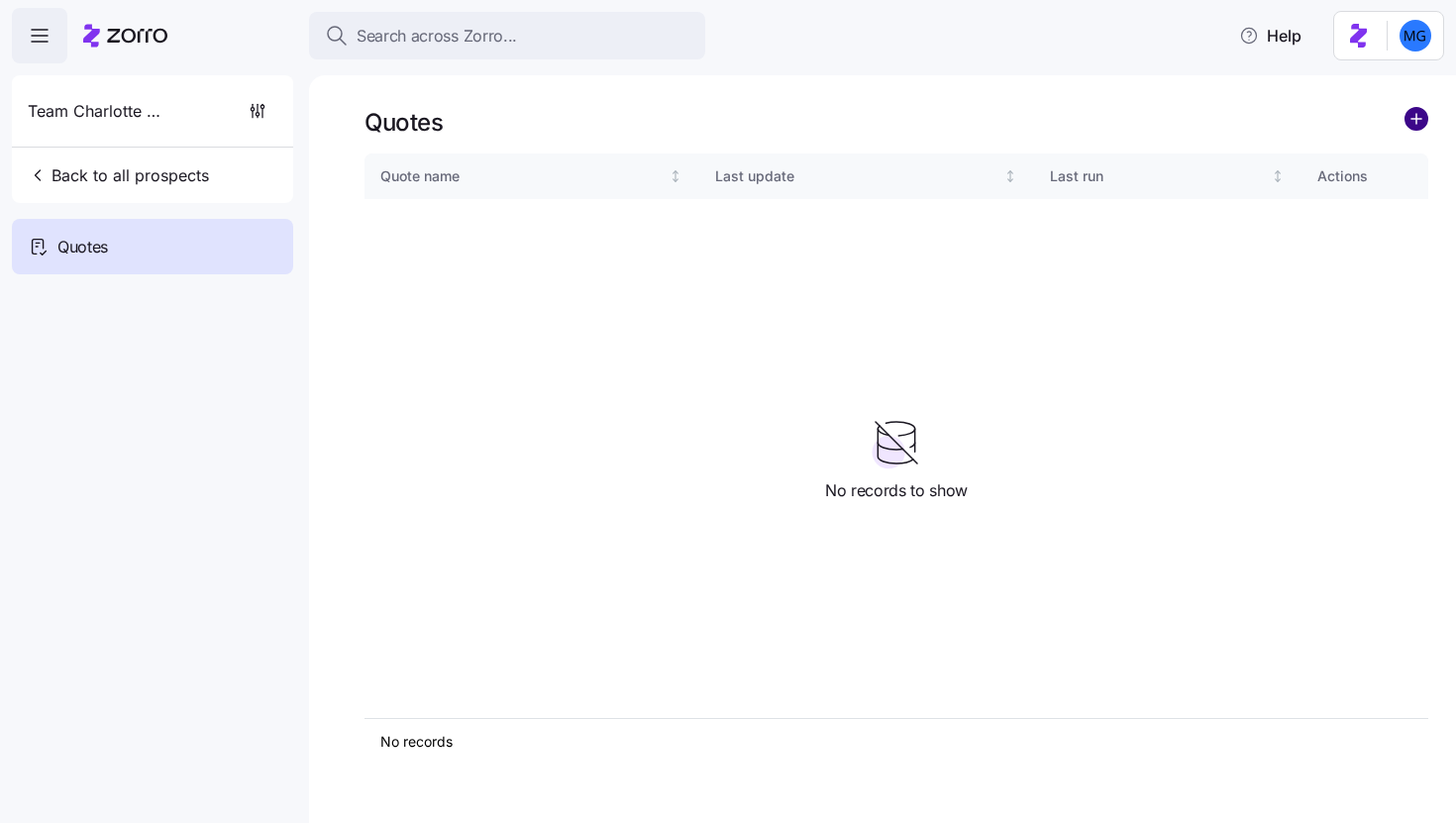 click 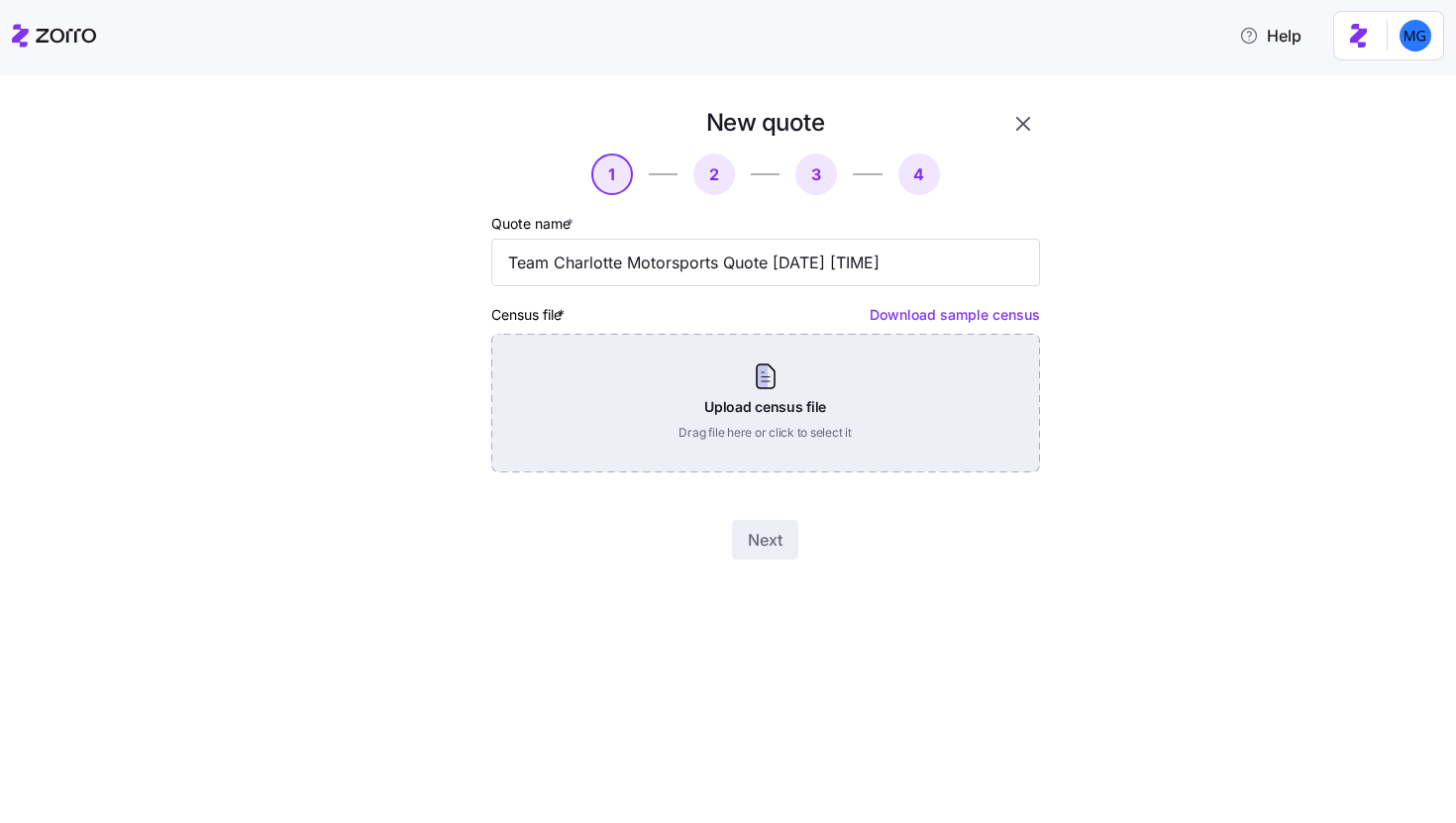 click on "Upload census file Drag file here or click to select it" at bounding box center (766, 403) 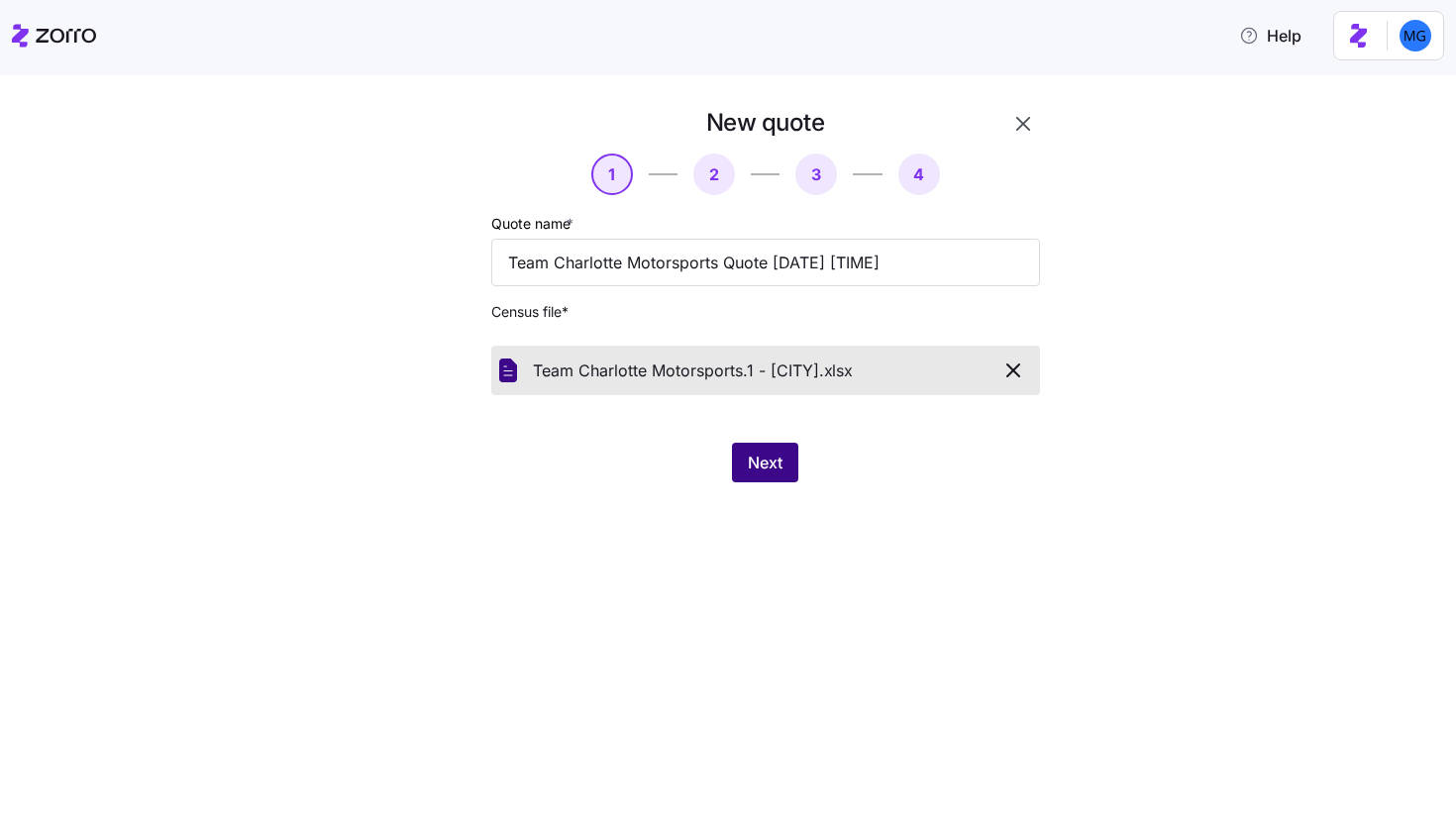 click on "Next" at bounding box center (765, 463) 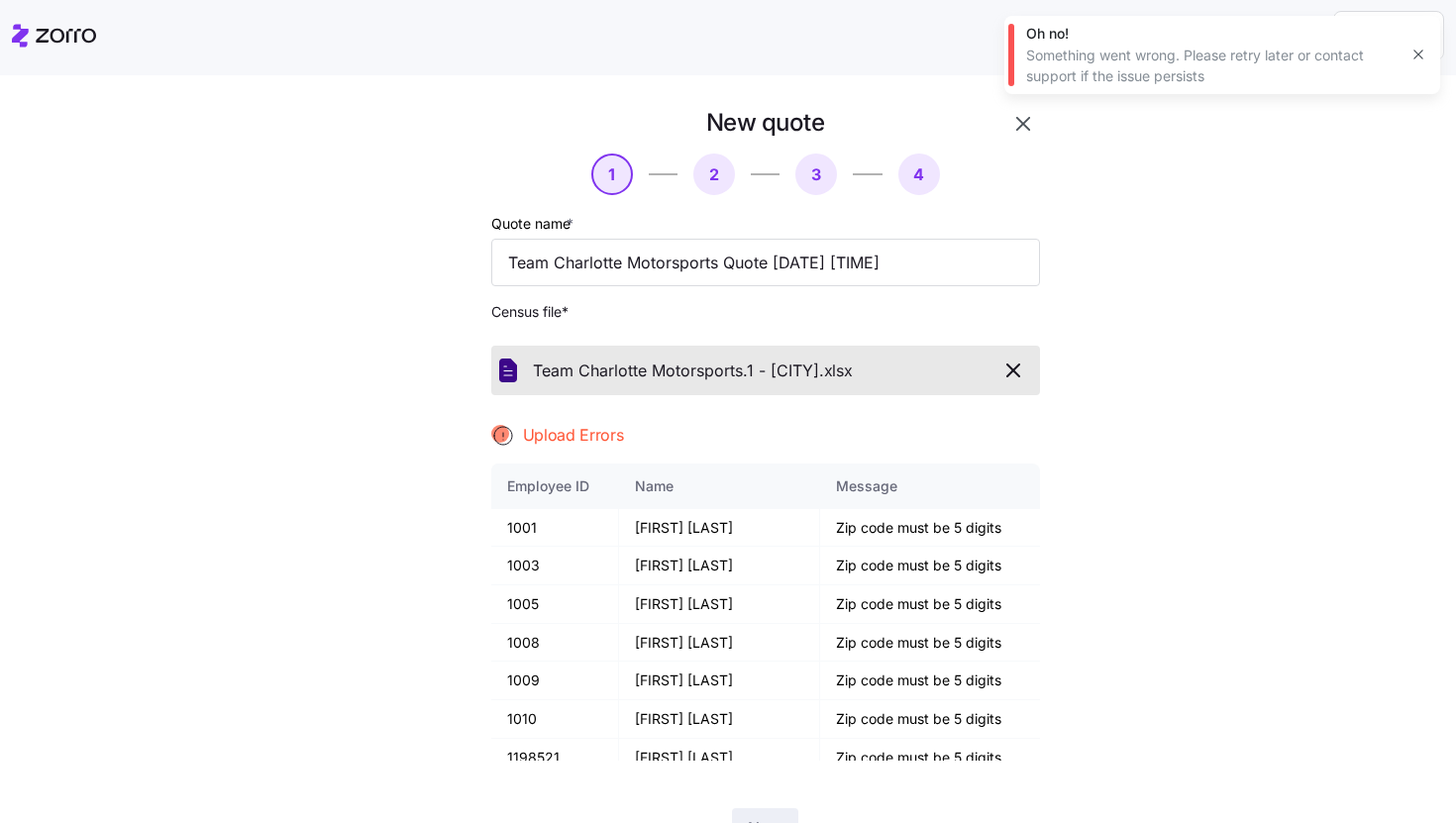 click 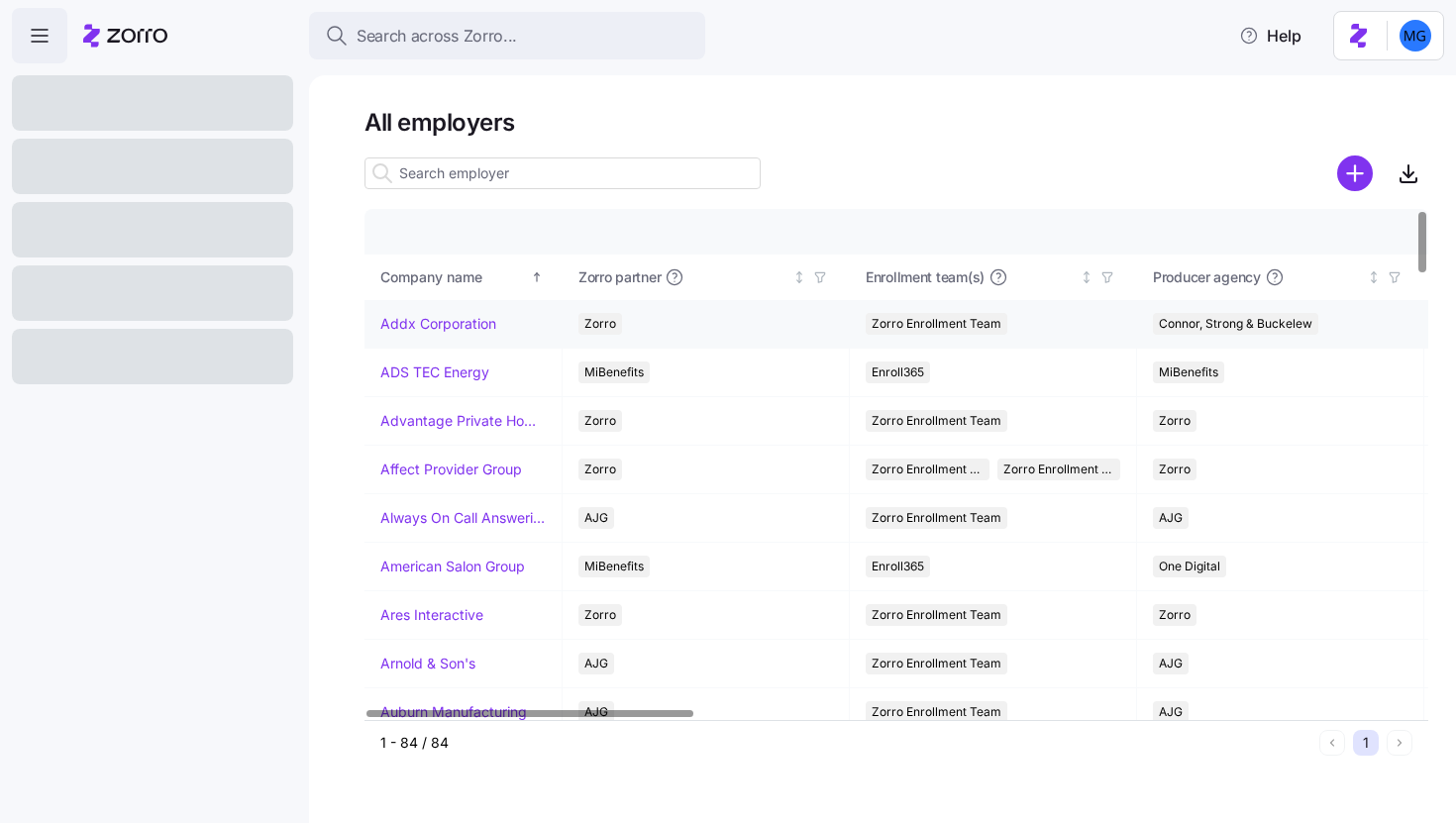 scroll, scrollTop: 0, scrollLeft: 0, axis: both 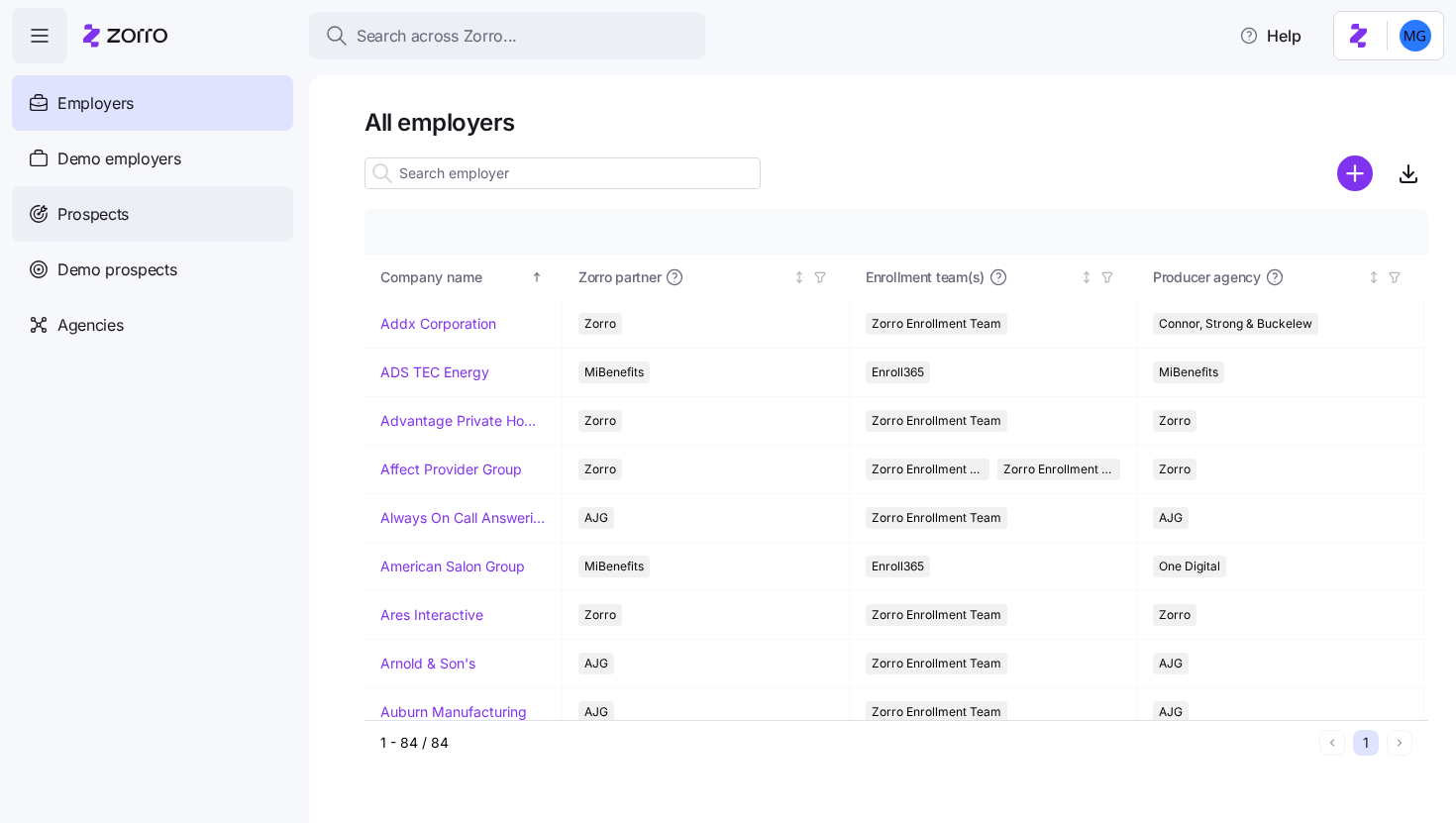 click on "Prospects" at bounding box center (153, 214) 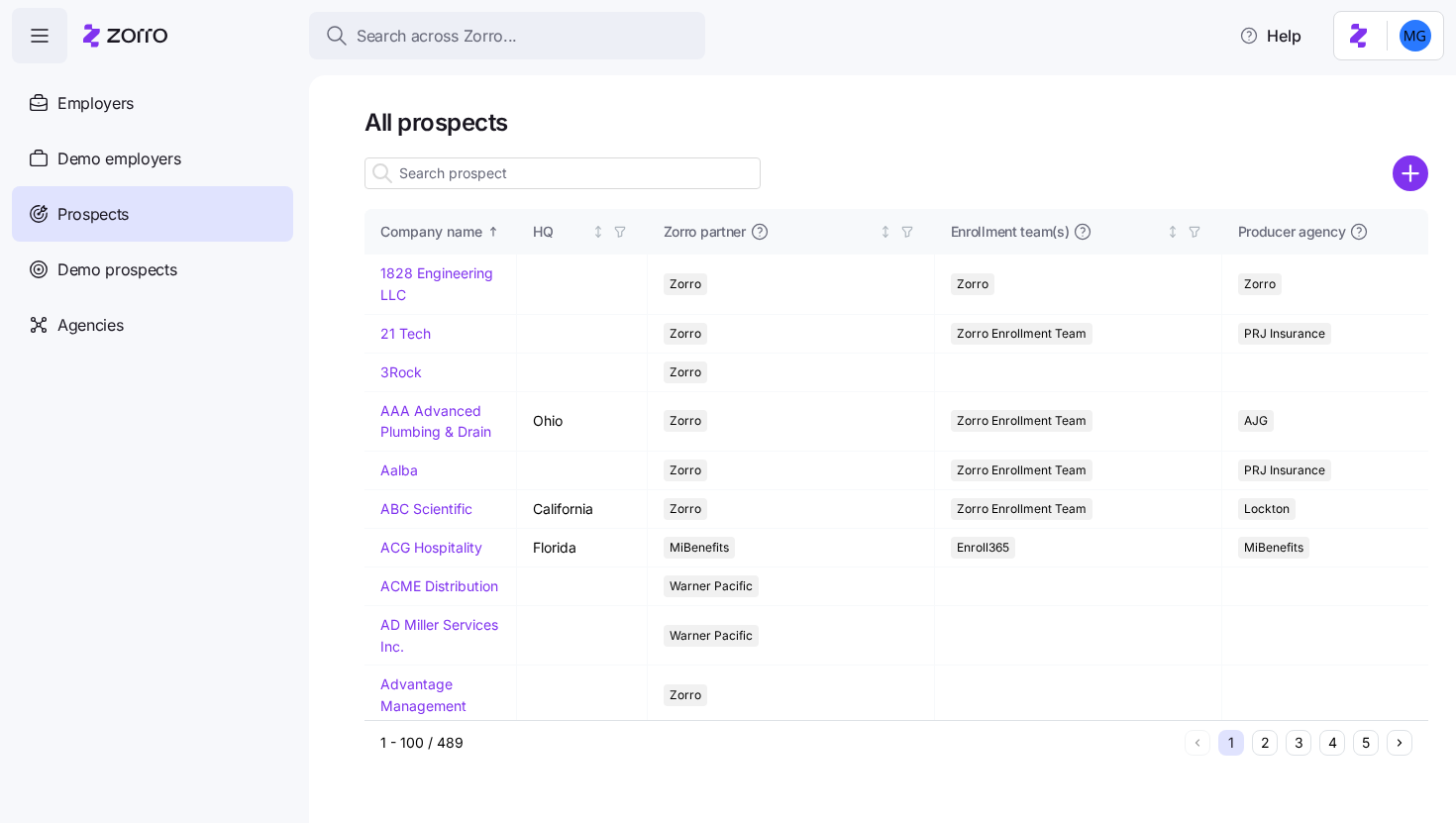 click at bounding box center (563, 173) 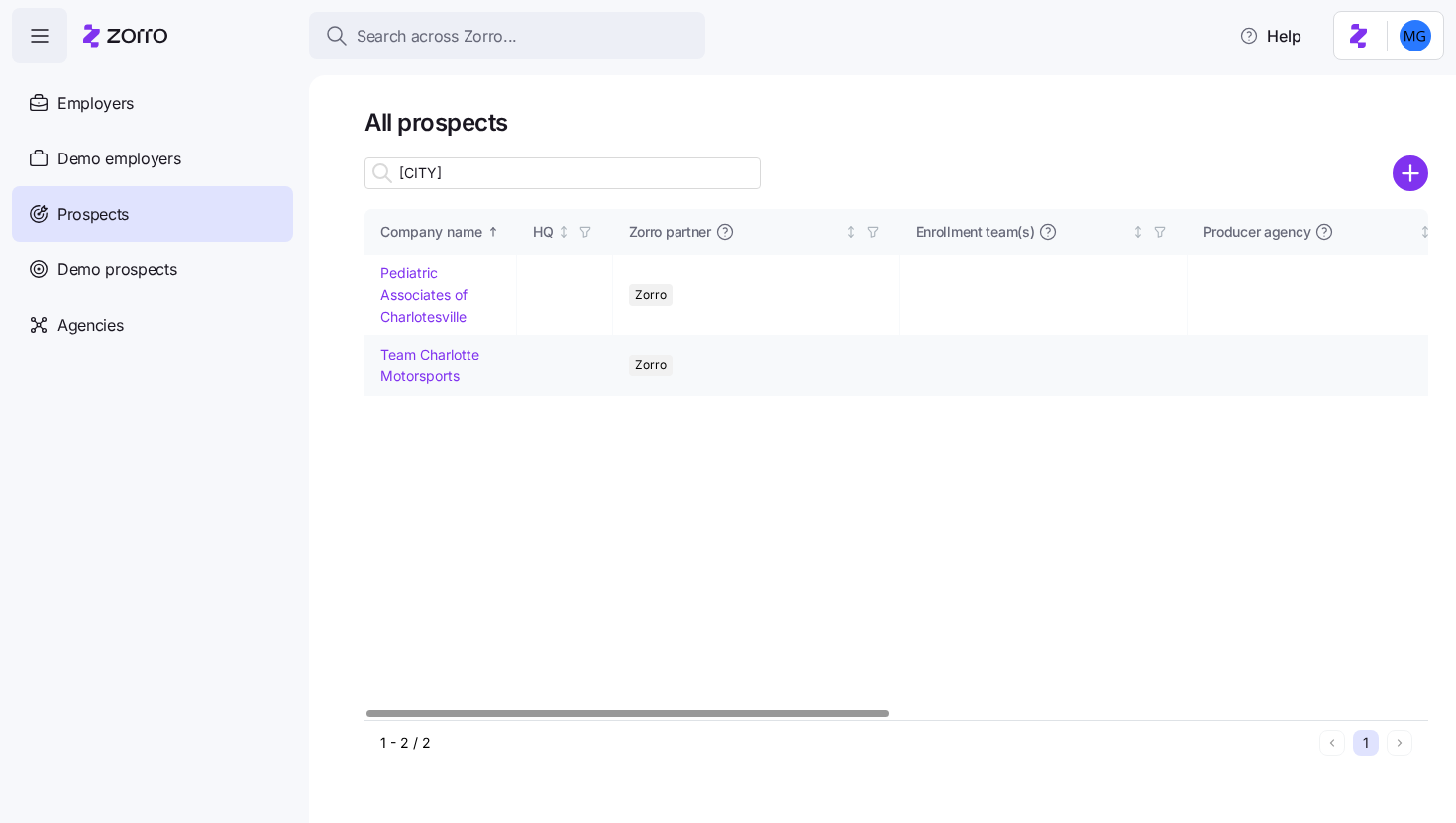 type on "[CITY]" 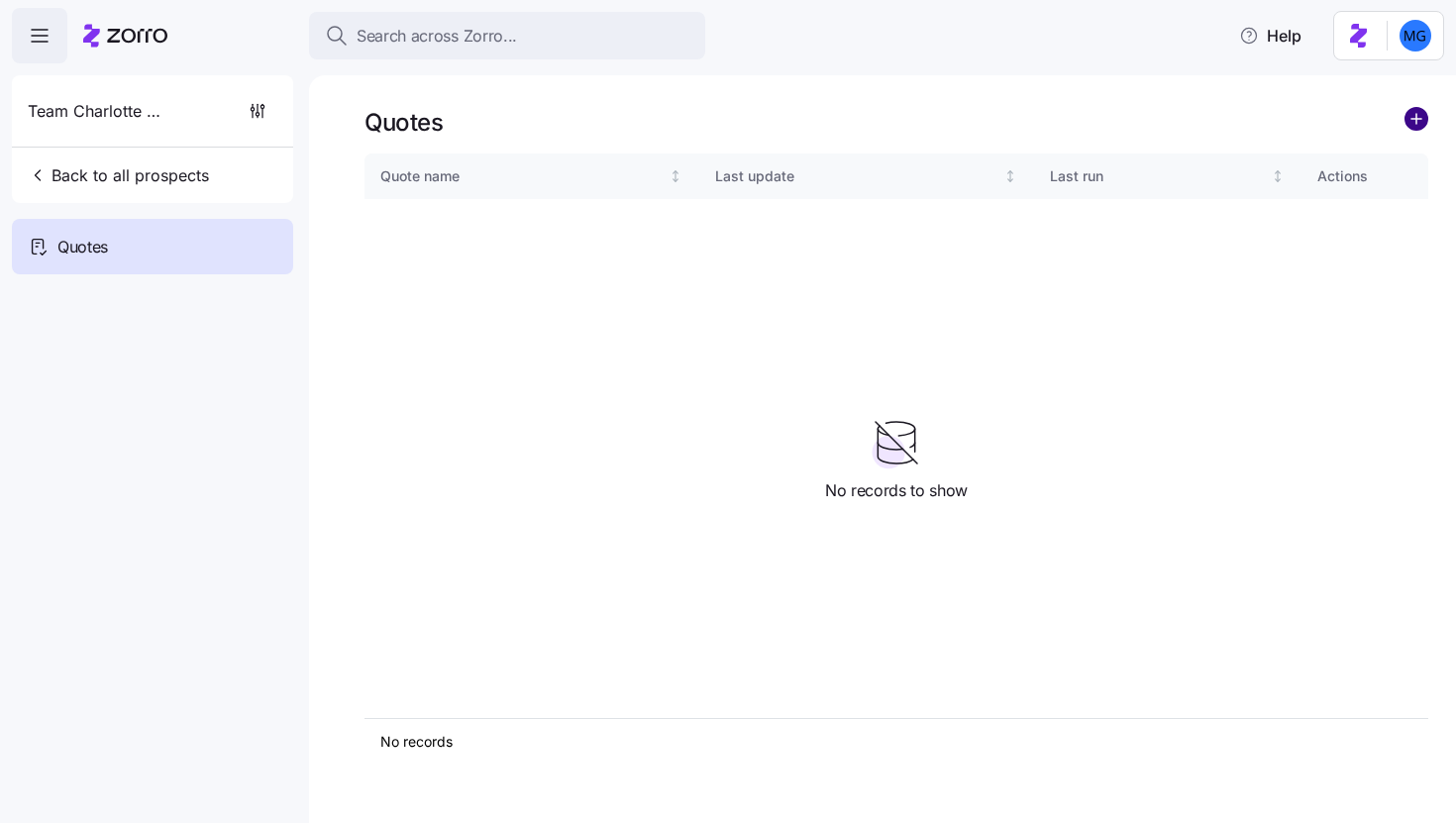 click 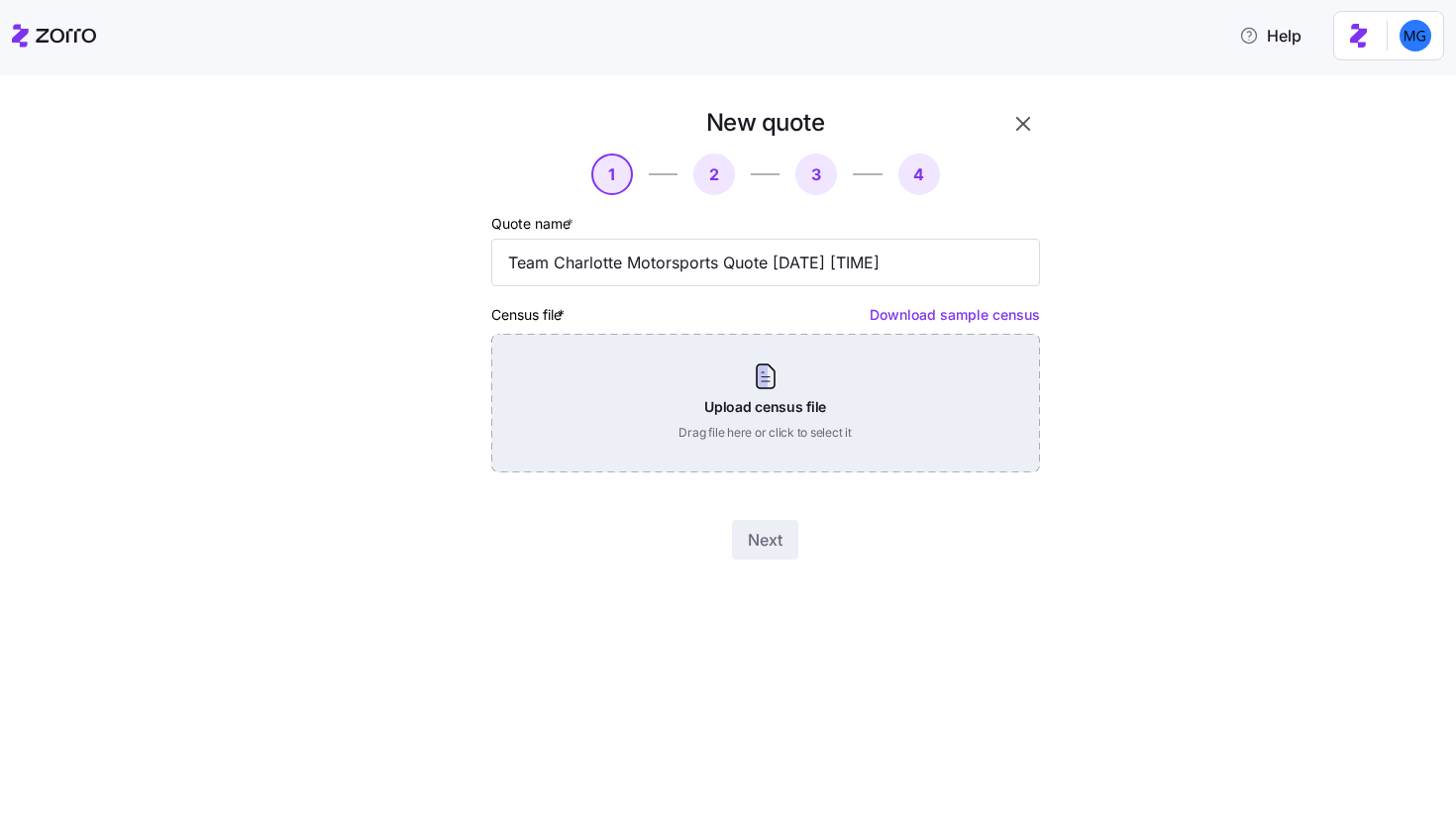 click on "Upload census file Drag file here or click to select it" at bounding box center (766, 403) 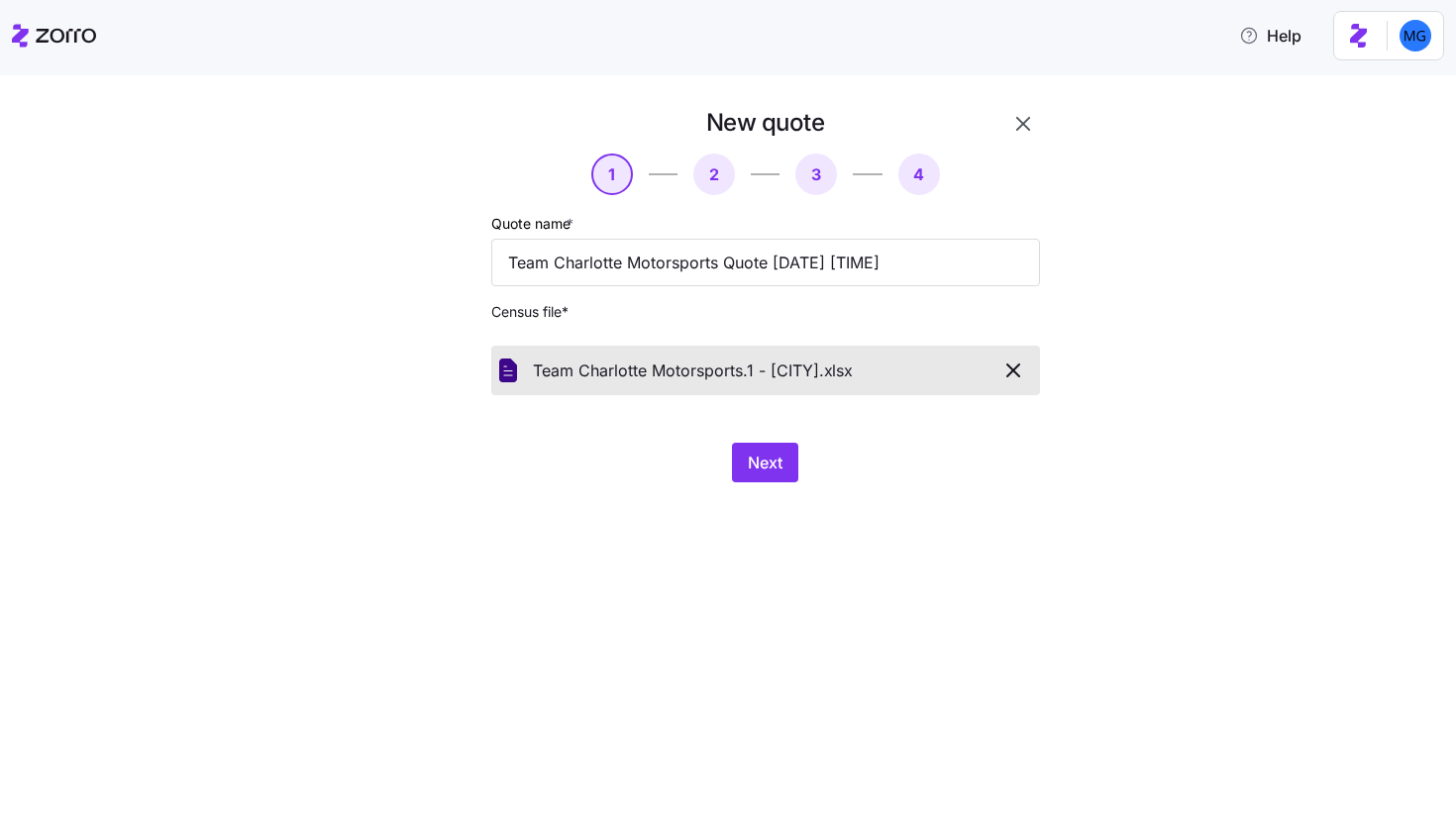 click on "New quote 1 2 3 4 Quote name  * Team Charlotte Motorsports Quote [DATE] [TIME] Census file * Team Charlotte Motorsports.1 - [CITY]. xlsx Next" at bounding box center (766, 294) 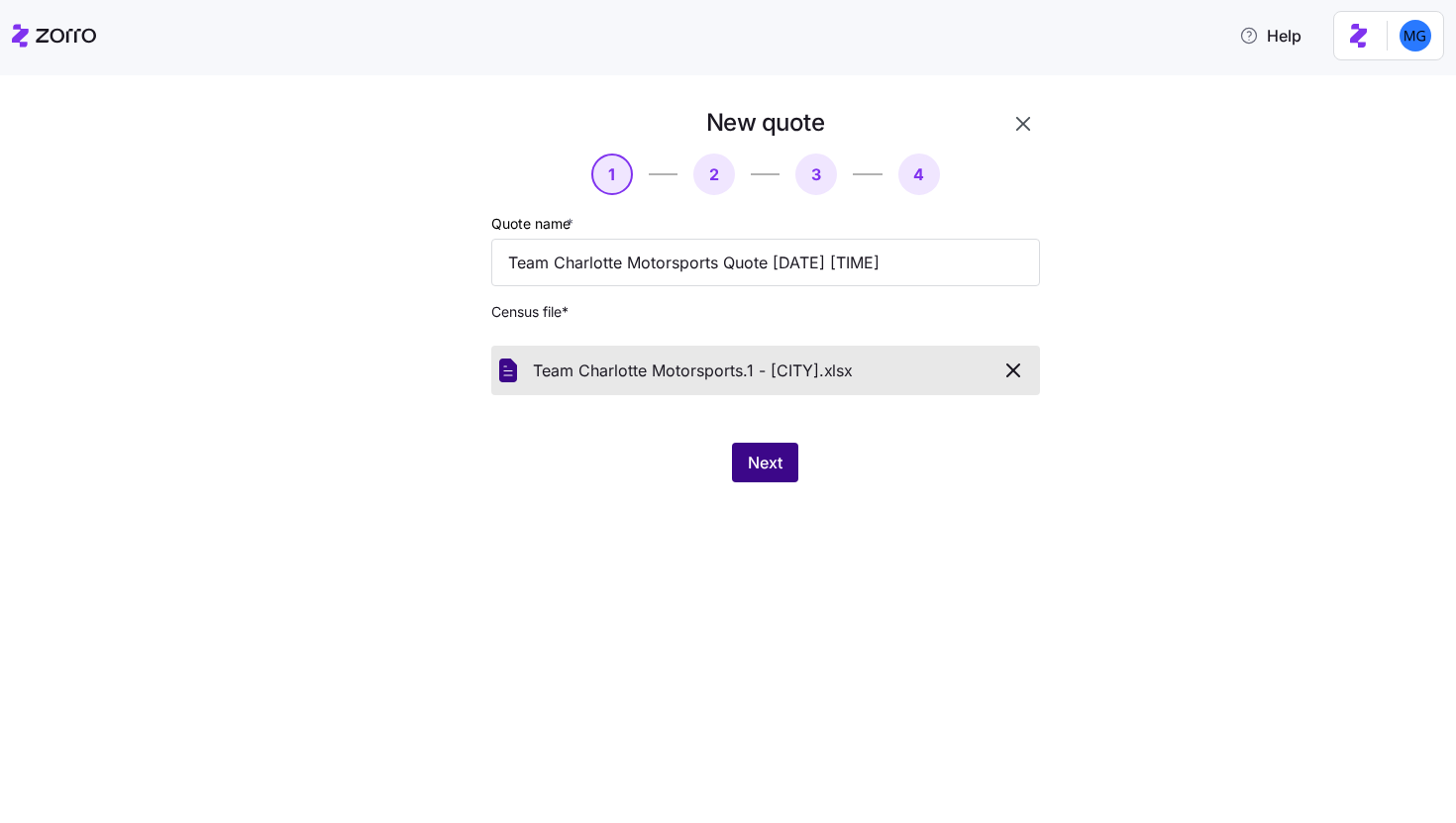 click on "Next" at bounding box center (765, 463) 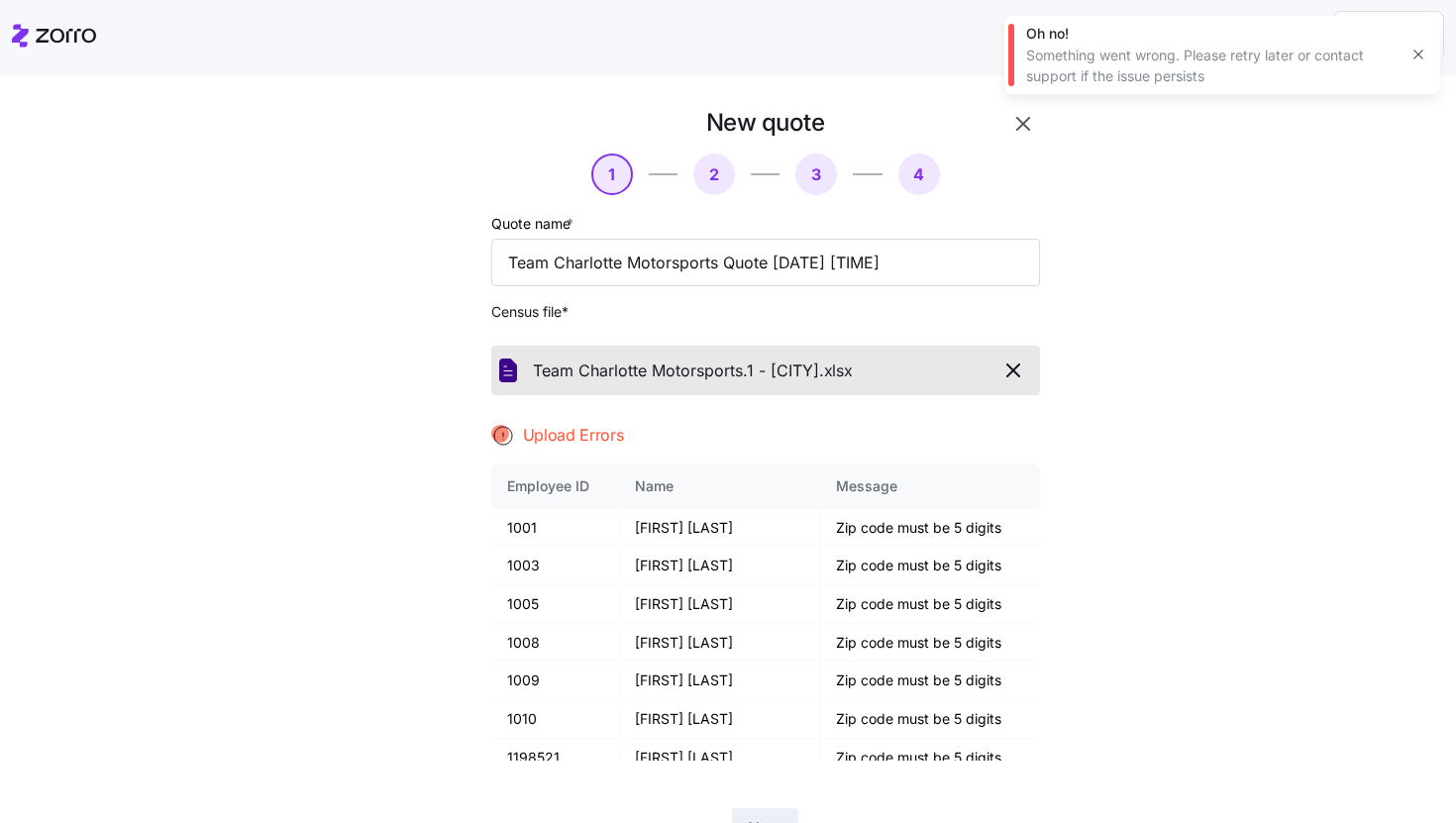 click 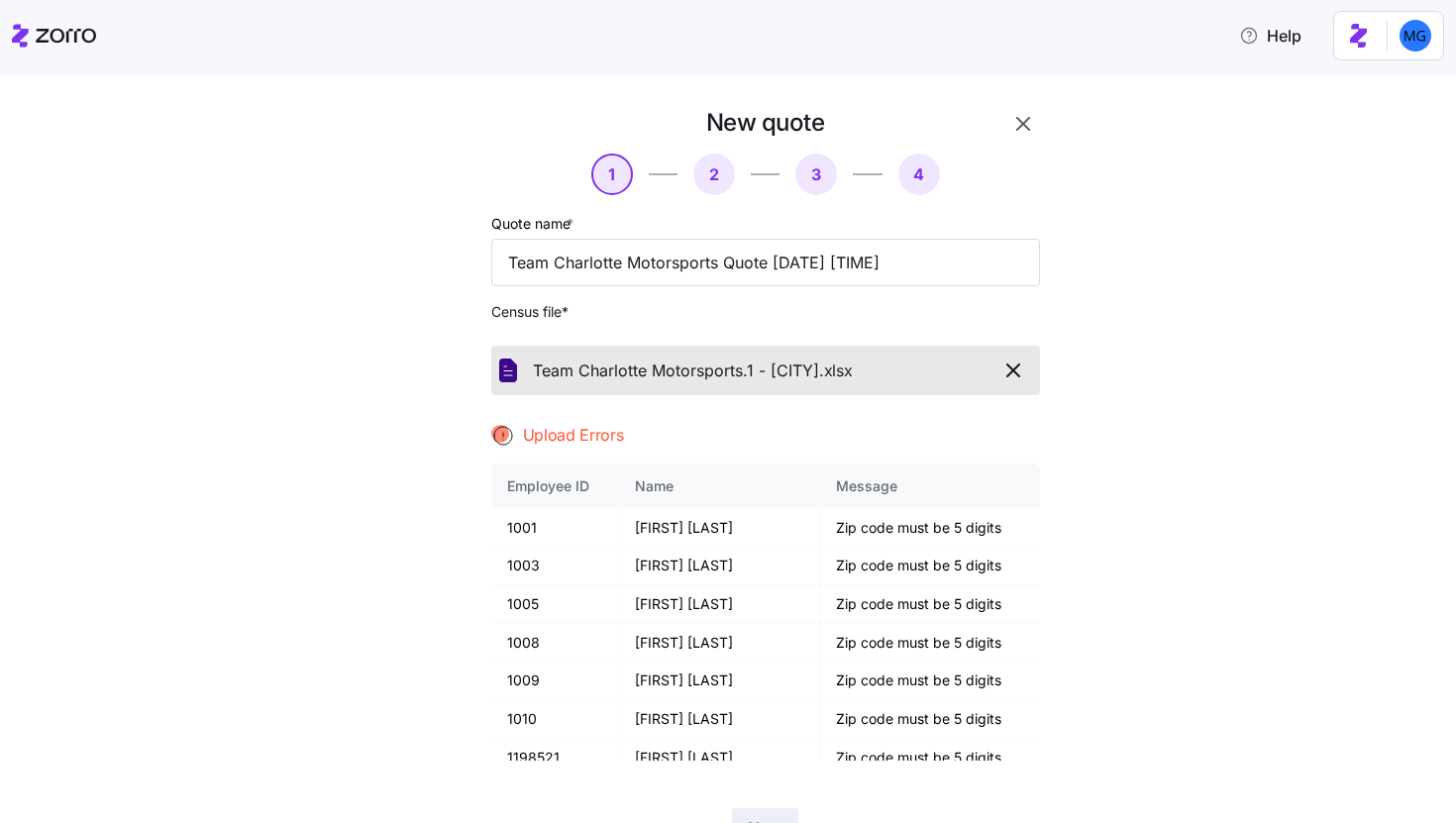 click 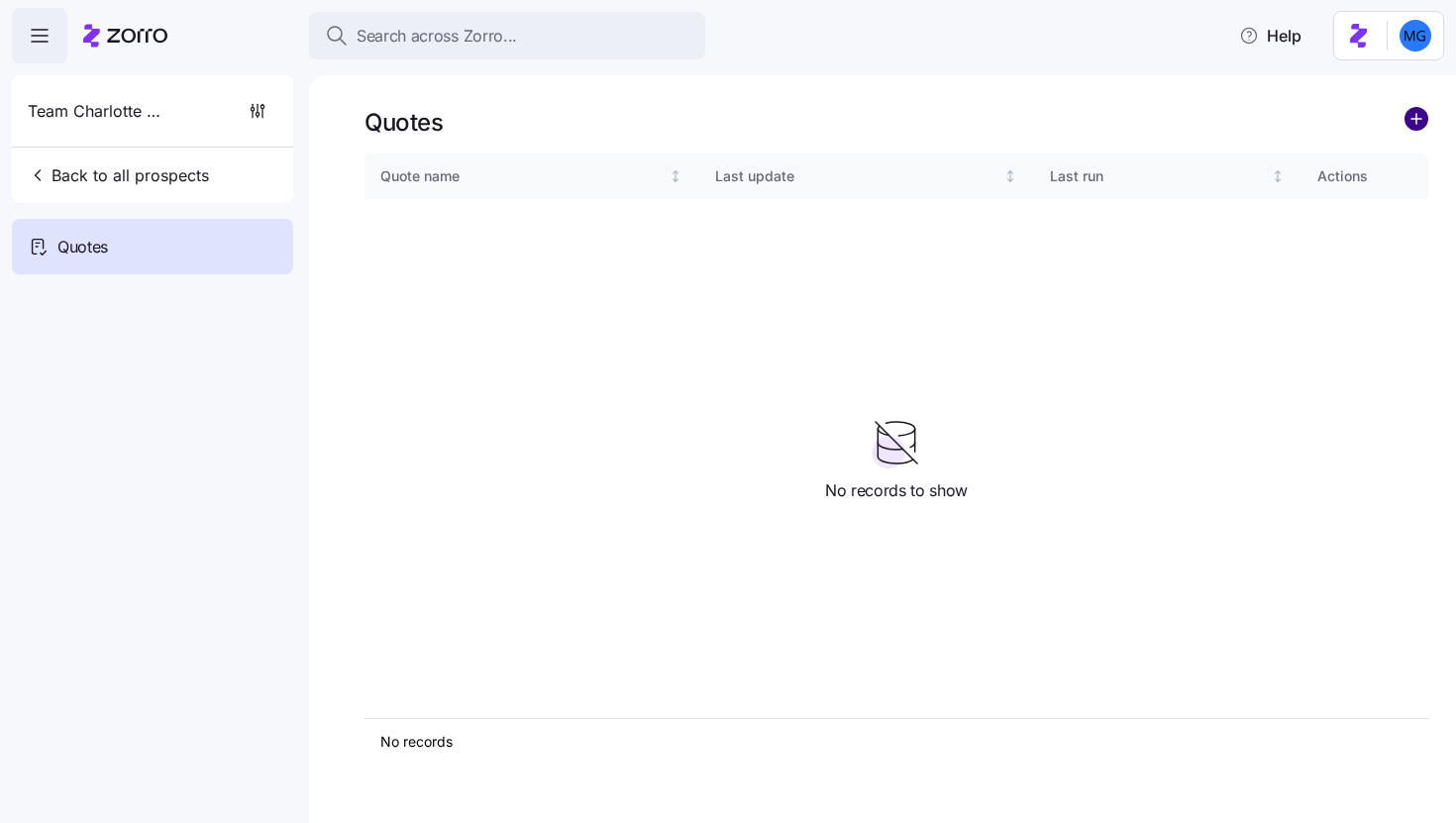 click 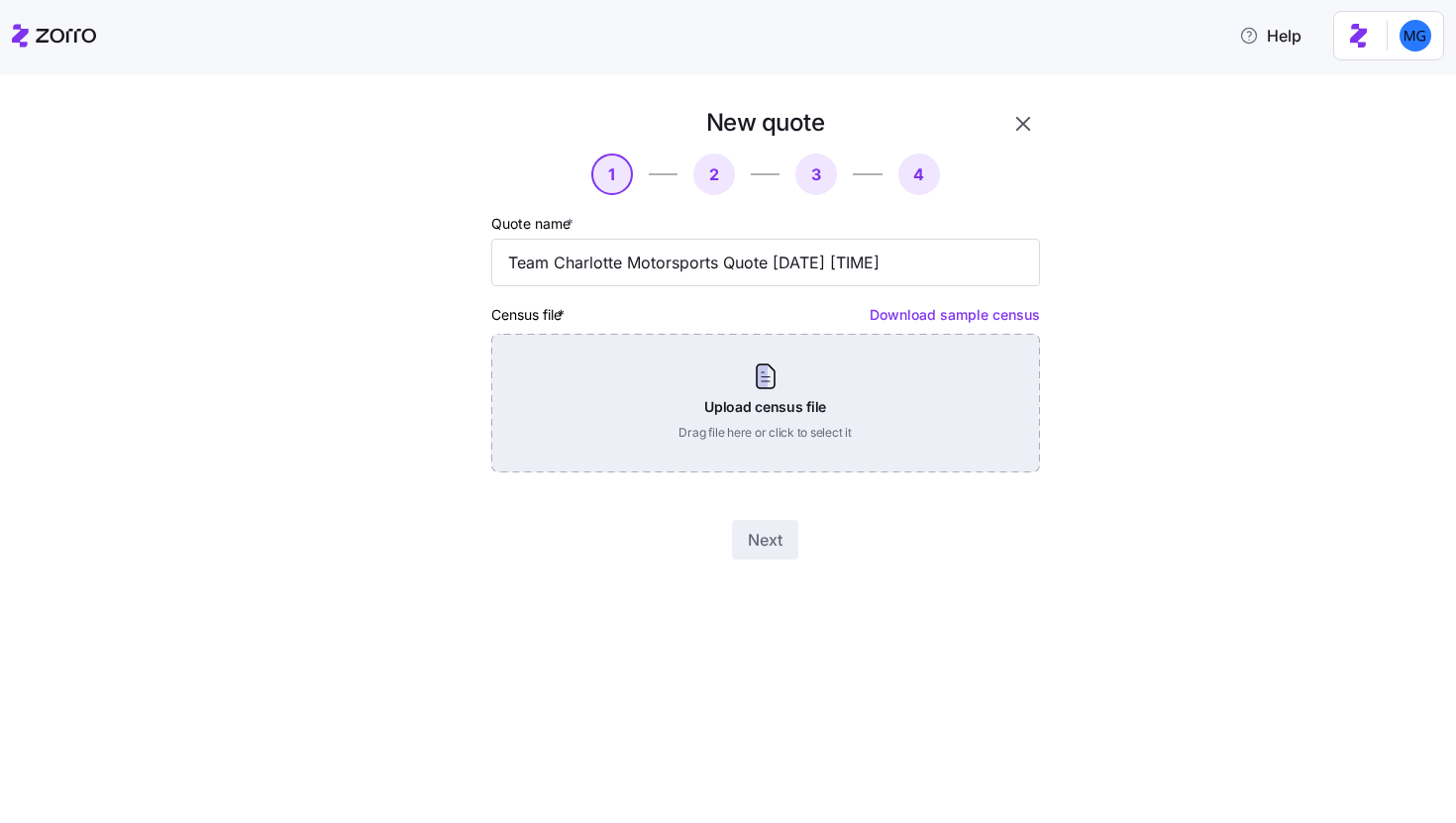 click on "Upload census file Drag file here or click to select it" at bounding box center [766, 403] 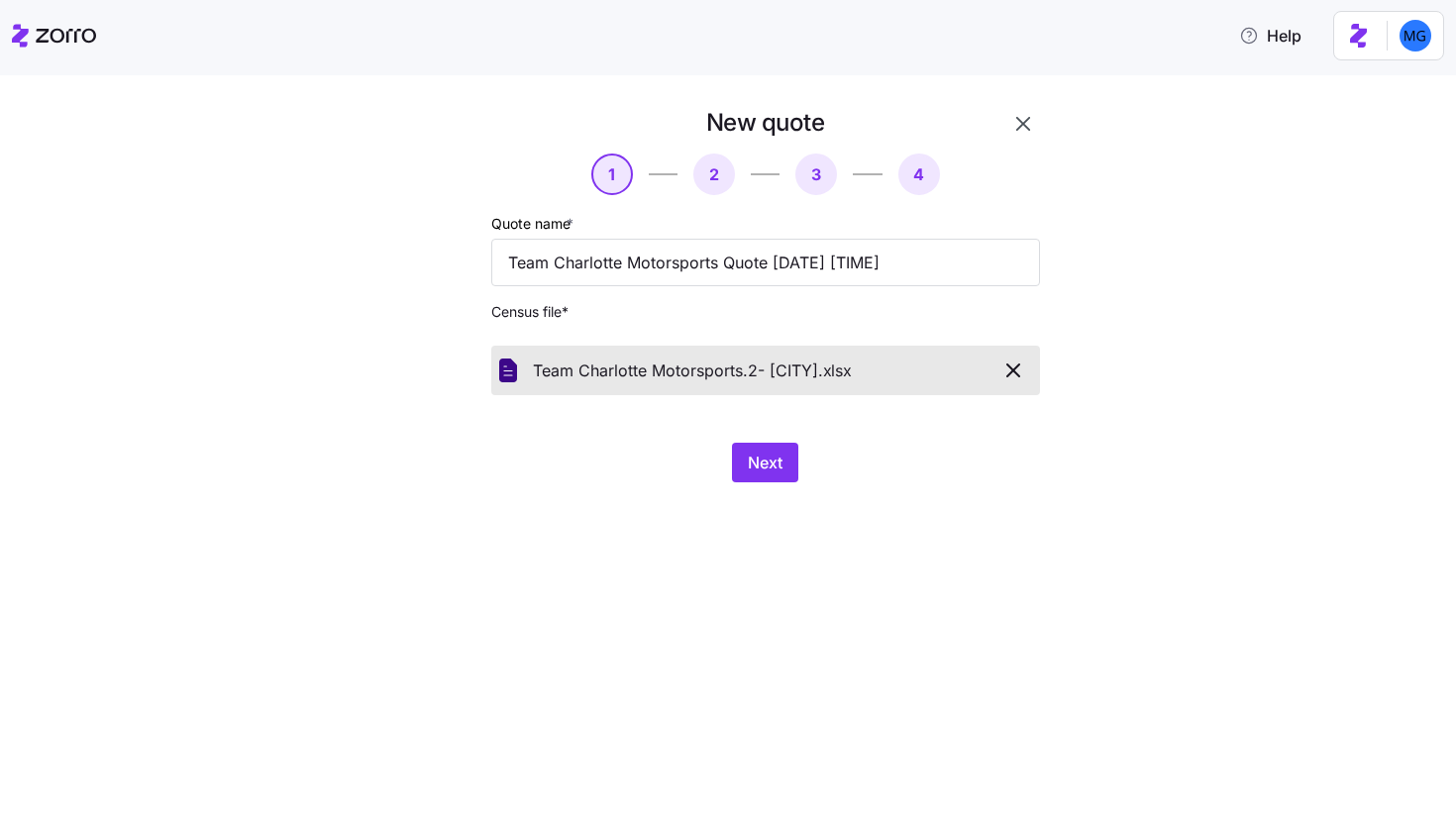 click on "New quote 1 2 3 4 Quote name  * Team Charlotte Motorsports Quote [DATE] [TIME] Census file * Team Charlotte Motorsports.2- [CITY]. xlsx Next" at bounding box center (742, 306) 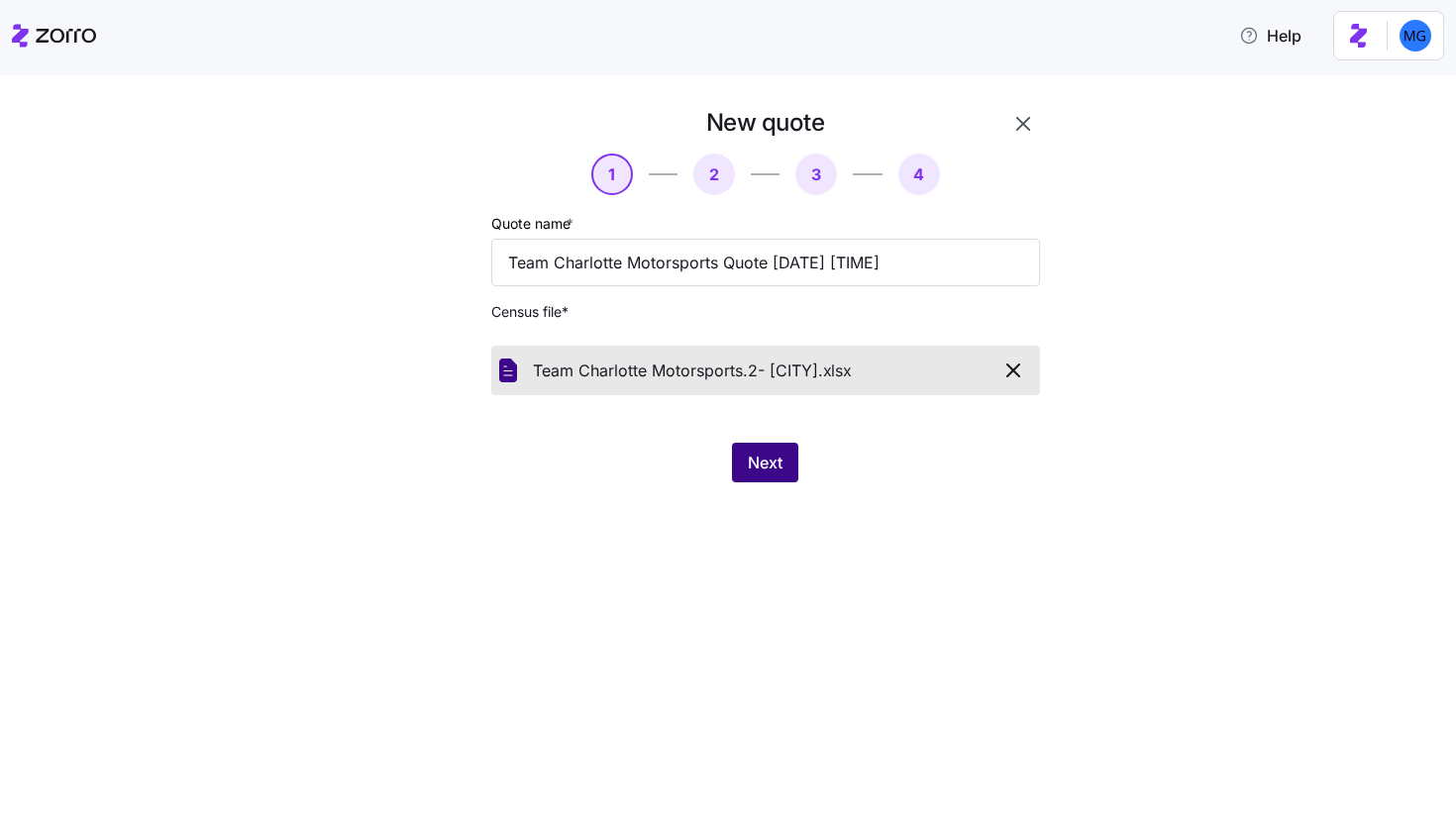 click on "Next" at bounding box center (765, 463) 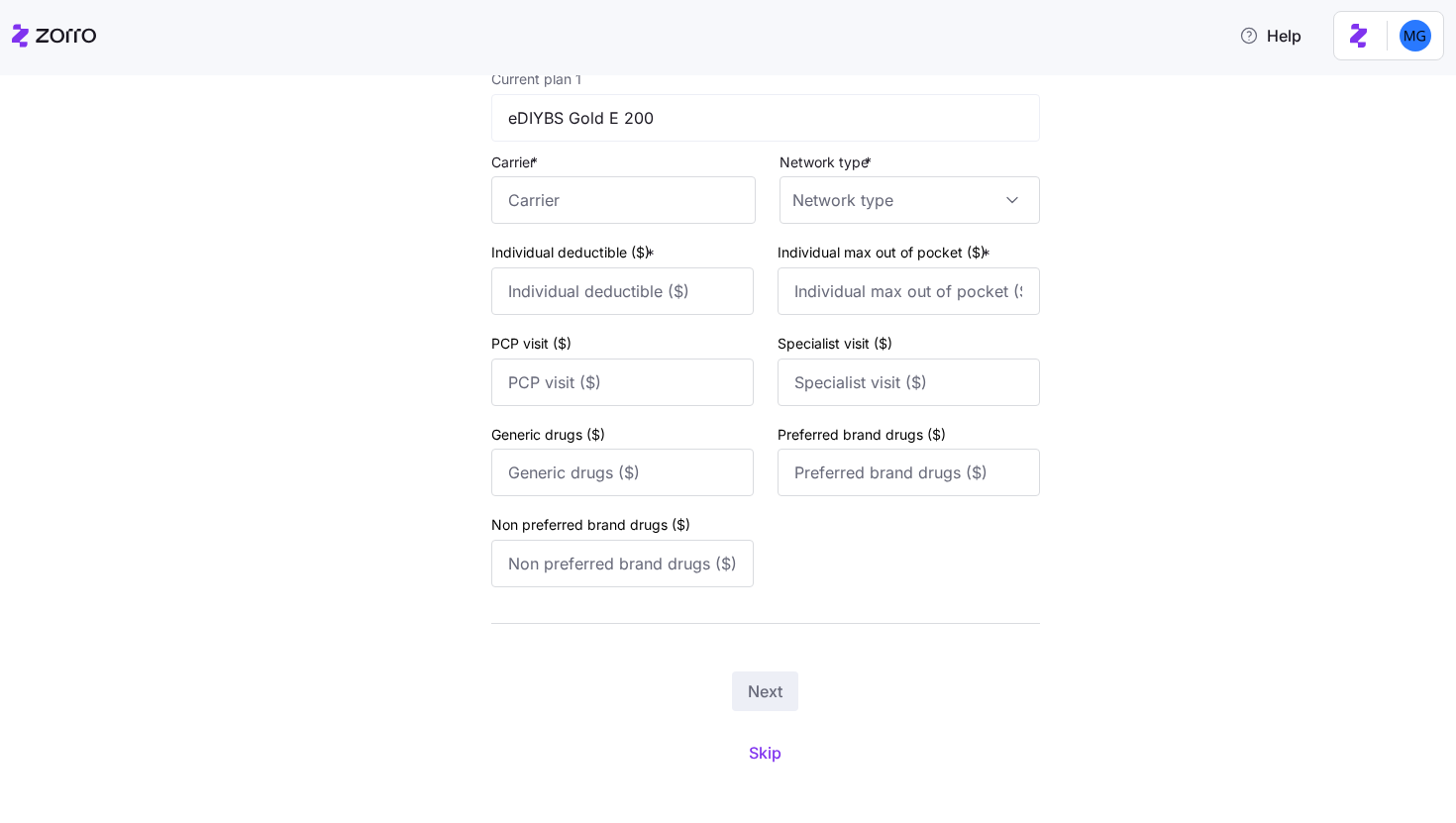 scroll, scrollTop: 207, scrollLeft: 0, axis: vertical 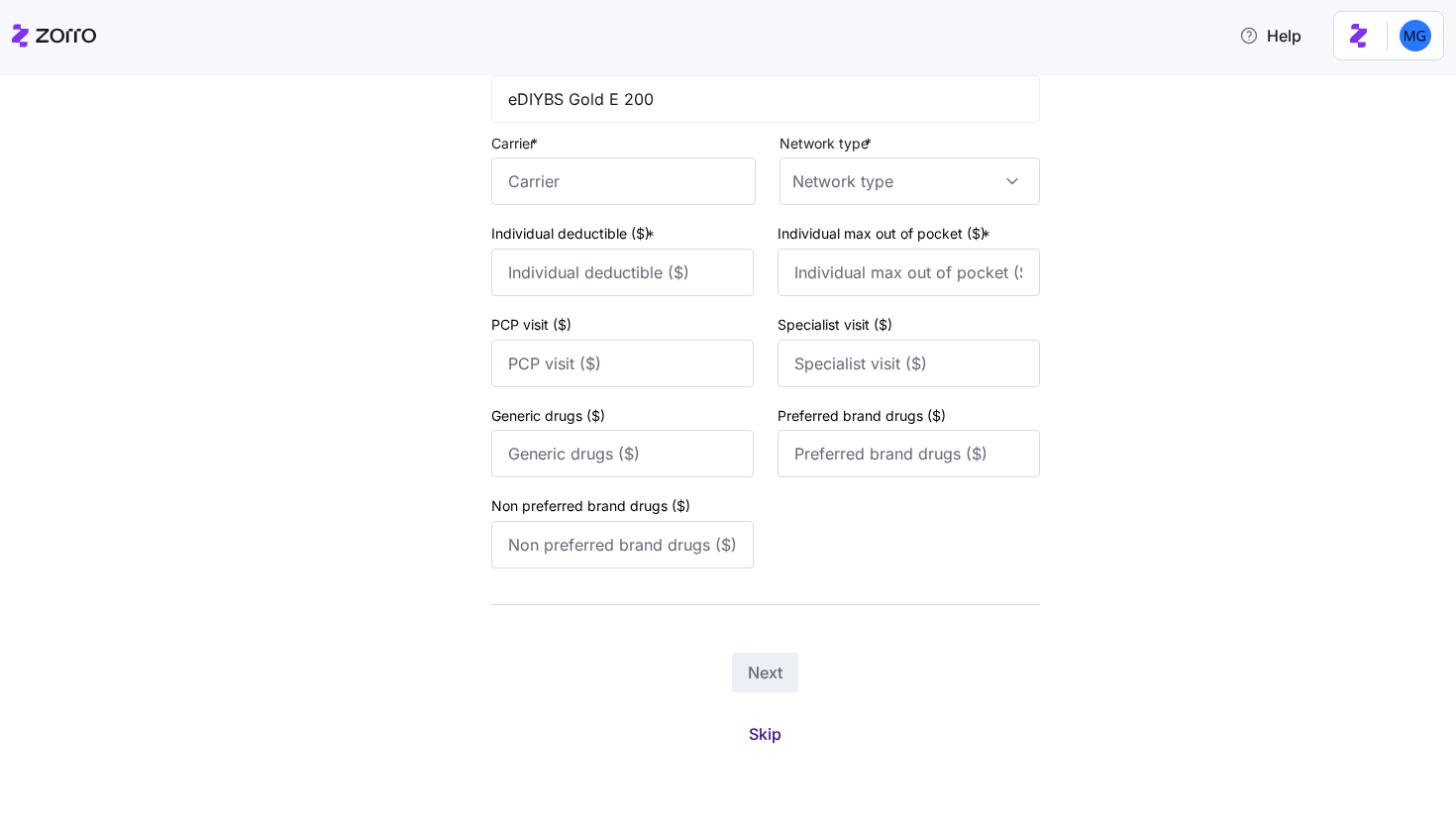 click on "Skip" at bounding box center [765, 734] 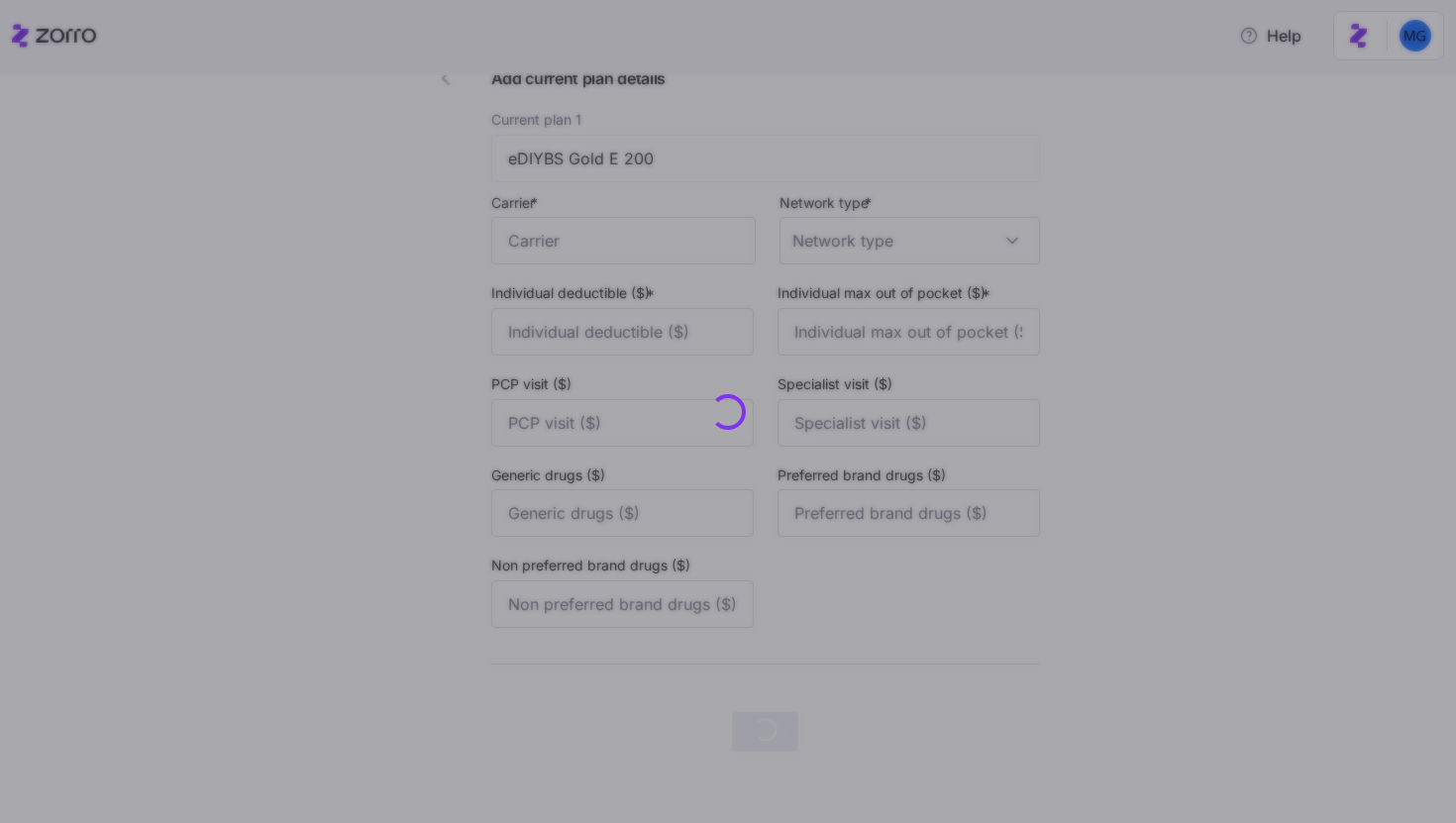 scroll, scrollTop: 0, scrollLeft: 0, axis: both 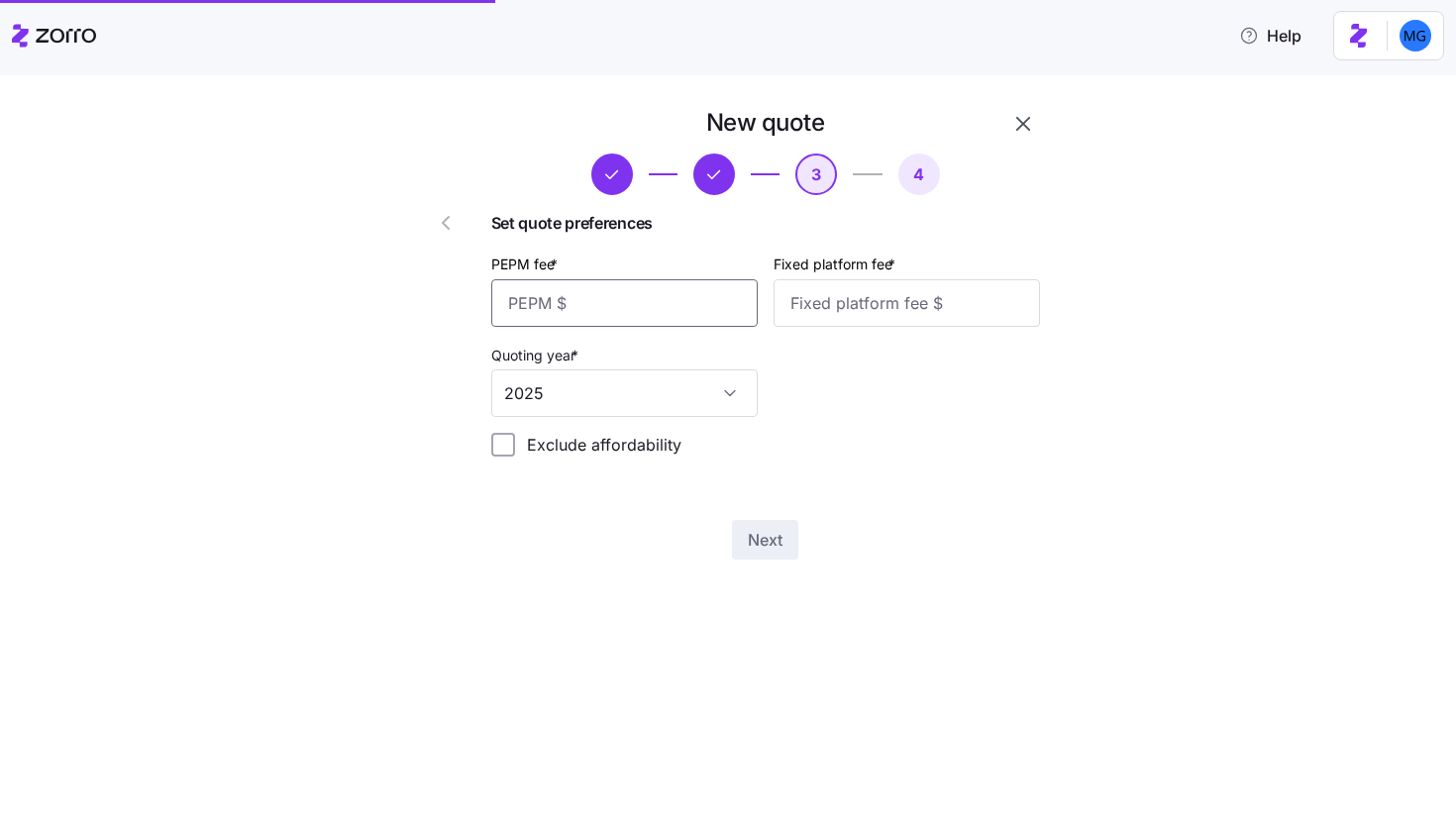 click on "PEPM fee  *" at bounding box center (624, 303) 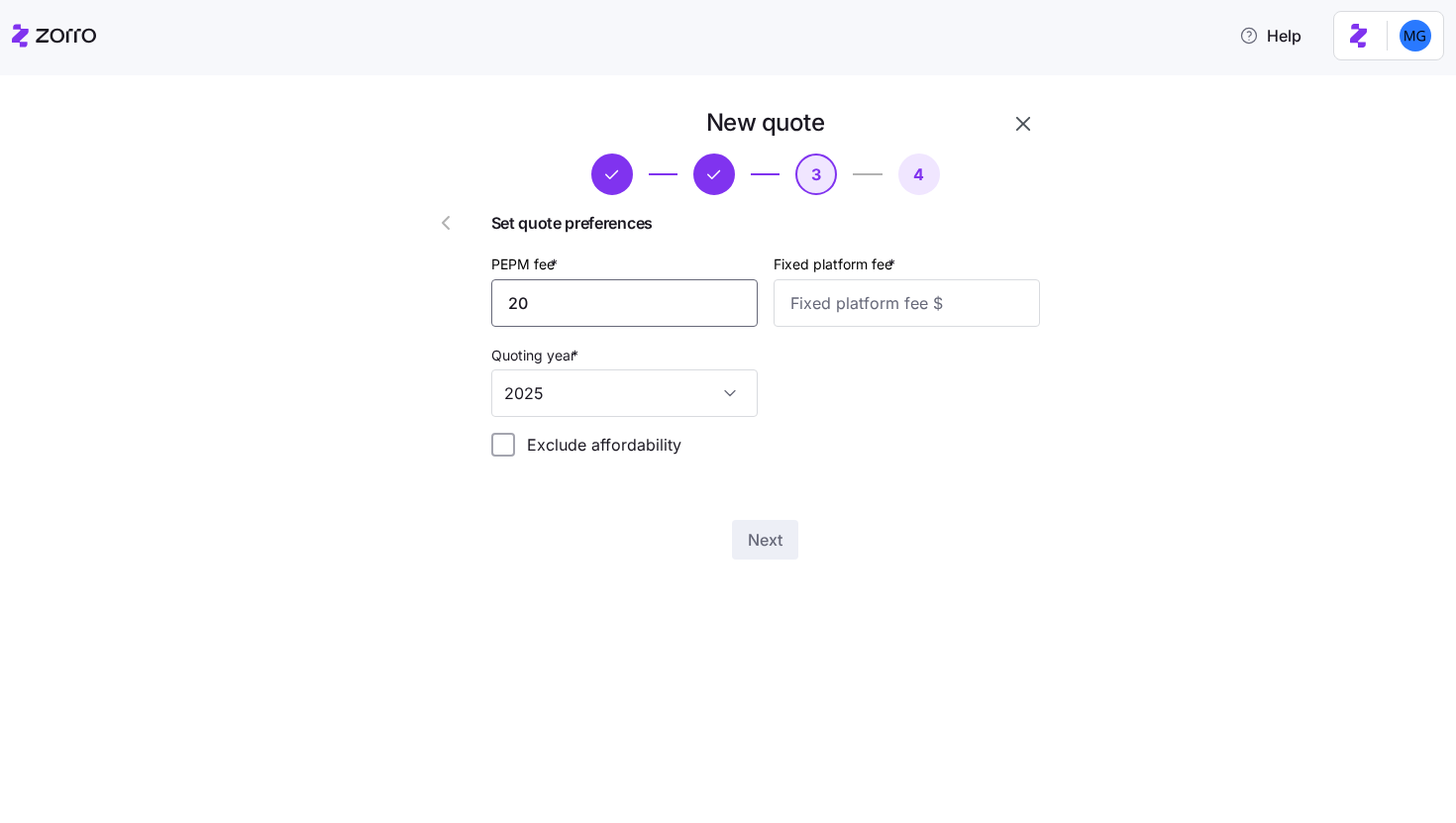 type on "20" 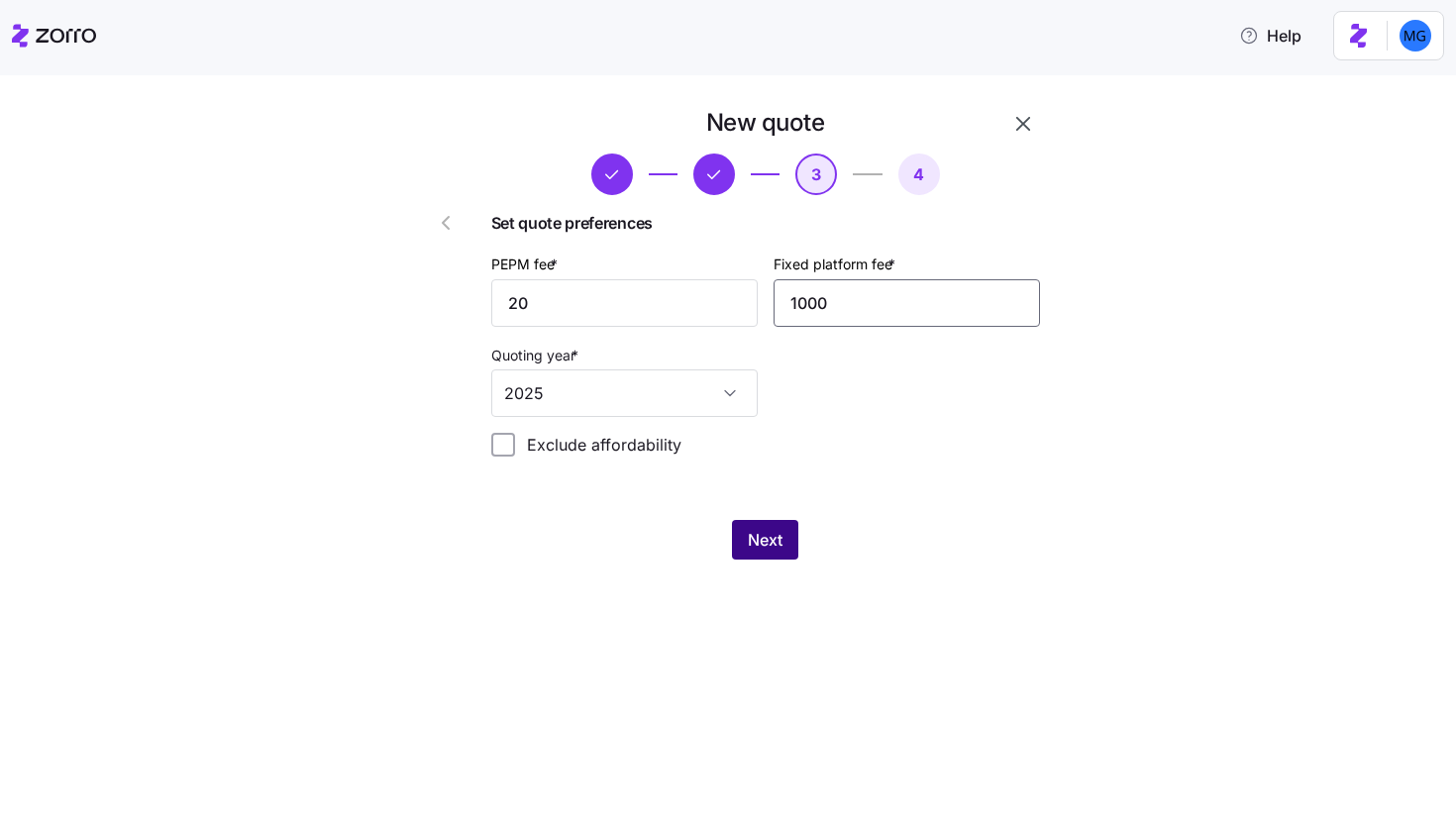 type on "1000" 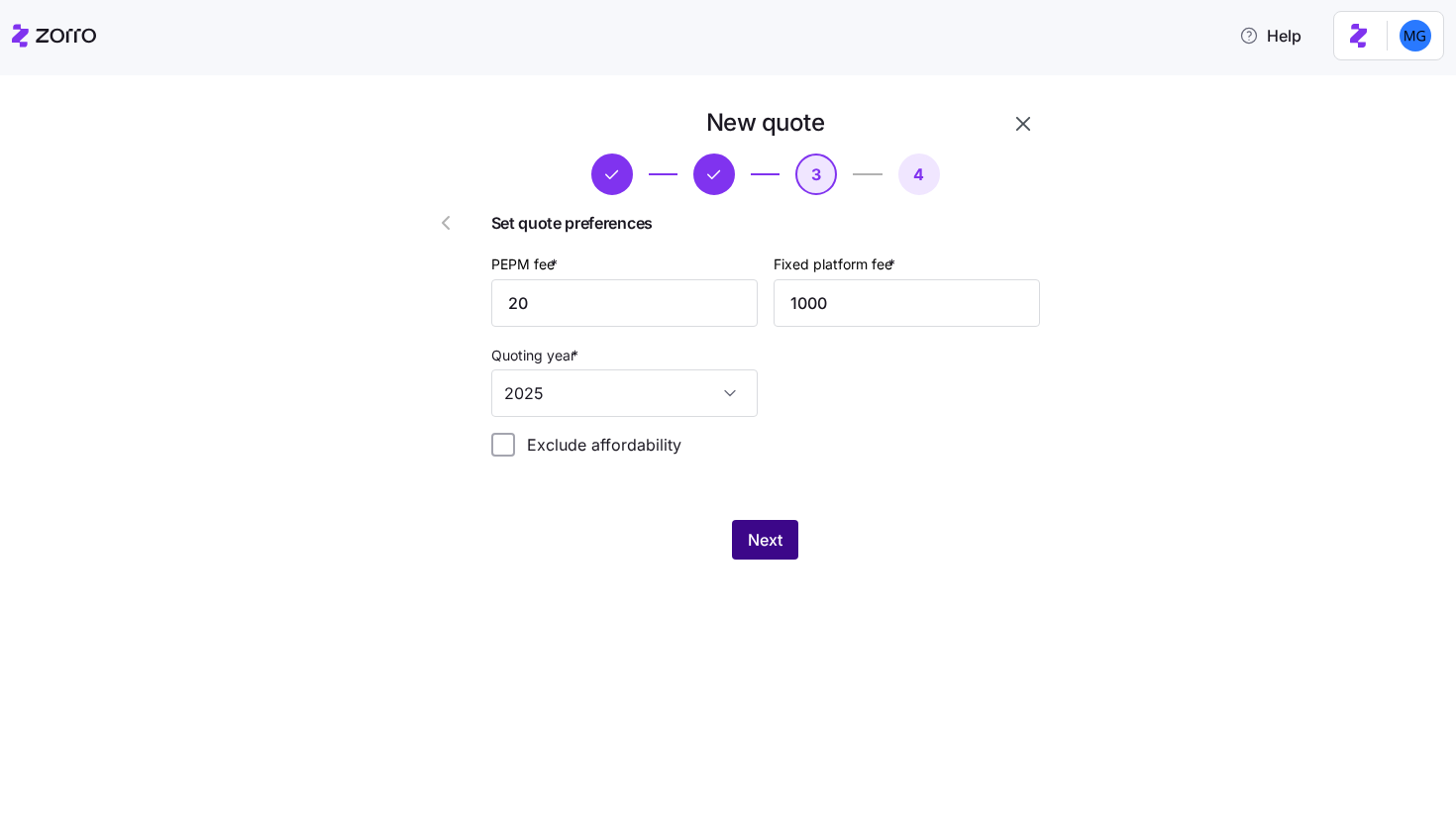 click on "Next" at bounding box center (765, 540) 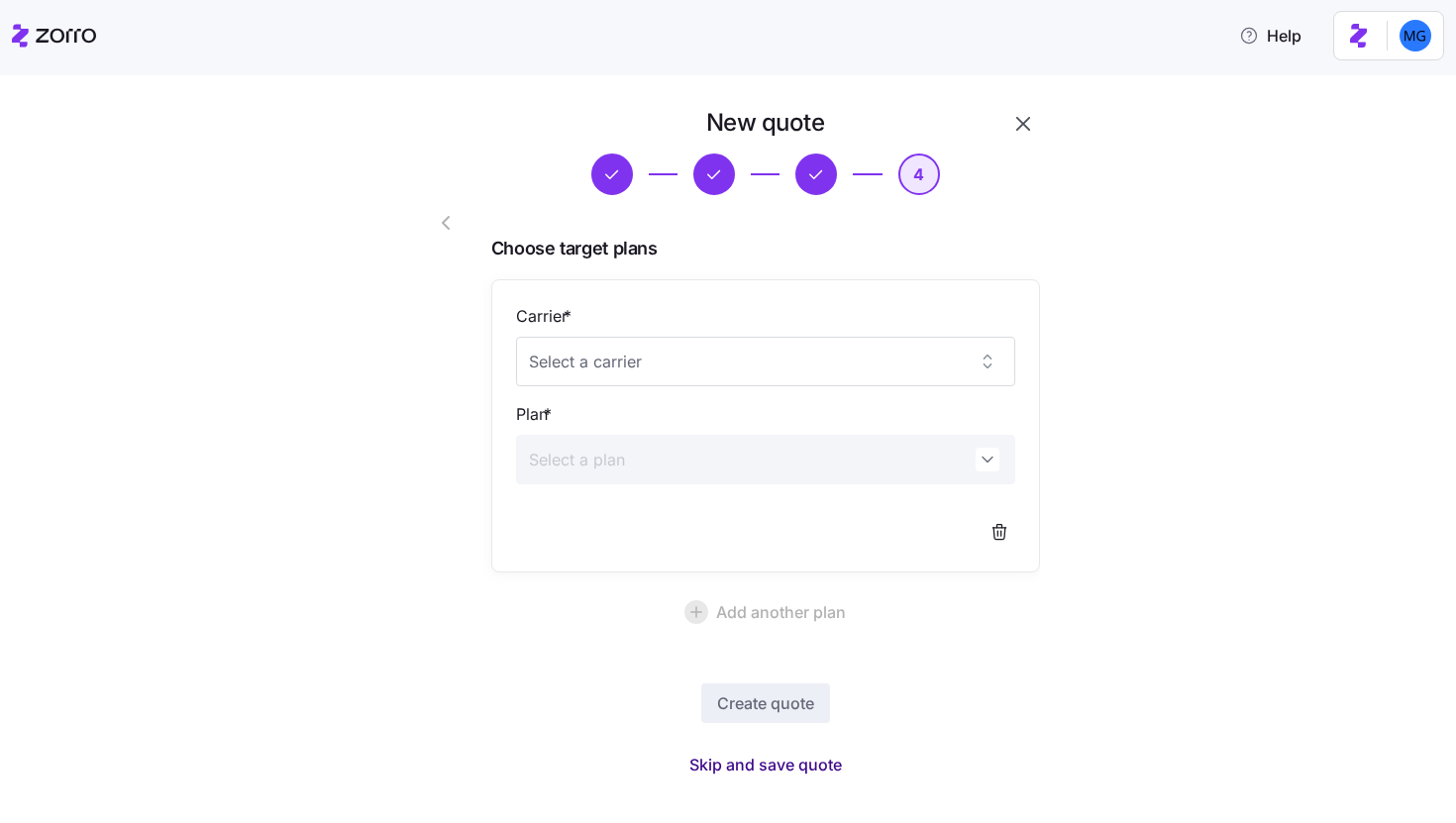 click on "Skip and save quote" at bounding box center [766, 765] 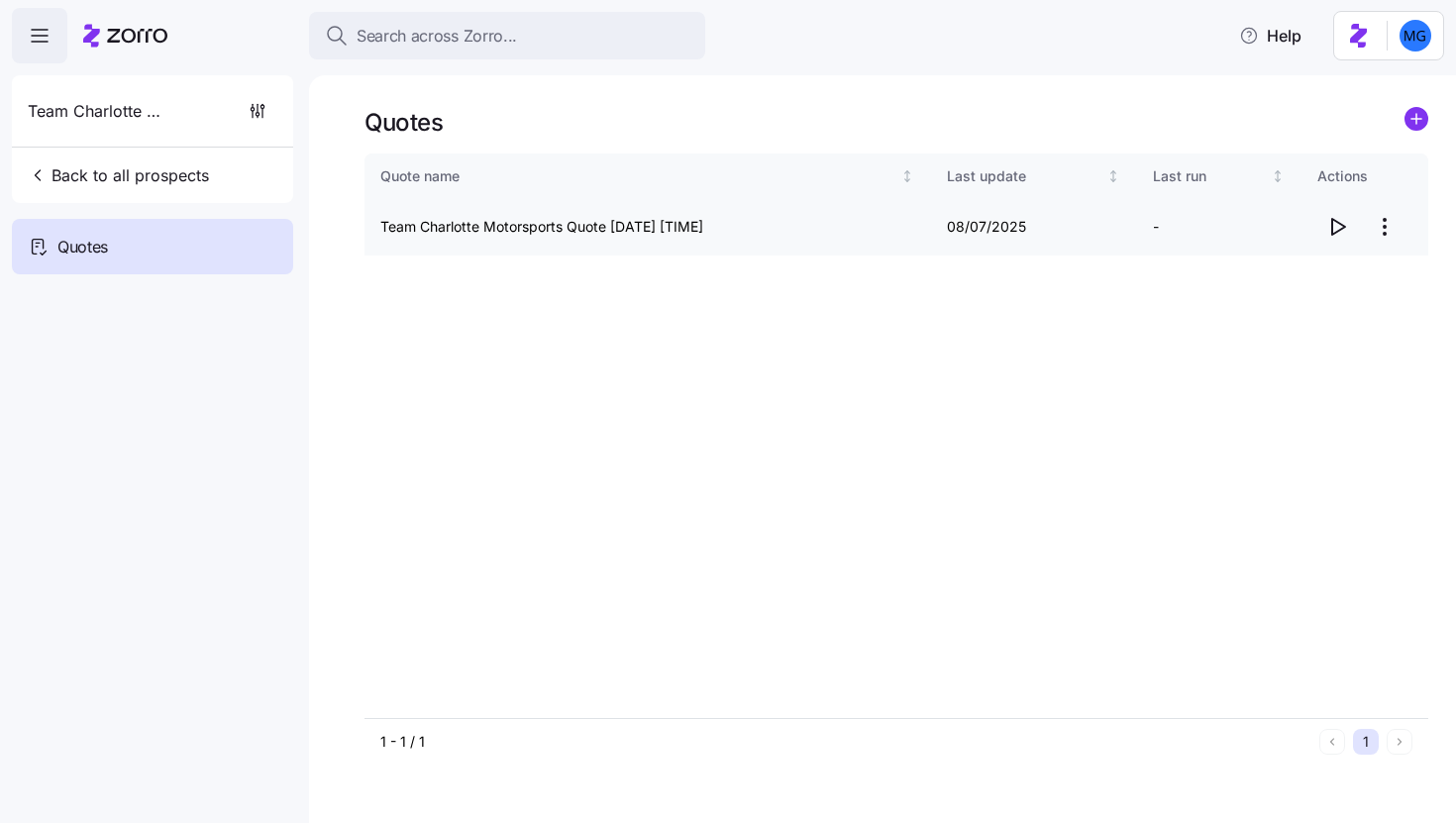 click 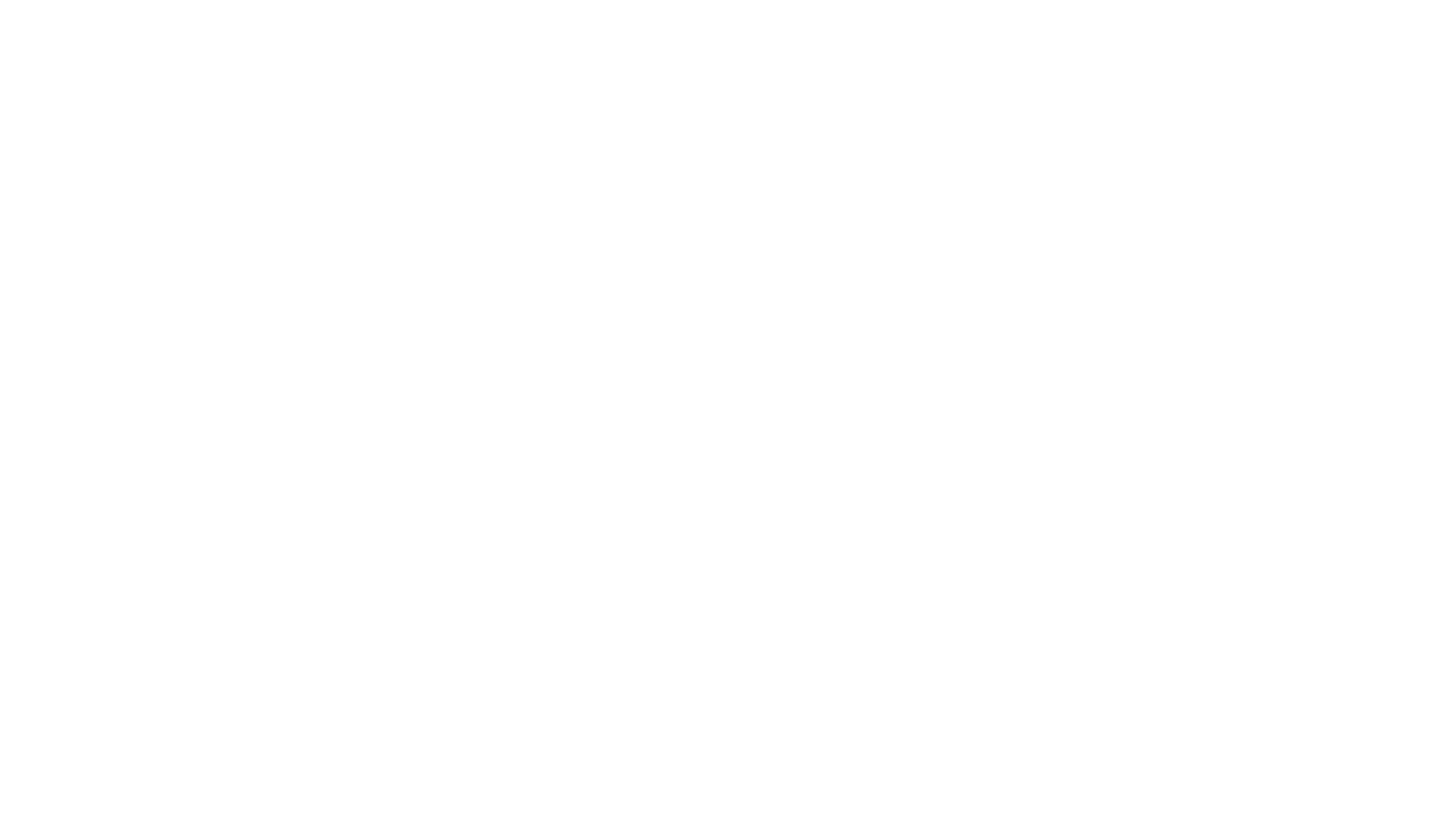 scroll, scrollTop: 0, scrollLeft: 0, axis: both 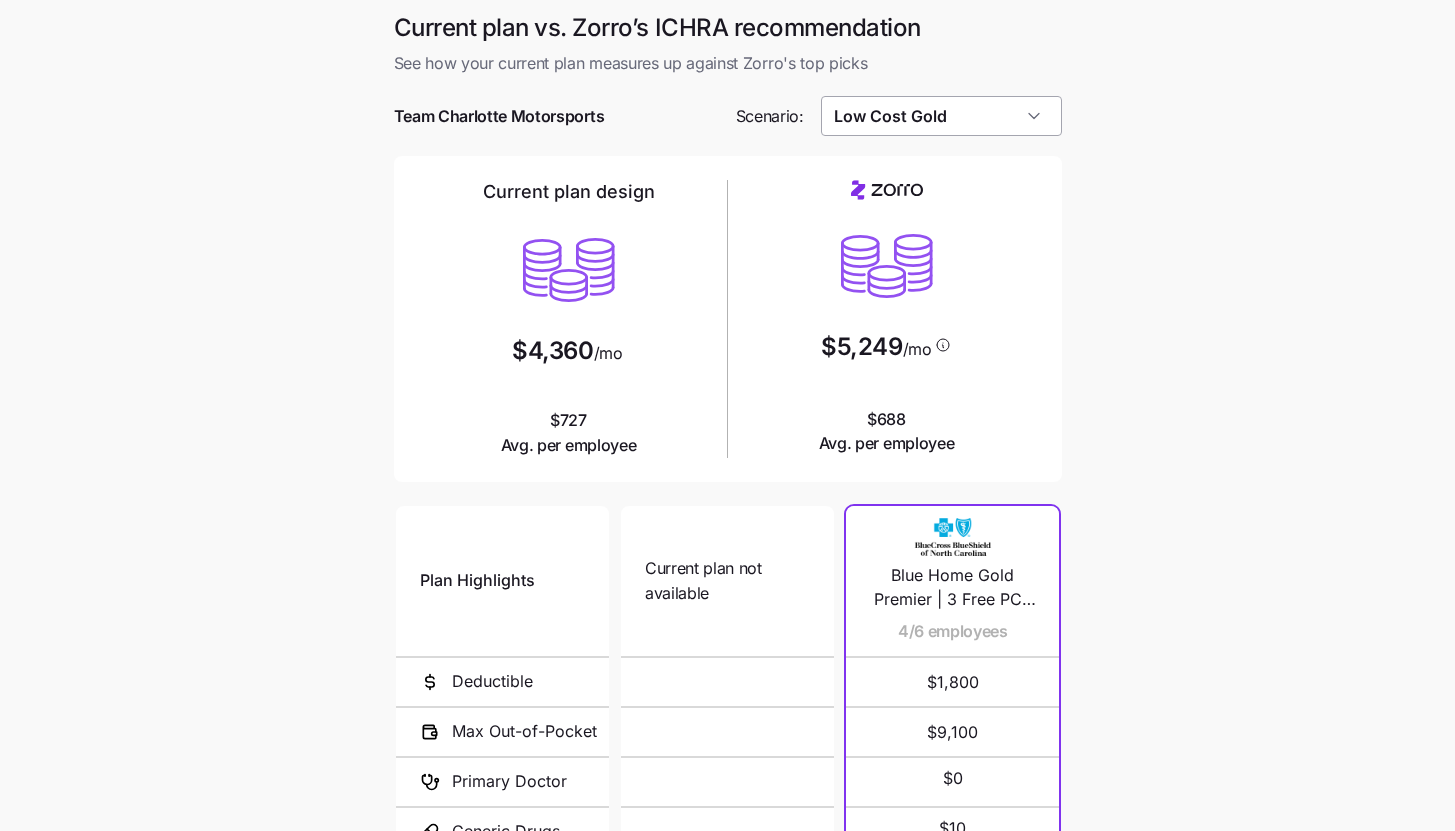click on "Low Cost Gold" at bounding box center [941, 116] 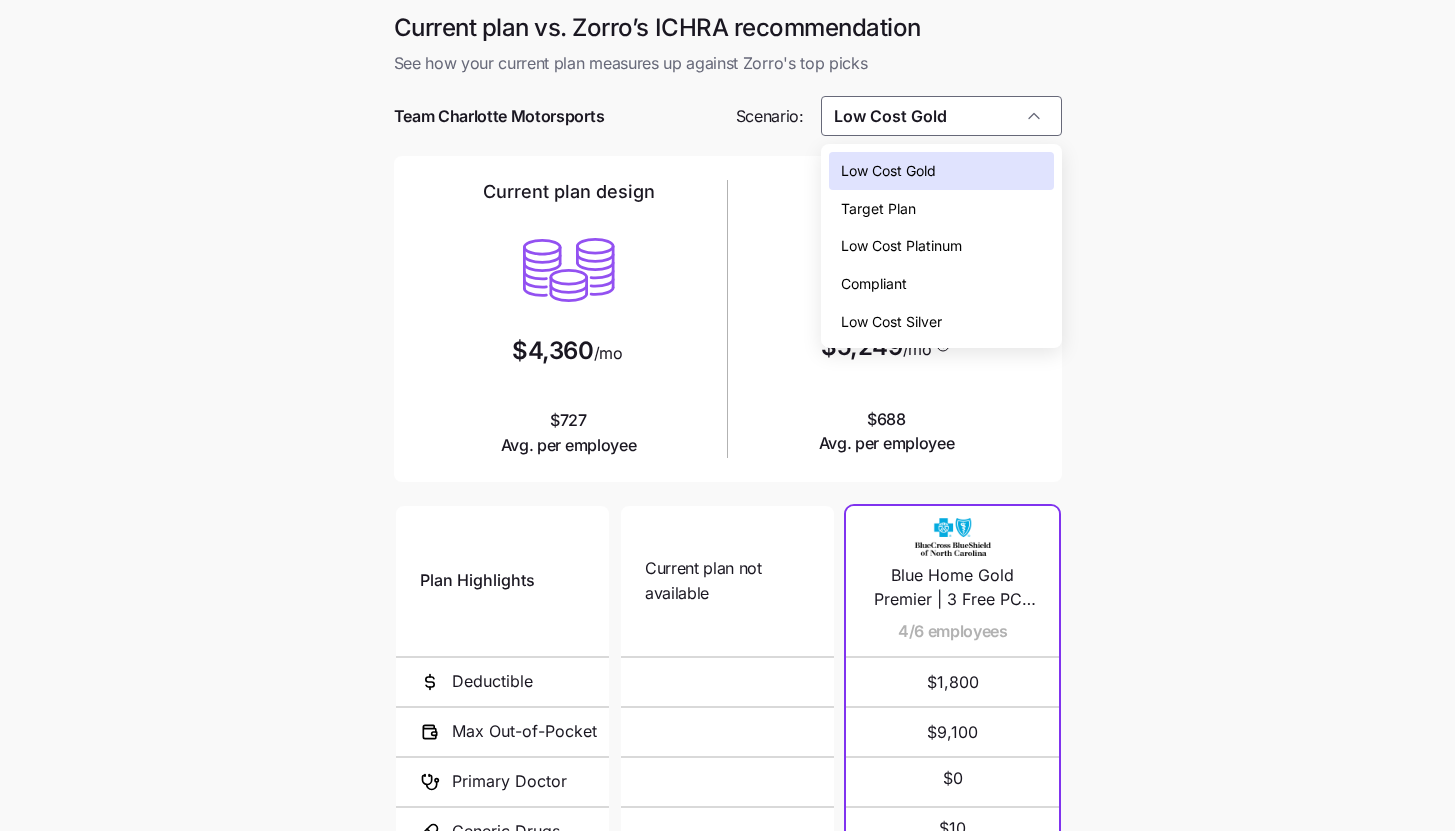 click on "Low Cost Silver" at bounding box center (941, 322) 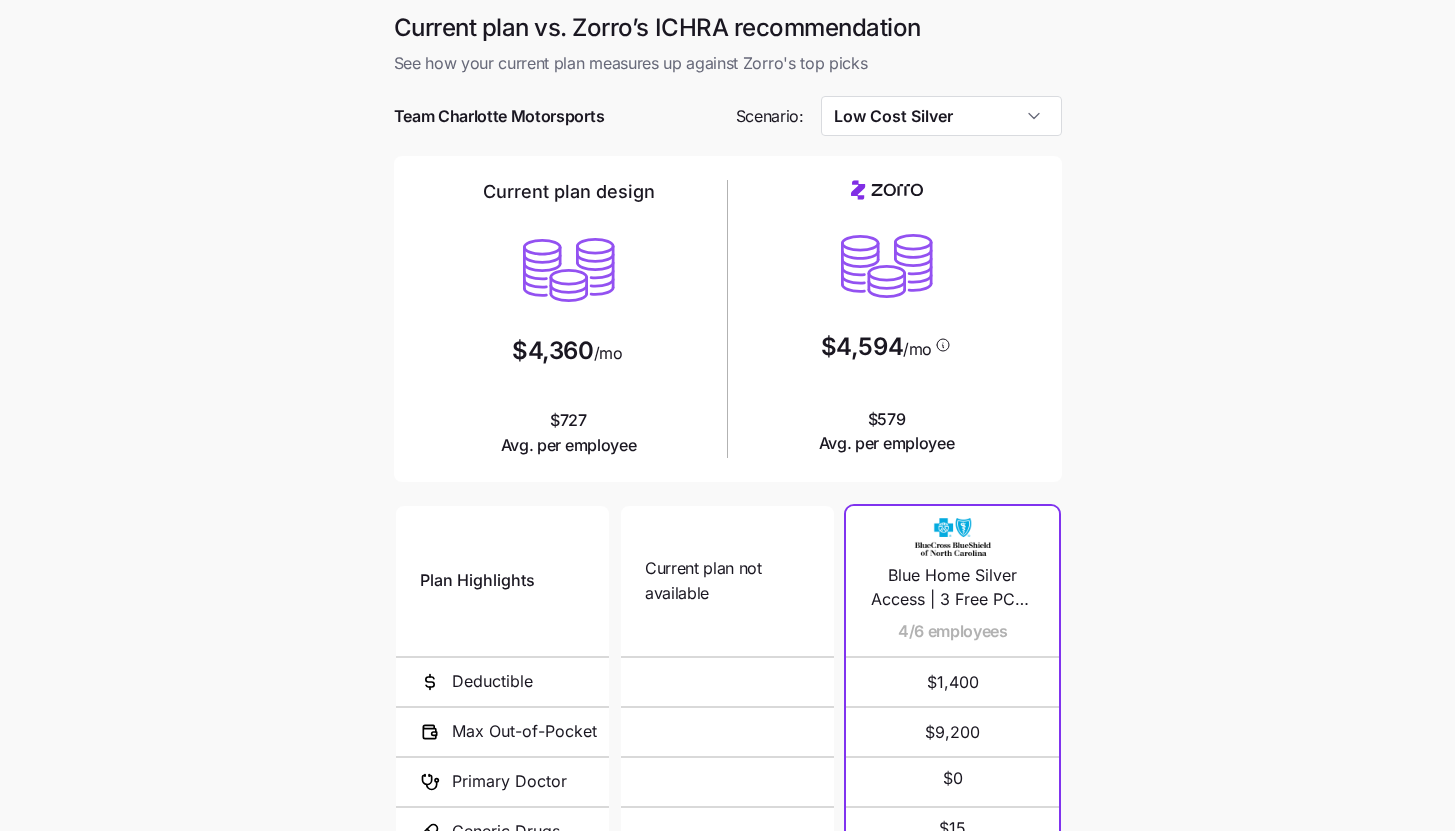click on "Current plan vs. Zorro’s ICHRA recommendation See how your current plan measures up against Zorro's top picks Team Charlotte Motorsports Scenario: Low Cost Silver Current plan design $4,360 /mo $727 Avg. per employee $4,594 /mo $579 Avg. per employee Plan Highlights Deductible Max Out-of-Pocket Primary Doctor Generic Drugs Specialist Visit Current plan not available N/A N/A Blue Home Silver Access | 3 Free PCP | $15 Tier 1 Rx | with Novant Health 4/6 employees $1,400 $9,200 $0 $15 $150 Blue Local Silver Access | 3 Free PCP | $15 Tier 1 Rx | with Atrium Health 1/6 employees $1,400 $9,200 $0 $15 $150 Ambetter Health Solutions Silver 4500 1/6 employees $4,500 $9,200 $35 $3 $80 Next" at bounding box center [727, 546] 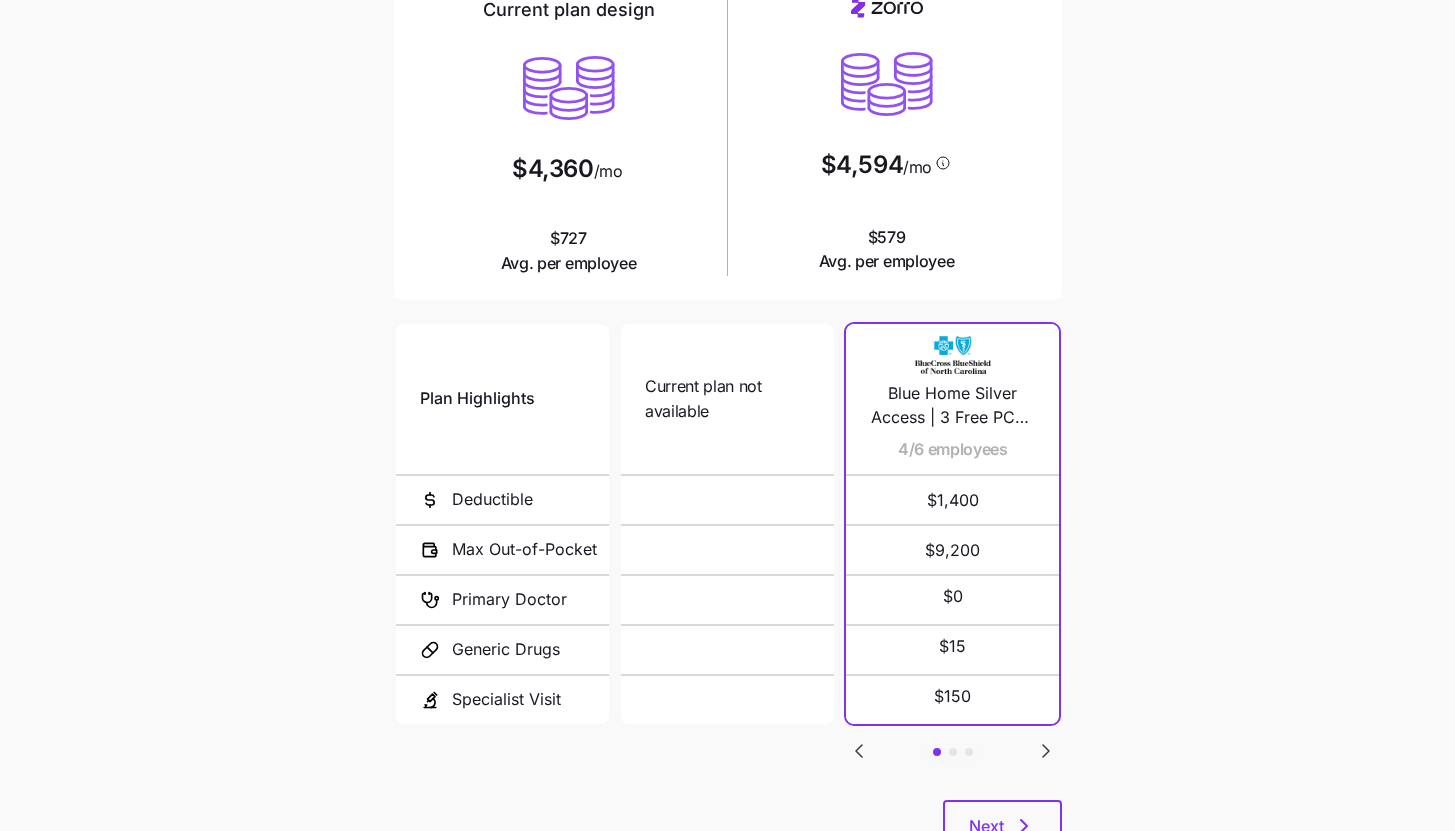 scroll, scrollTop: 260, scrollLeft: 0, axis: vertical 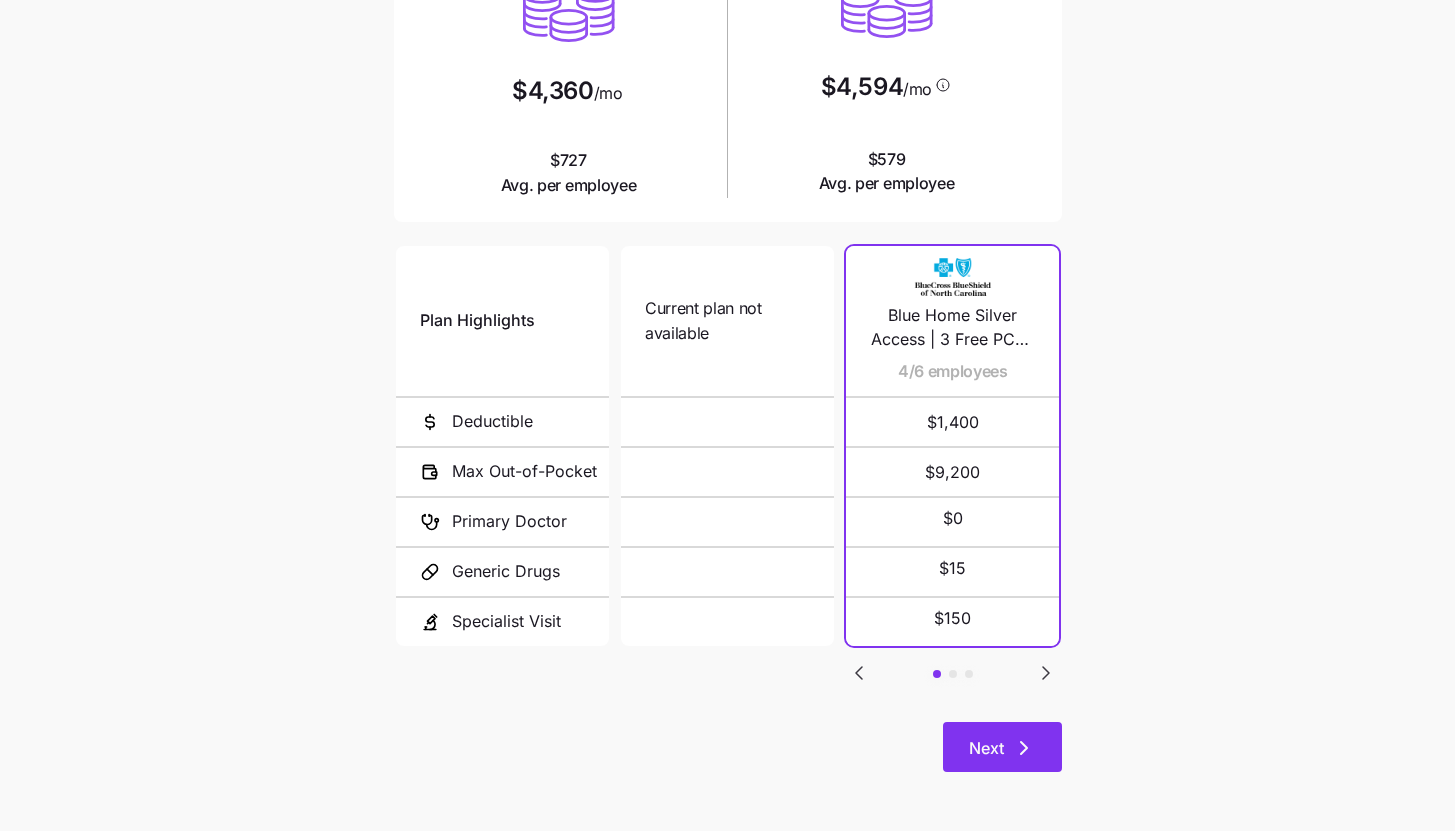 click on "Next" at bounding box center (1002, 747) 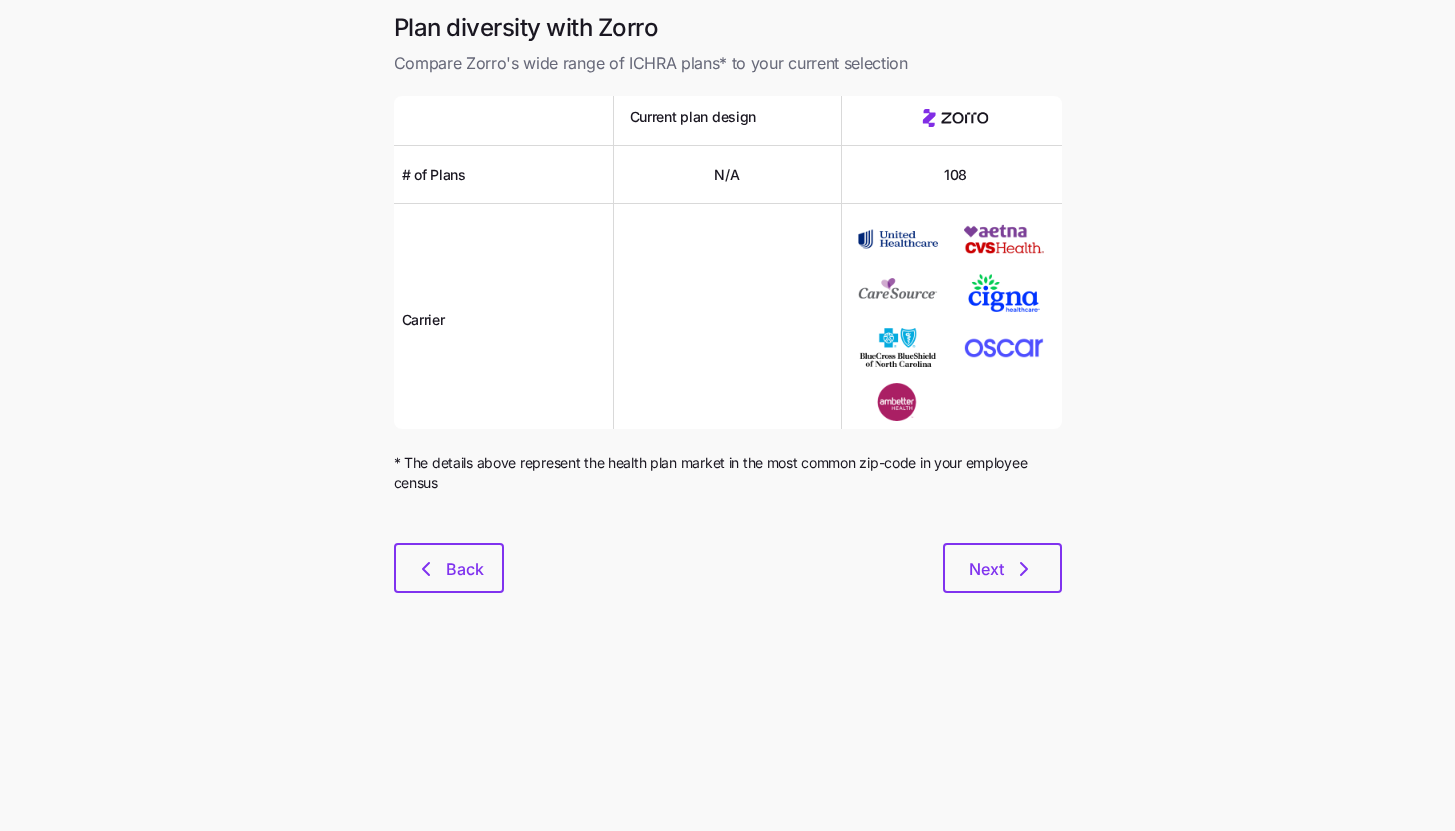 scroll, scrollTop: 0, scrollLeft: 0, axis: both 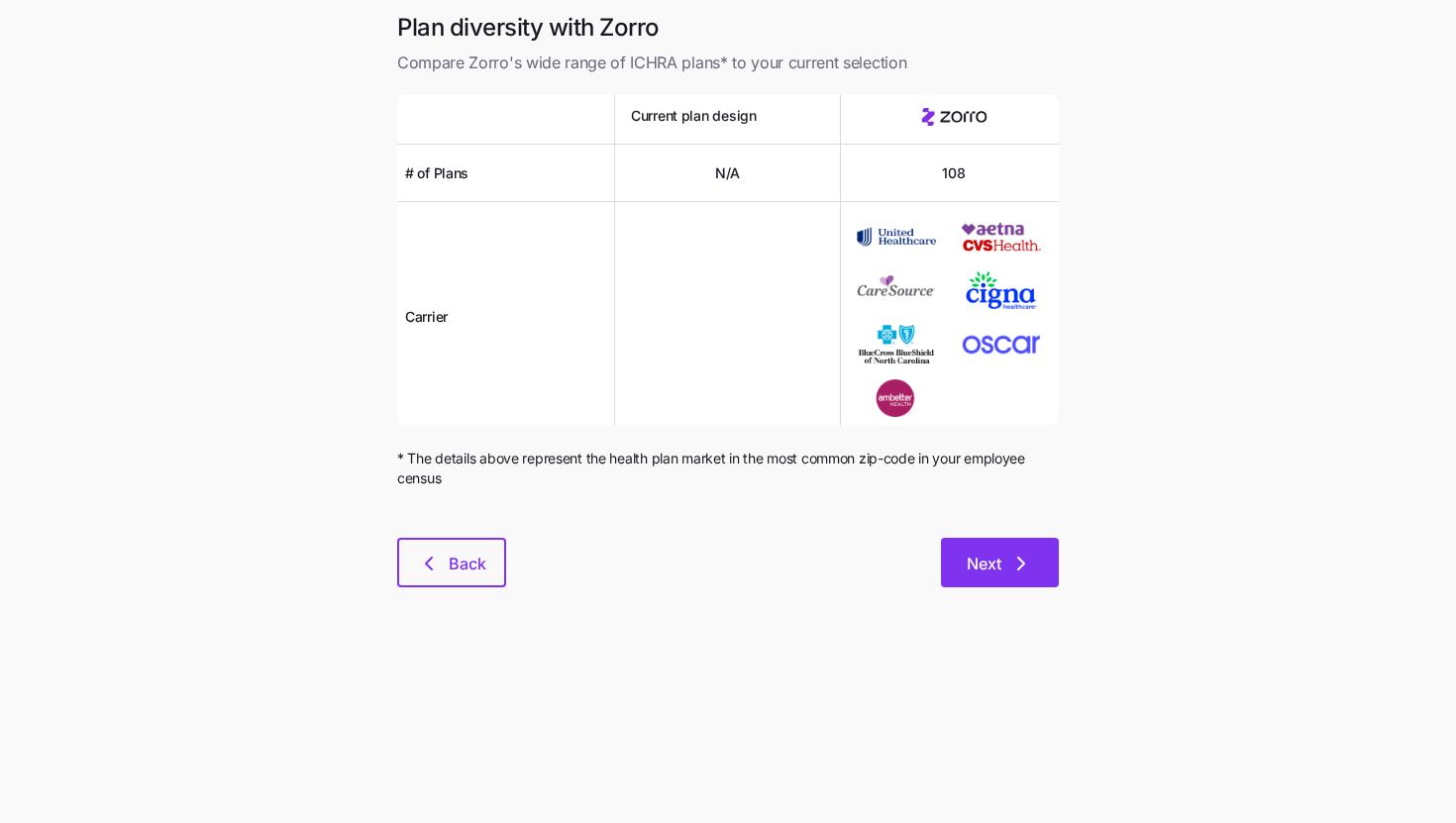 click on "Next" at bounding box center (999, 563) 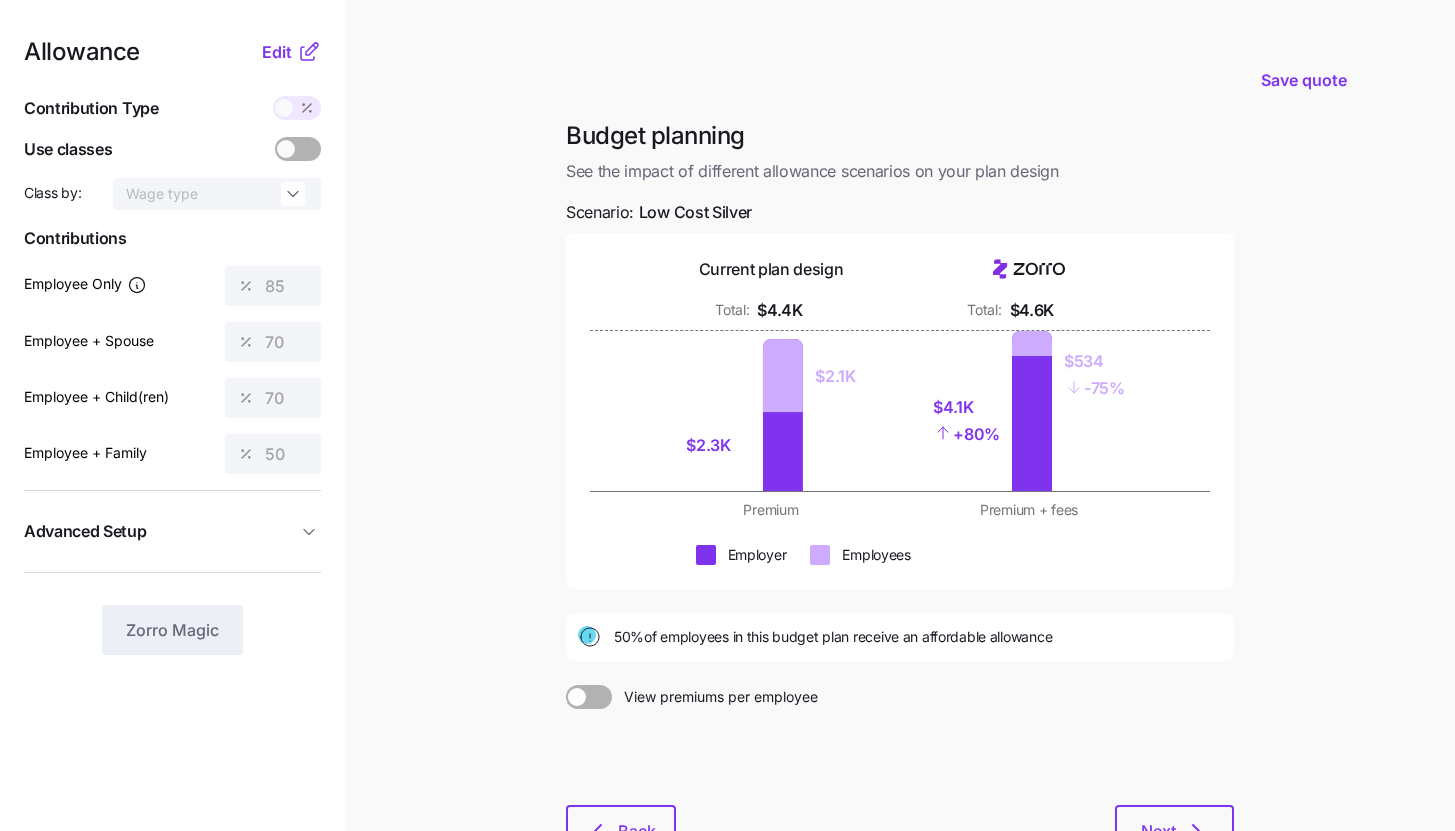 click 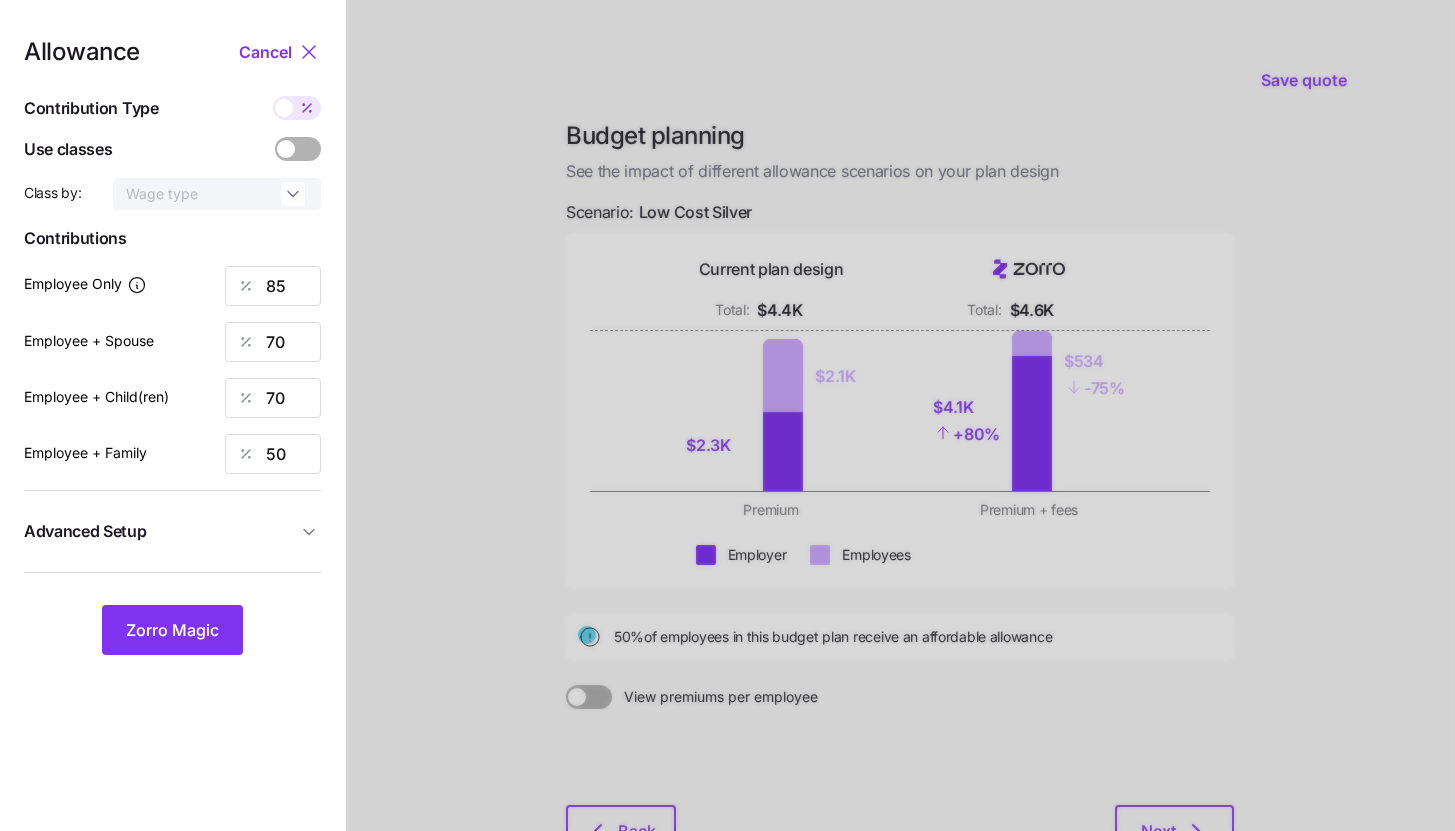 click on "Advanced Setup" at bounding box center [160, 531] 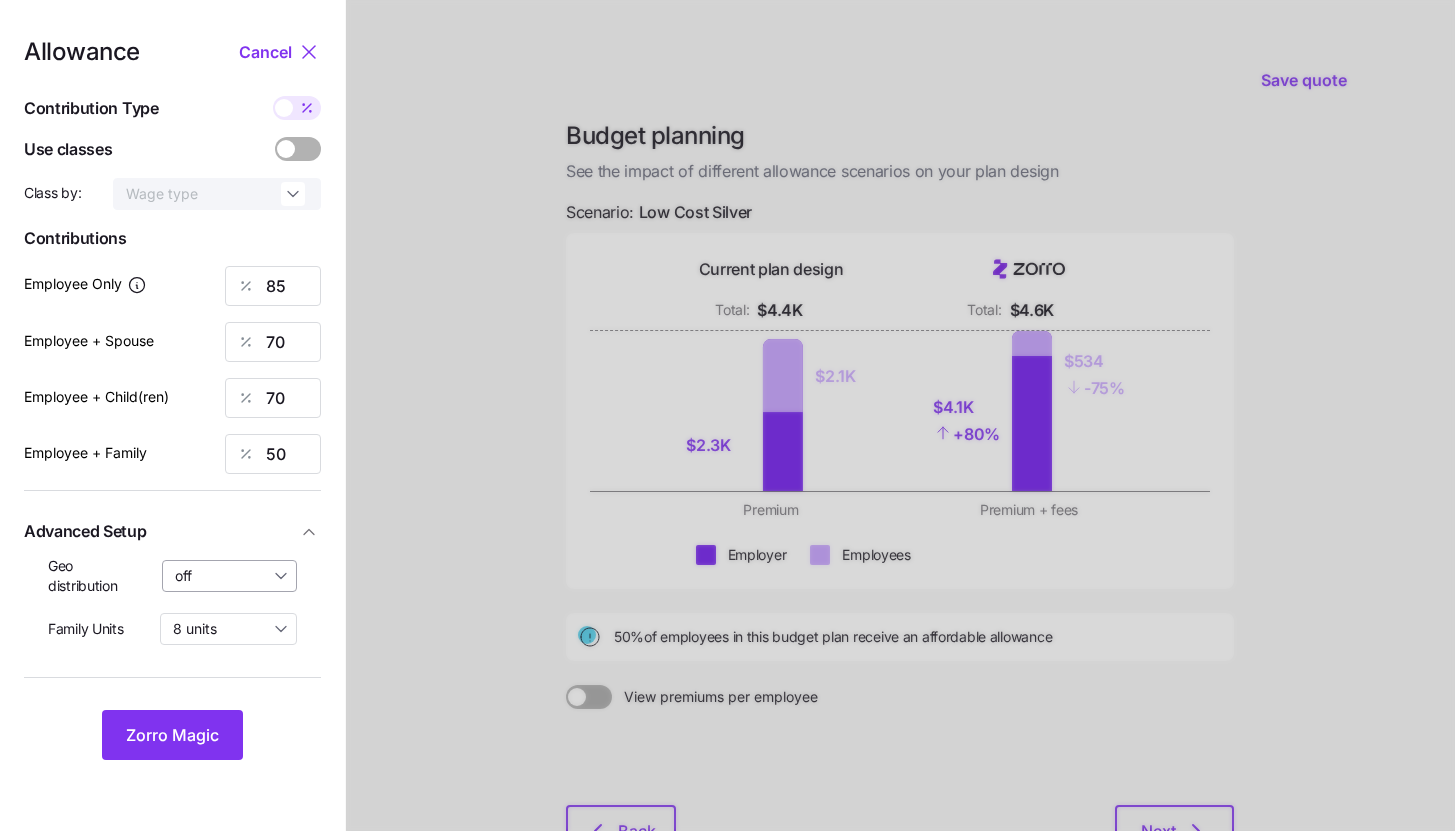 click on "off" at bounding box center (230, 576) 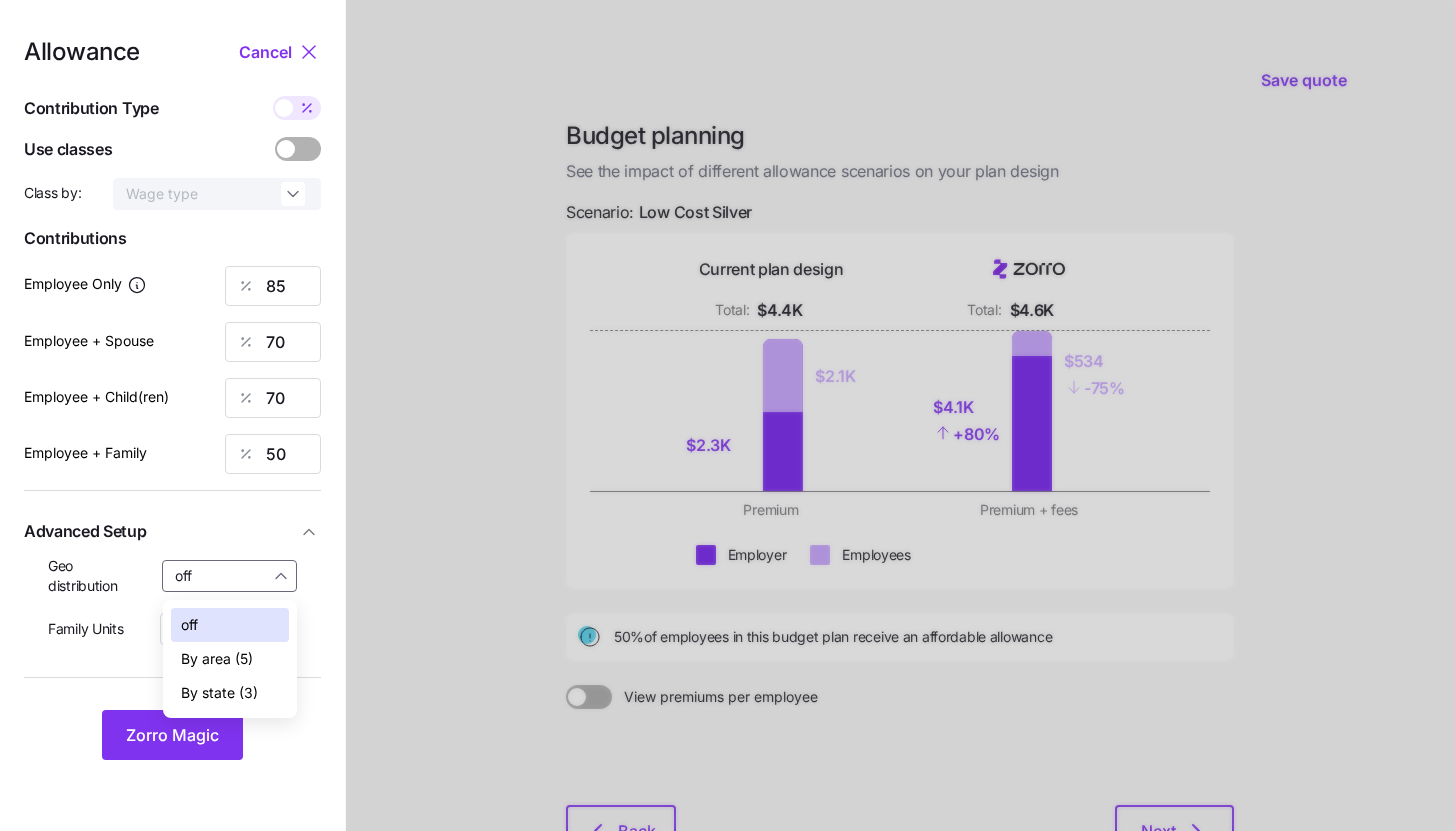 click on "By state (3)" at bounding box center (219, 693) 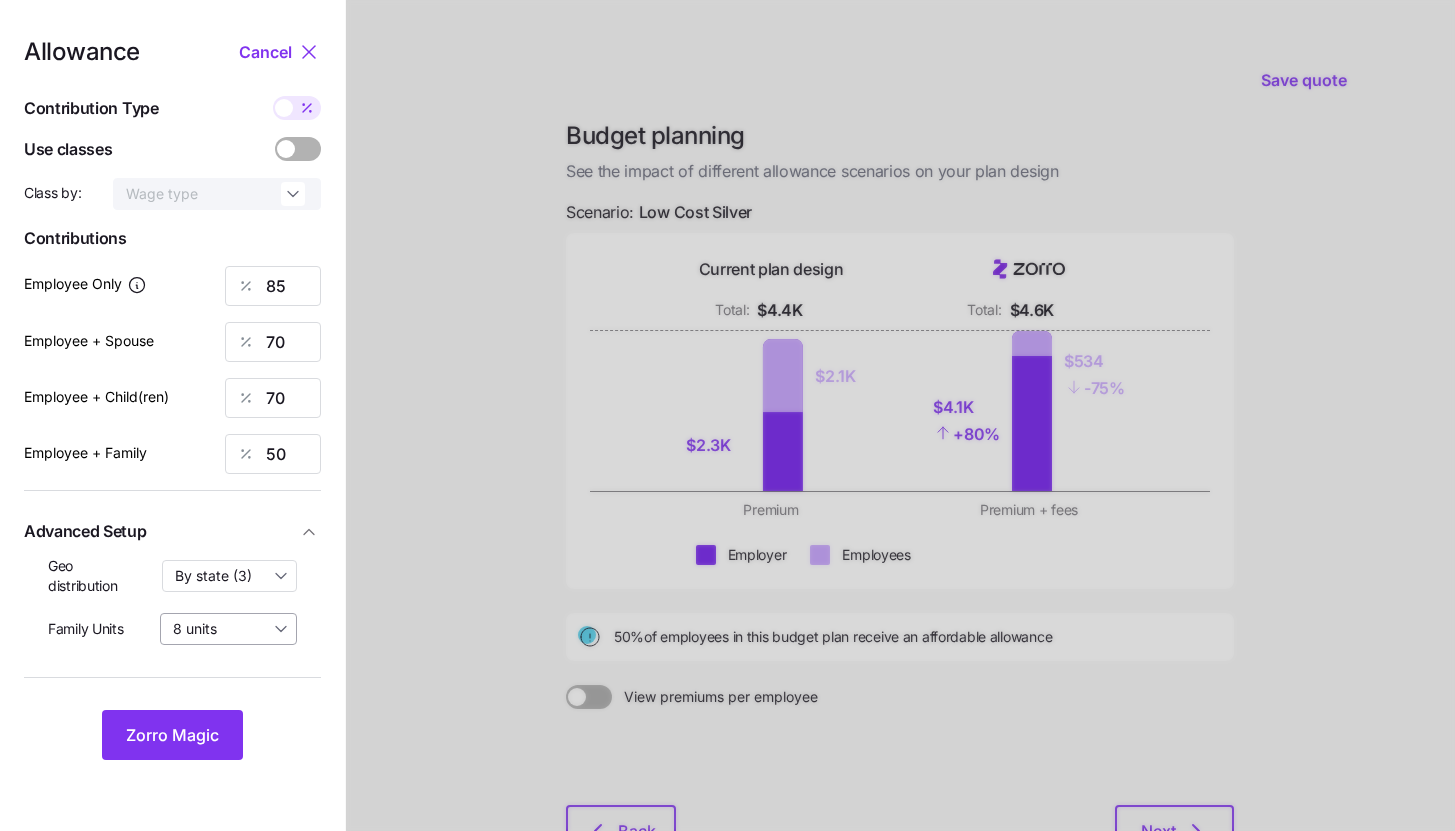 click on "8 units" at bounding box center (228, 629) 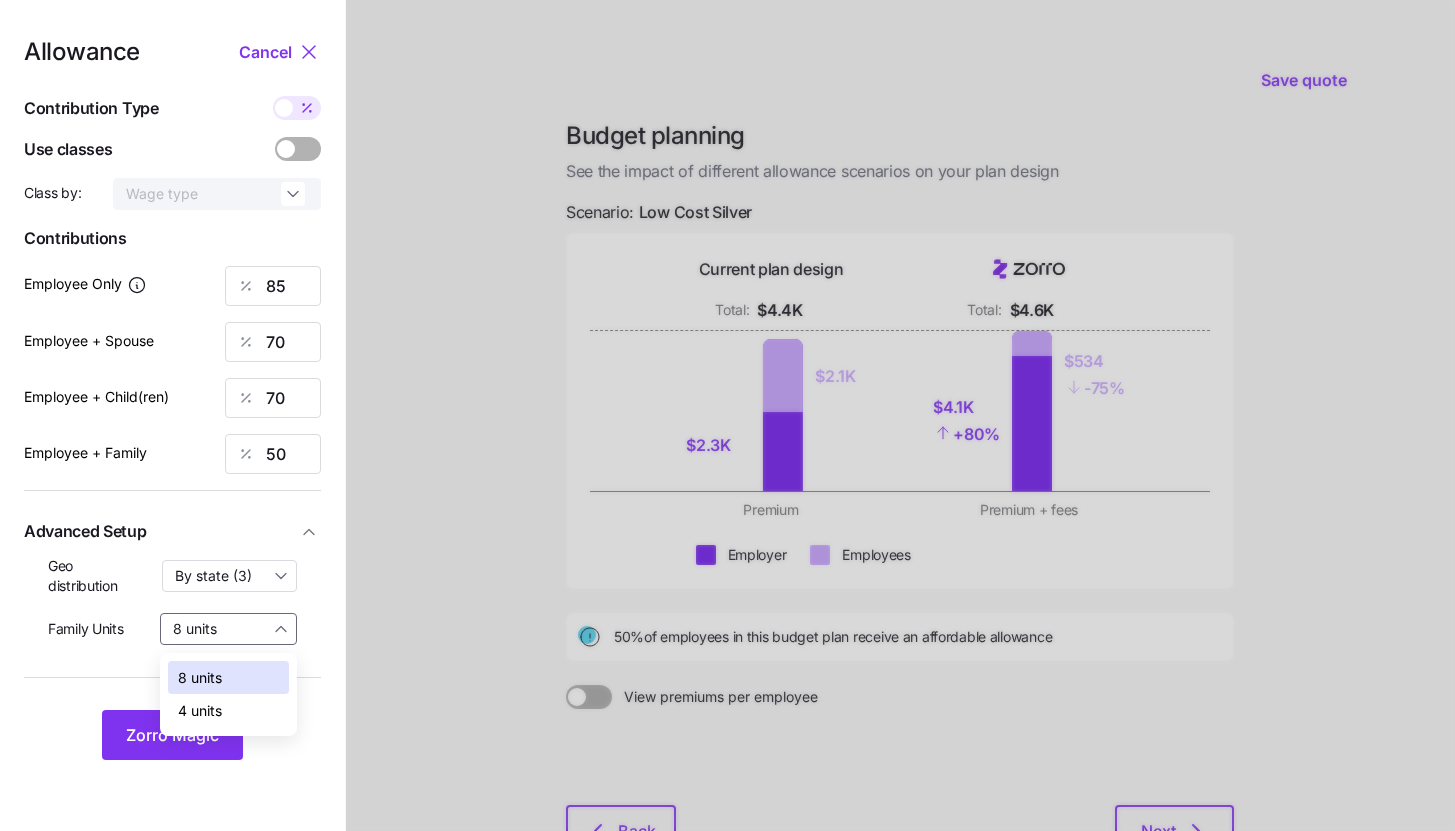 click on "4 units" at bounding box center [228, 711] 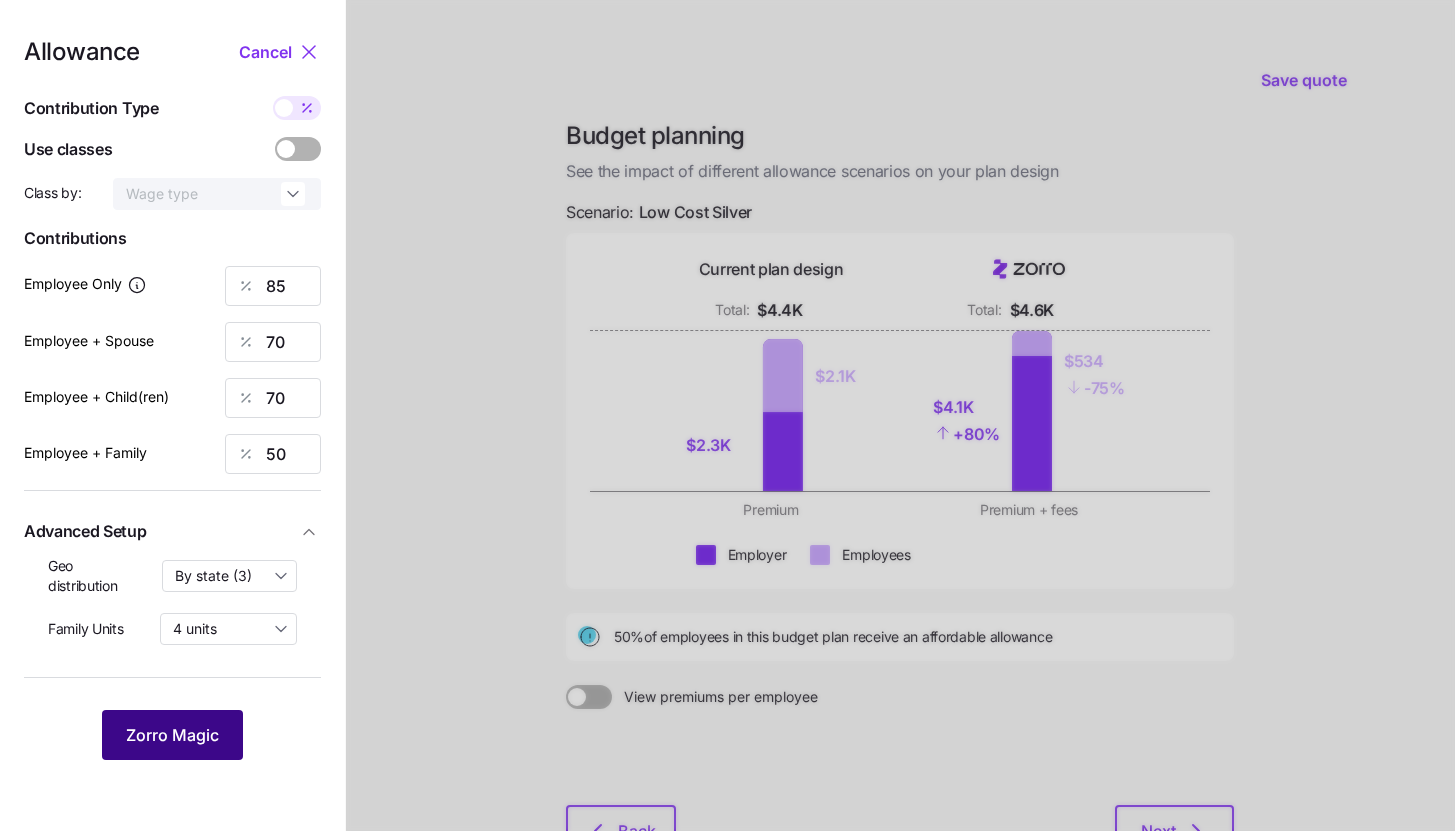 click on "Zorro Magic" at bounding box center [172, 735] 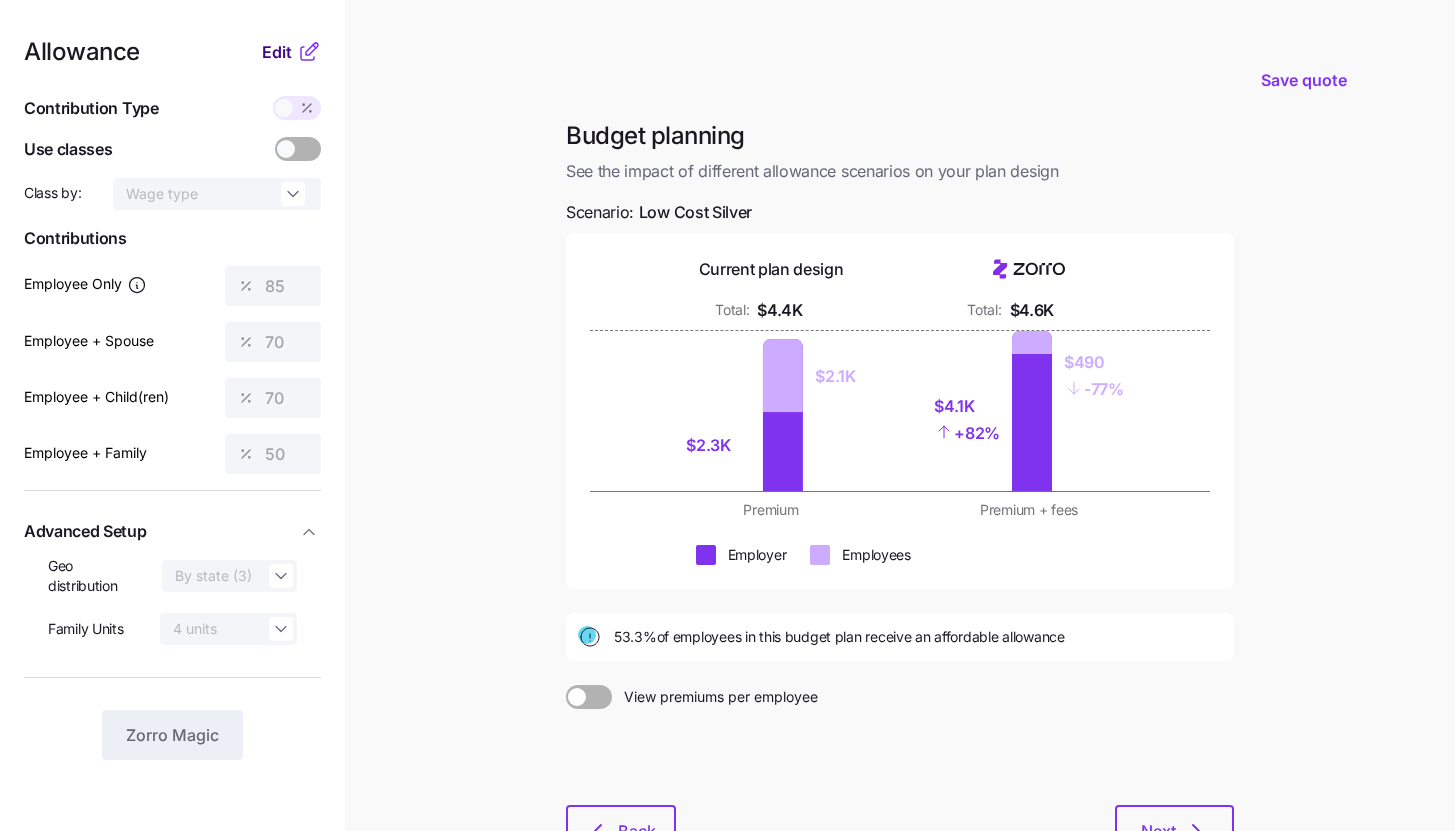 click on "Edit" at bounding box center [277, 52] 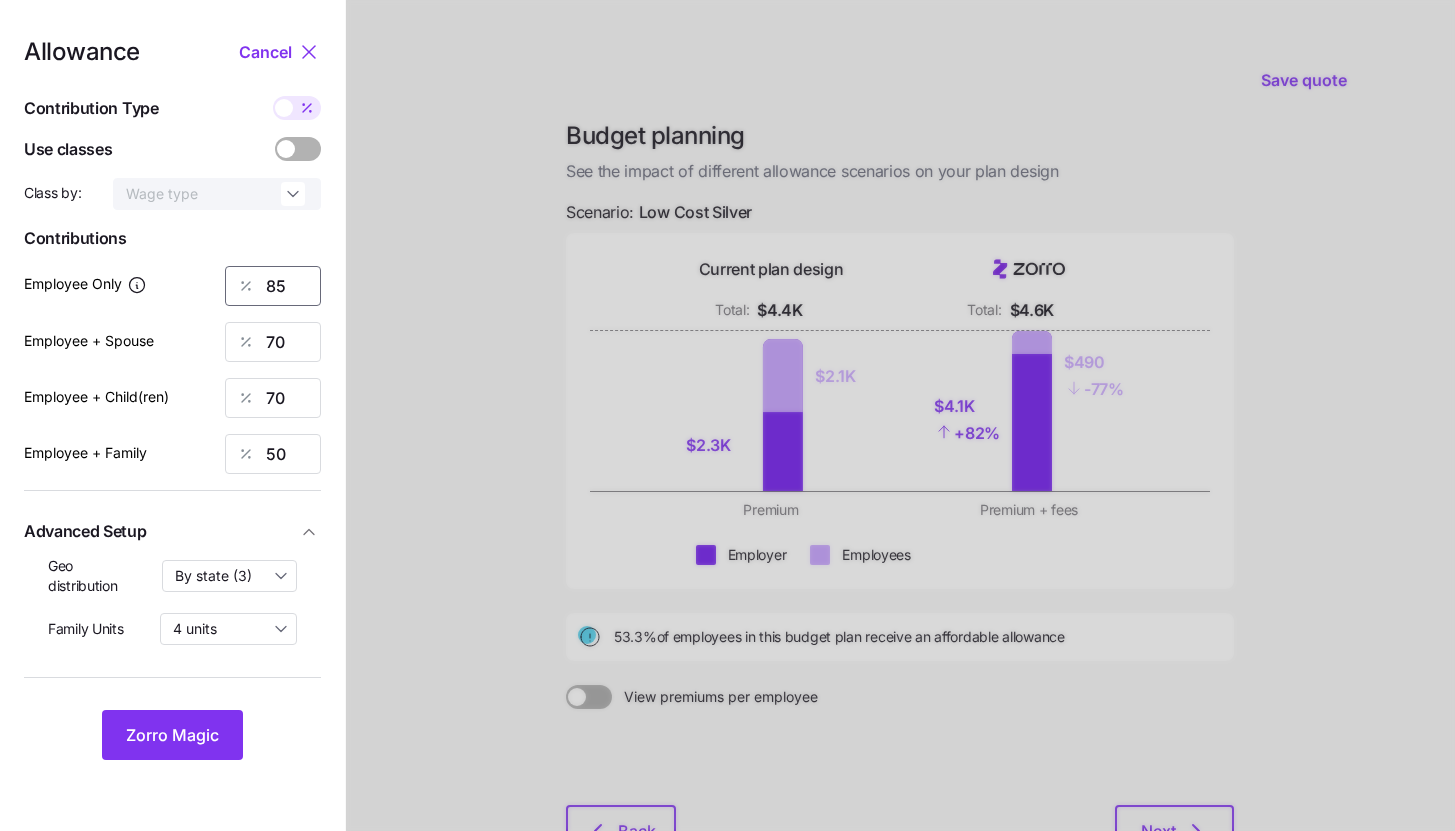 drag, startPoint x: 305, startPoint y: 284, endPoint x: 232, endPoint y: 291, distance: 73.33485 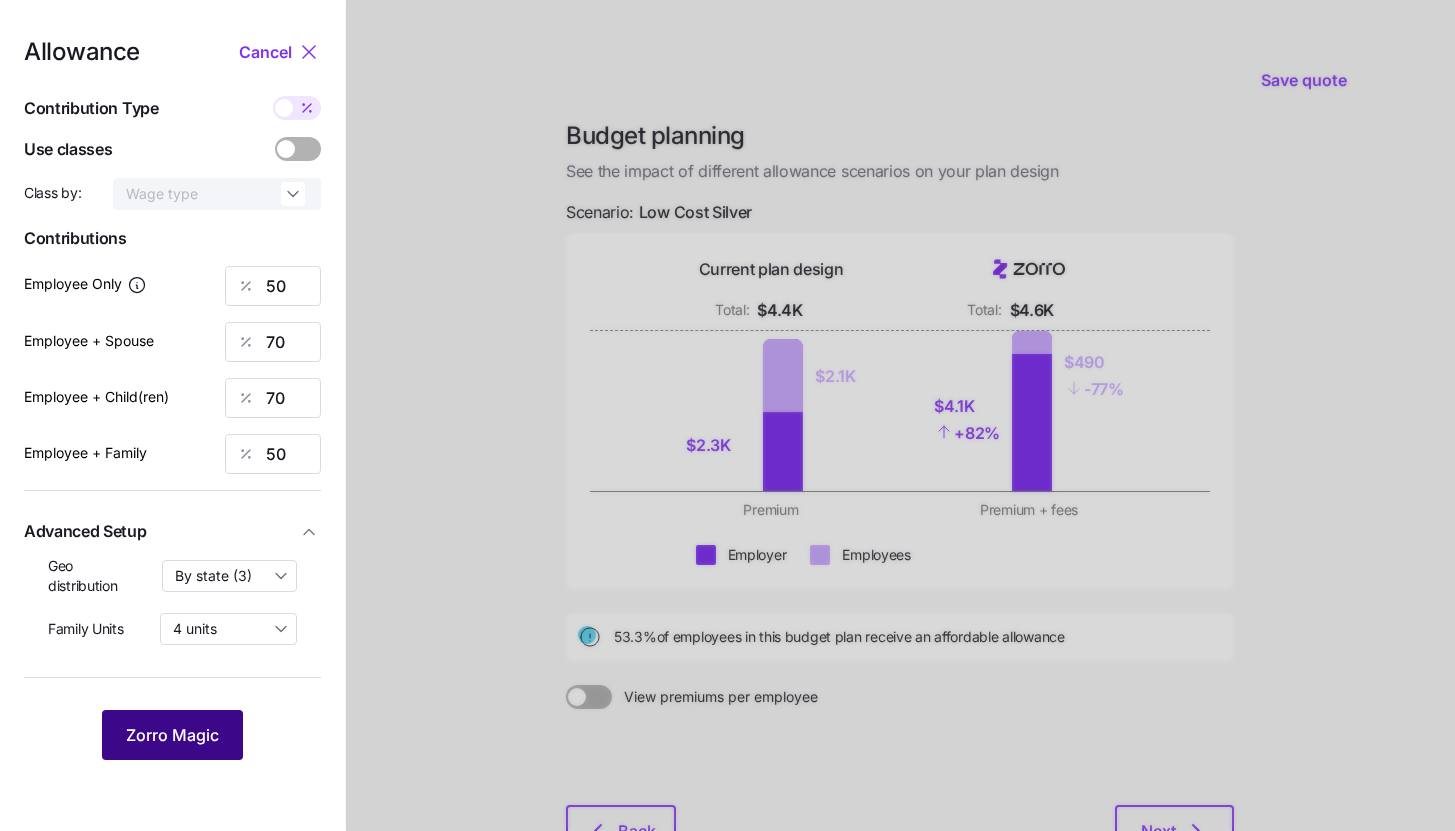 click on "Zorro Magic" at bounding box center [172, 735] 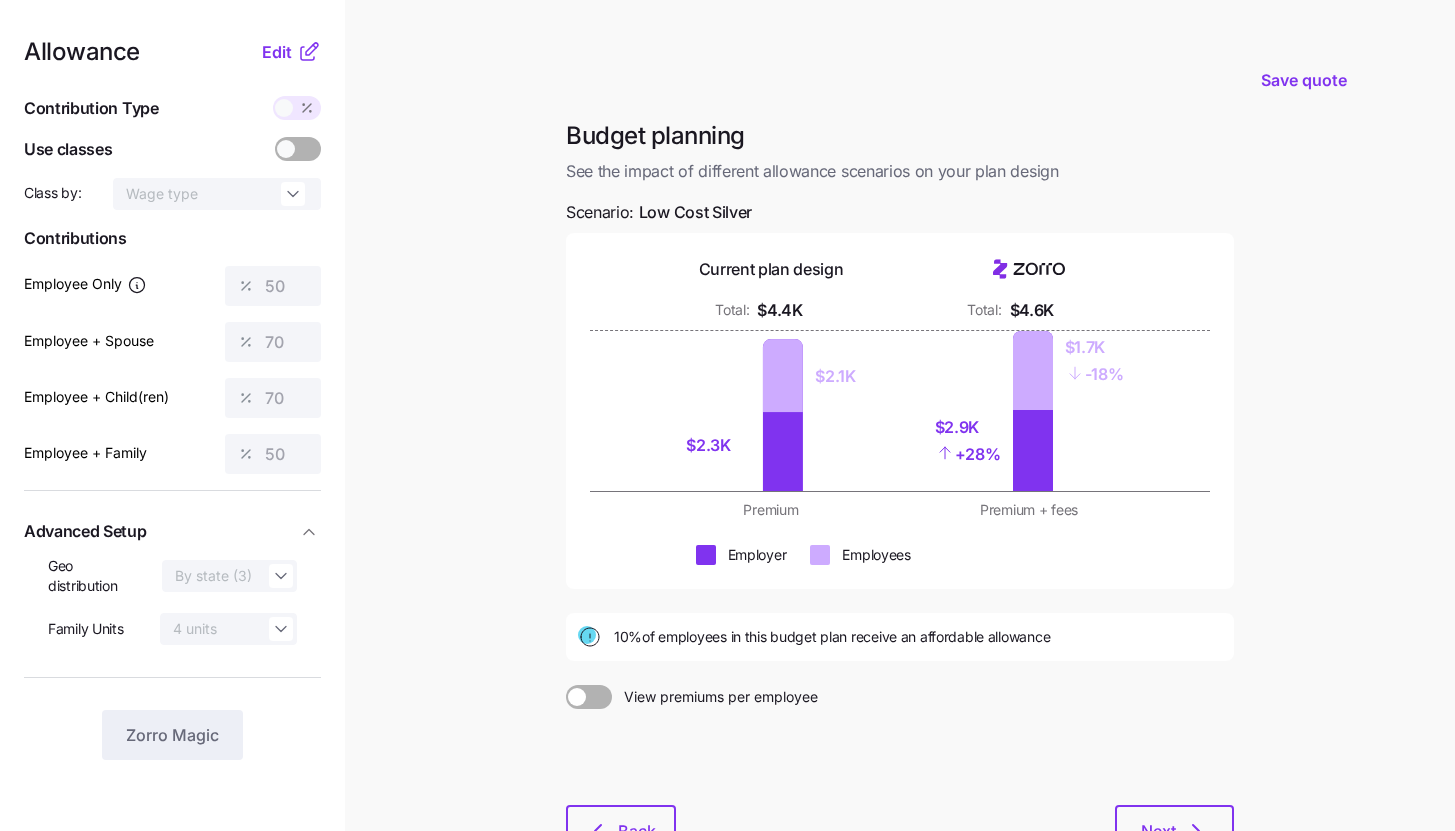 click 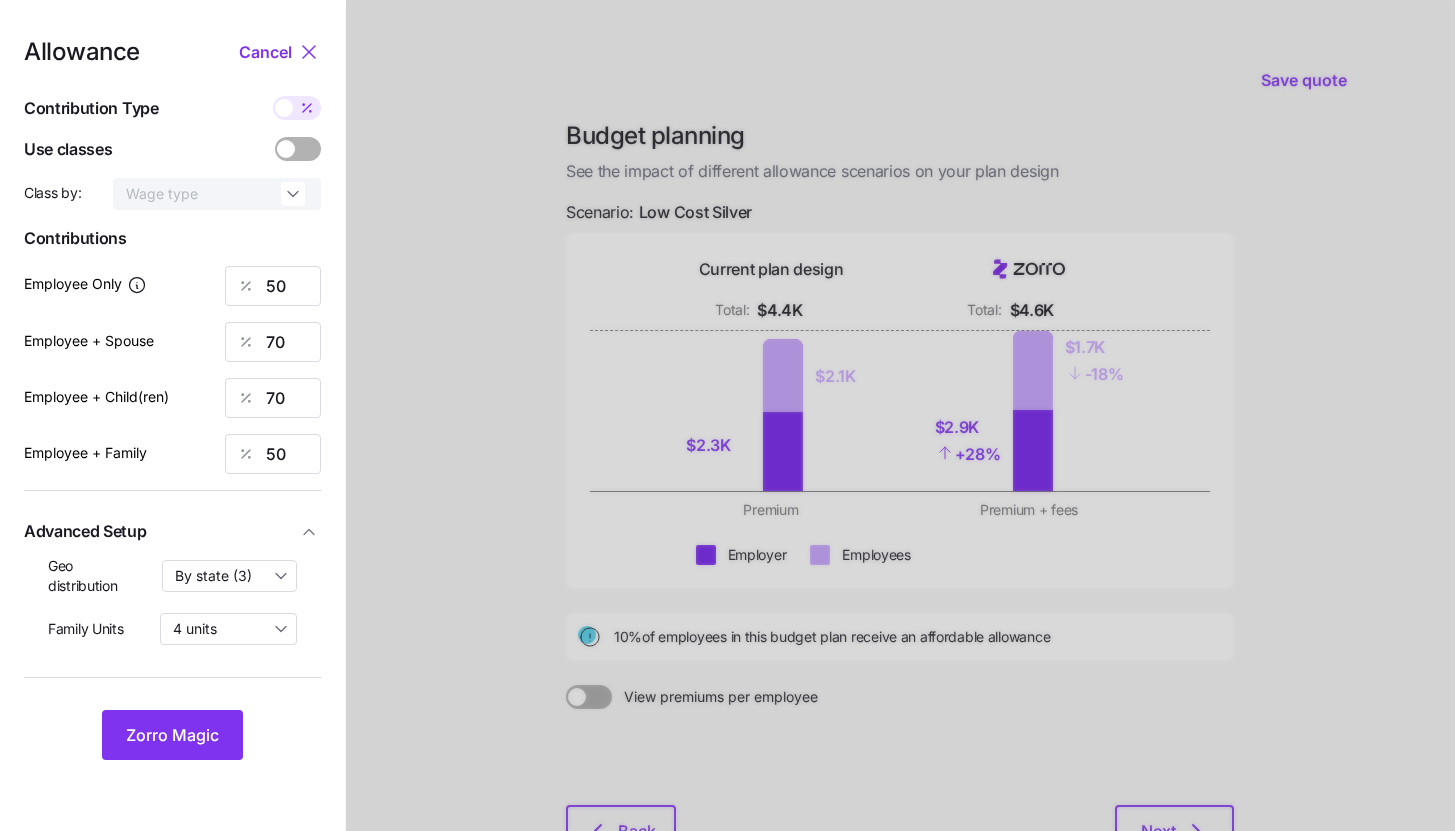 click 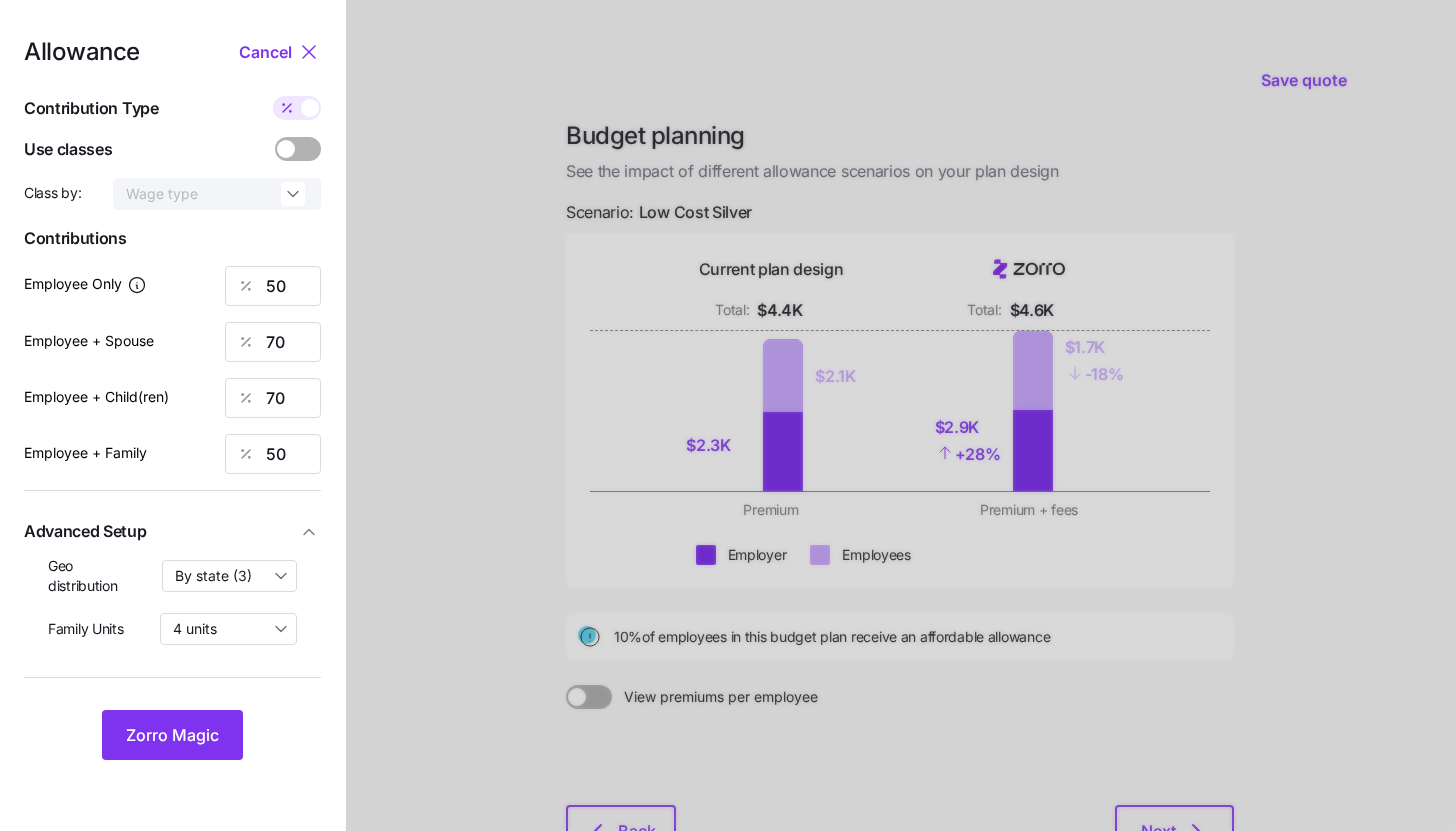 type on "250" 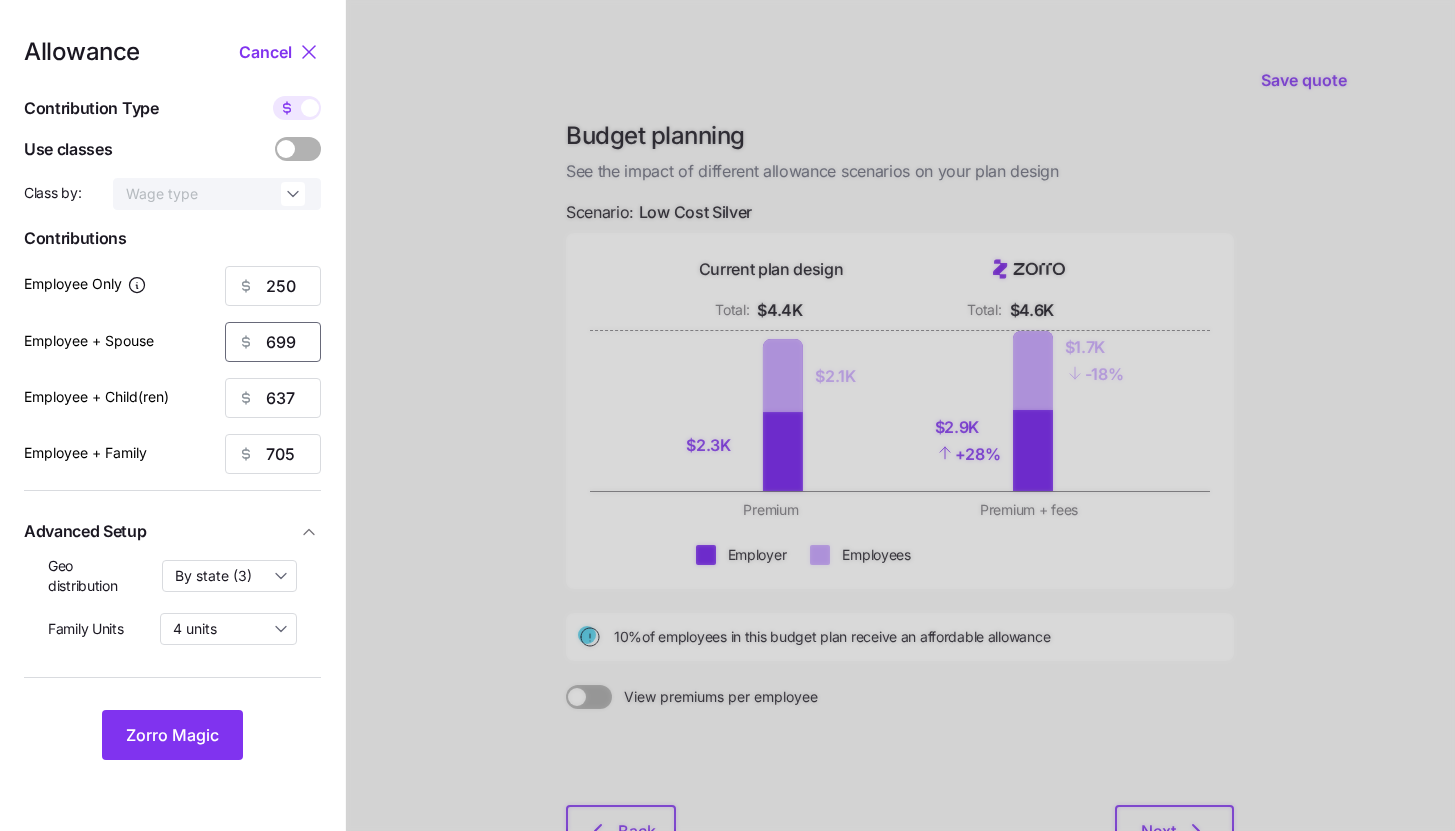 drag, startPoint x: 301, startPoint y: 348, endPoint x: 255, endPoint y: 350, distance: 46.043457 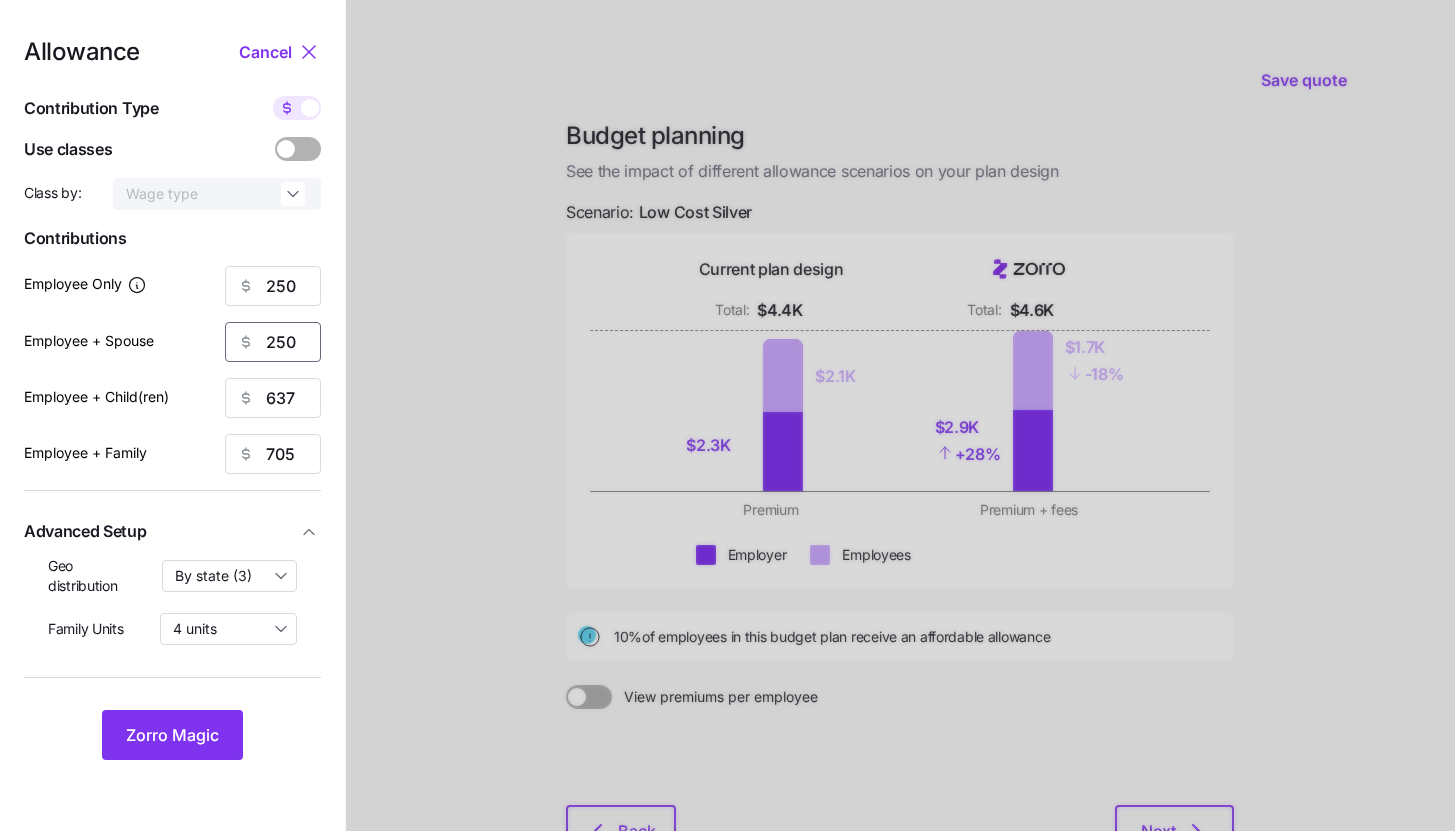 type on "250" 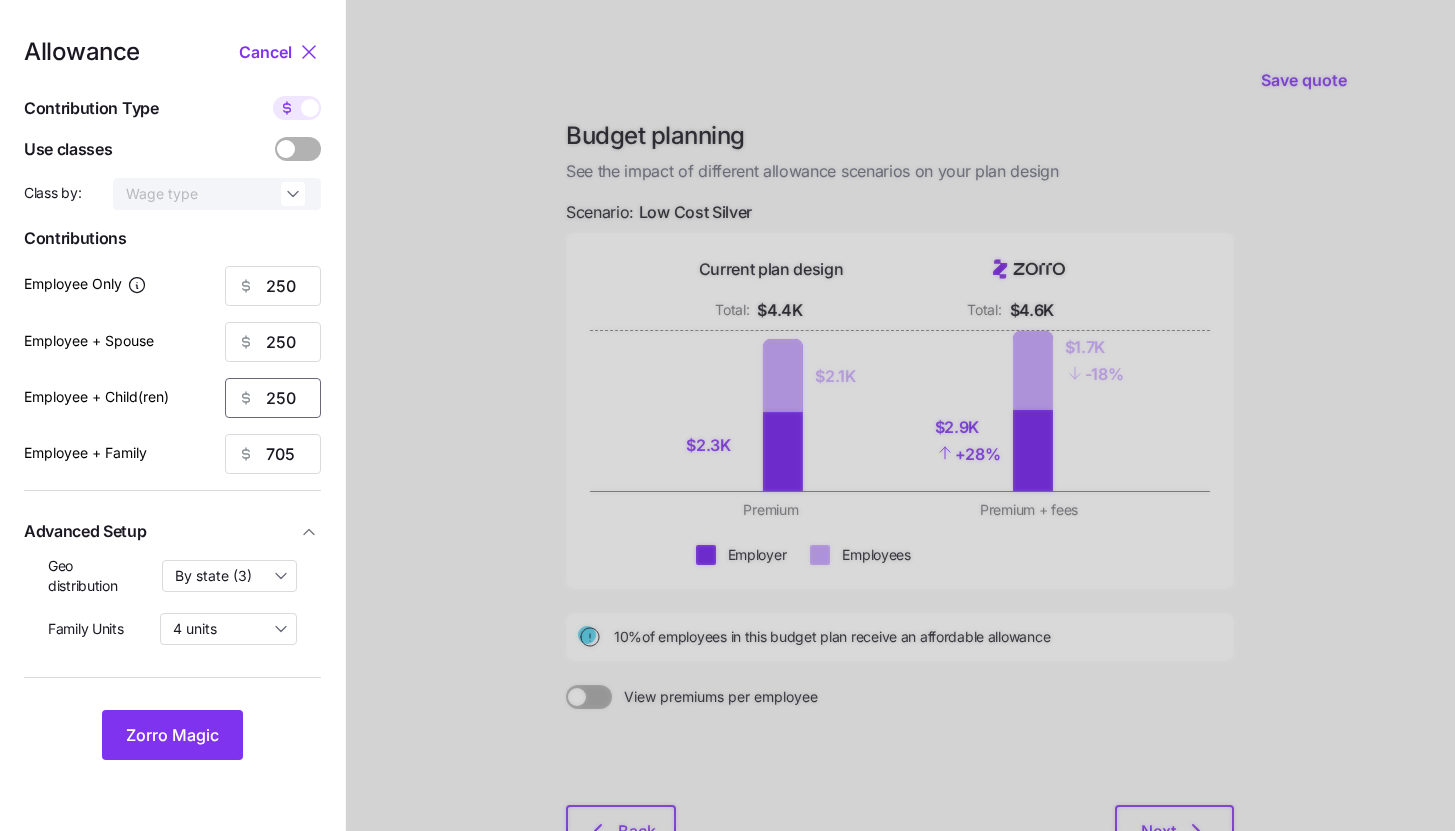 type on "250" 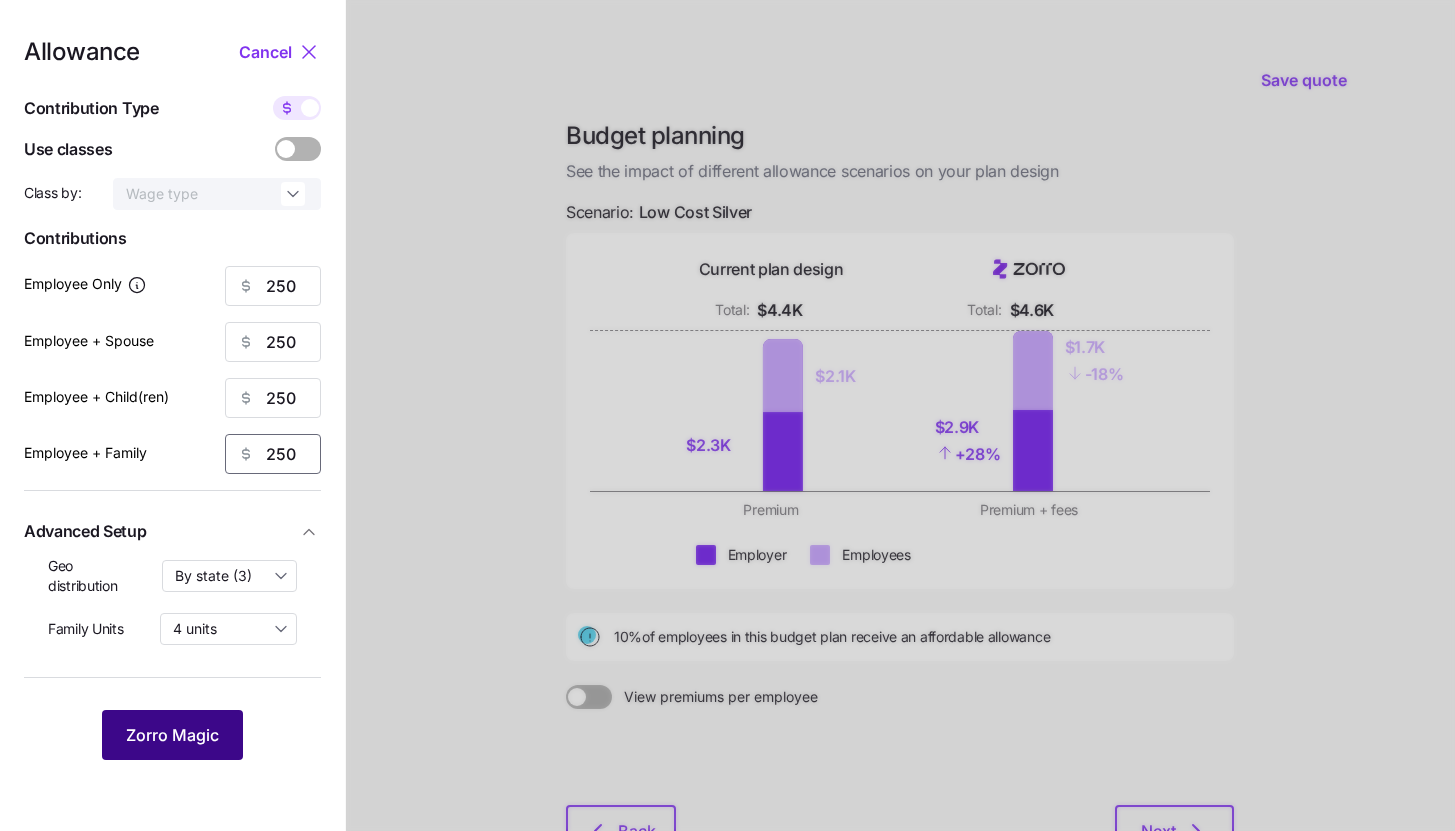 type on "250" 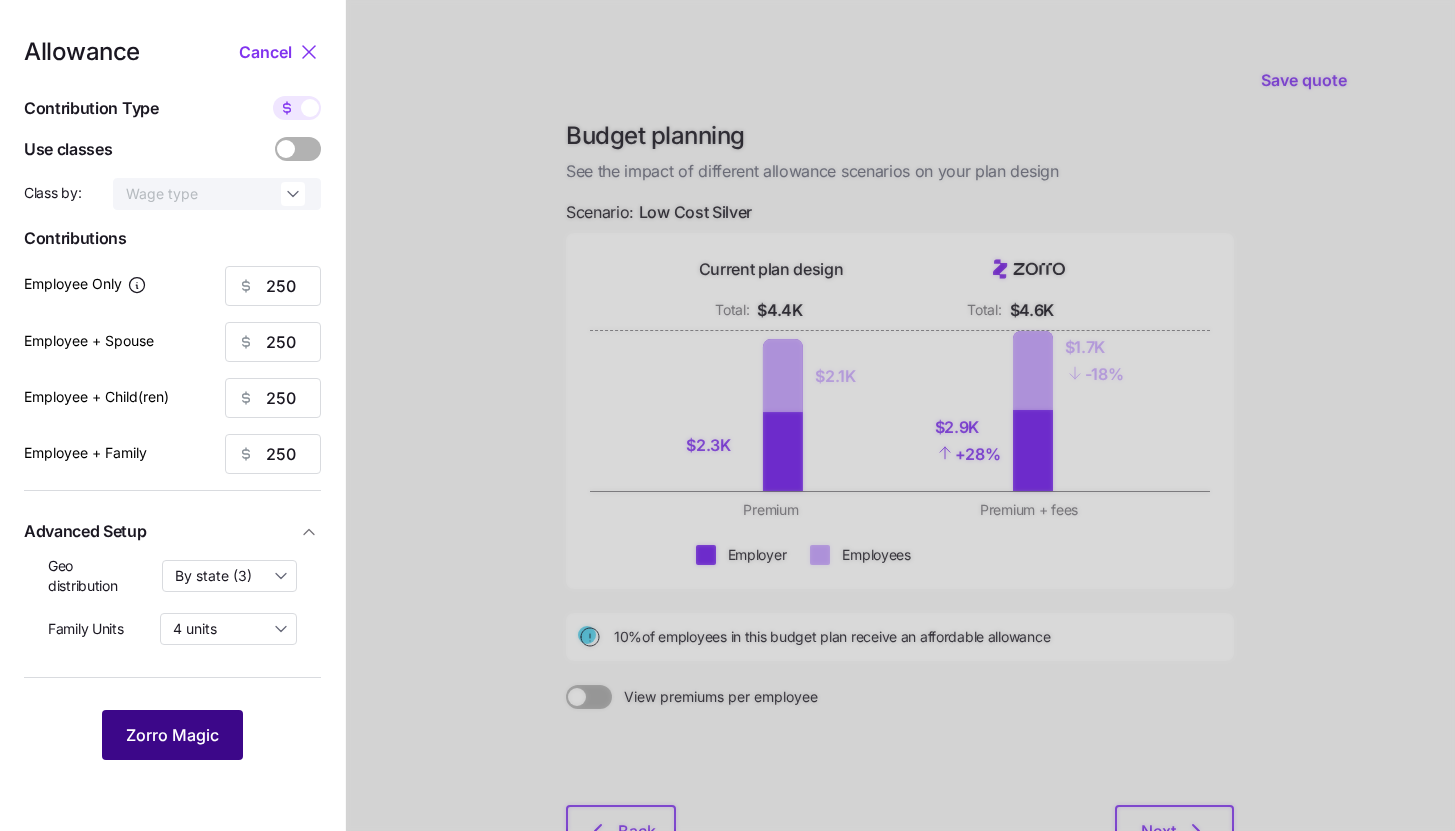 click on "Zorro Magic" at bounding box center (172, 735) 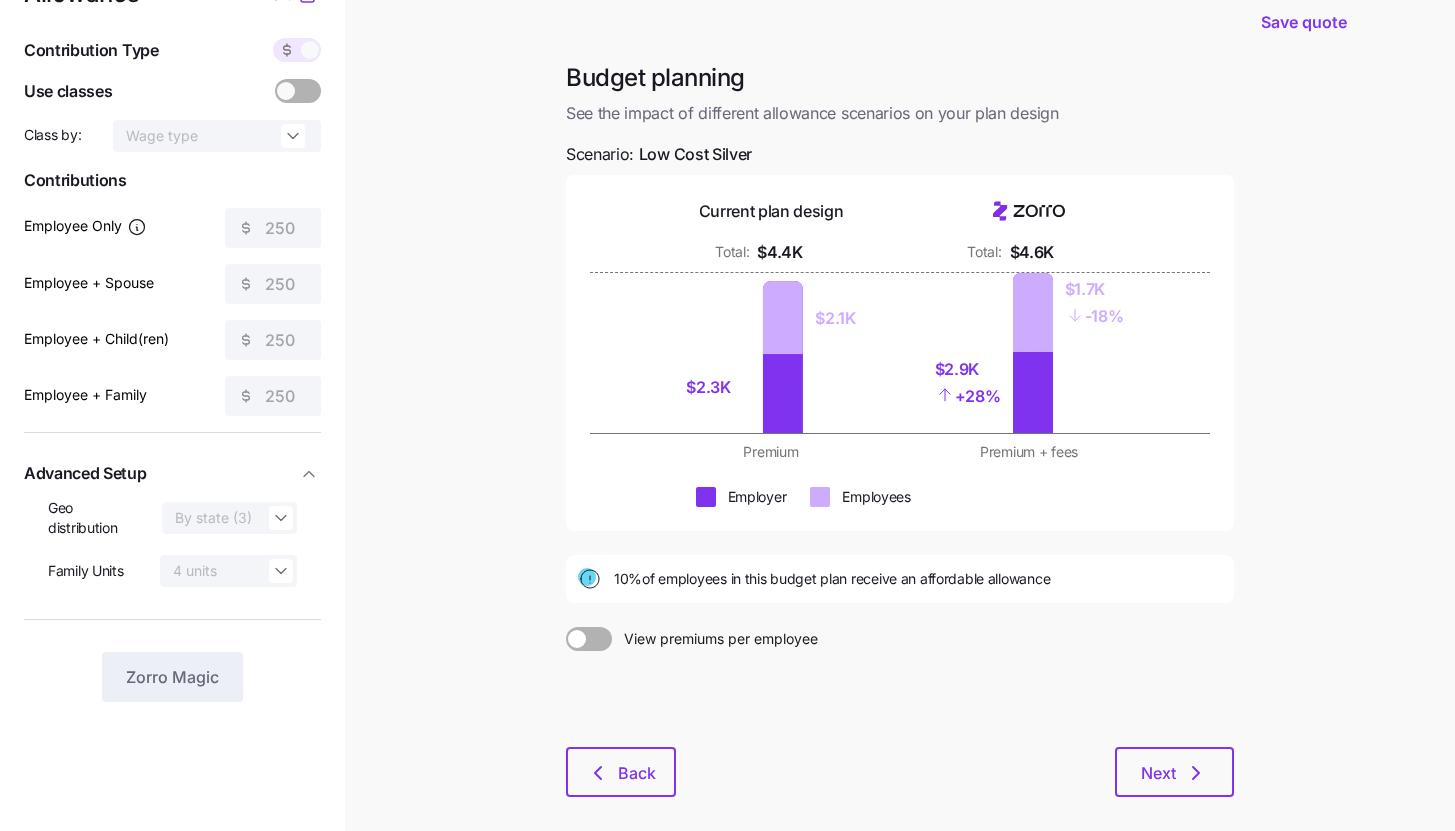 scroll, scrollTop: 0, scrollLeft: 0, axis: both 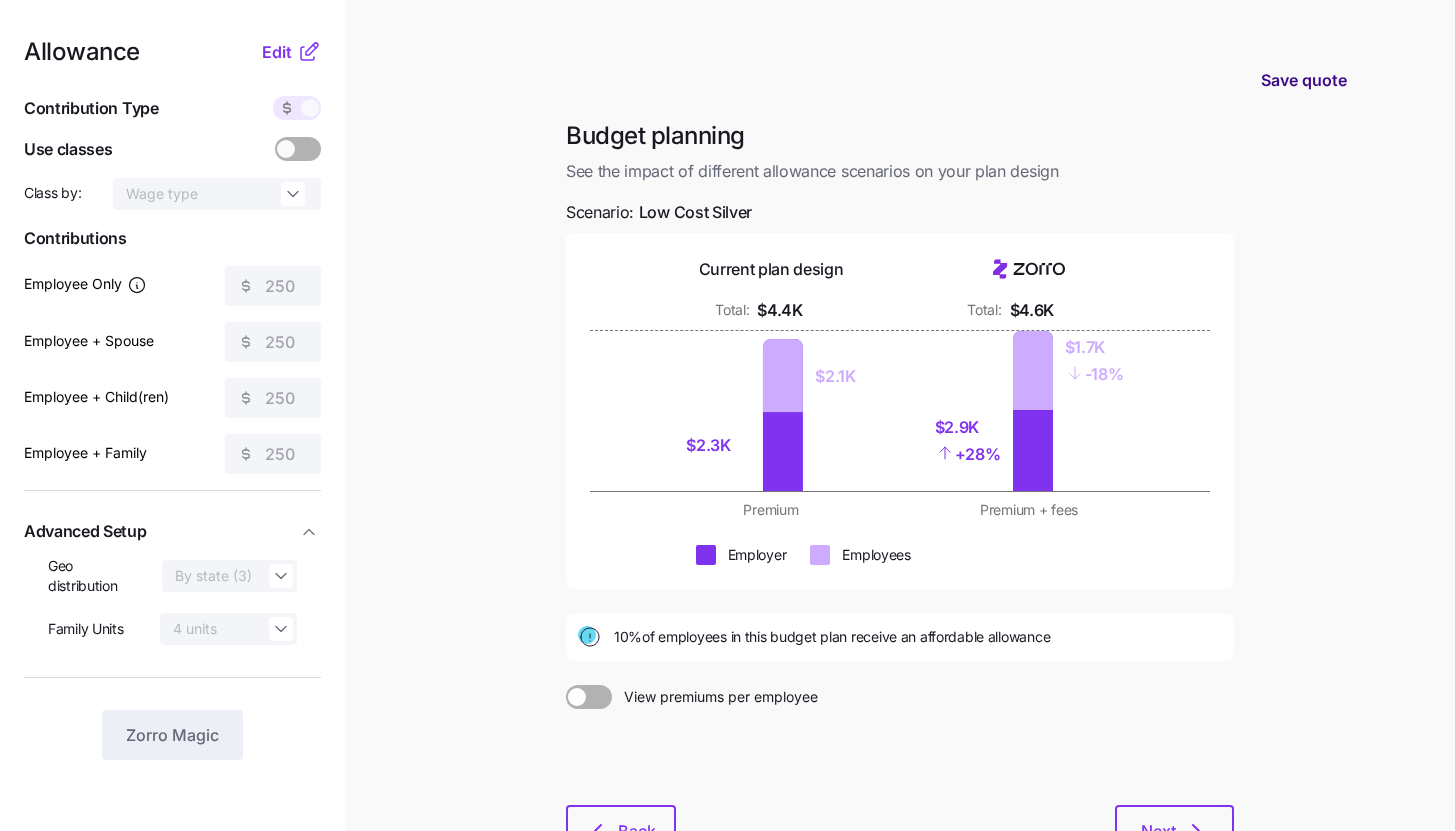 click on "Save quote" at bounding box center (1304, 80) 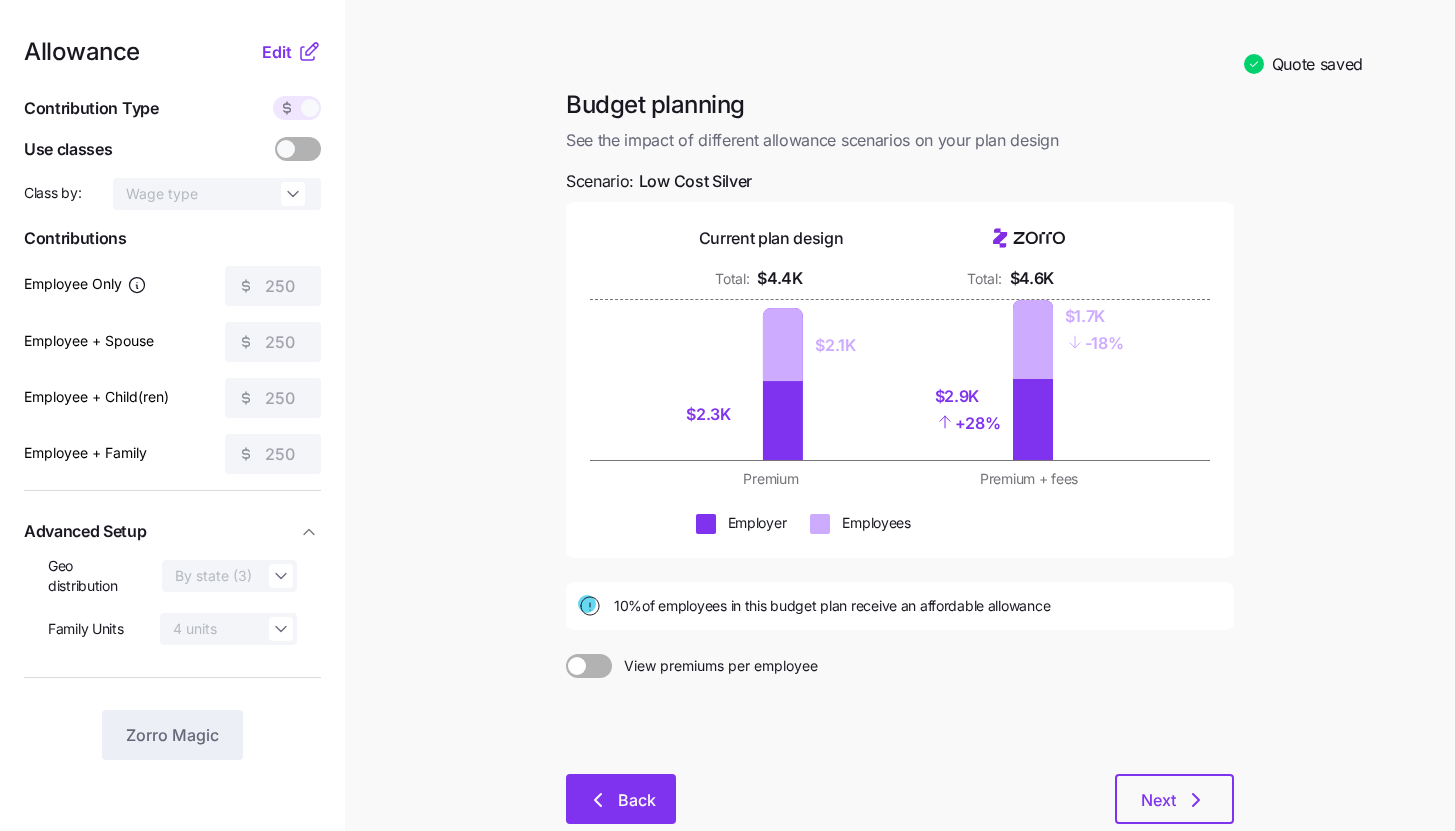 click on "Back" at bounding box center [637, 800] 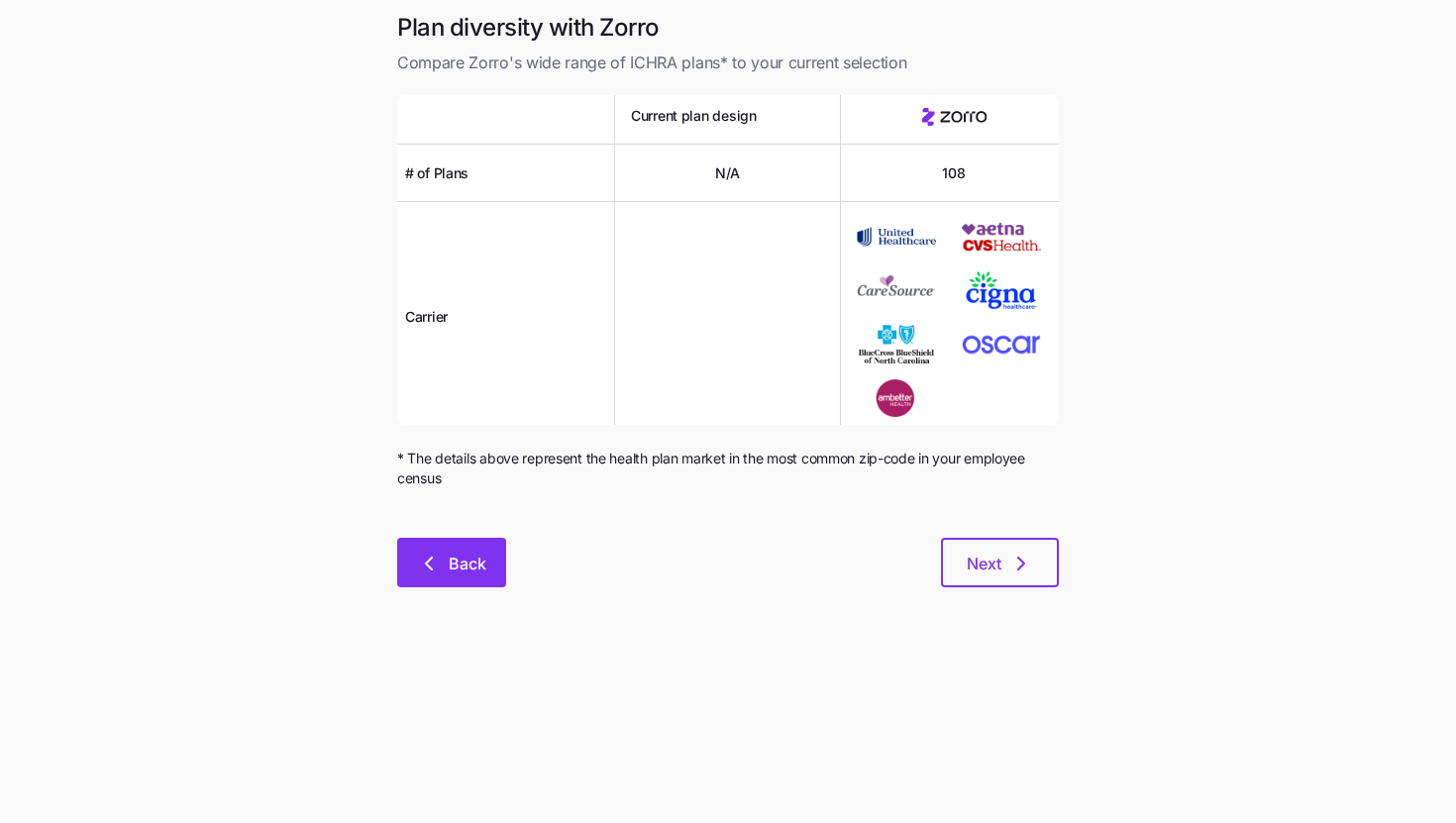 click on "Back" at bounding box center (452, 563) 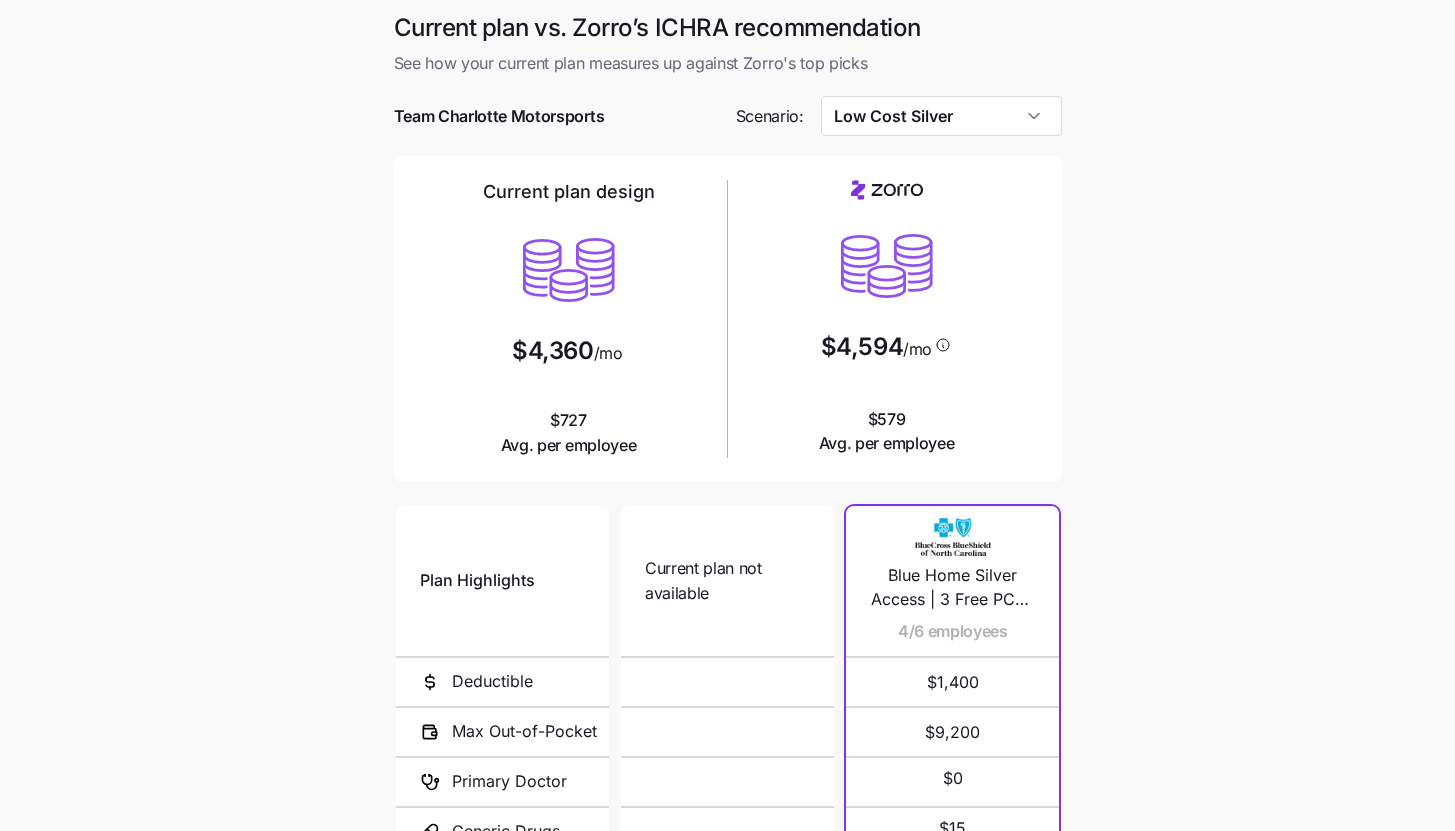 scroll, scrollTop: 260, scrollLeft: 0, axis: vertical 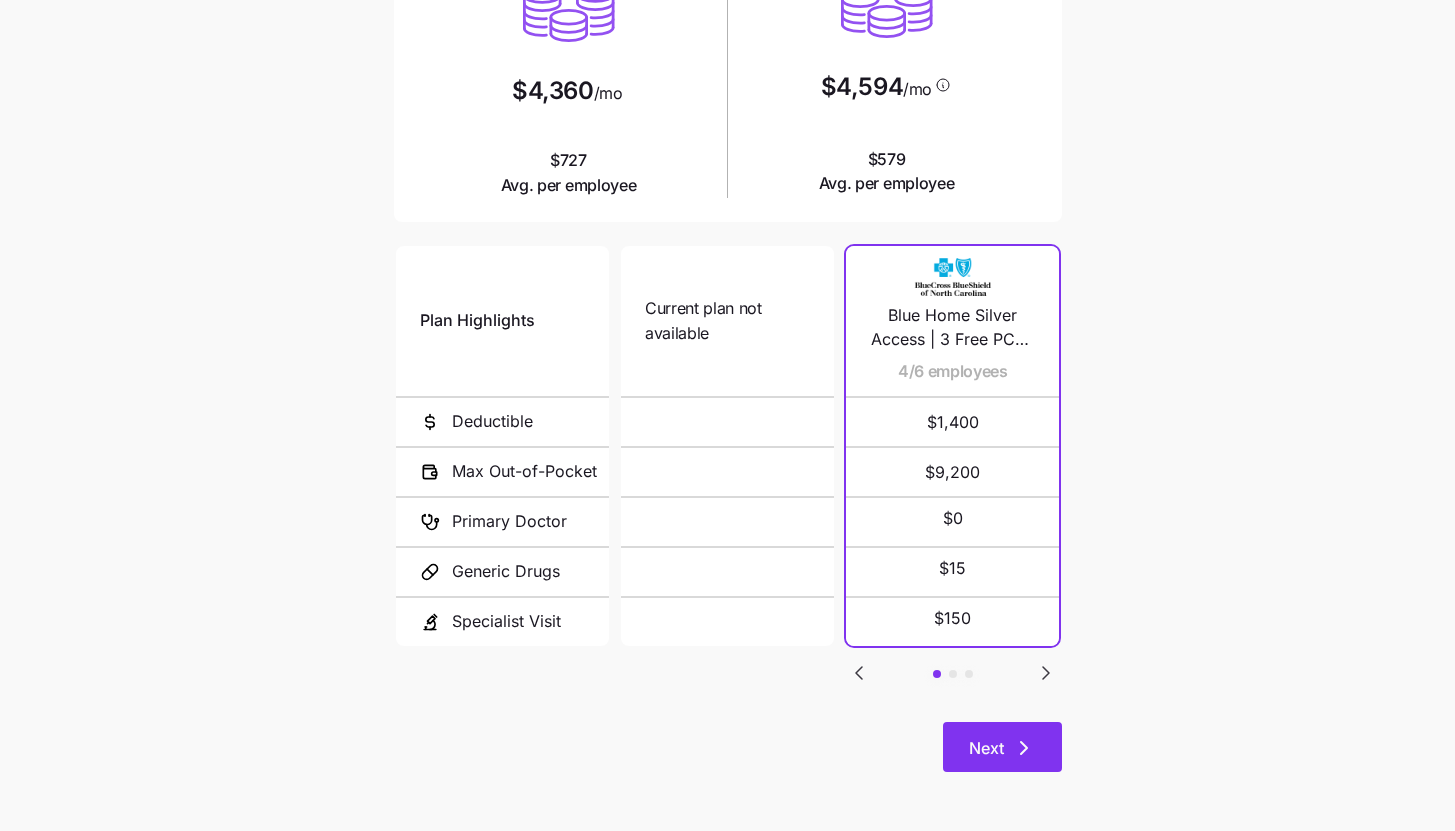 click on "Next" at bounding box center (1002, 747) 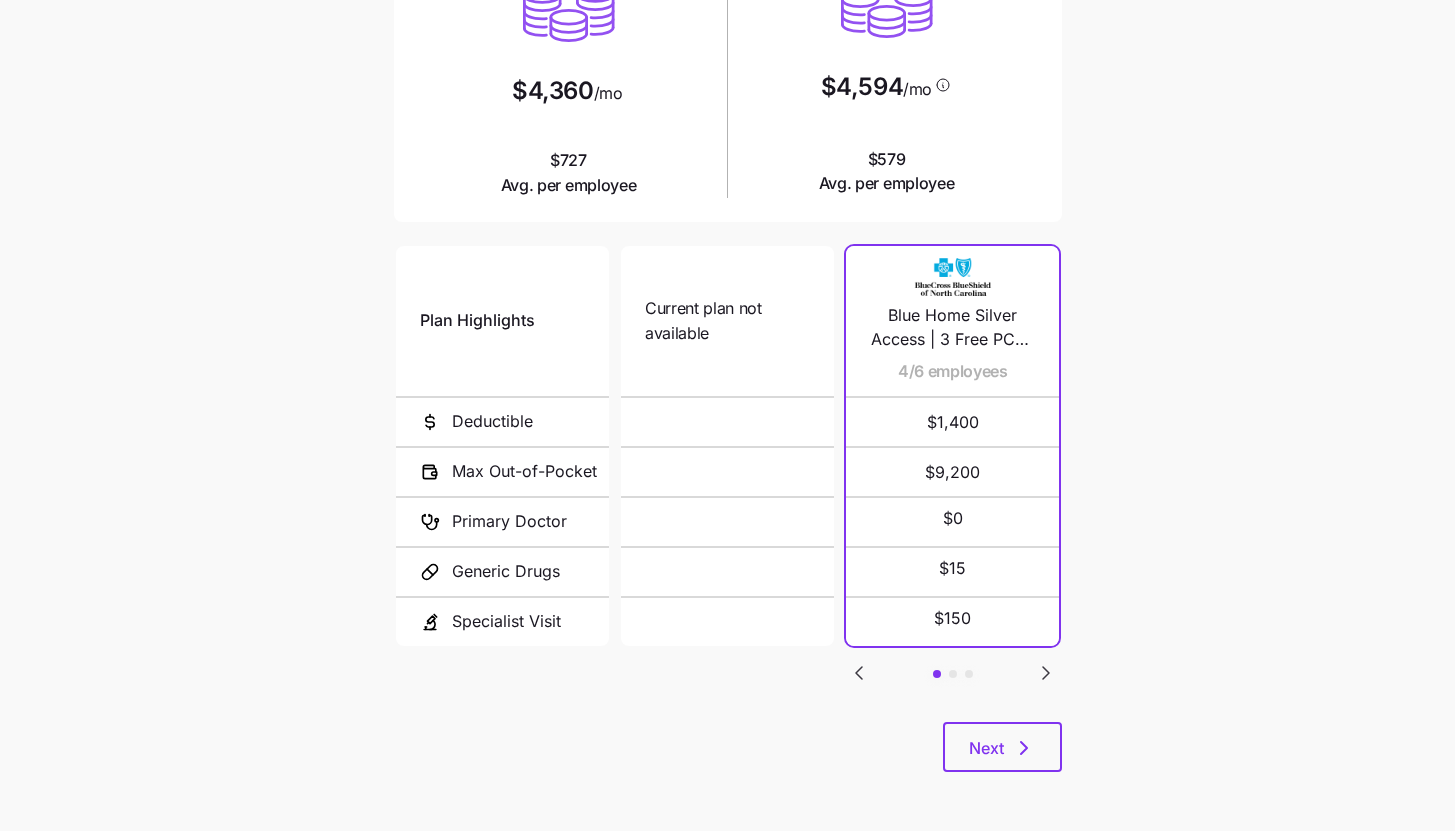 scroll, scrollTop: 0, scrollLeft: 0, axis: both 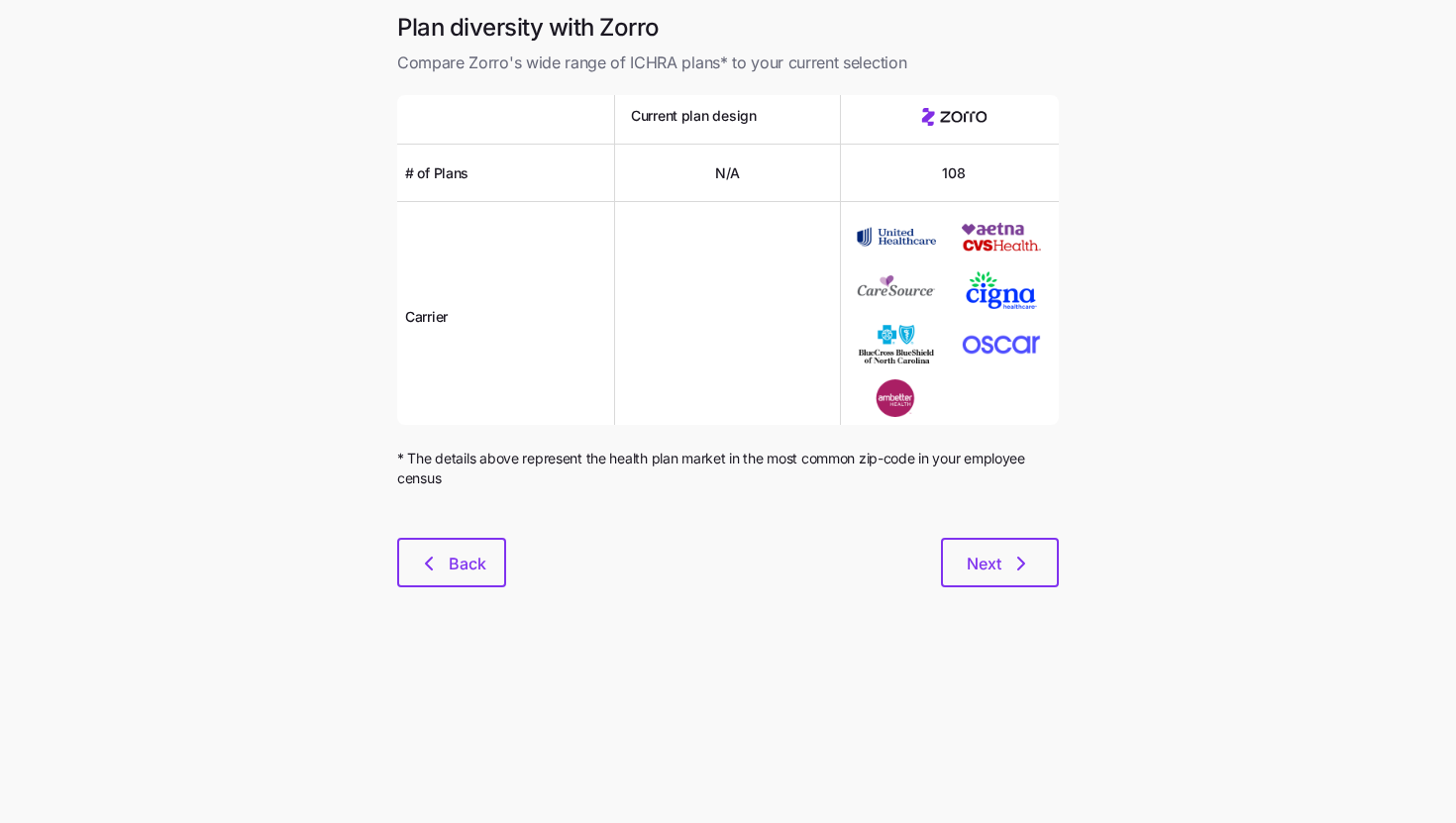 click on "Plan diversity with Zorro Compare Zorro's wide range of ICHRA plans* to your current selection   Current plan design # of Plans N/A 108 Carrier * The details above represent the health plan market in the most common zip-code in your employee census Back Next" at bounding box center [728, 311] 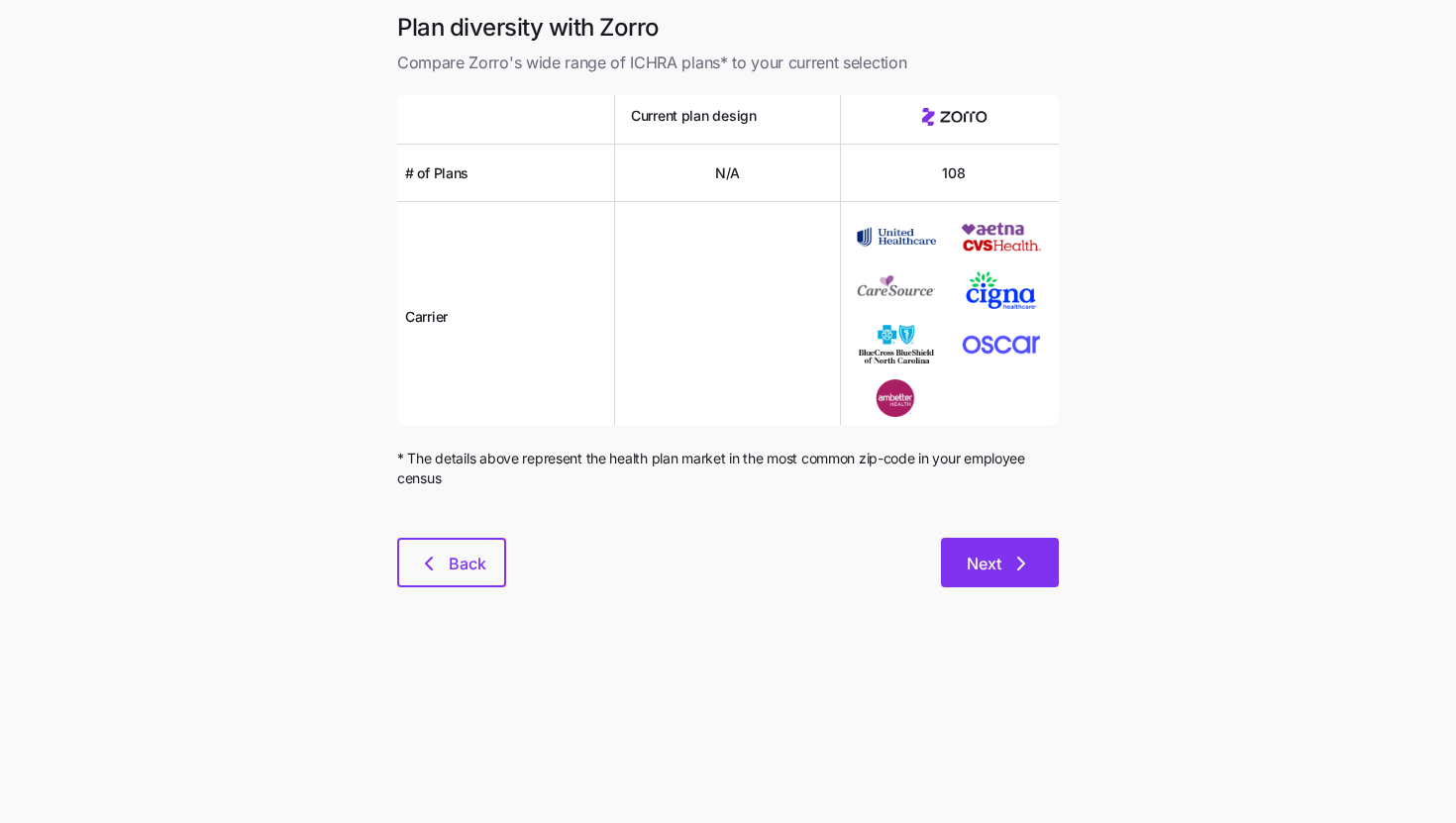 drag, startPoint x: 1016, startPoint y: 573, endPoint x: 1031, endPoint y: 576, distance: 15.297059 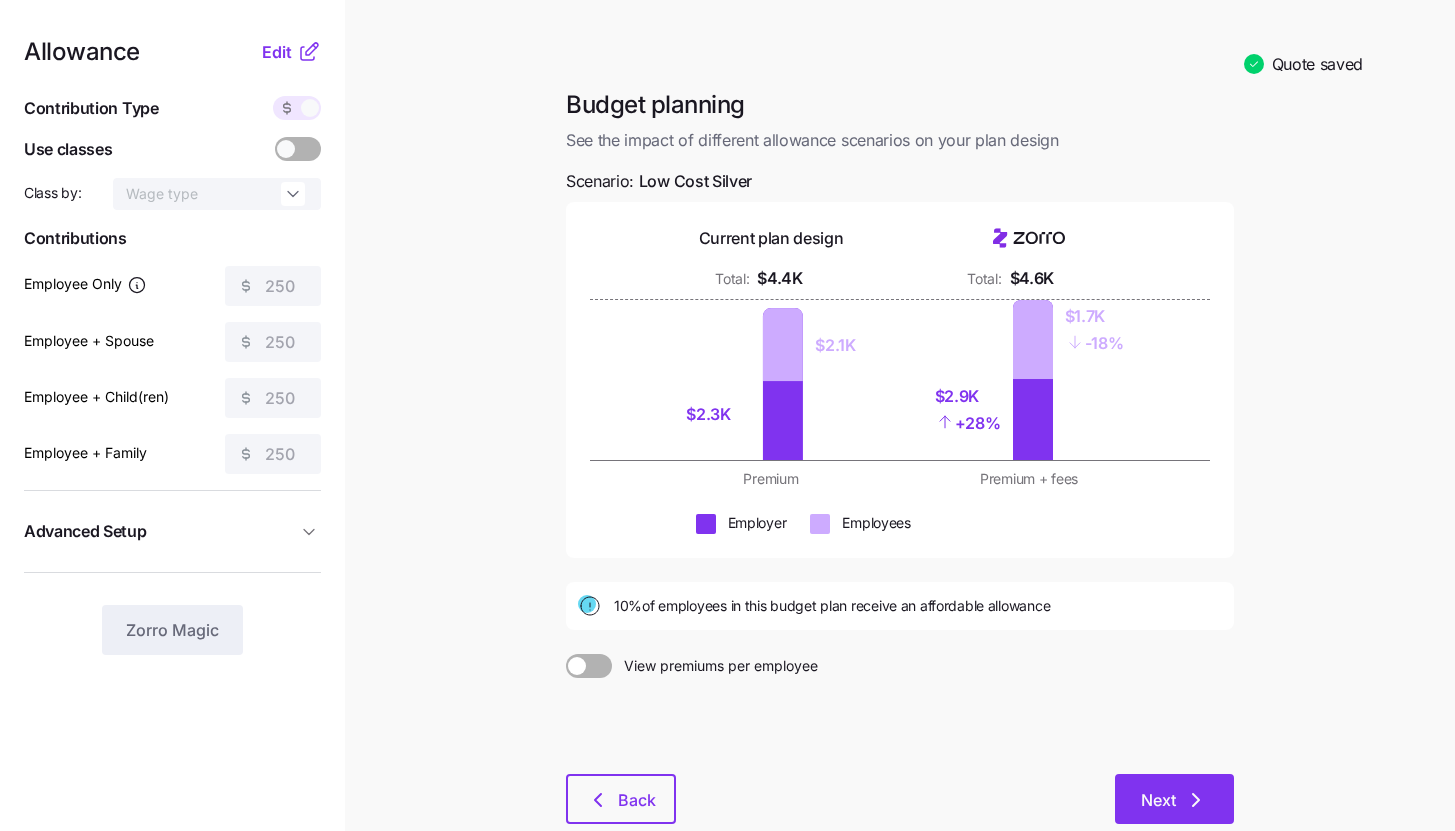 click on "Next" at bounding box center (1174, 799) 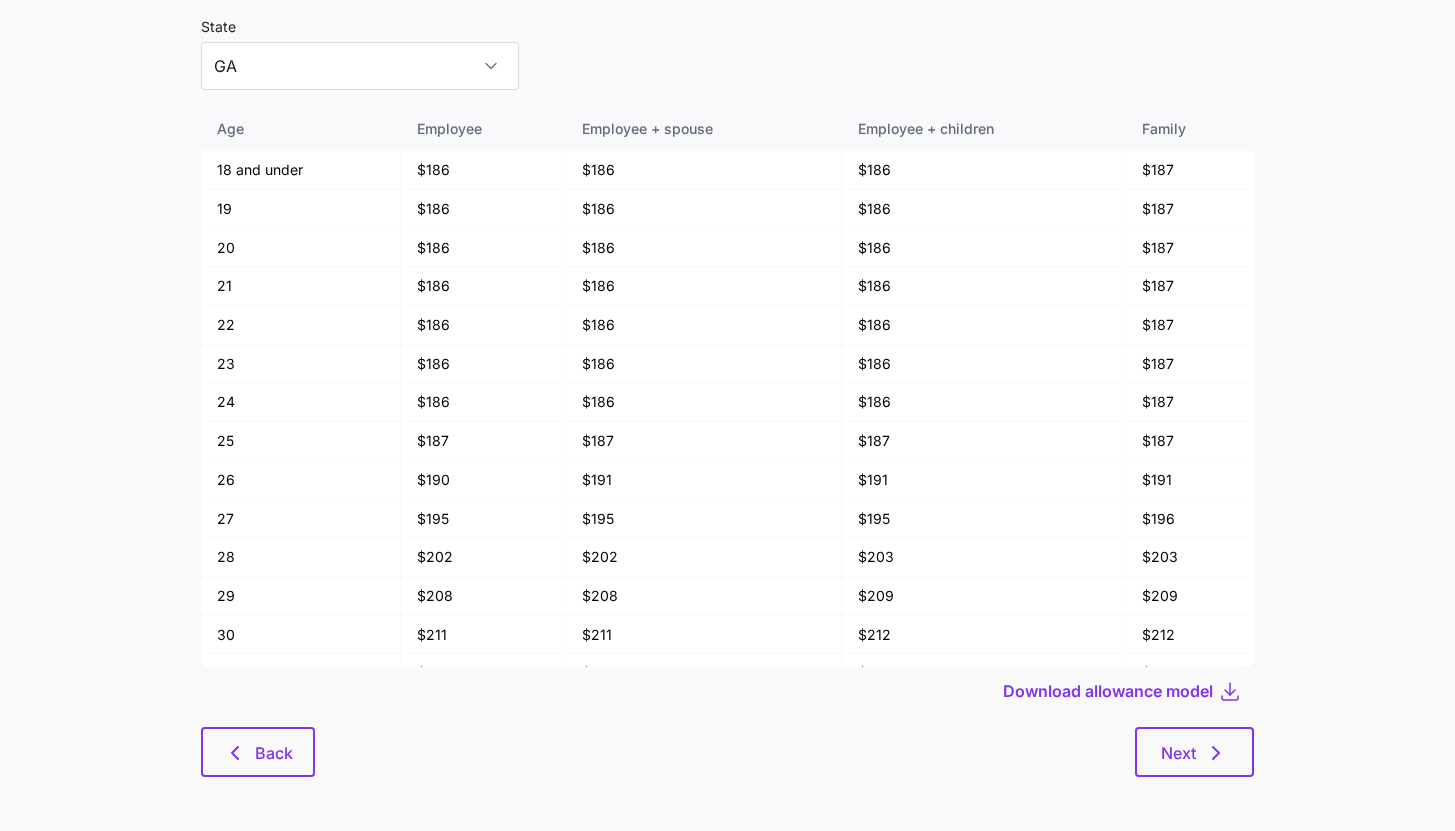 scroll, scrollTop: 104, scrollLeft: 0, axis: vertical 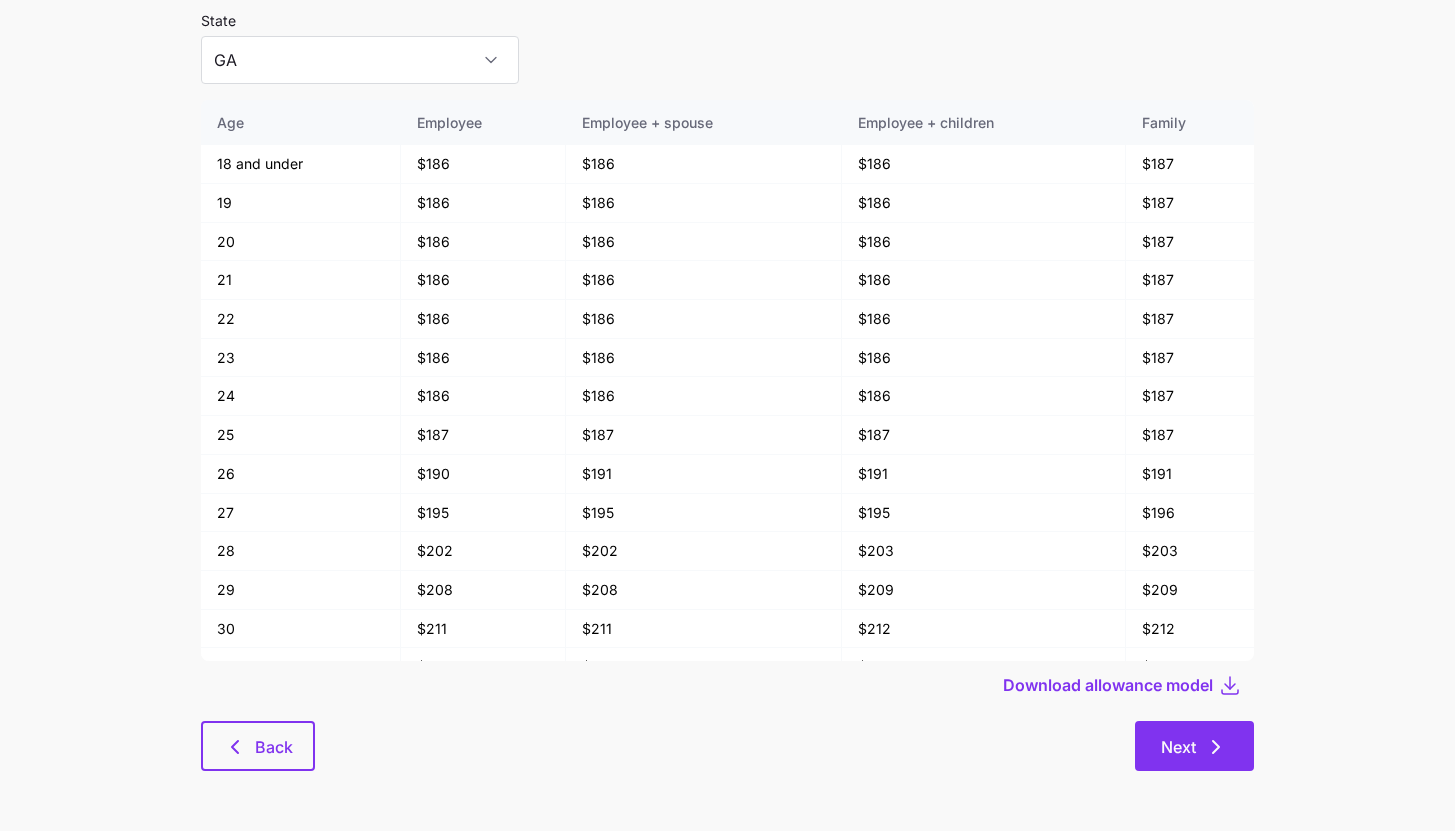 click 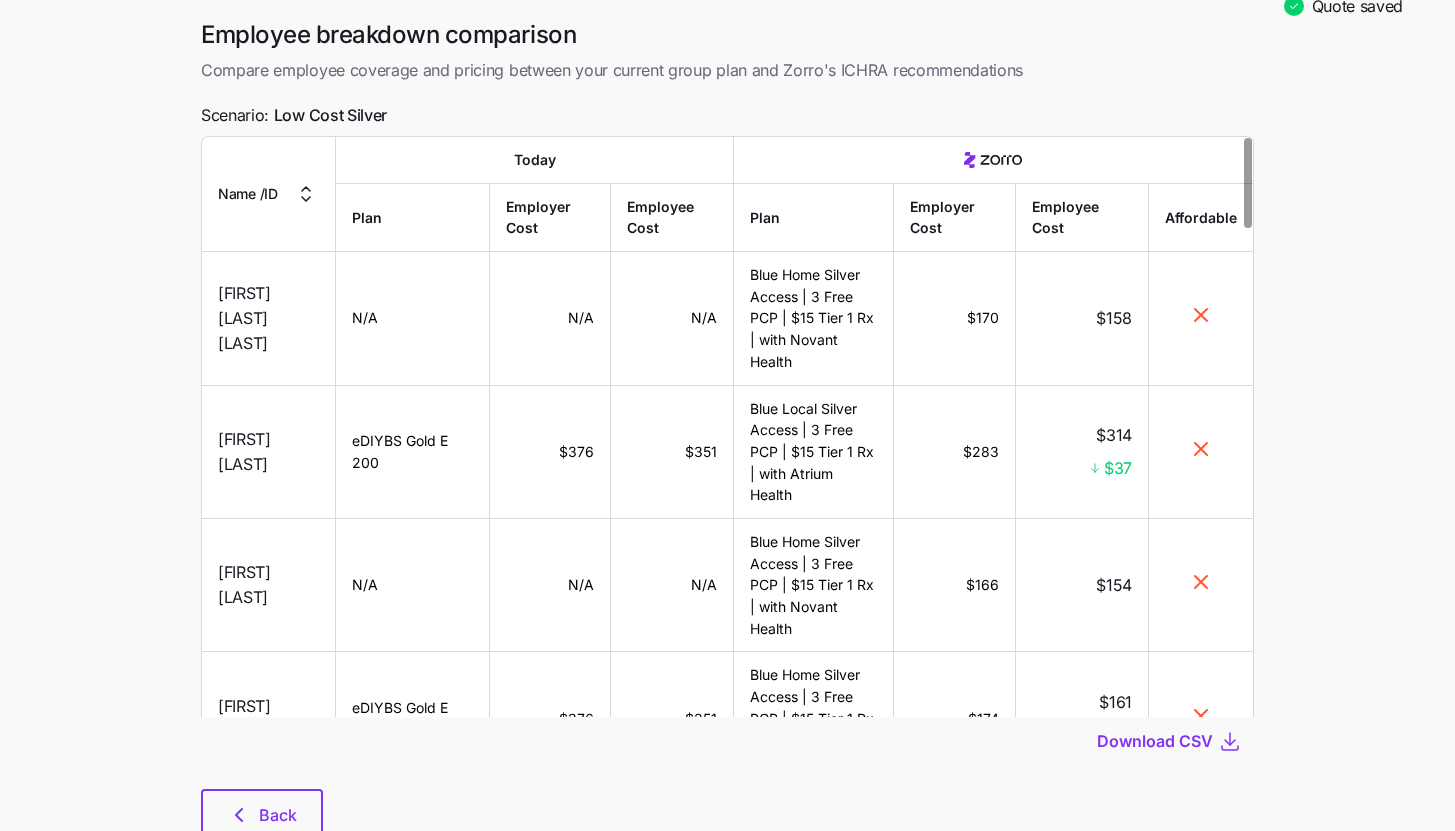 scroll, scrollTop: 114, scrollLeft: 0, axis: vertical 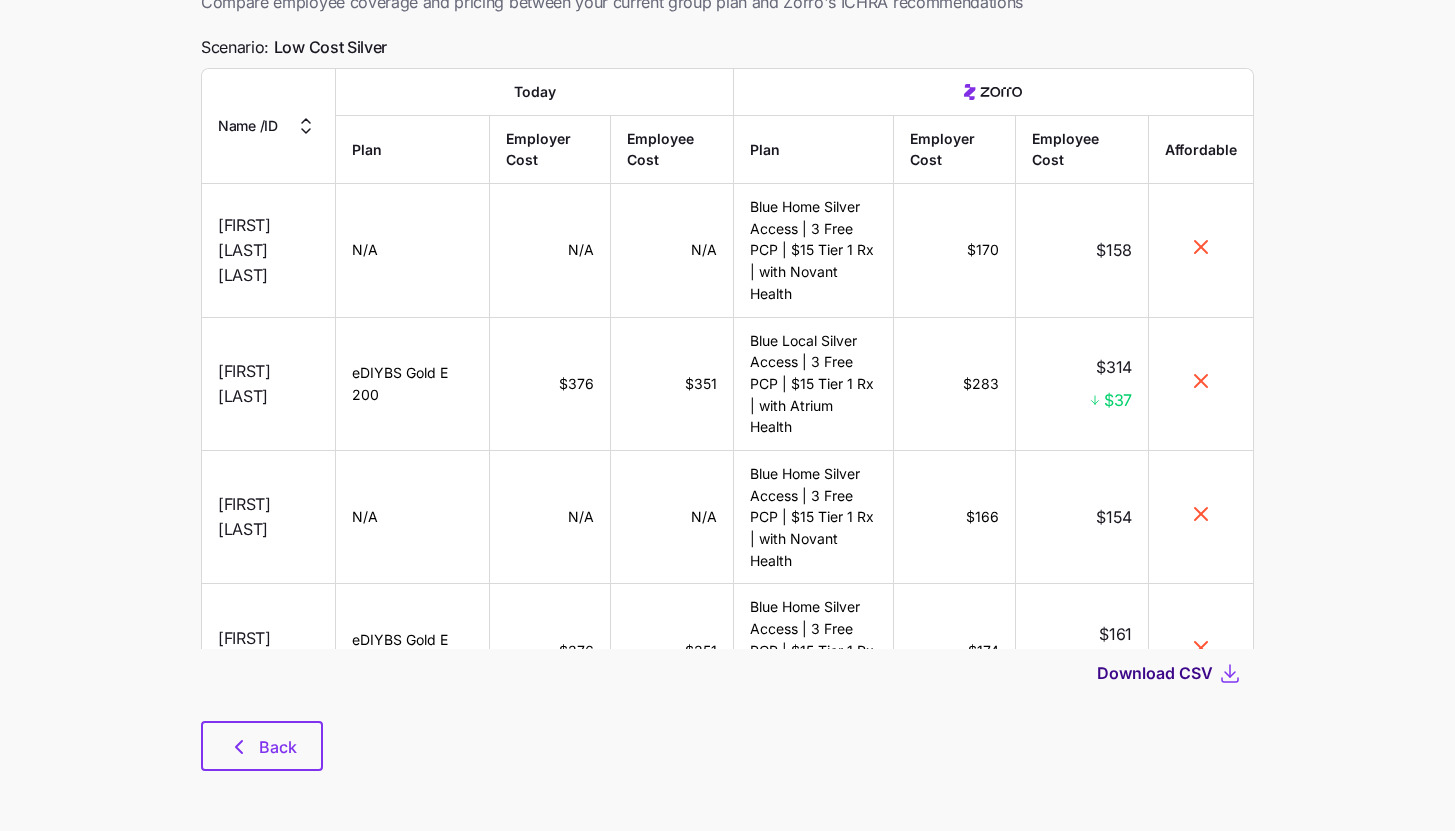 click on "Download CSV" at bounding box center (1155, 673) 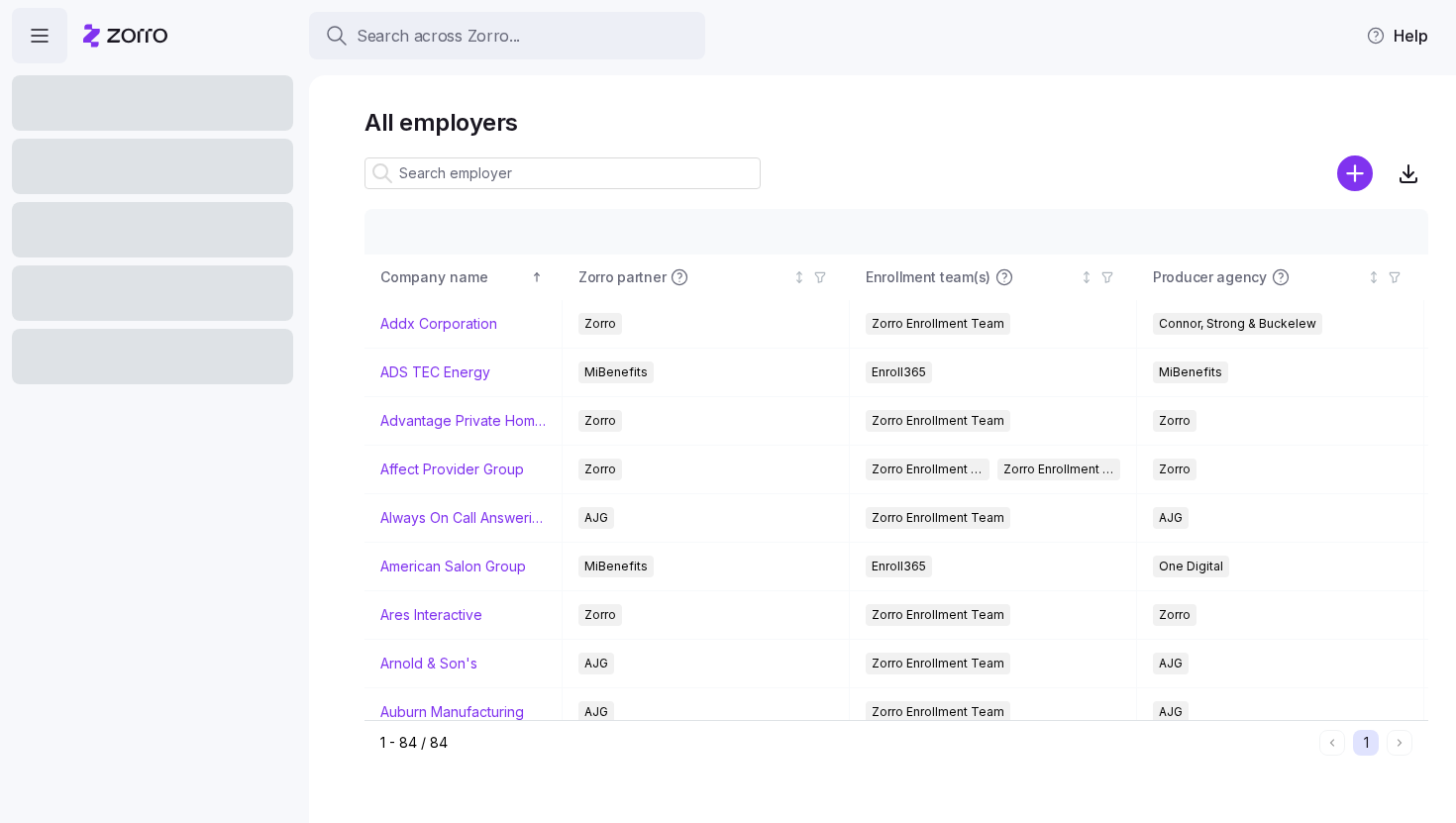 scroll, scrollTop: 0, scrollLeft: 0, axis: both 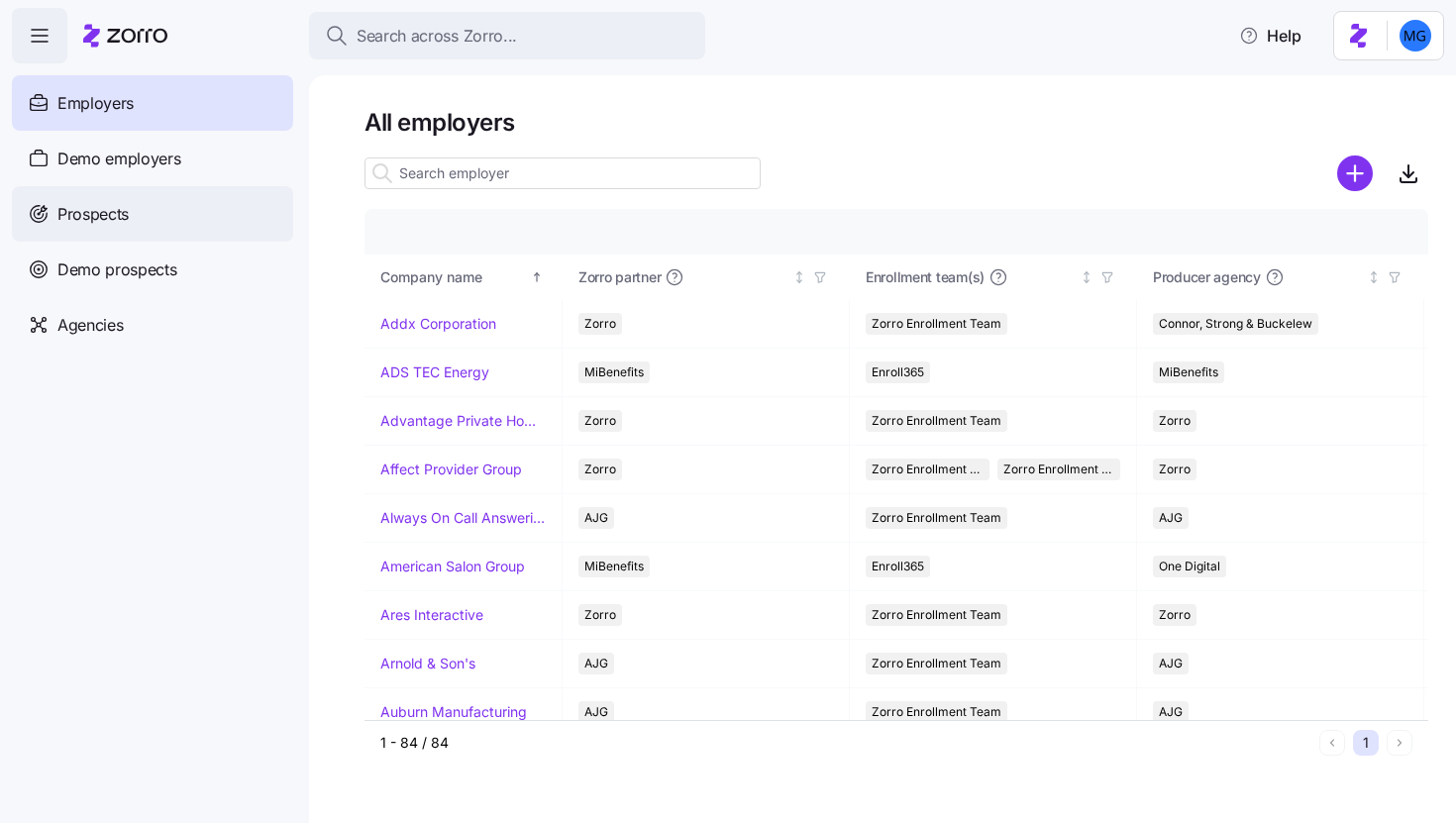 click on "Prospects" at bounding box center (153, 214) 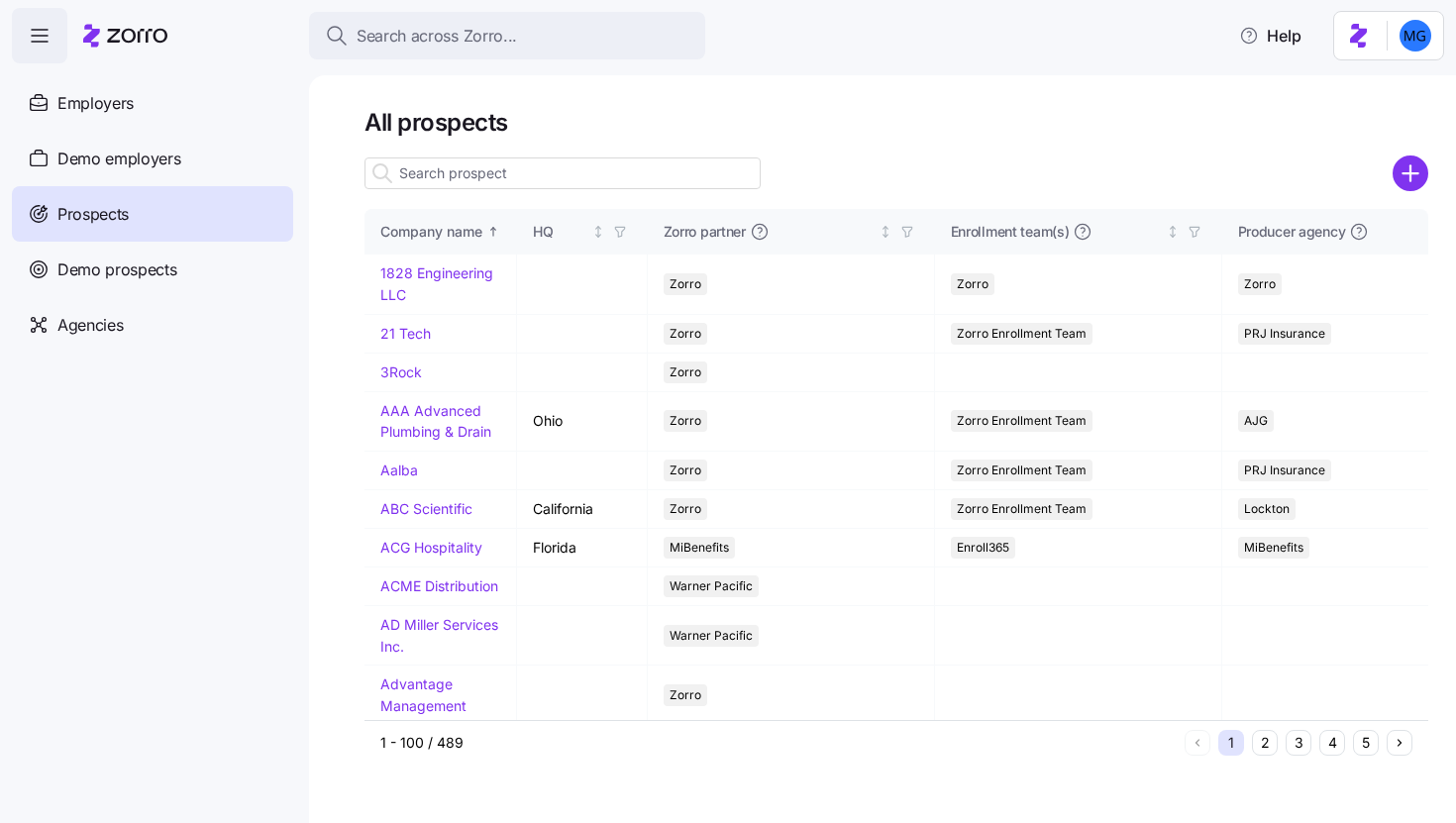 click at bounding box center (563, 173) 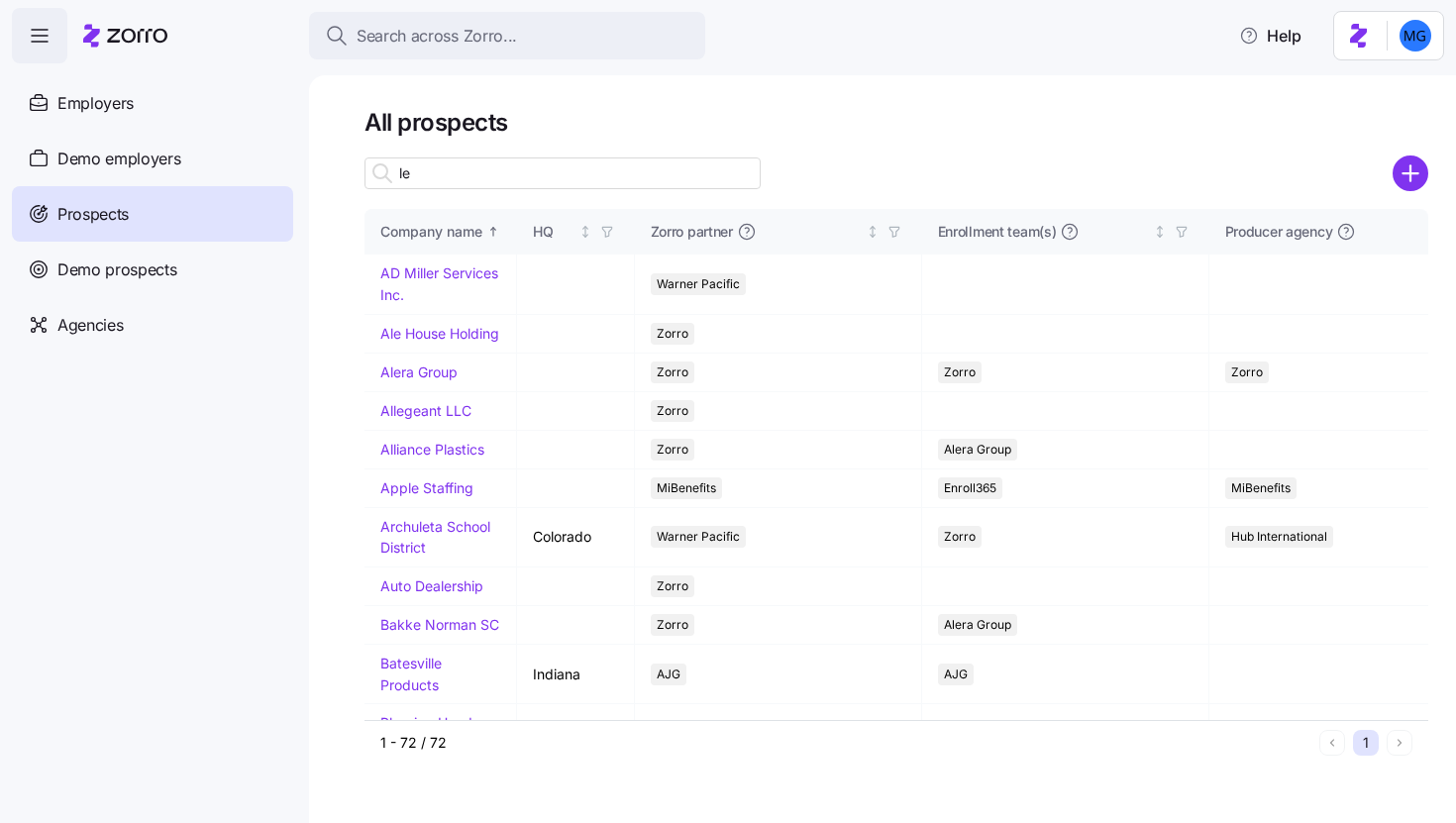 type on "l" 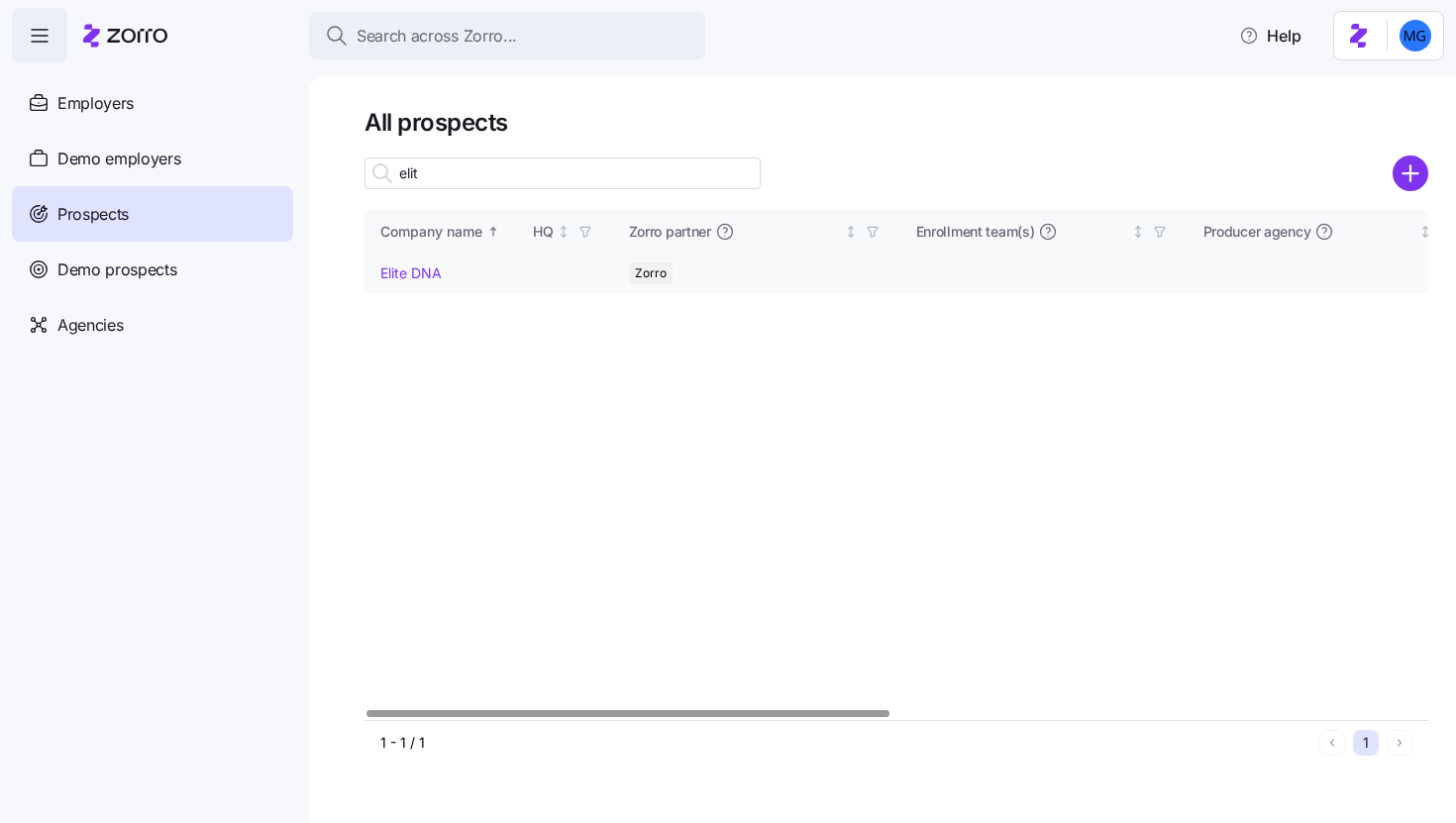 type on "elit" 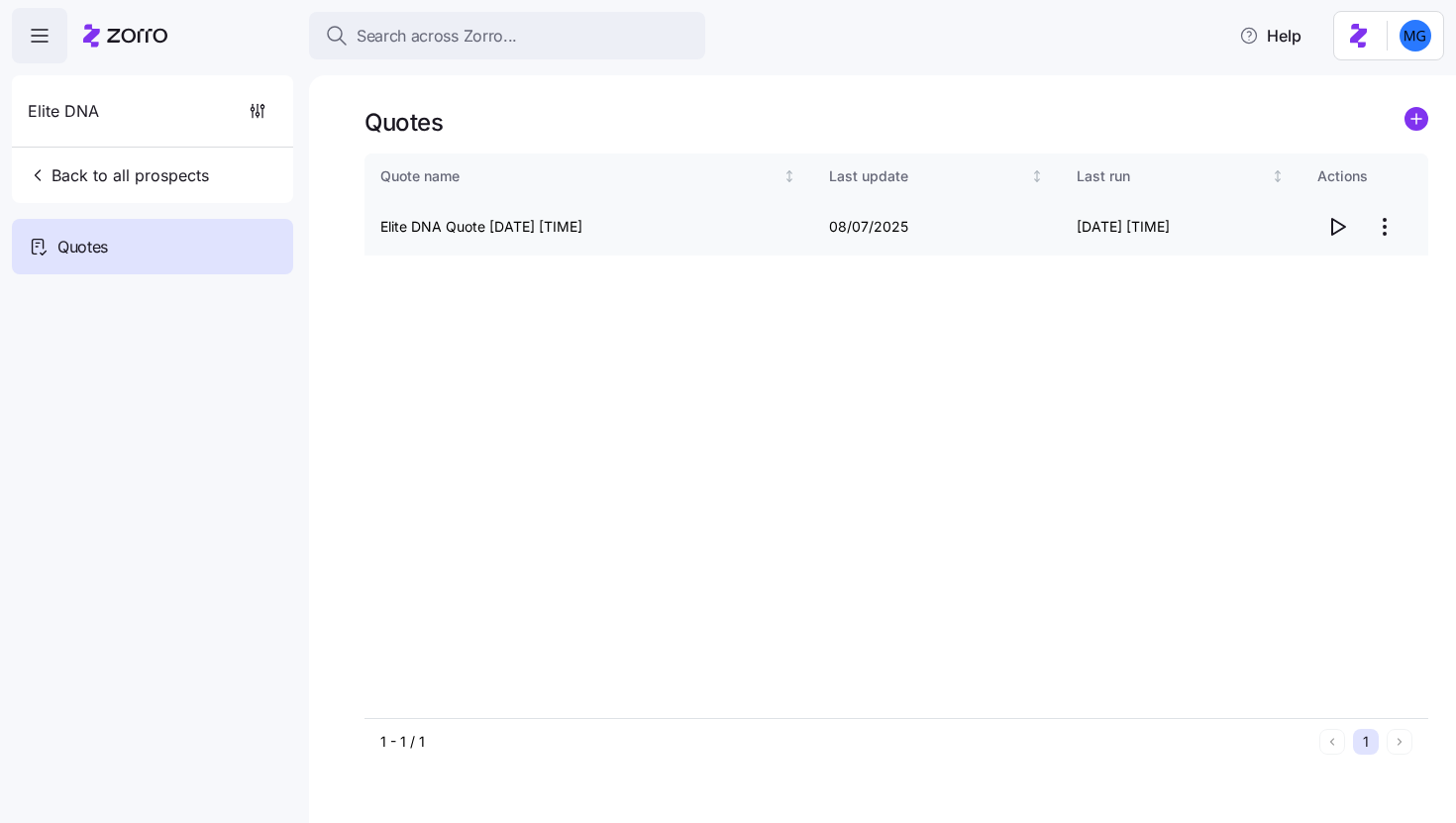 click 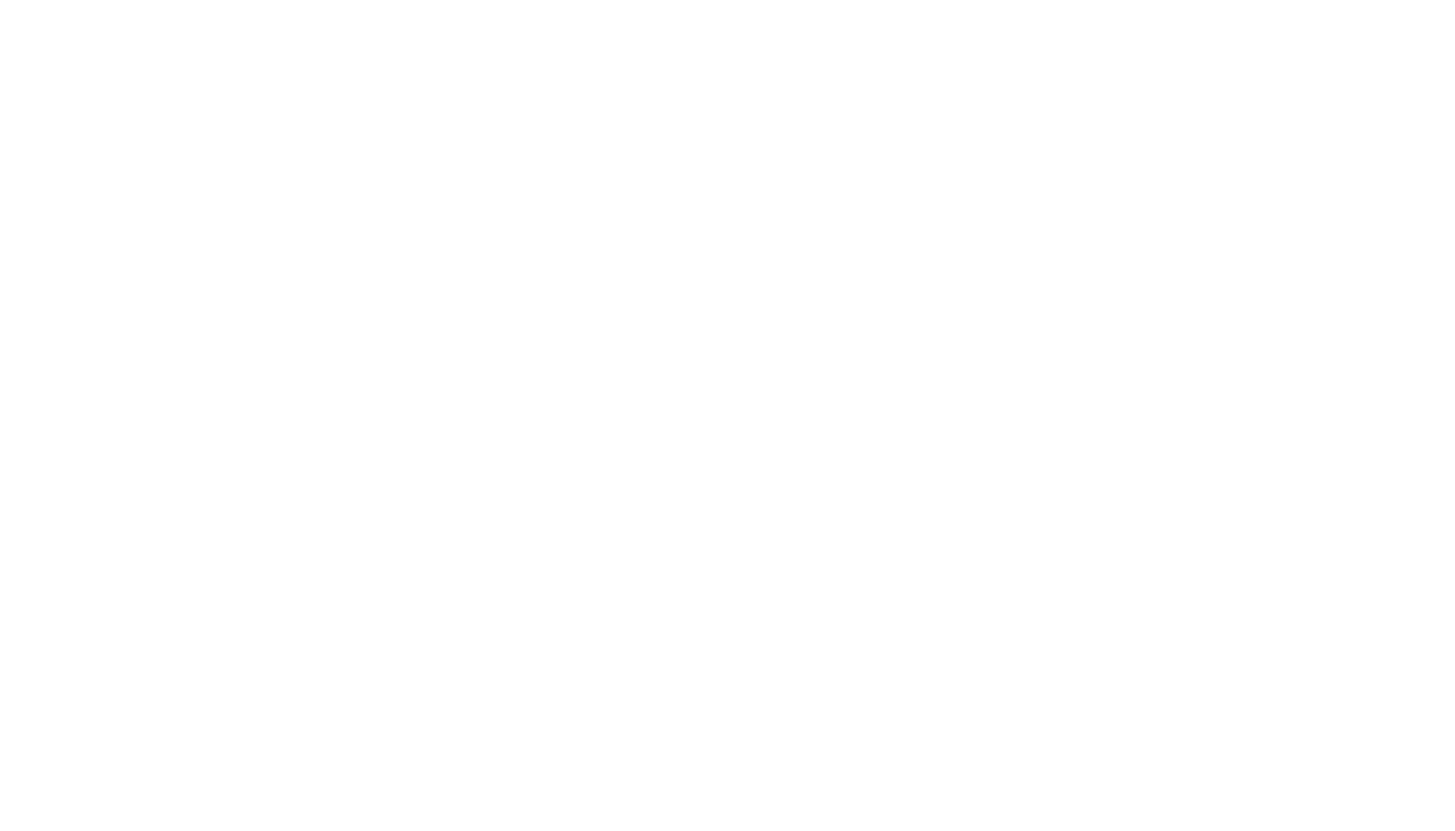 scroll, scrollTop: 0, scrollLeft: 0, axis: both 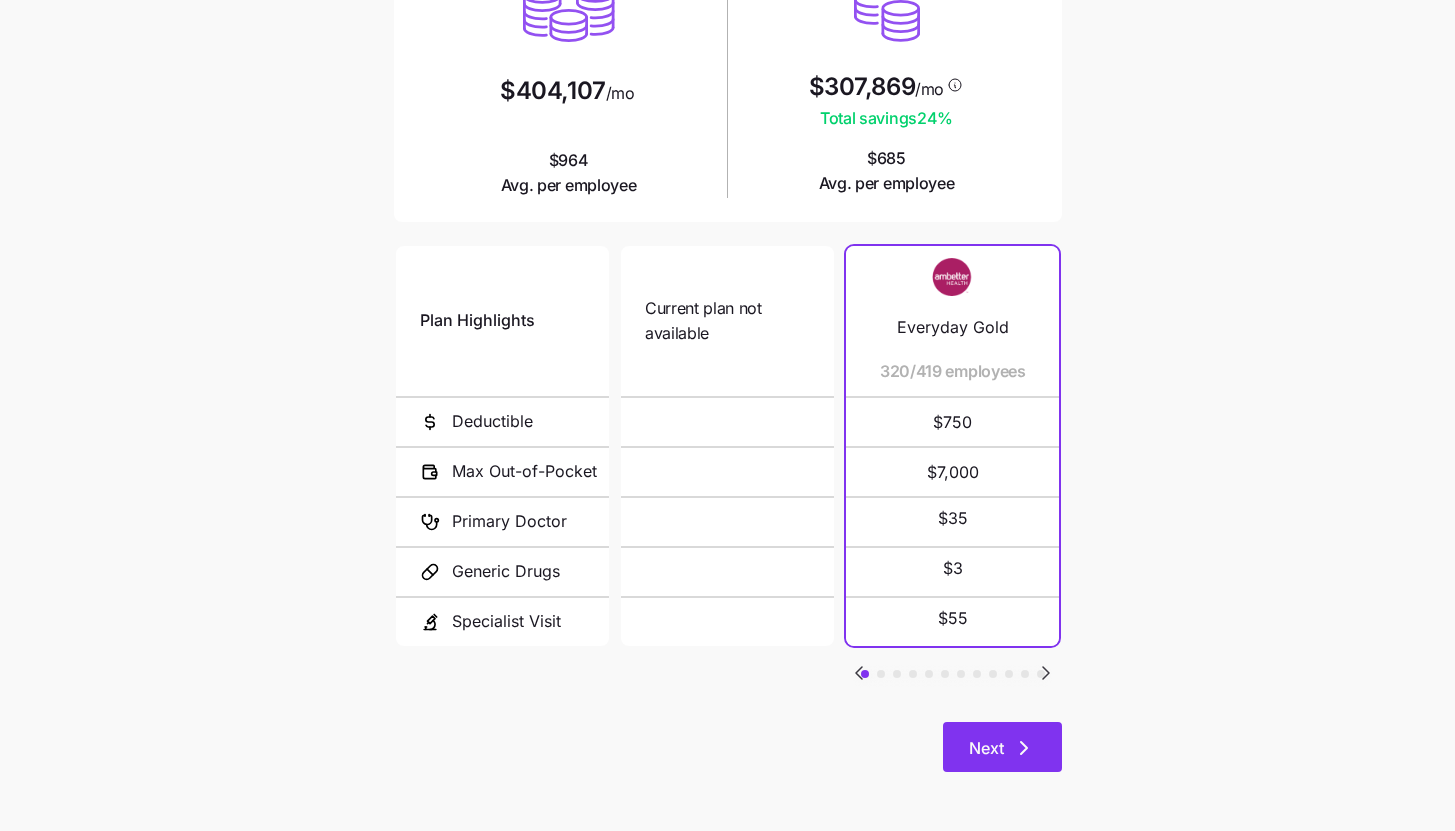 click on "Next" at bounding box center [1002, 747] 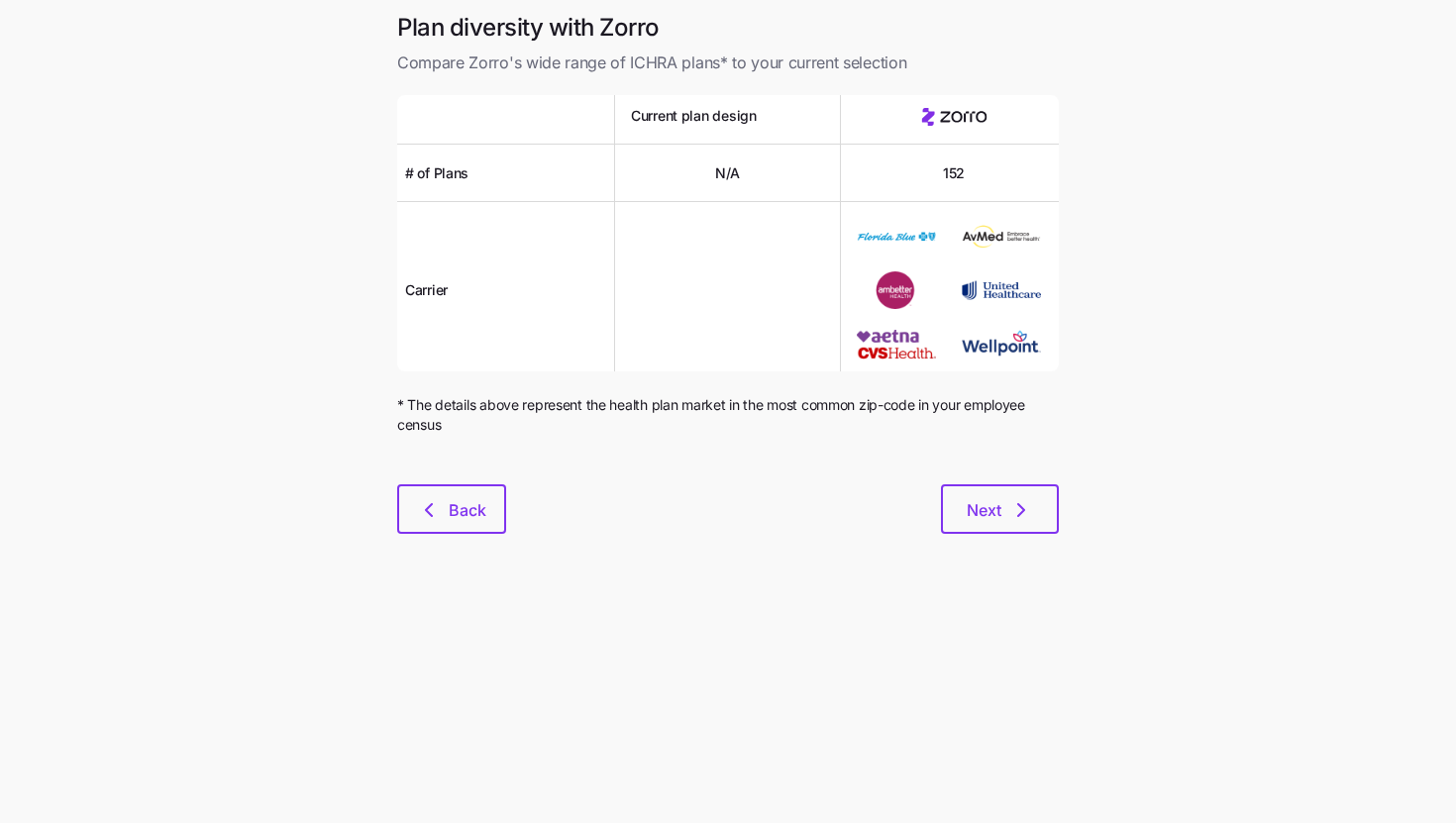 click on "Plan diversity with Zorro Compare Zorro's wide range of ICHRA plans* to your current selection Current plan design # of Plans N/A 152 Carrier * The details above represent the health plan market in the most common zip-code in your employee census Back Next" at bounding box center (728, 284) 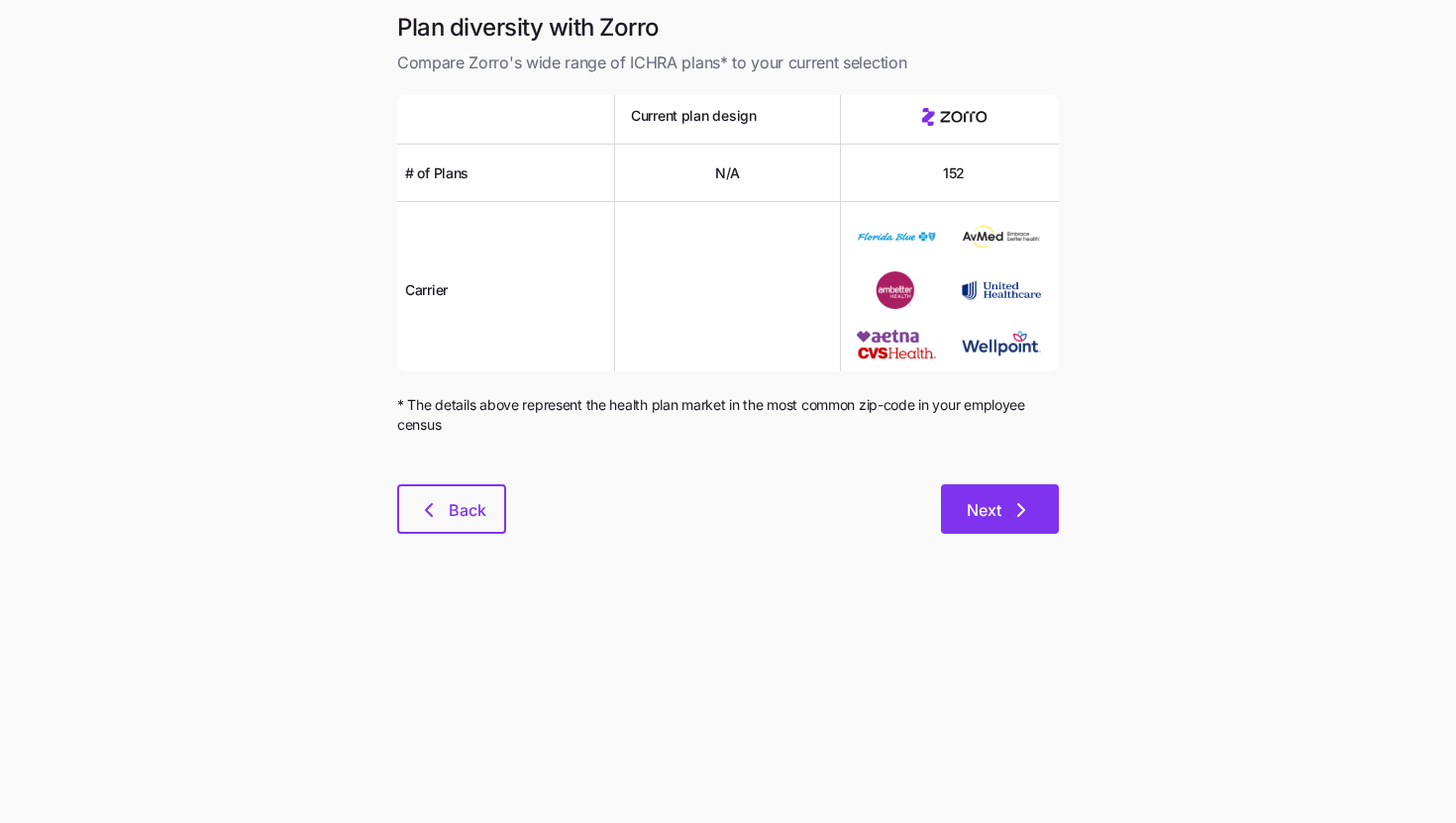 click 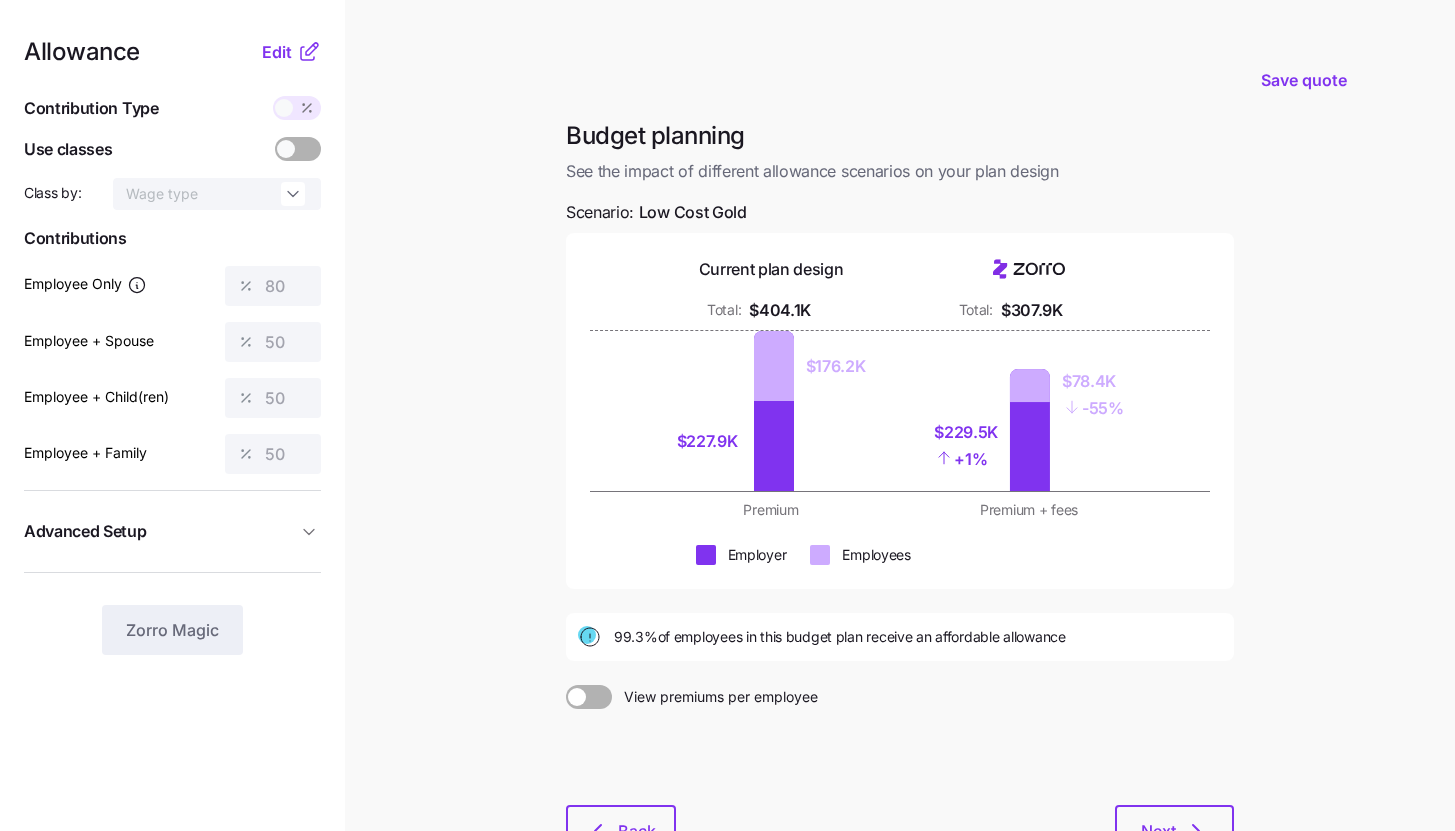 click 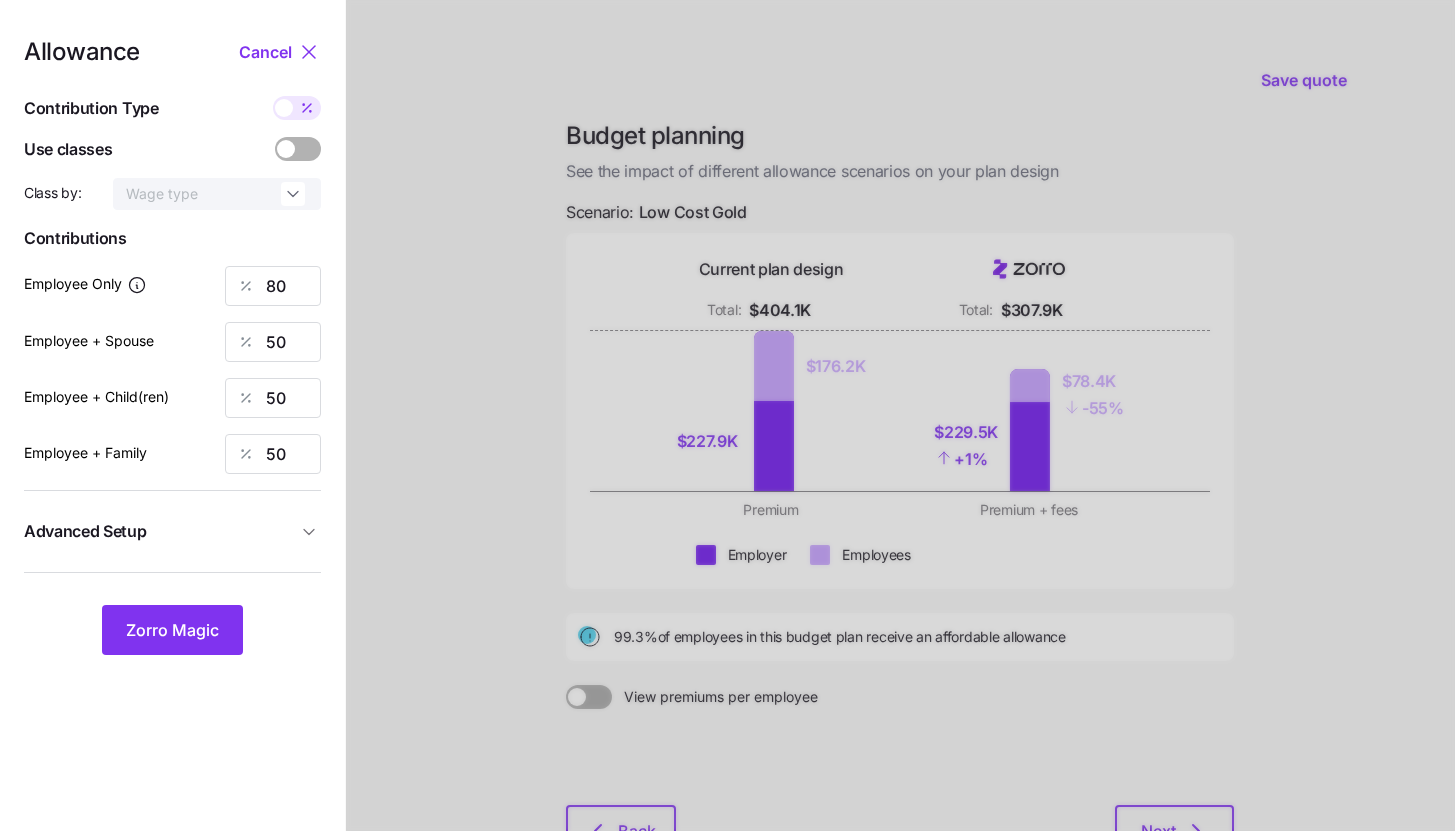 click on "Advanced Setup" at bounding box center [172, 531] 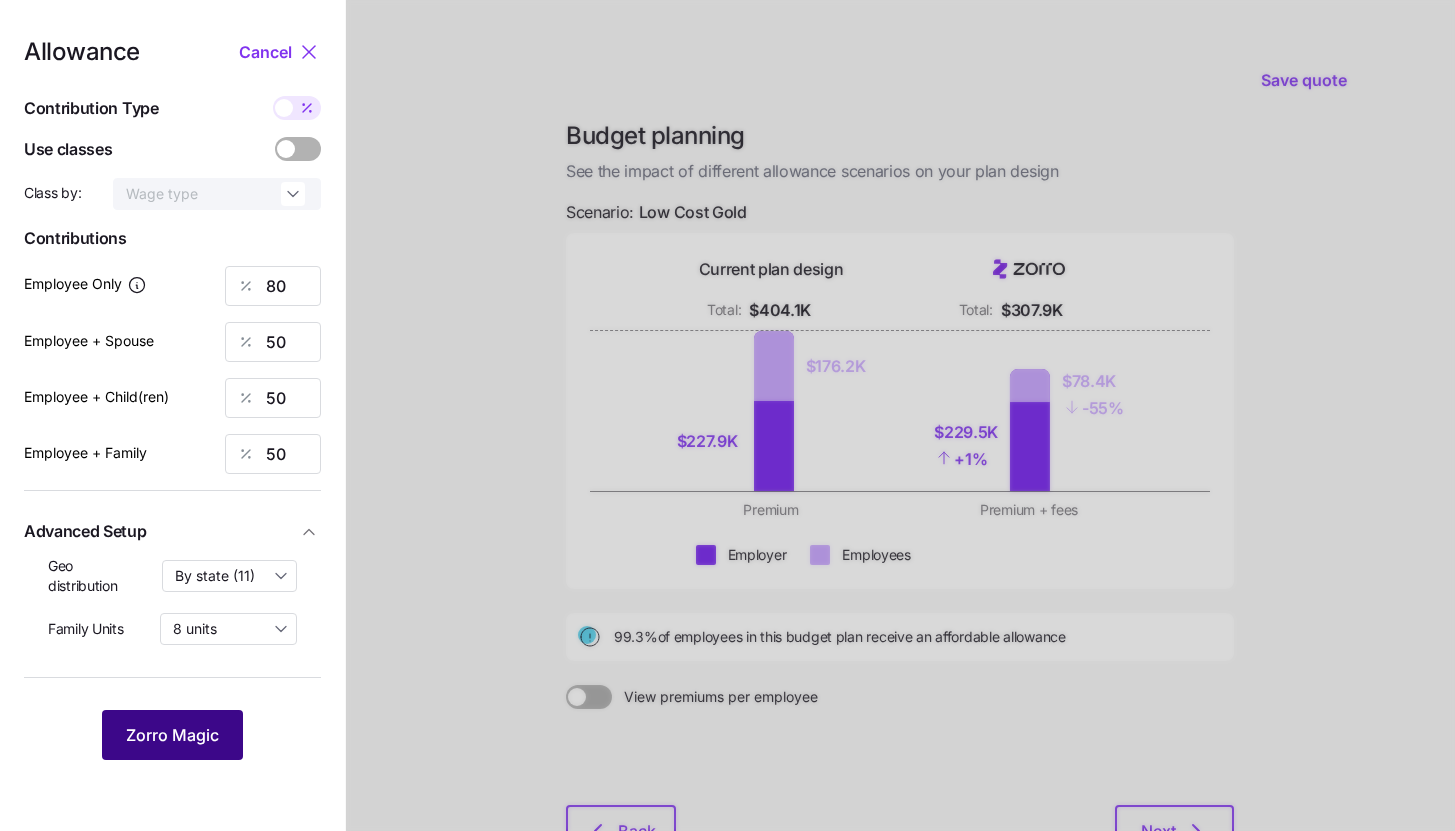 click on "Zorro Magic" at bounding box center (172, 735) 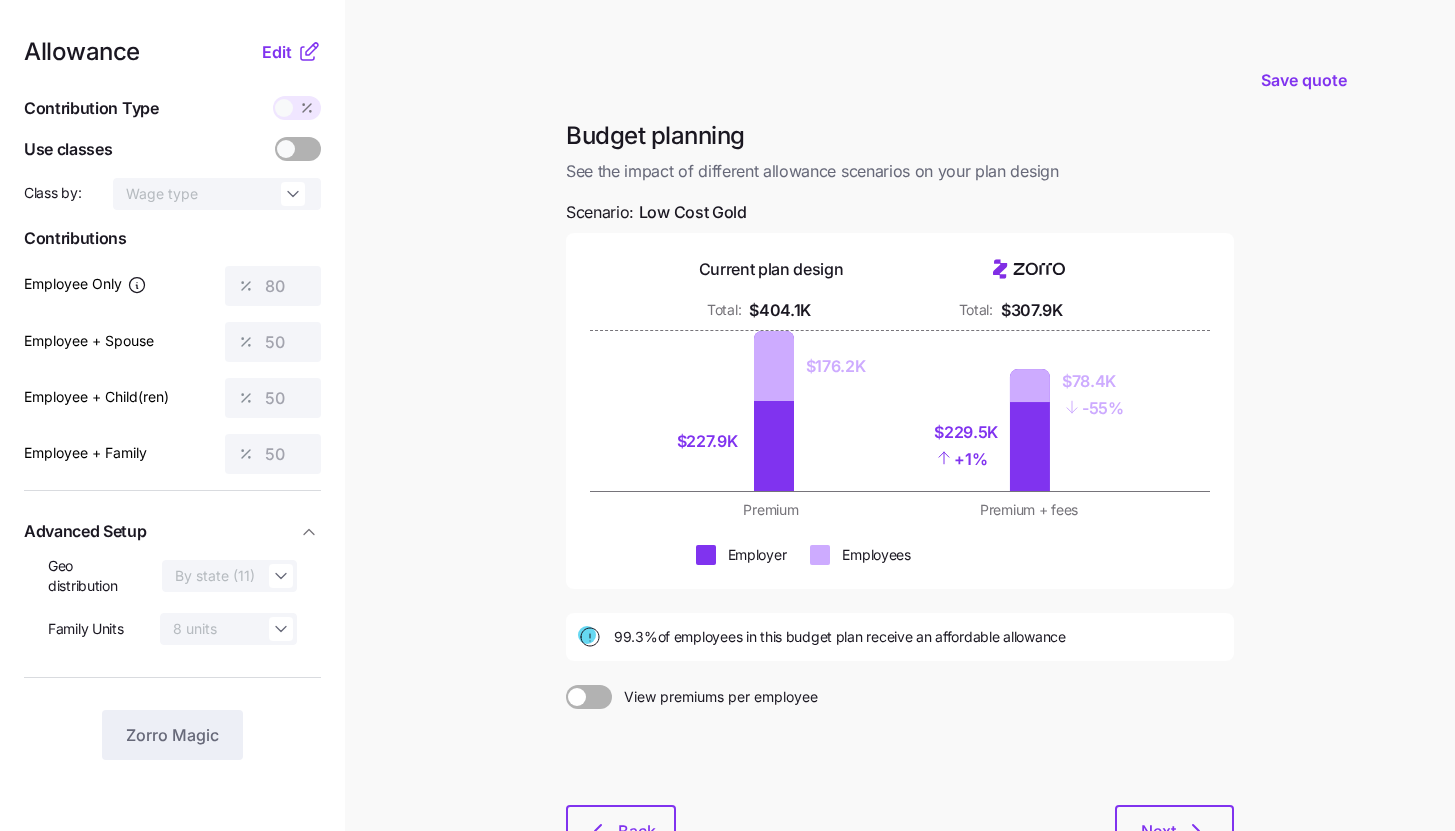 click on "Save quote Budget planning See the impact of different allowance scenarios on your plan design Scenario:   Low Cost Gold Current plan design Total: $404.1K Total: $307.9K $227.9K $176.2K $229.5K + 1% $78.4K - 55% Premium Premium + fees   Employer   Employees 99.3%  of employees in this budget plan receive an affordable allowance View premiums per employee Back Next" at bounding box center (727, 491) 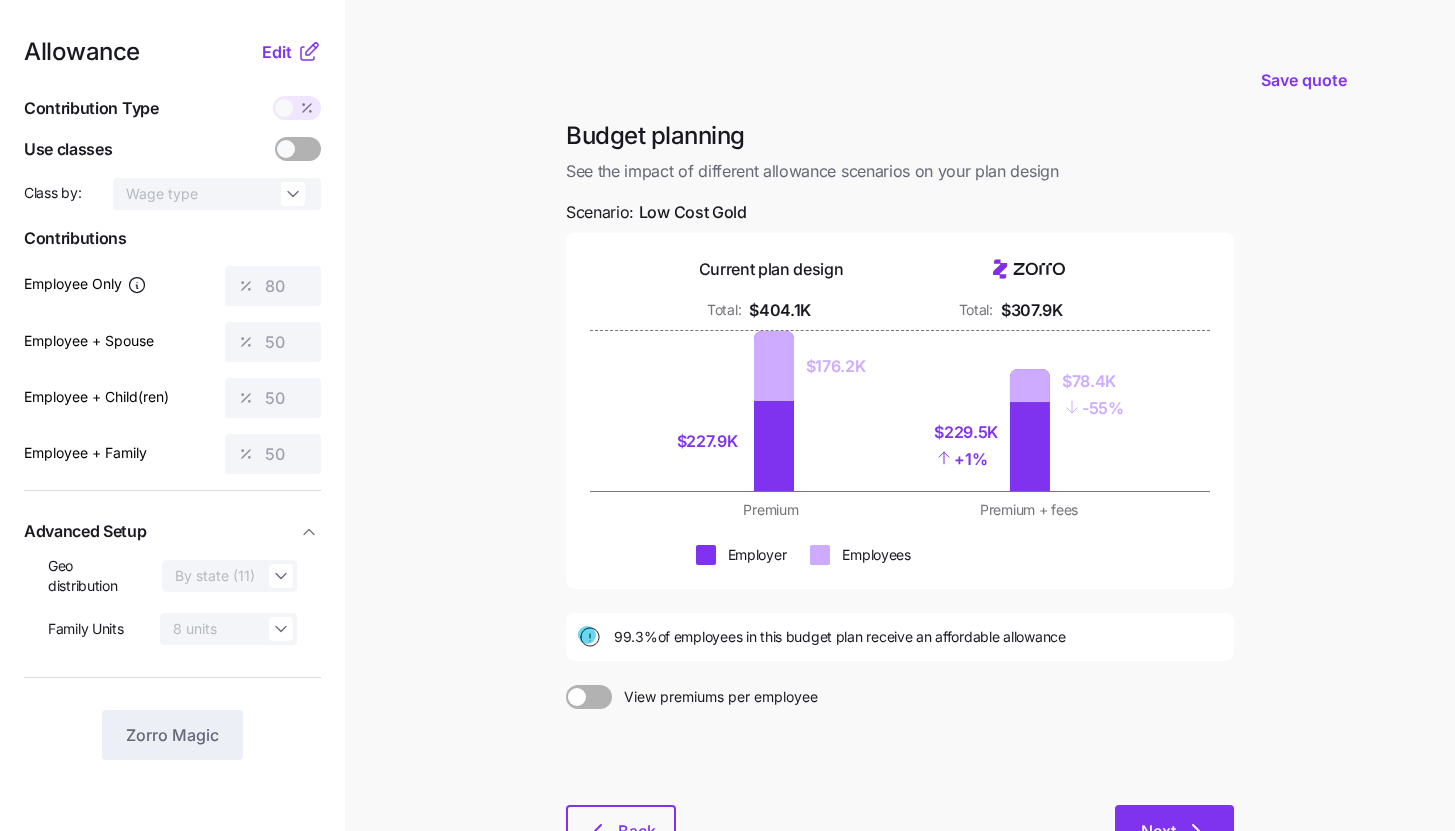 click on "Next" at bounding box center [1174, 830] 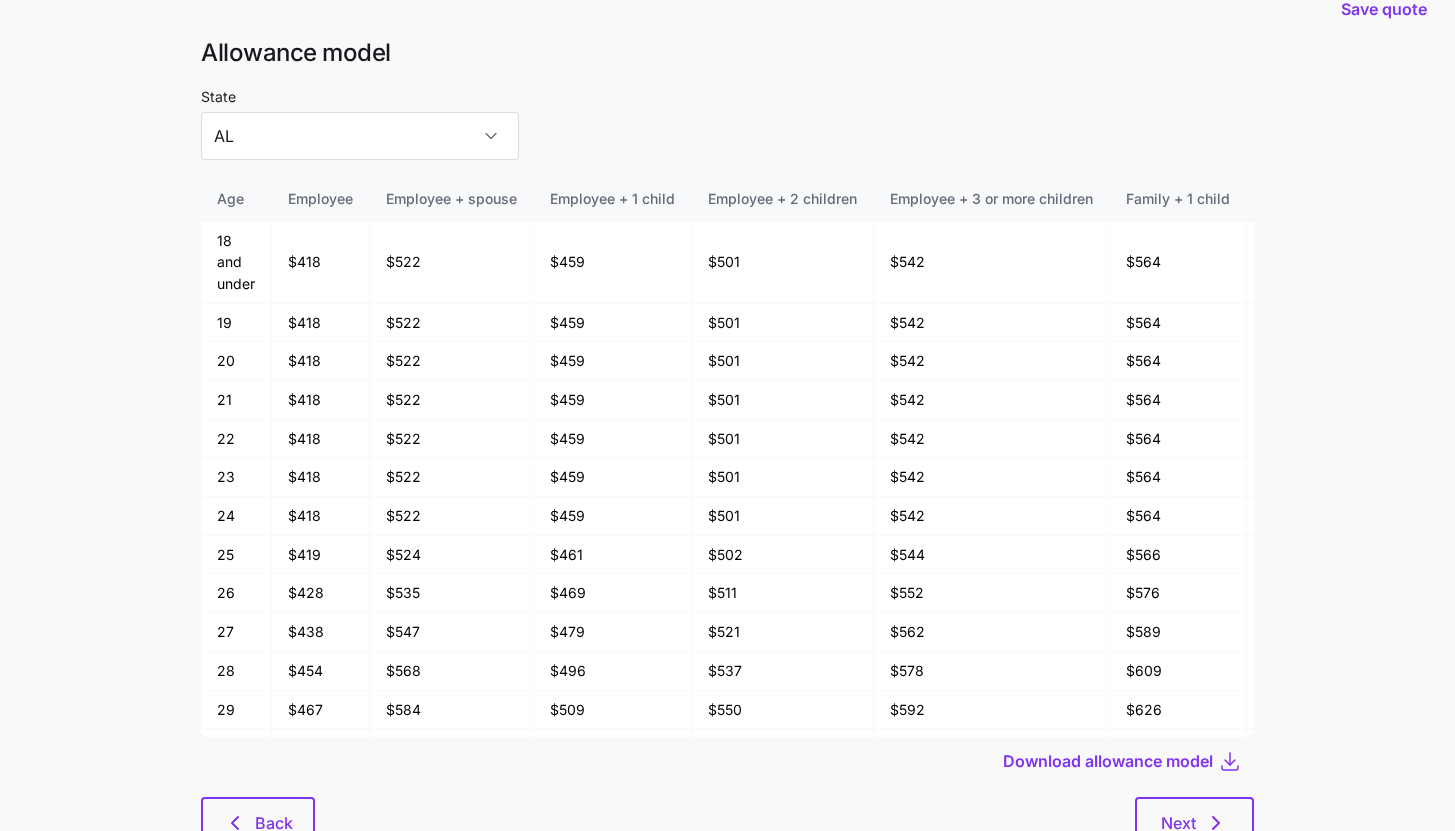 scroll, scrollTop: 107, scrollLeft: 0, axis: vertical 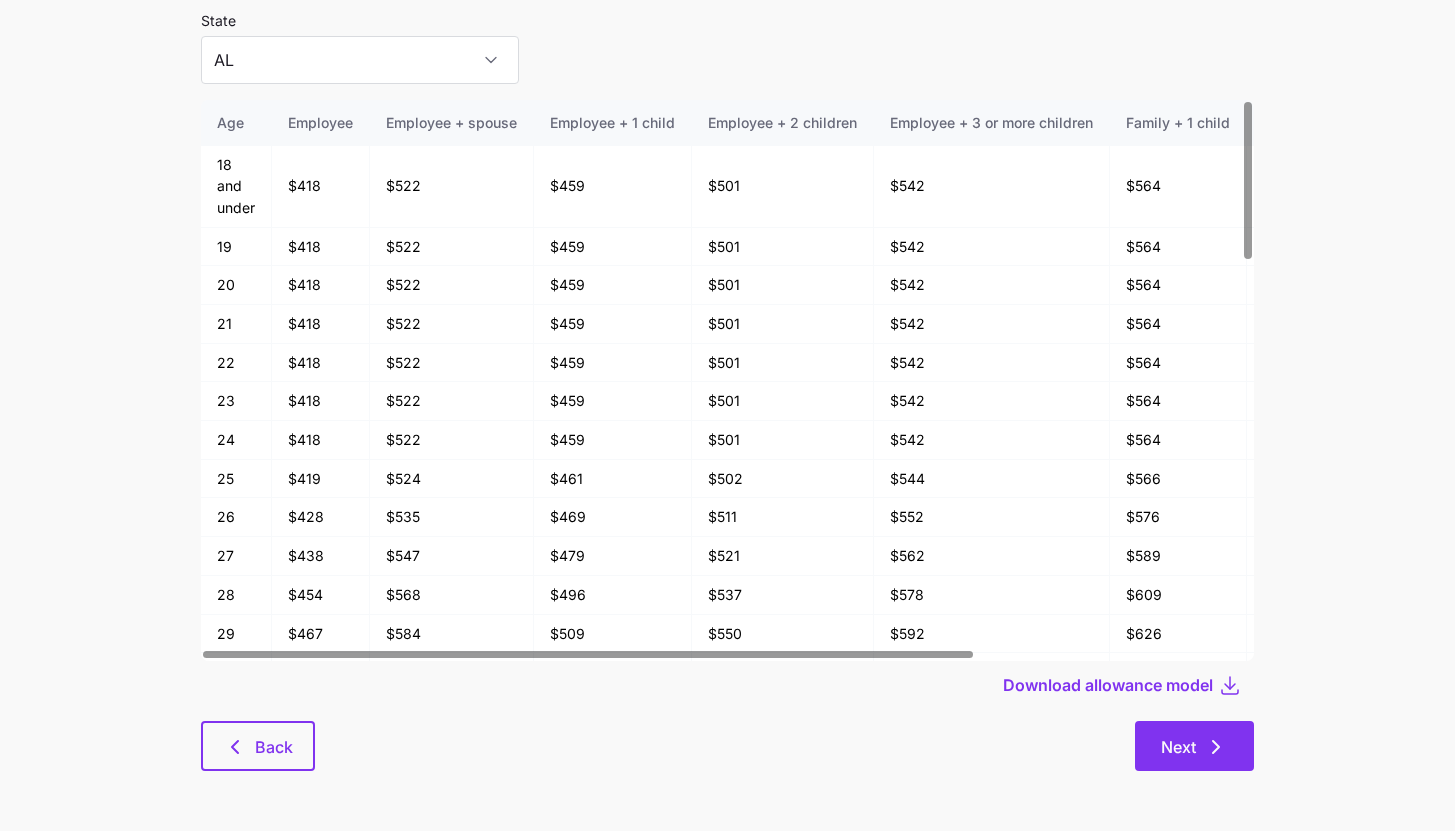 click on "Next" at bounding box center (1194, 747) 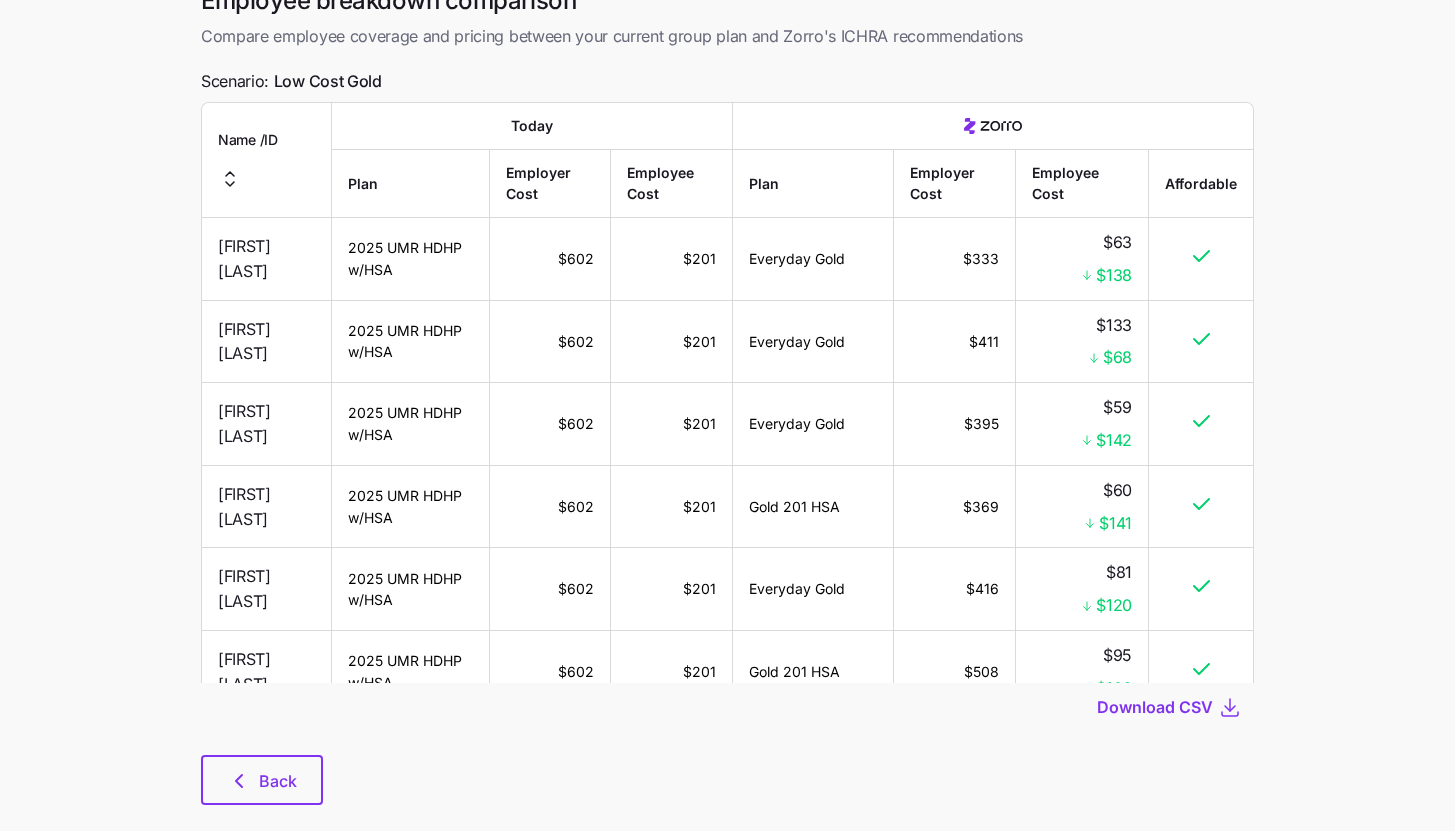 scroll, scrollTop: 0, scrollLeft: 0, axis: both 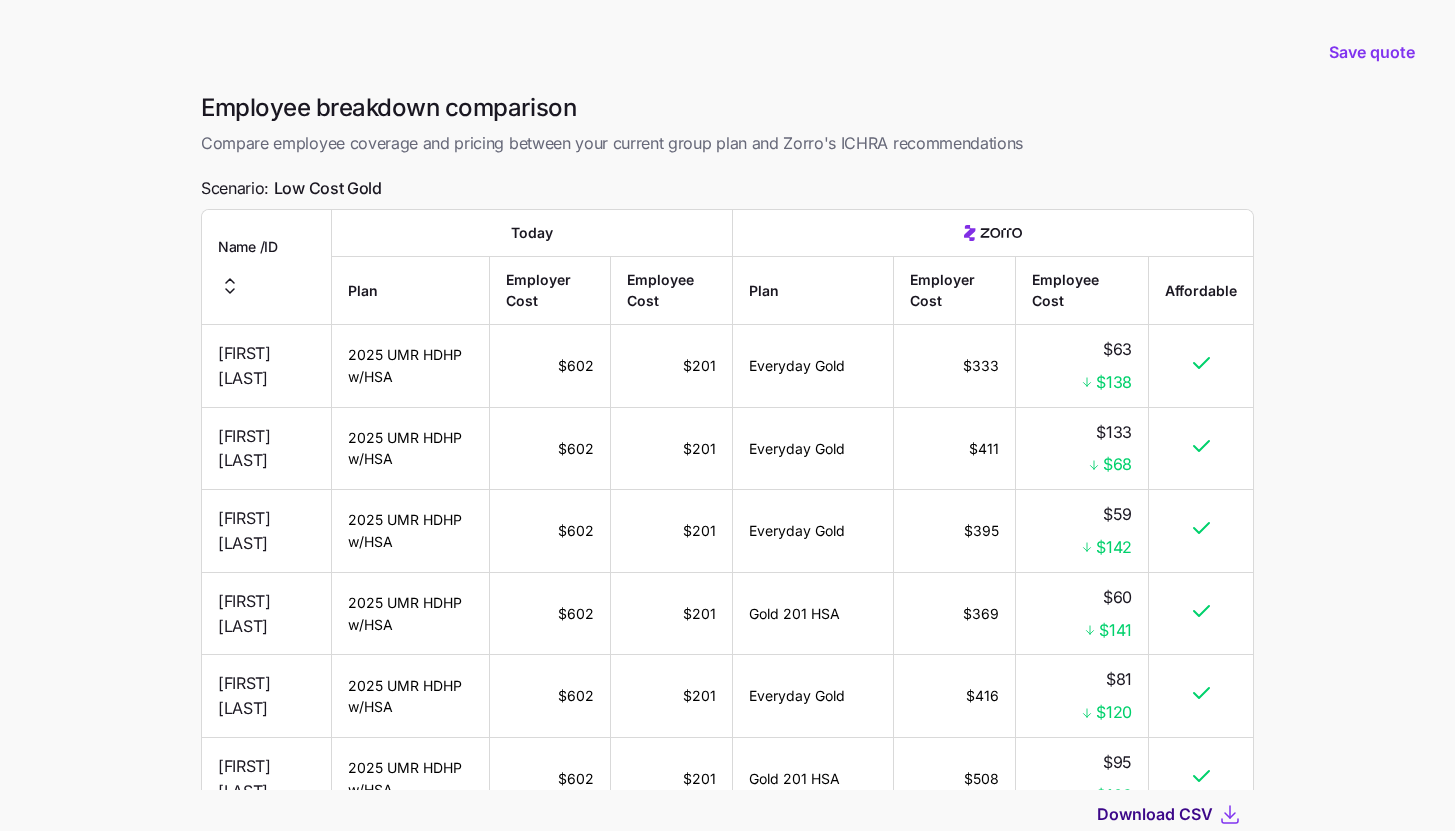 click on "Download CSV" at bounding box center [1155, 814] 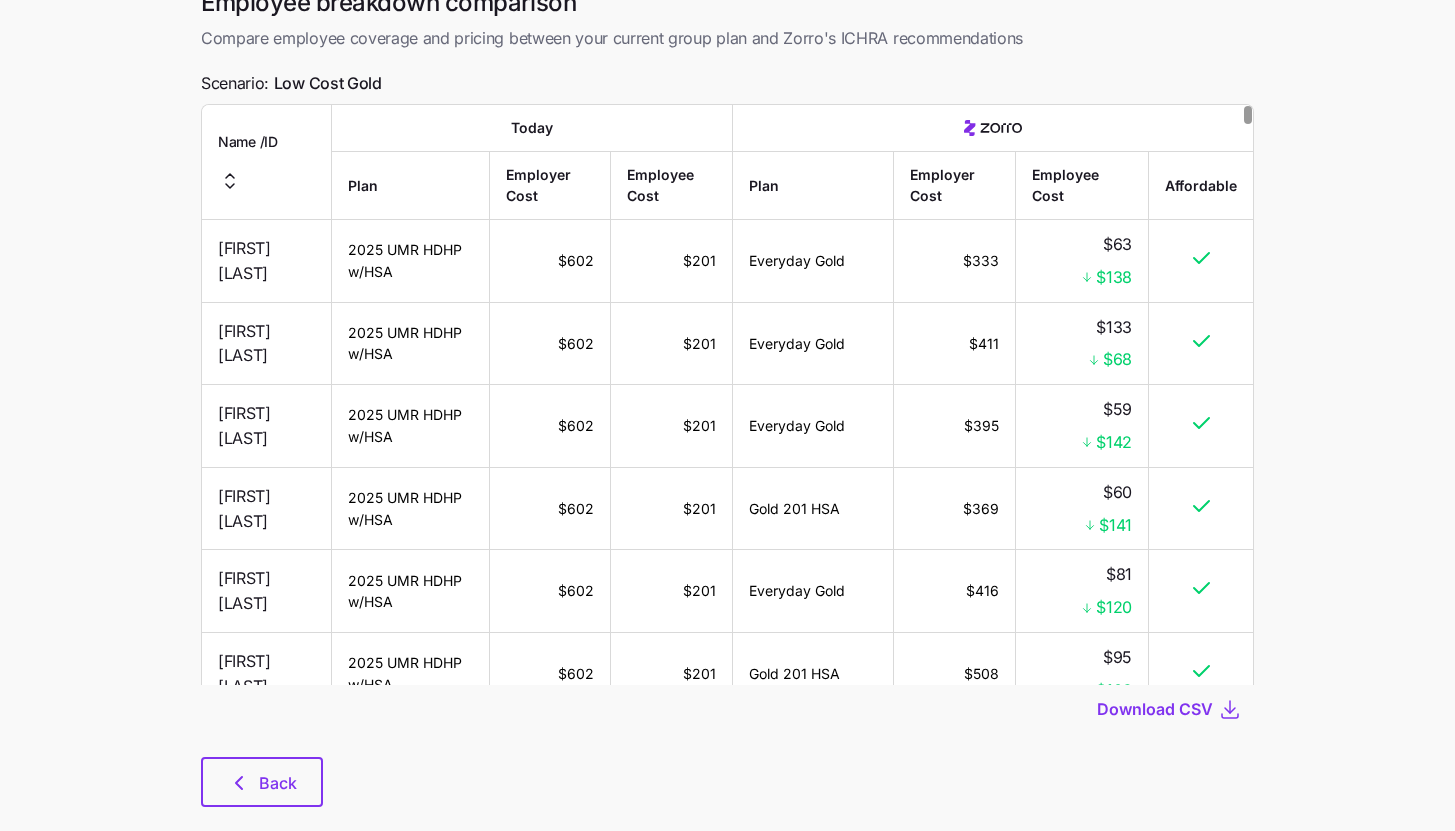 scroll, scrollTop: 141, scrollLeft: 0, axis: vertical 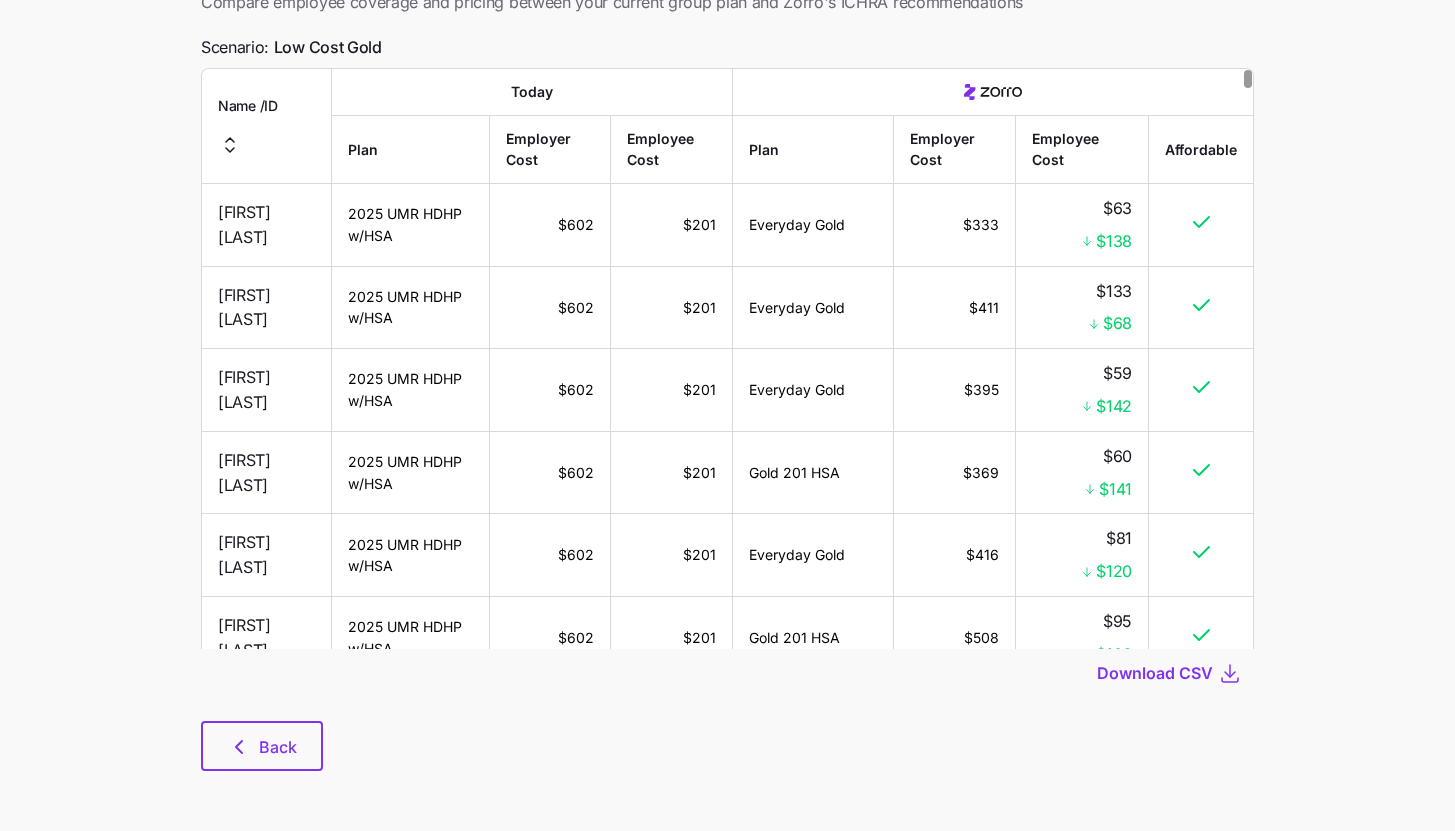 click on "Employee breakdown comparison Compare employee coverage and pricing between your current group plan and Zorro's ICHRA recommendations Scenario: Low Cost Gold Name / ID Today Plan Employer Cost Employee Cost Plan Employer Cost Employee Cost Affordable Brooke Nicodemus 2025 UMR HDHP w/HSA $602 $201 Everyday Gold $333 $63 $138 Marisha Thevenin 2025 UMR HDHP w/HSA $602 $201 Everyday Gold $411 $133 $68 LaToya Williams 2025 UMR HDHP w/HSA $602 $201 Everyday Gold $395 $59 $142 Courtney MacLellan 2025 UMR HDHP w/HSA $602 $201 Gold 201 HSA $369 $60 $141 Ashley Punches 2025 UMR HDHP w/HSA $602 $201 Everyday Gold $416 $81 $120 Shaun Fleniken 2025 UMR HDHP w/HSA $602 $201 Gold 201 HSA $508 $95 $106 Elle Kanel 2025 UMR HDHP w/HSA $602 $201 Everyday Gold $364 $118 $83 Marguerite Hazen 2025 UMR HDHP w/HSA $602 $201 Everyday Gold $398 $60 $141 Carolyn Duberry 2025 UMR HDHP w/HSA $602 $201 Everyday Gold $935 $302 $101 Juan Suarez-Maldonado 2025 UMR Buy-up Plan $354 $1,274 Everyday Gold $571 $492 $782 Kristin Kerley $354 $0" at bounding box center [727, 373] 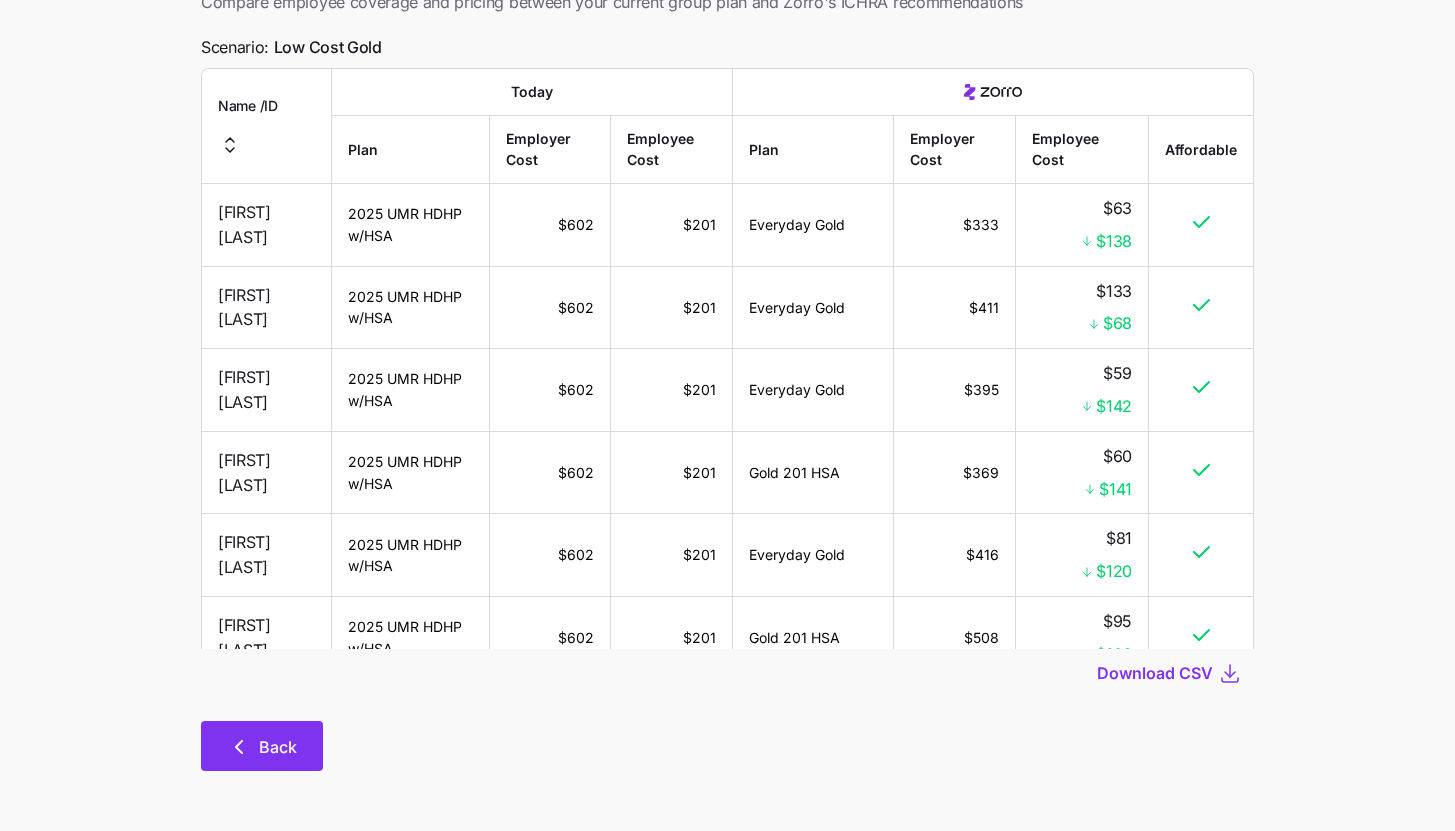 click on "Back" at bounding box center (262, 747) 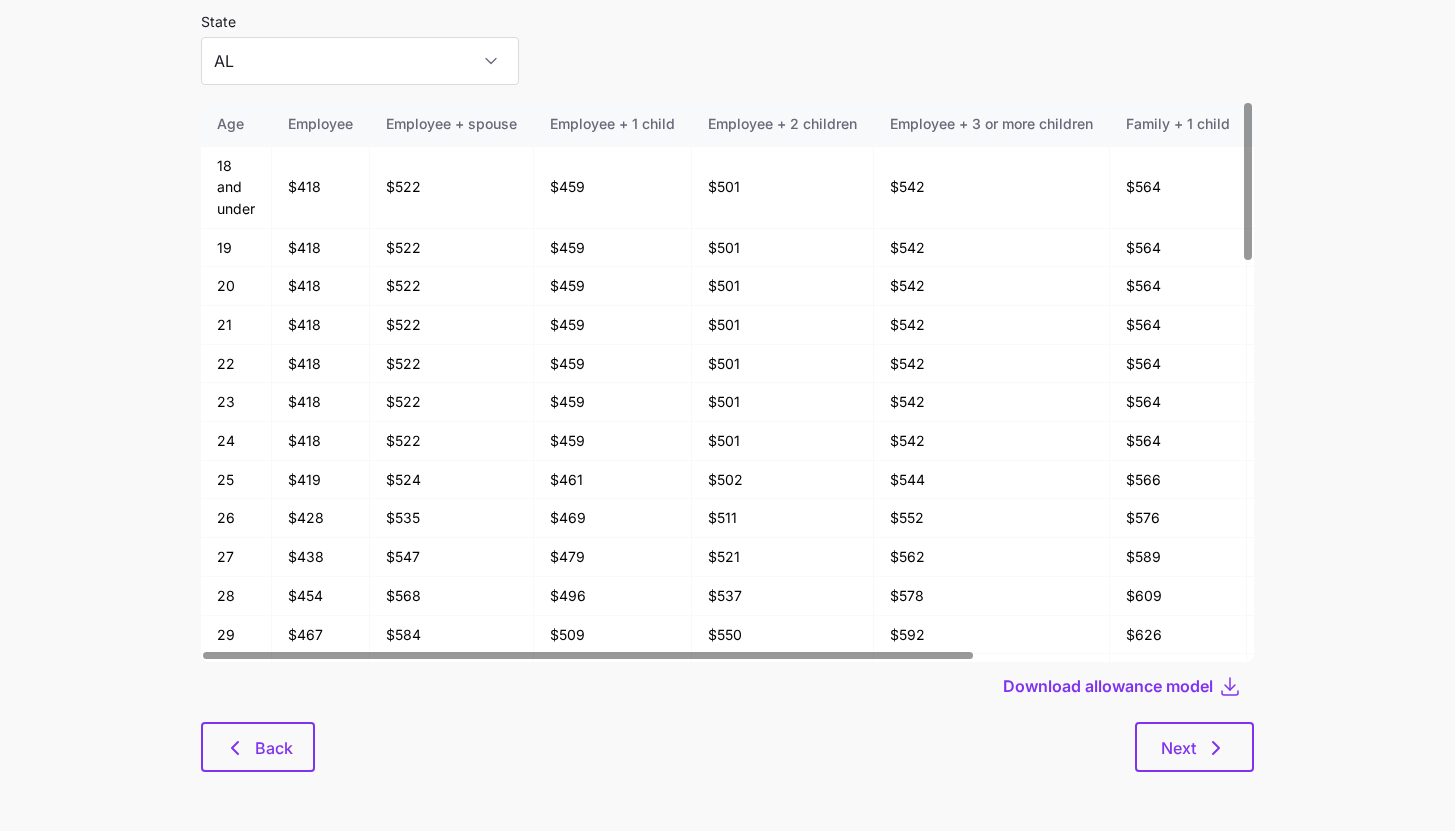 scroll, scrollTop: 107, scrollLeft: 0, axis: vertical 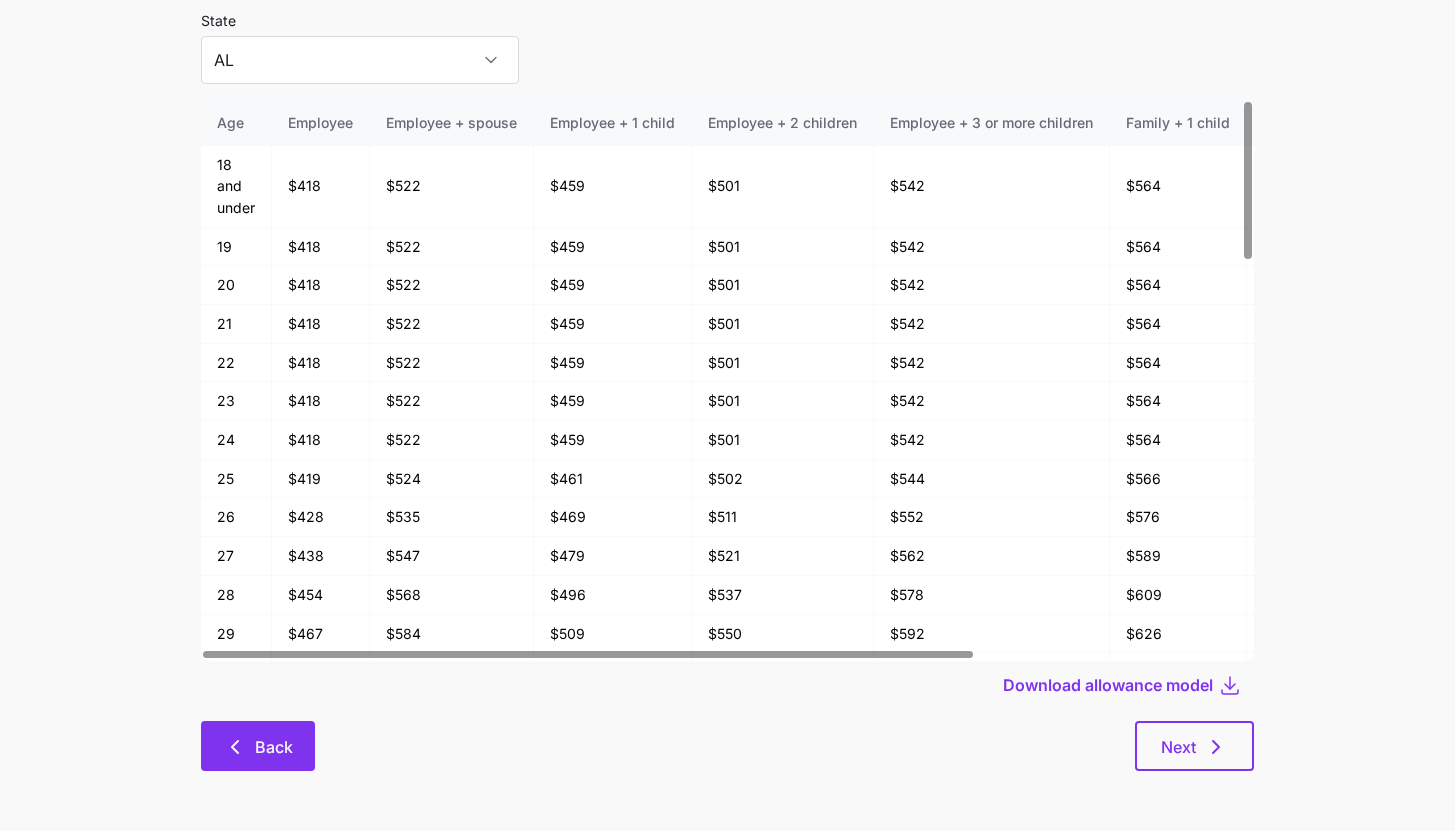 click 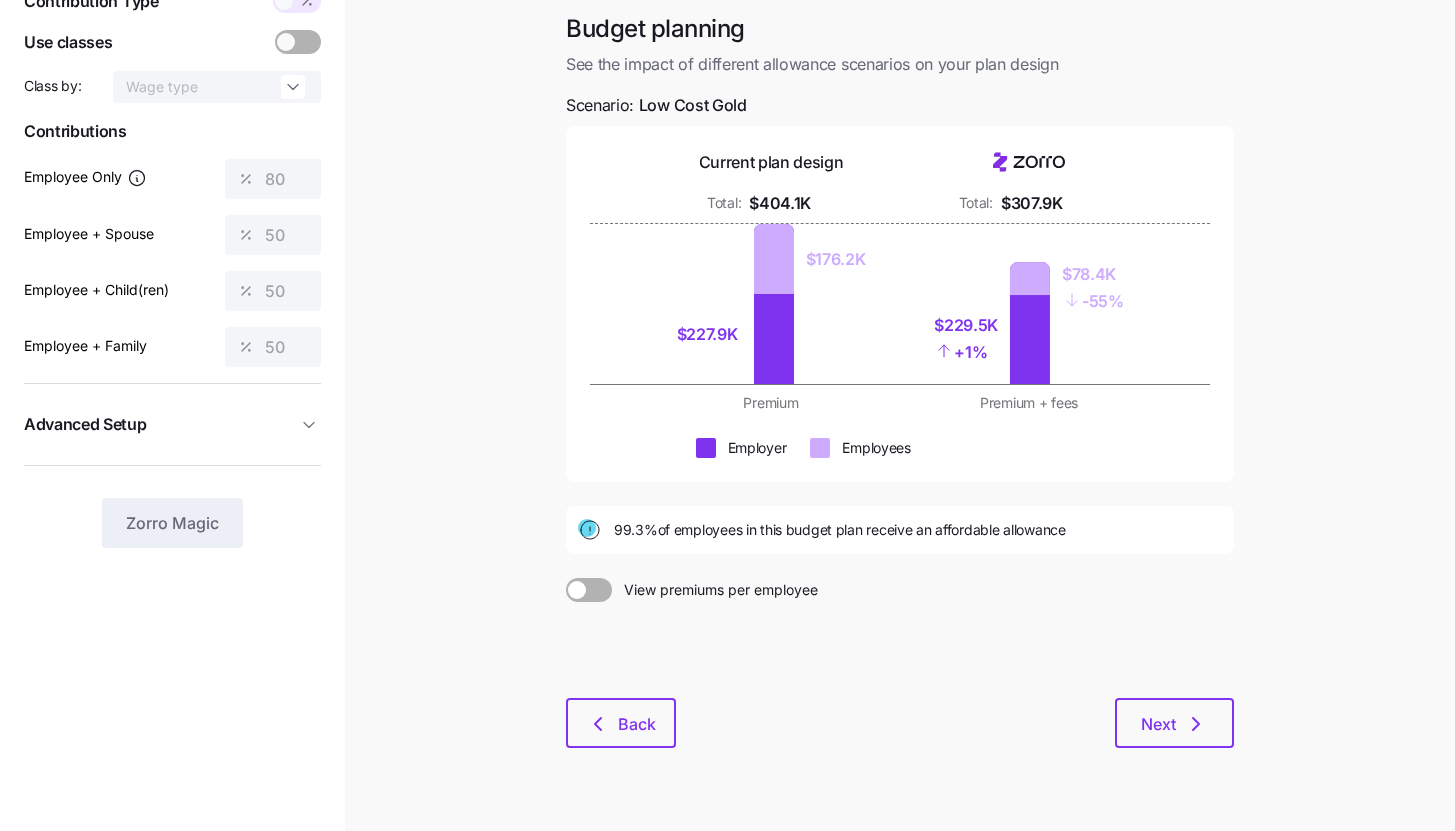 scroll, scrollTop: 0, scrollLeft: 0, axis: both 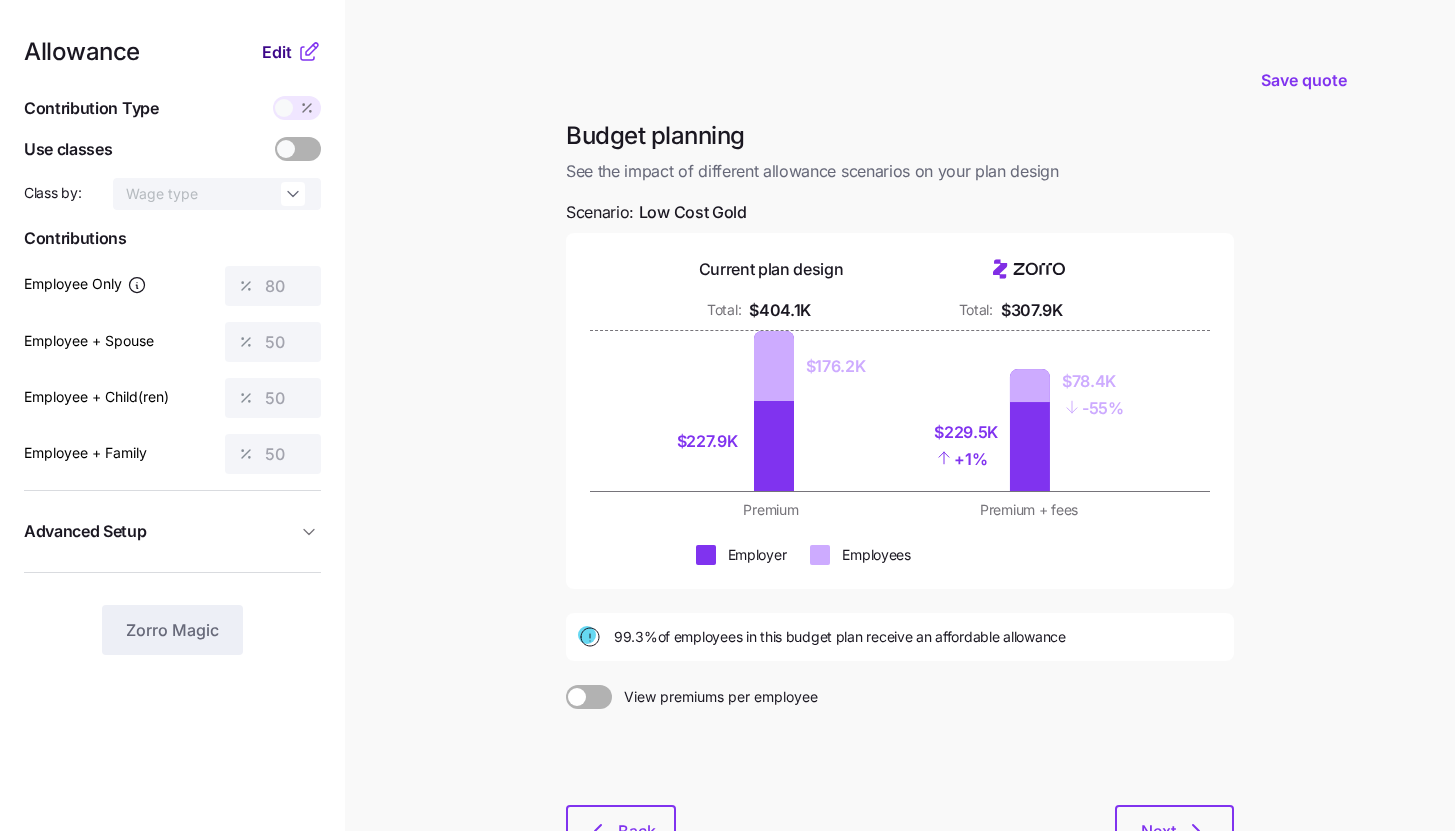 click on "Edit" at bounding box center [277, 52] 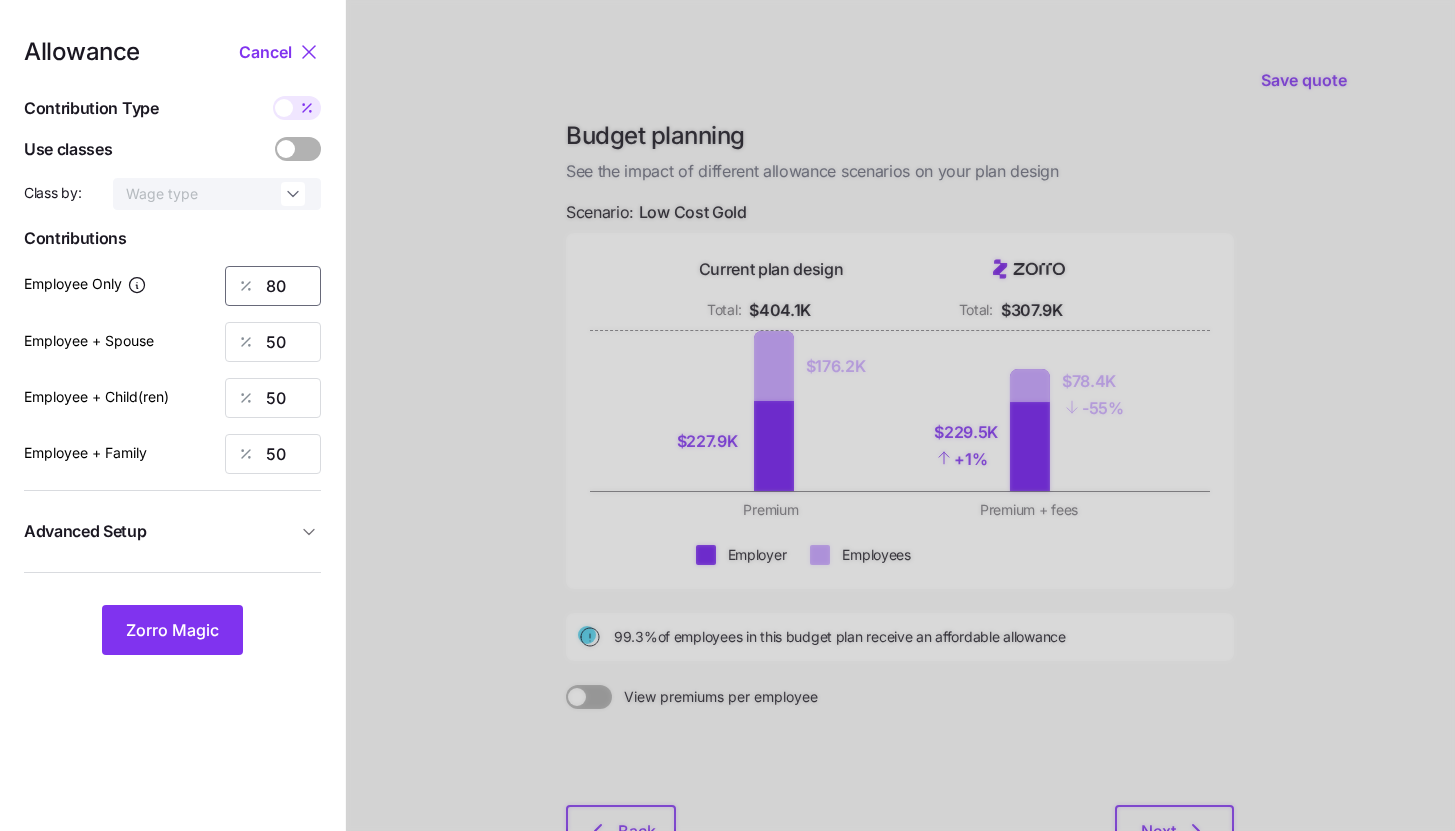 click on "80" at bounding box center (273, 286) 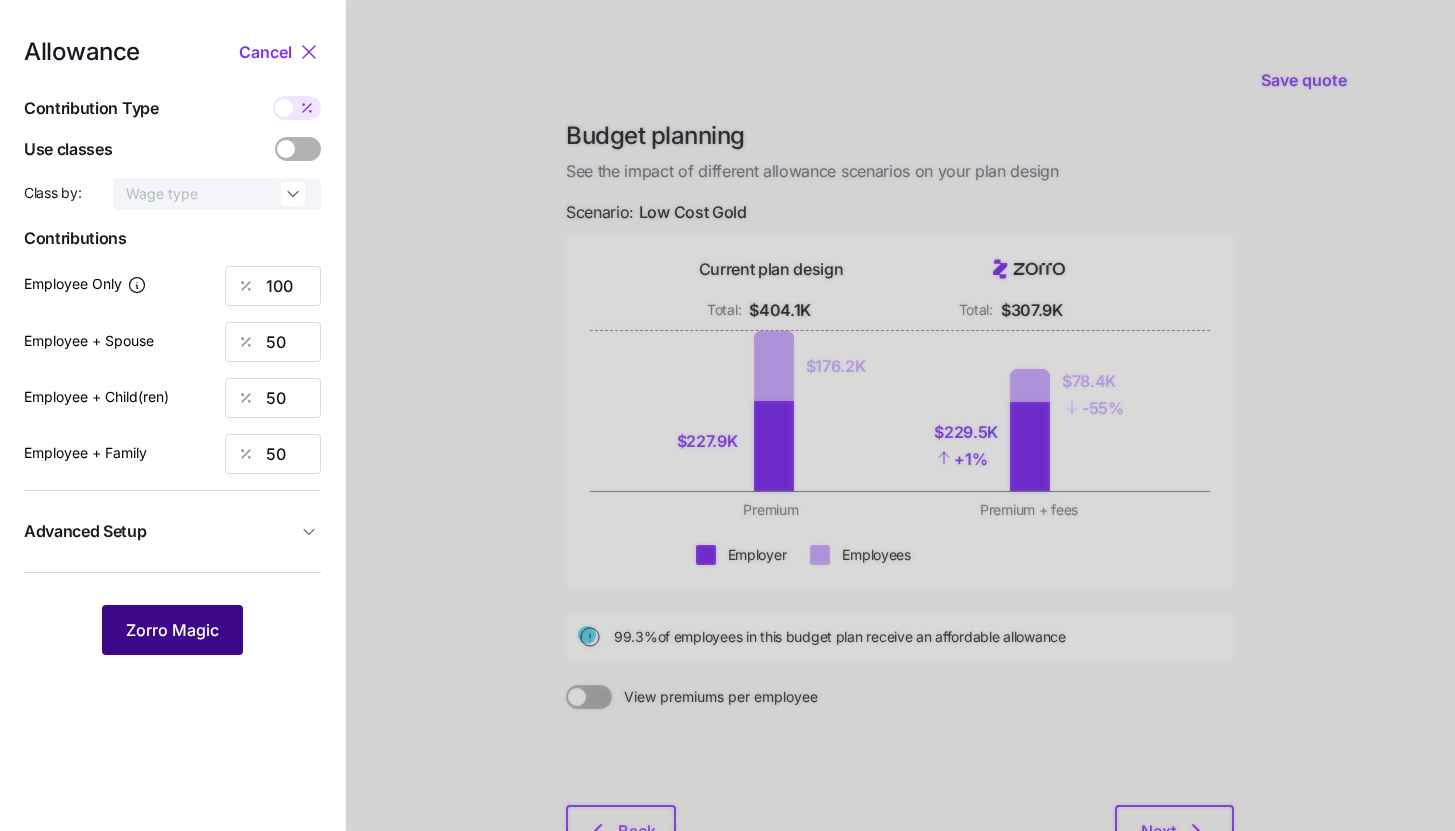 click on "Zorro Magic" at bounding box center [172, 630] 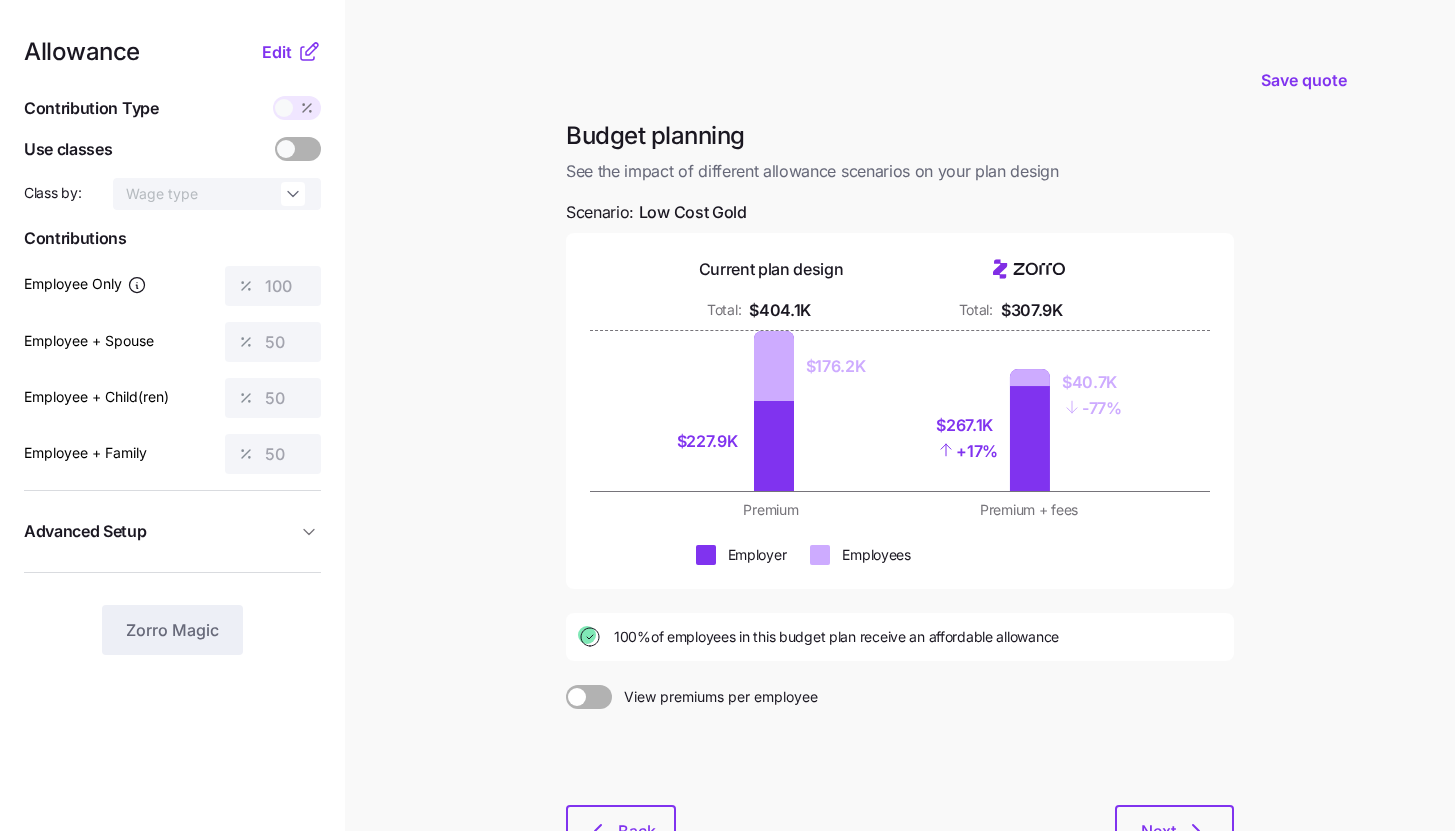click on "Allowance Edit Contribution Type Use classes Class by: Wage type Contributions Employee Only 100 Employee + Spouse 50 Employee + Child(ren) 50 Employee + Family 50 Advanced Setup Geo distribution By state (11) Family Units 8 units Zorro Magic" at bounding box center (172, 491) 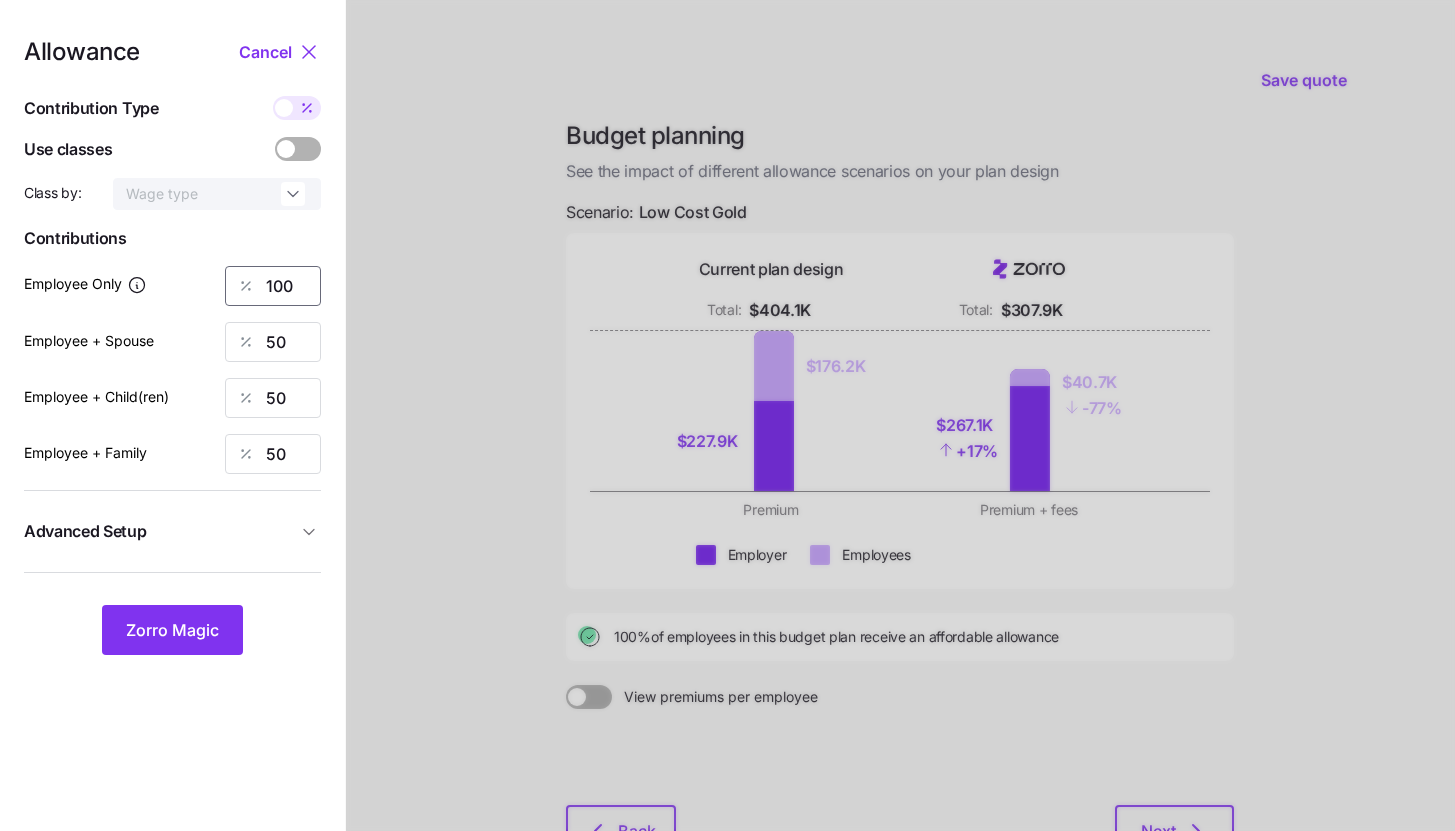 click on "100" at bounding box center (273, 286) 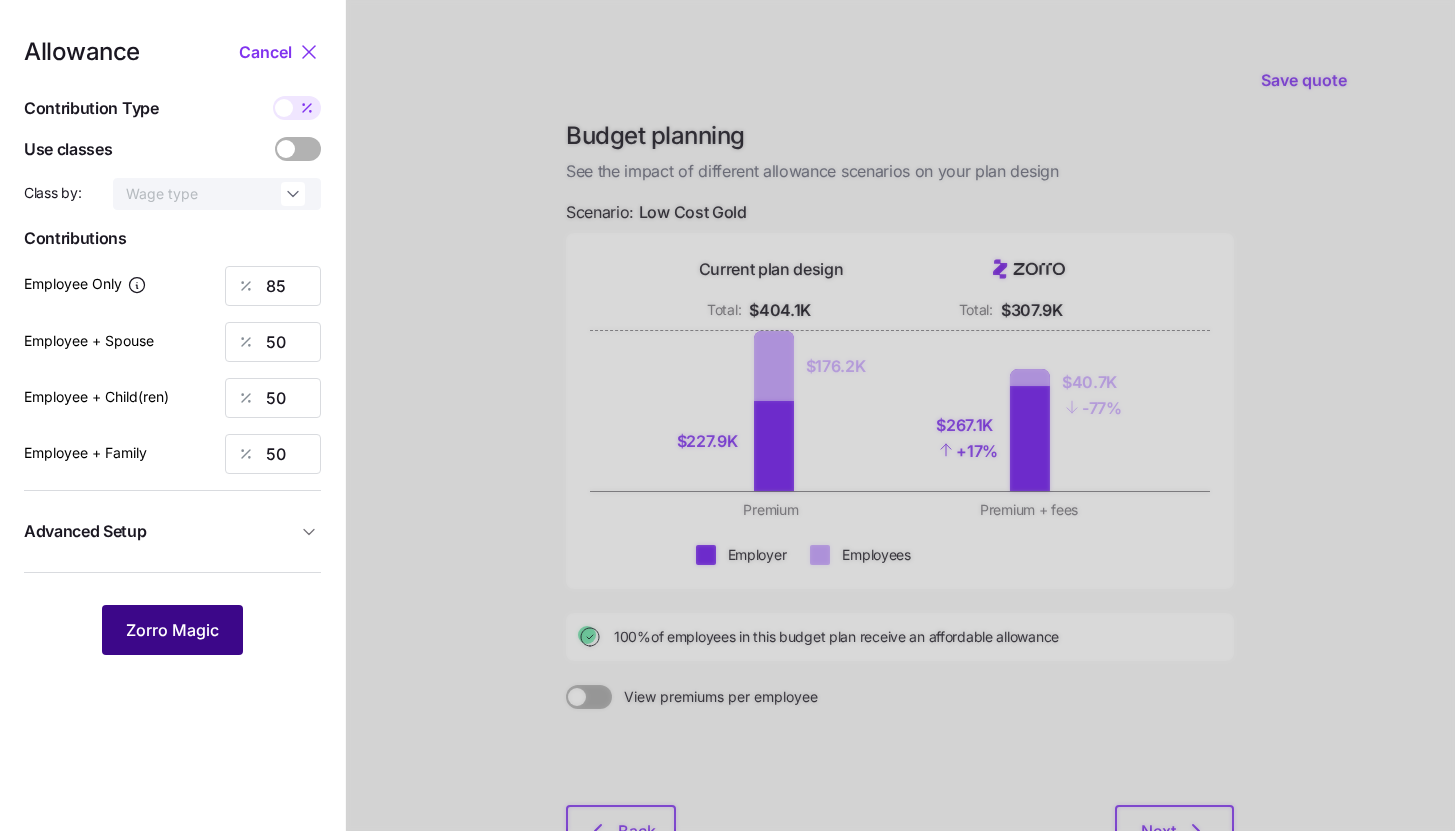 click on "Zorro Magic" at bounding box center (172, 630) 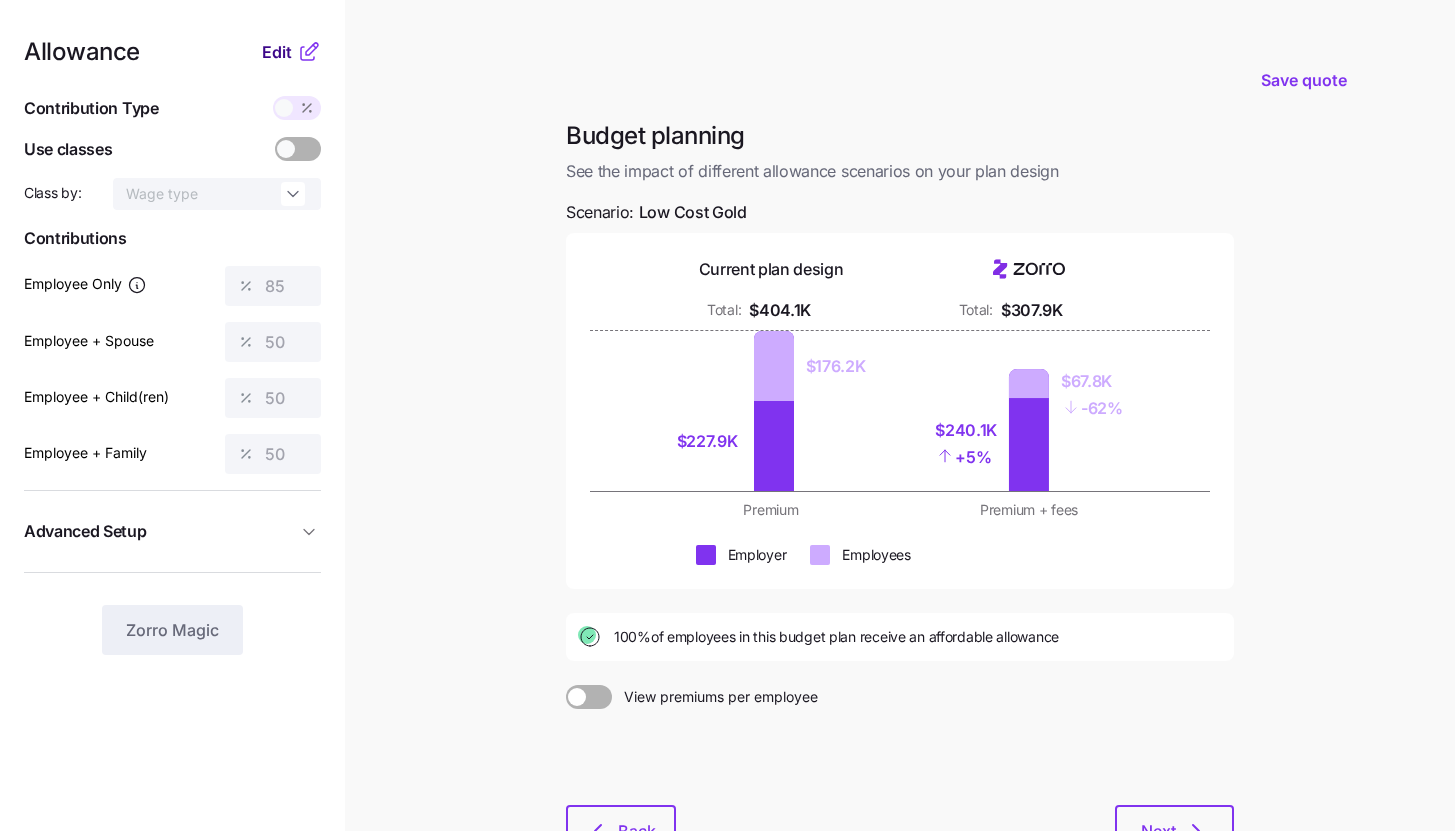 click on "Edit" at bounding box center [279, 52] 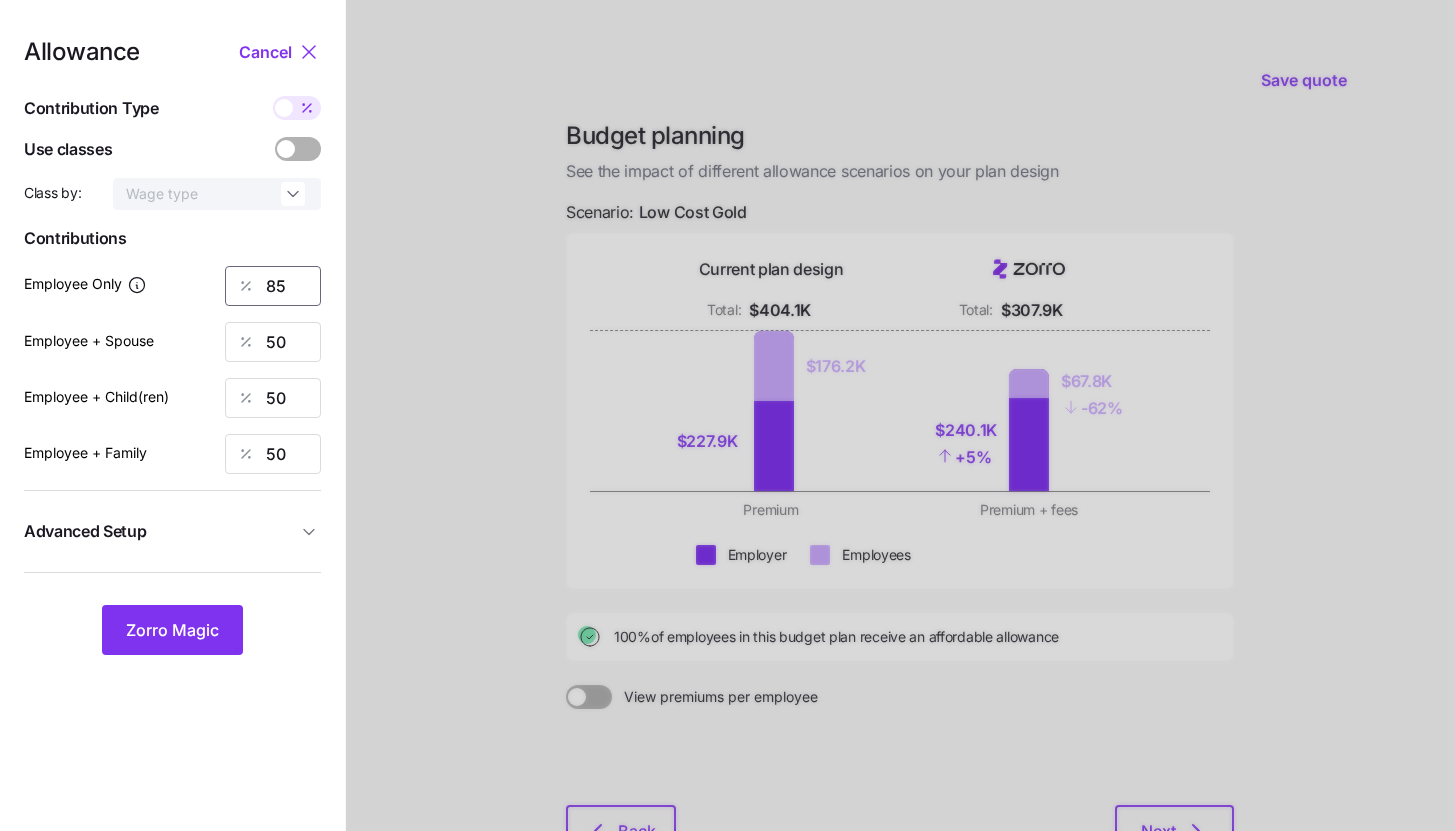 click on "85" at bounding box center [273, 286] 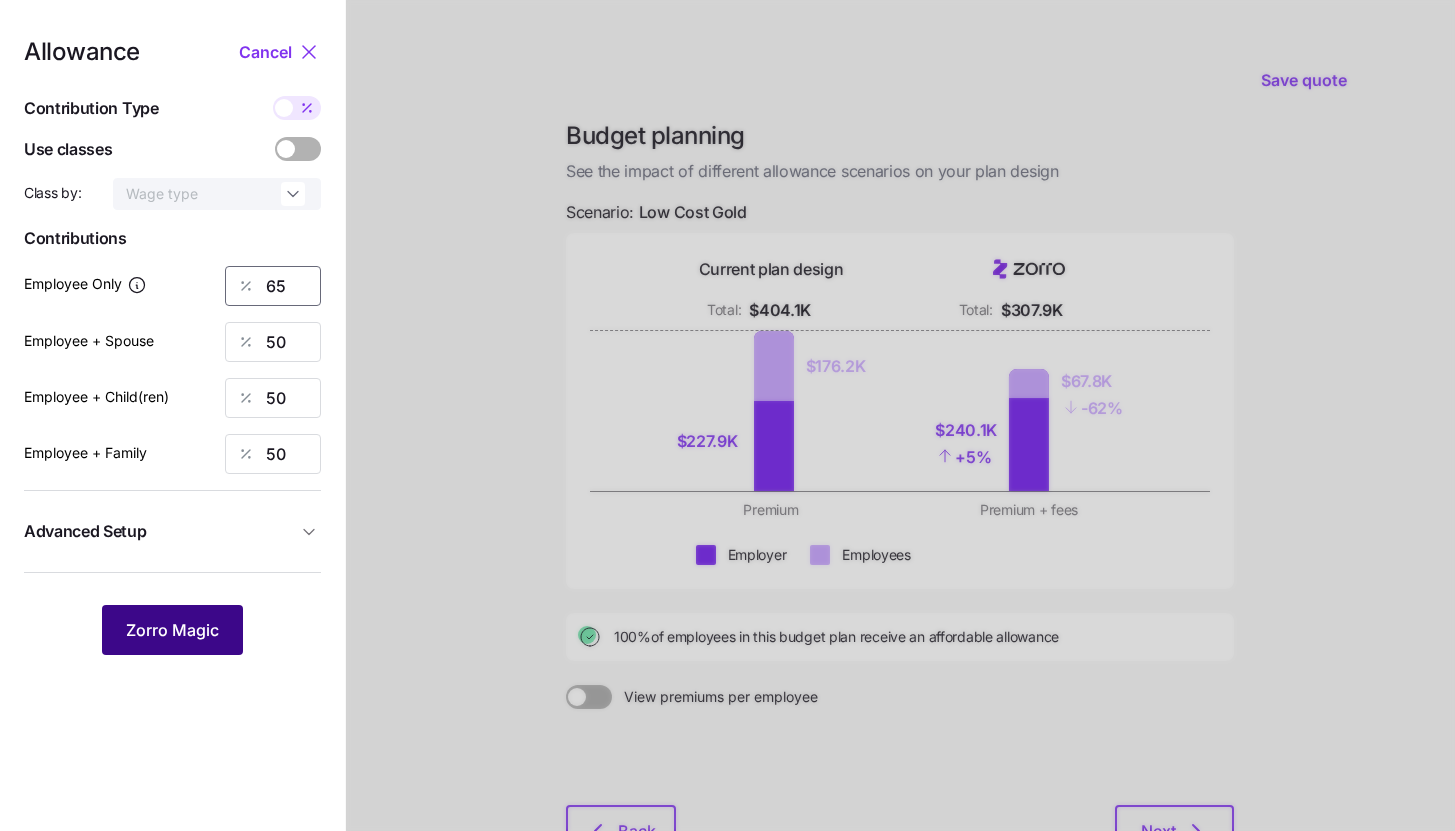 type on "65" 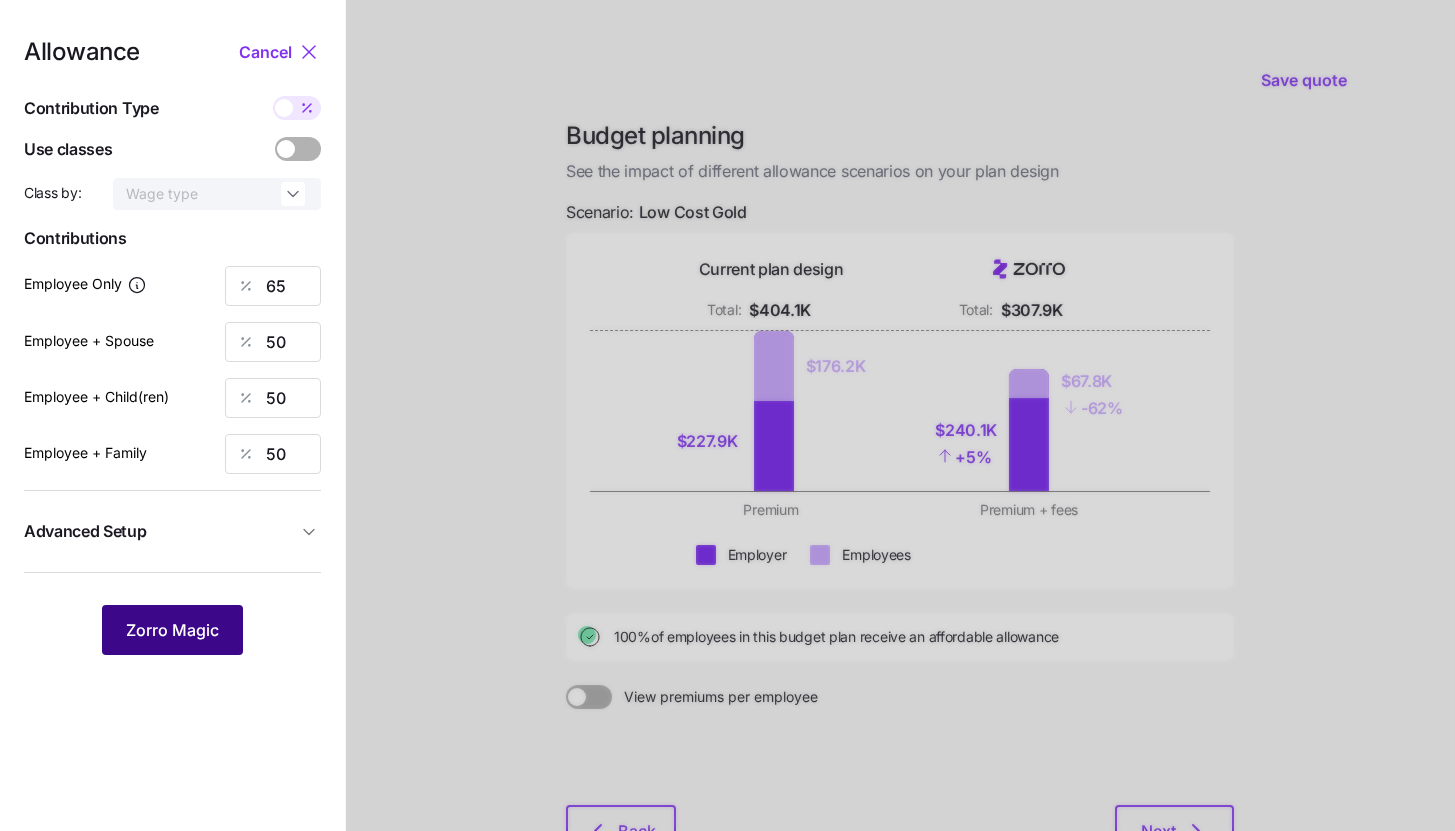 click on "Zorro Magic" at bounding box center (172, 630) 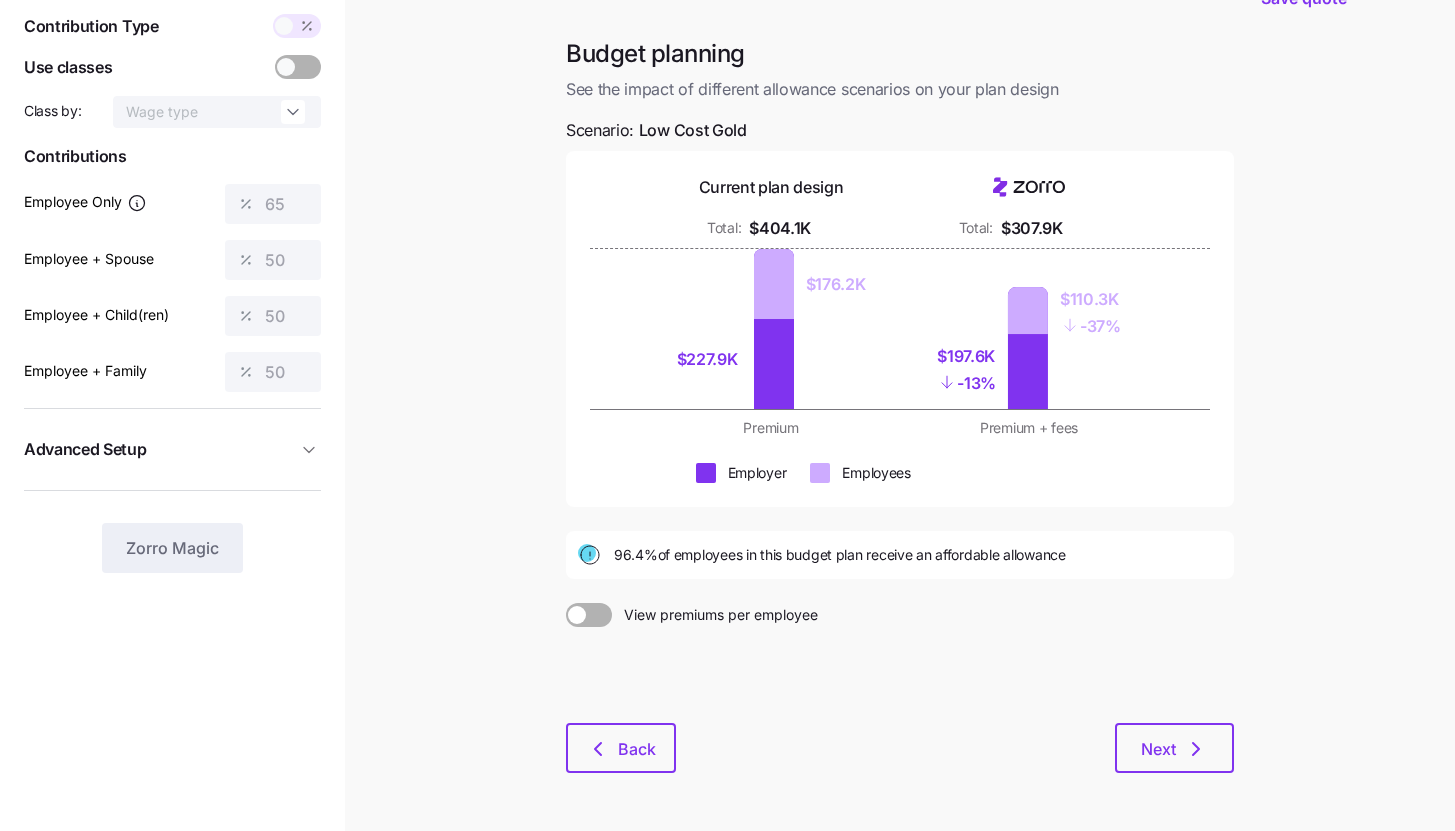 scroll, scrollTop: 152, scrollLeft: 0, axis: vertical 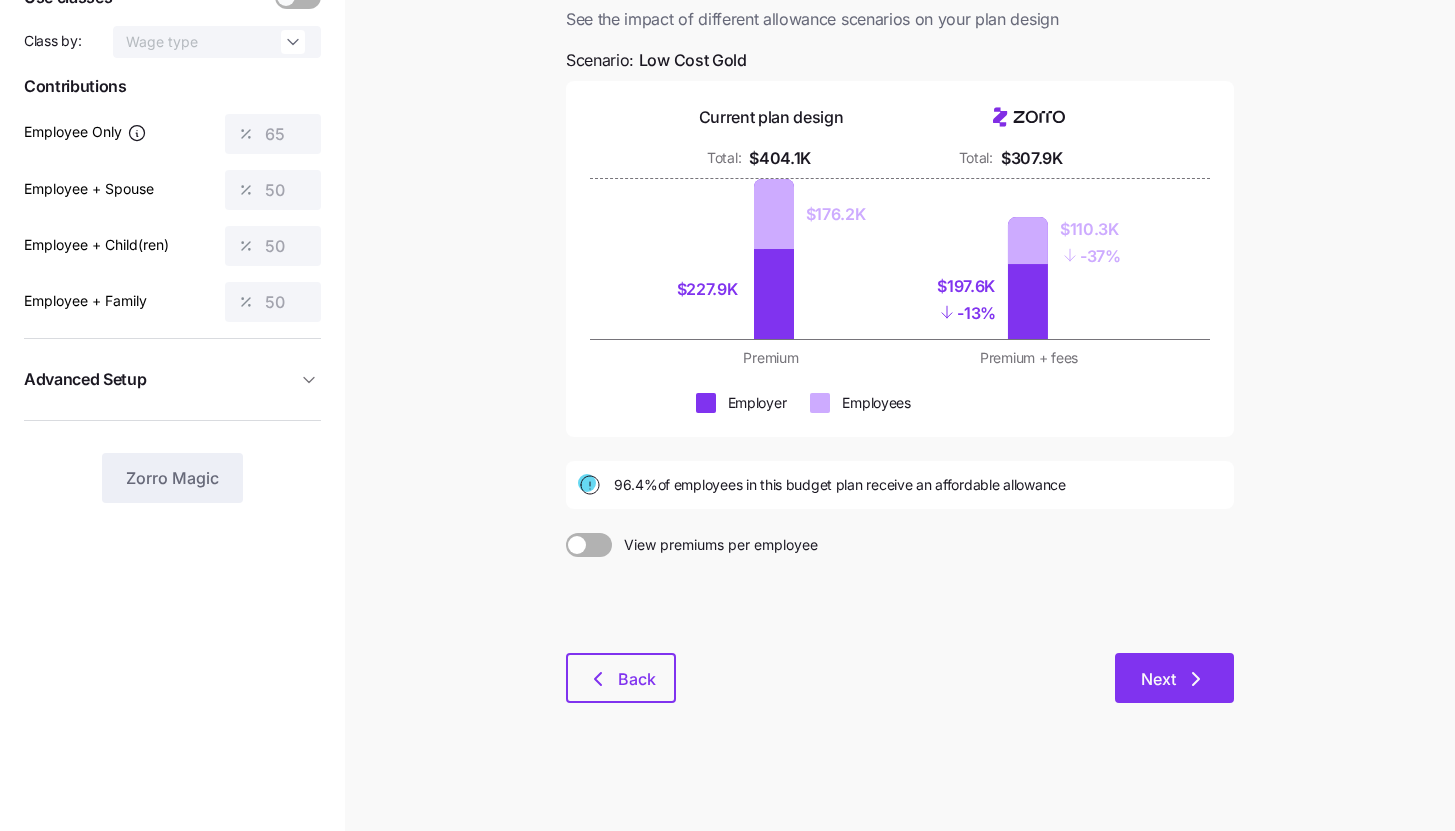 click 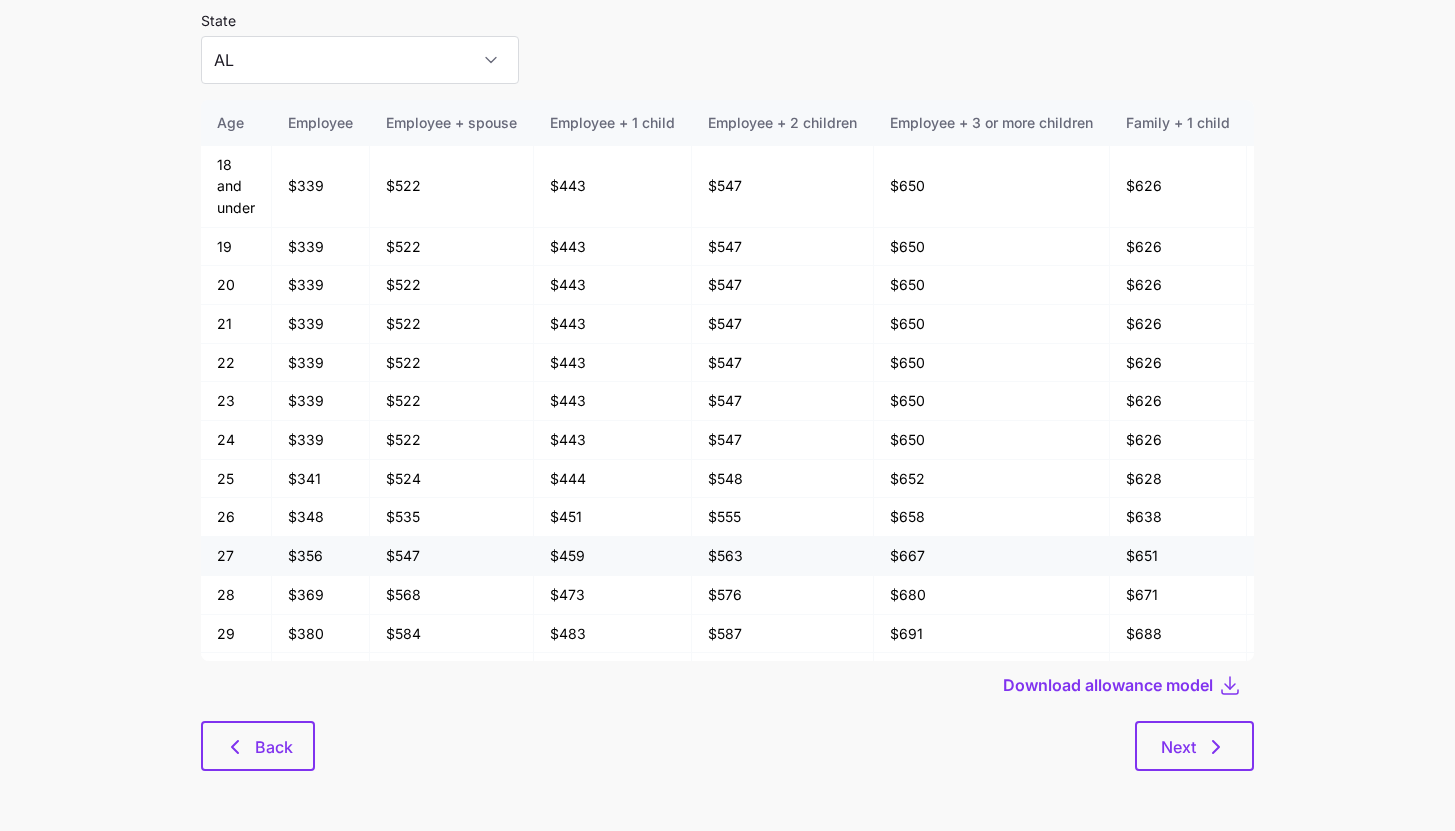 scroll, scrollTop: 0, scrollLeft: 0, axis: both 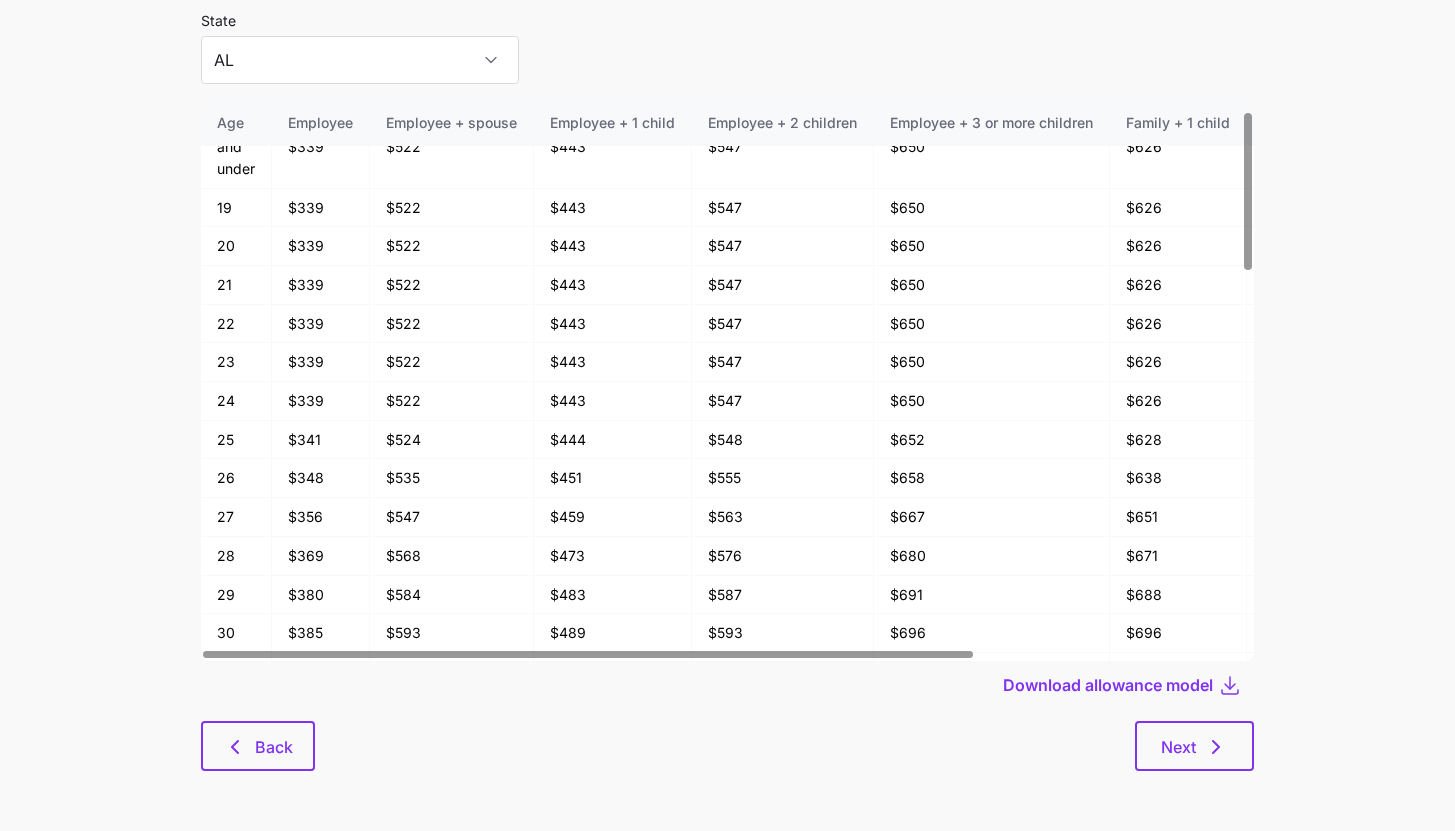 click on "Allowance model State [STATE] Age Employee Employee + spouse Employee + 1 child Employee + 2 children Employee + 3 or more children Family + 1 child Family + 2 children Family + 3 or more children 18 and under $339 $522 $443 $547 $650 $626 $729 $833 19 $339 $522 $443 $547 $650 $626 $729 $833 20 $339 $522 $443 $547 $650 $626 $729 $833 21 $339 $522 $443 $547 $650 $626 $729 $833 22 $339 $522 $443 $547 $650 $626 $729 $833 23 $339 $522 $443 $547 $650 $626 $729 $833 24 $339 $522 $443 $547 $650 $626 $729 $833 25 $341 $524 $444 $548 $652 $628 $732 $835 26 $348 $535 $451 $555 $658 $638 $742 $846 27 $356 $547 $459 $563 $667 $651 $755 $858 28 $369 $568 $473 $576 $680 $671 $775 $879 29 $380 $584 $483 $587 $691 $688 $792 $895 30 $385 $593 $489 $593 $696 $696 $800 $904 31 $393 $605 $497 $601 $704 $709 $813 $916 32 $402 $618 $505 $609 $712 $721 $825 $929 33 $407 $626 $510 $614 $718 $729 $833 $936 34 $412 $634 $516 $619 $723 $738 $841 $945 35 $415 $638 $518 $622 $726 $742 $845 $949 36 $418 $642 $521 $625 $728 $746 $850 $953 37 38" at bounding box center (727, 378) 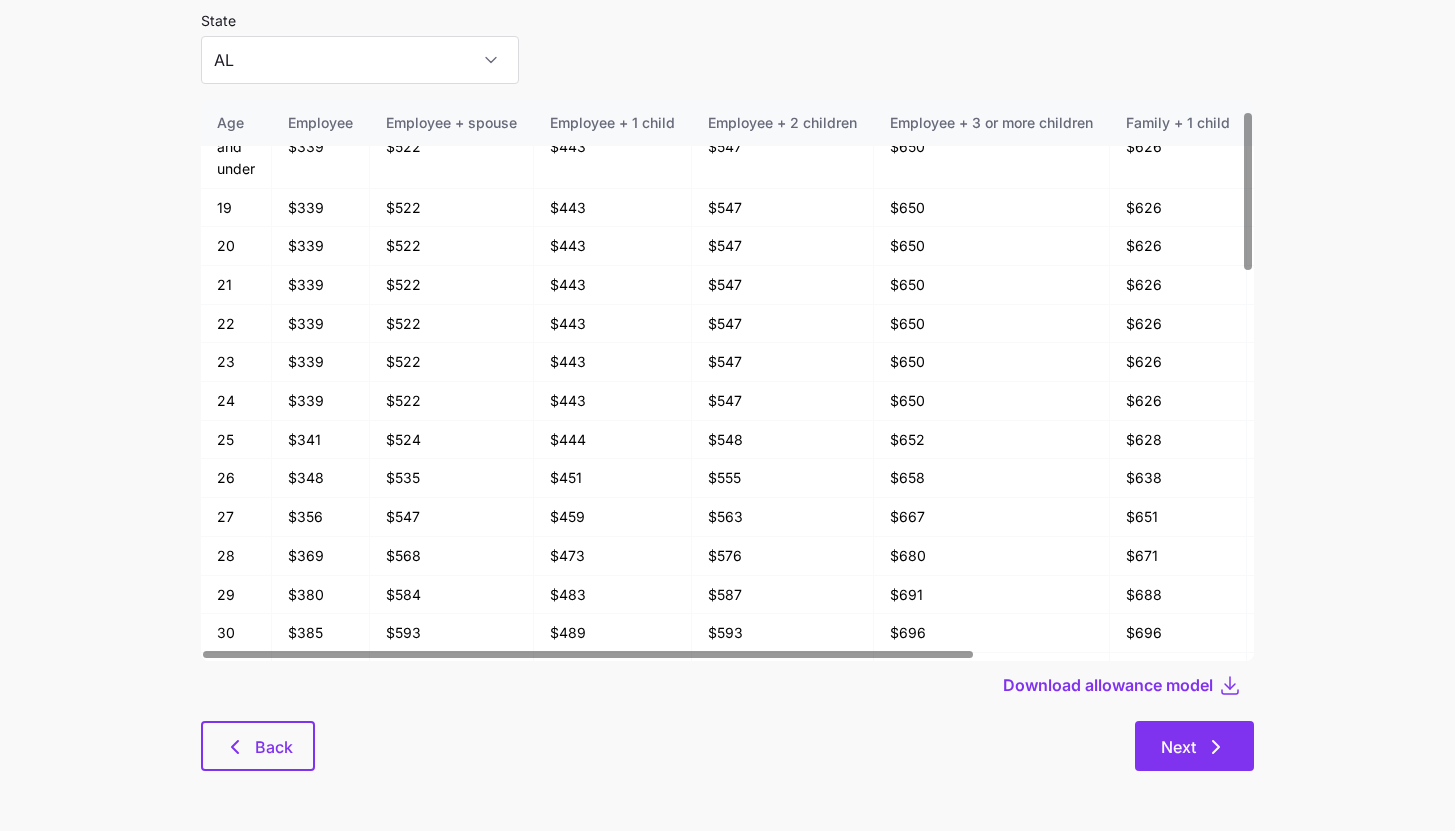 click on "Next" at bounding box center [1194, 746] 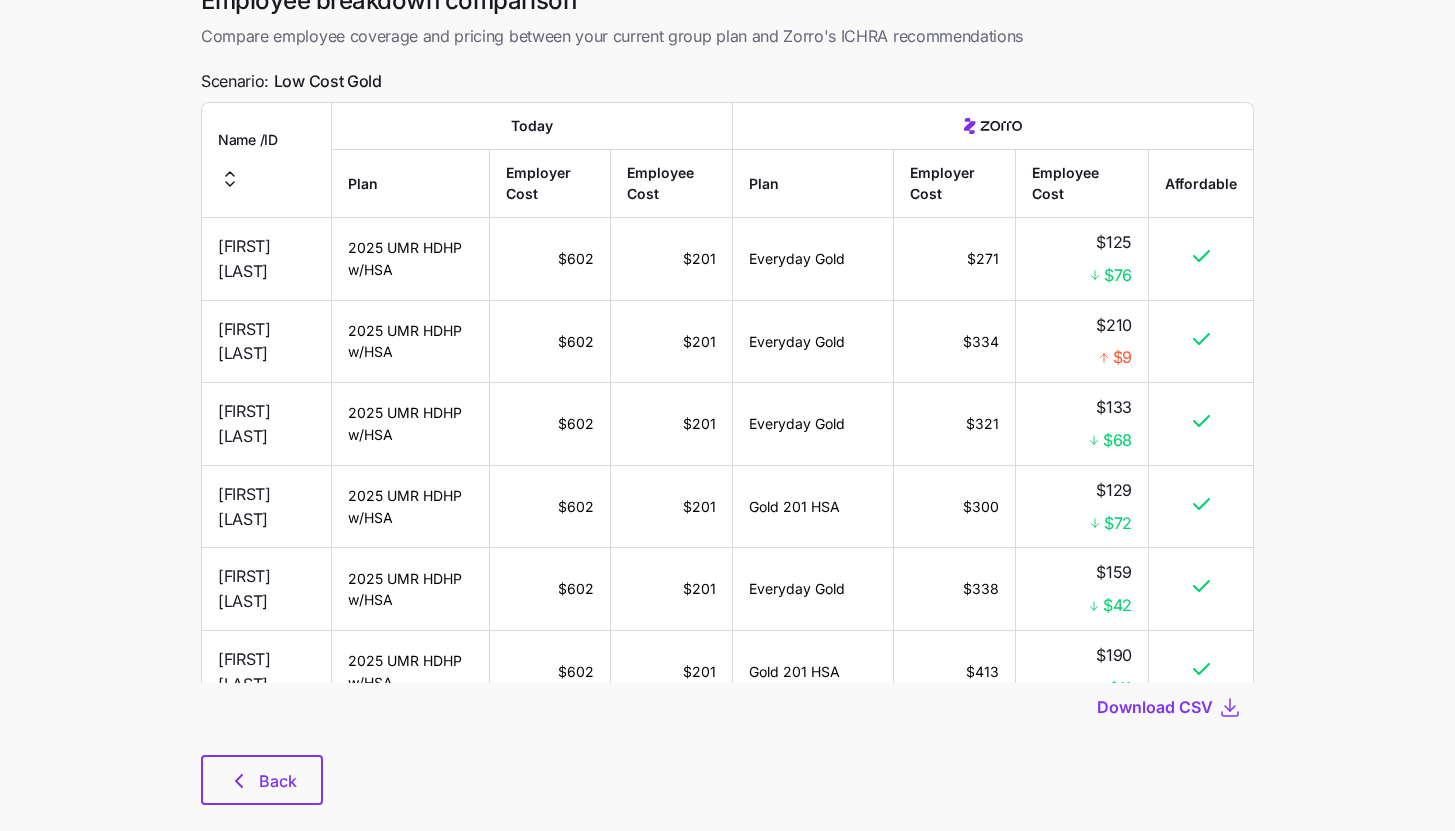 scroll, scrollTop: 0, scrollLeft: 0, axis: both 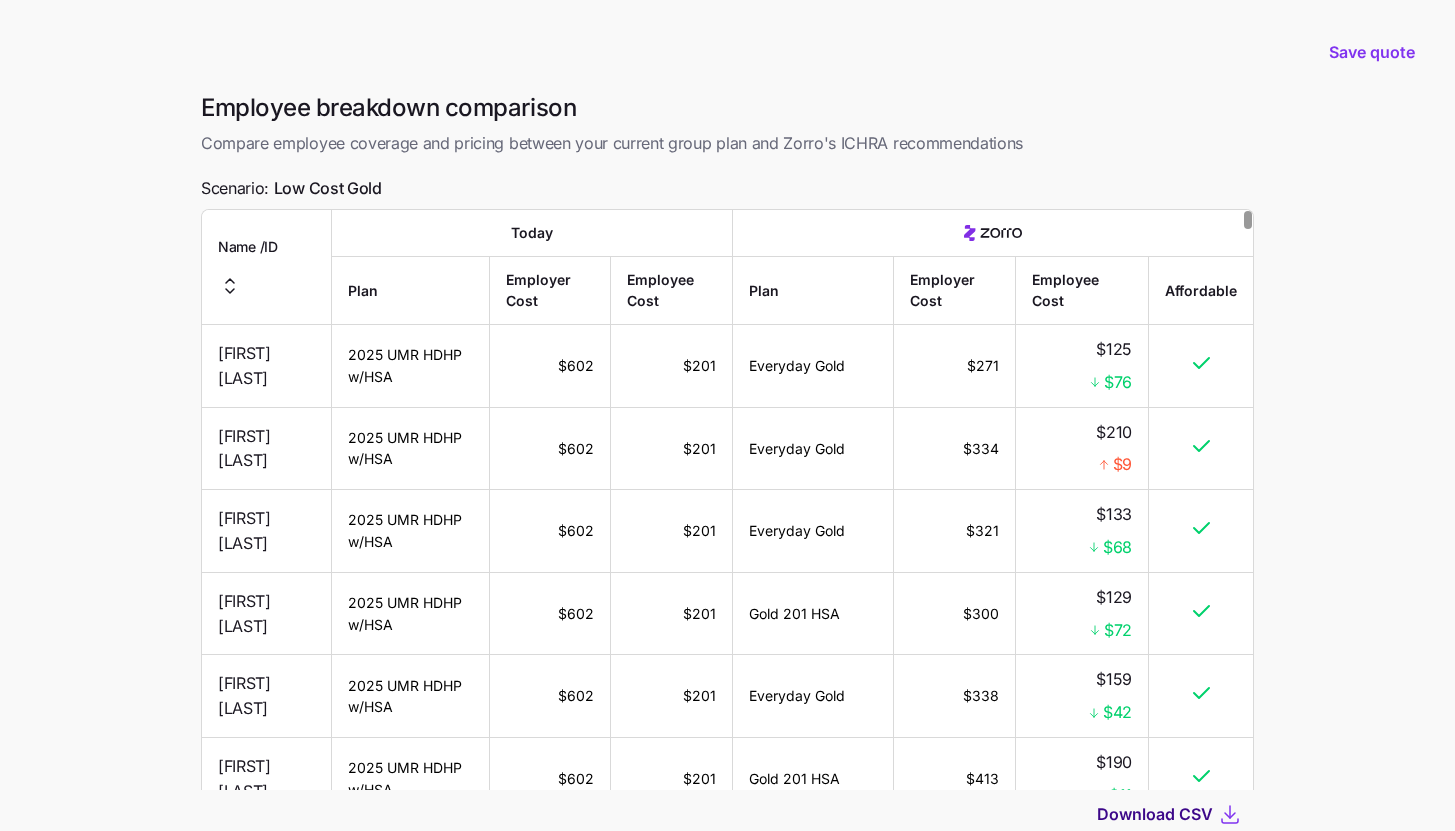 click on "Download CSV" at bounding box center (1155, 814) 